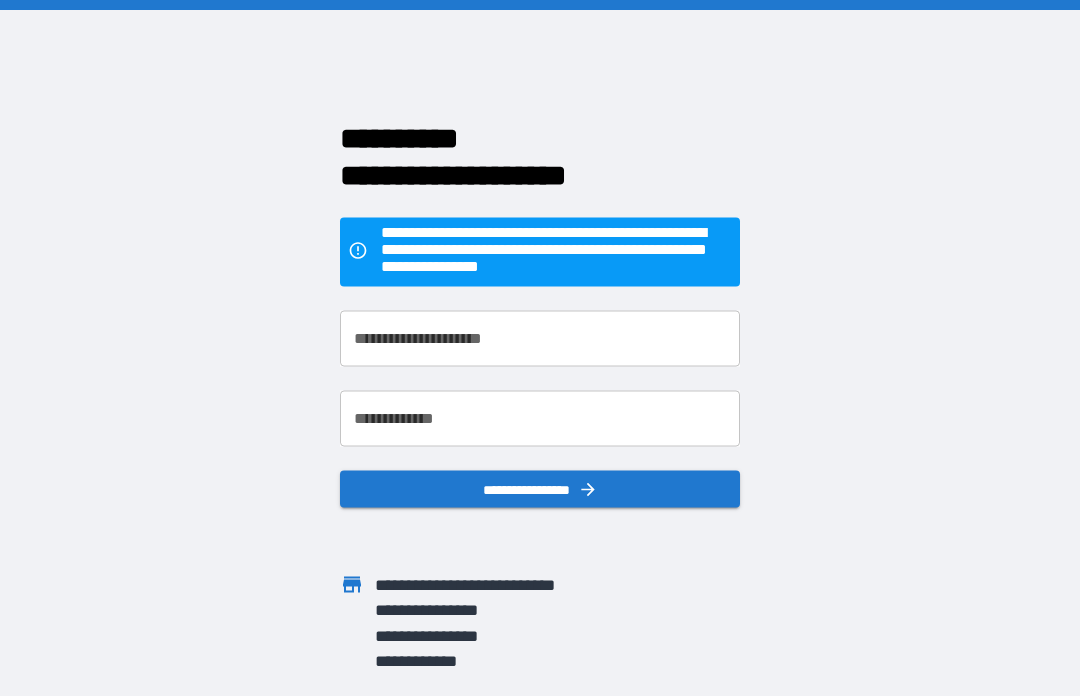scroll, scrollTop: 70, scrollLeft: 0, axis: vertical 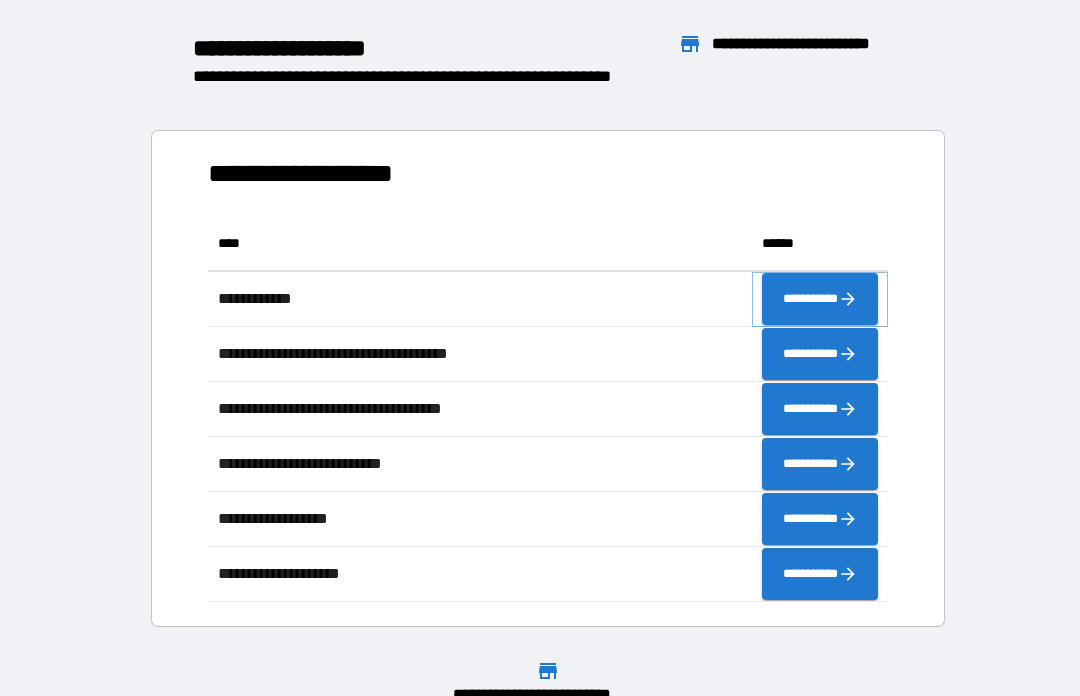 click on "**********" at bounding box center (820, 299) 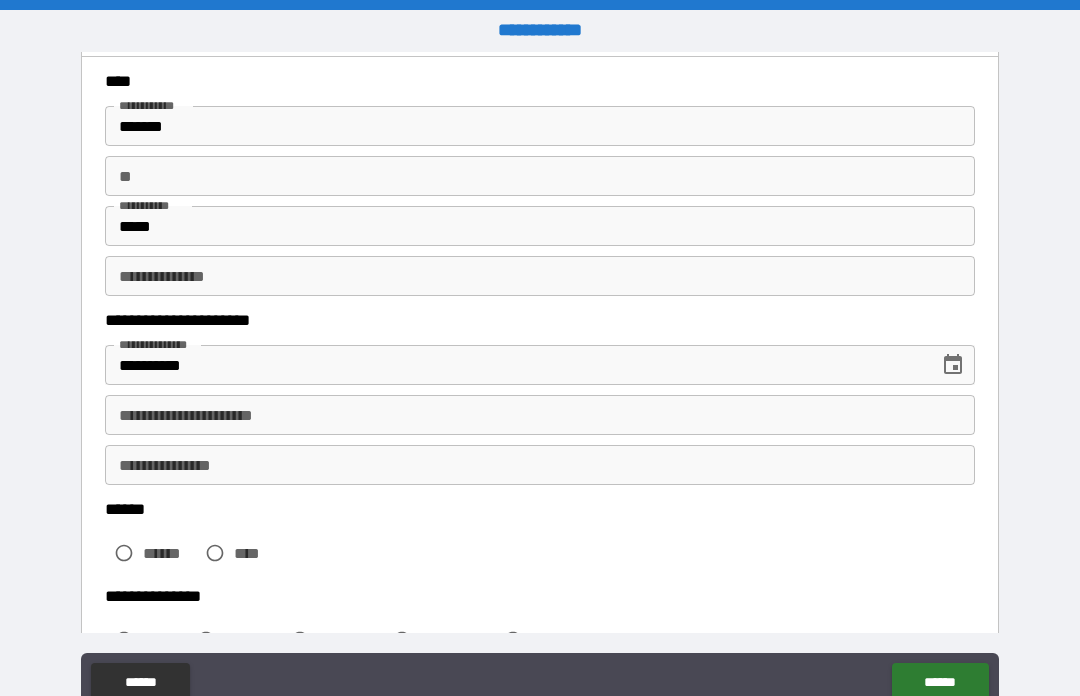 scroll, scrollTop: 97, scrollLeft: 0, axis: vertical 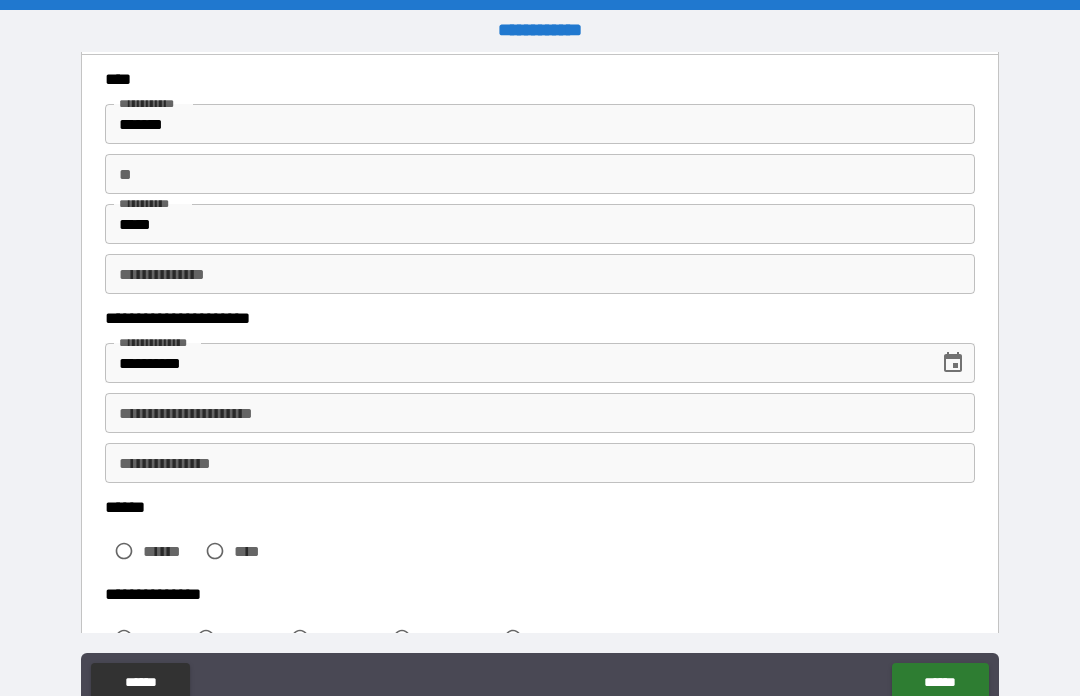 click on "**********" at bounding box center [540, 413] 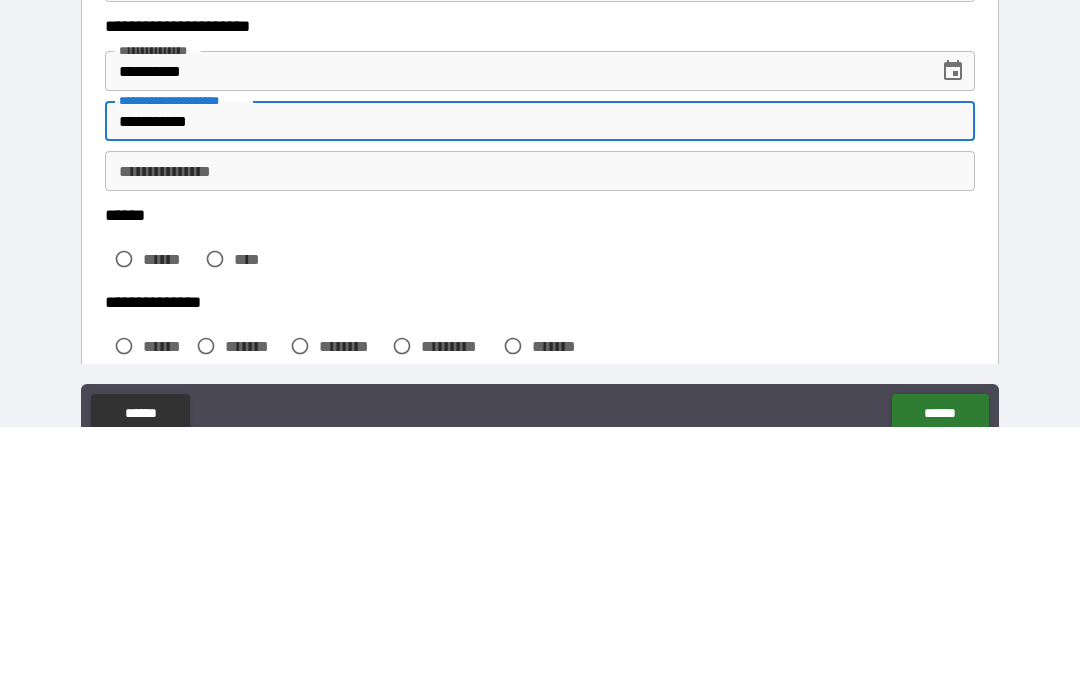 scroll, scrollTop: 119, scrollLeft: 0, axis: vertical 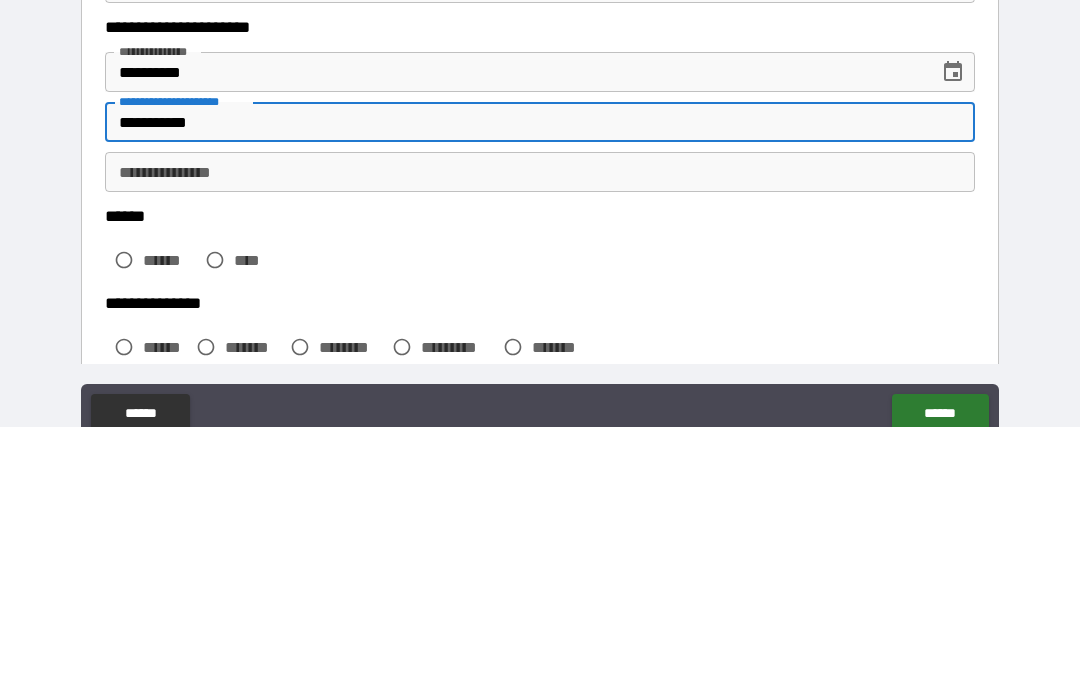 type on "**********" 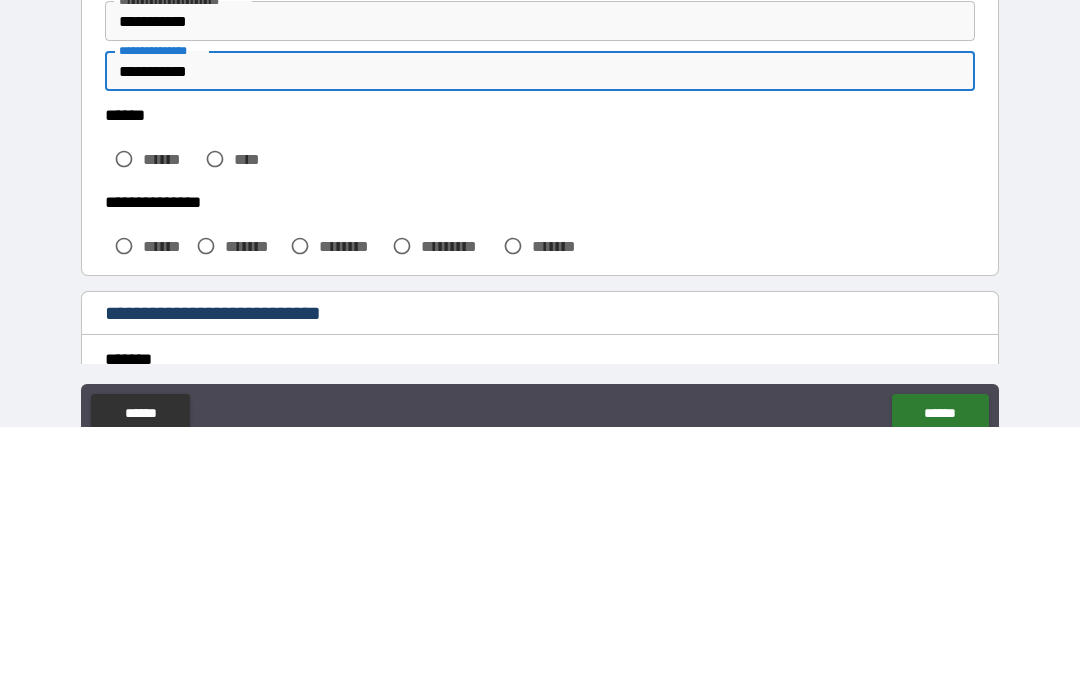scroll, scrollTop: 228, scrollLeft: 0, axis: vertical 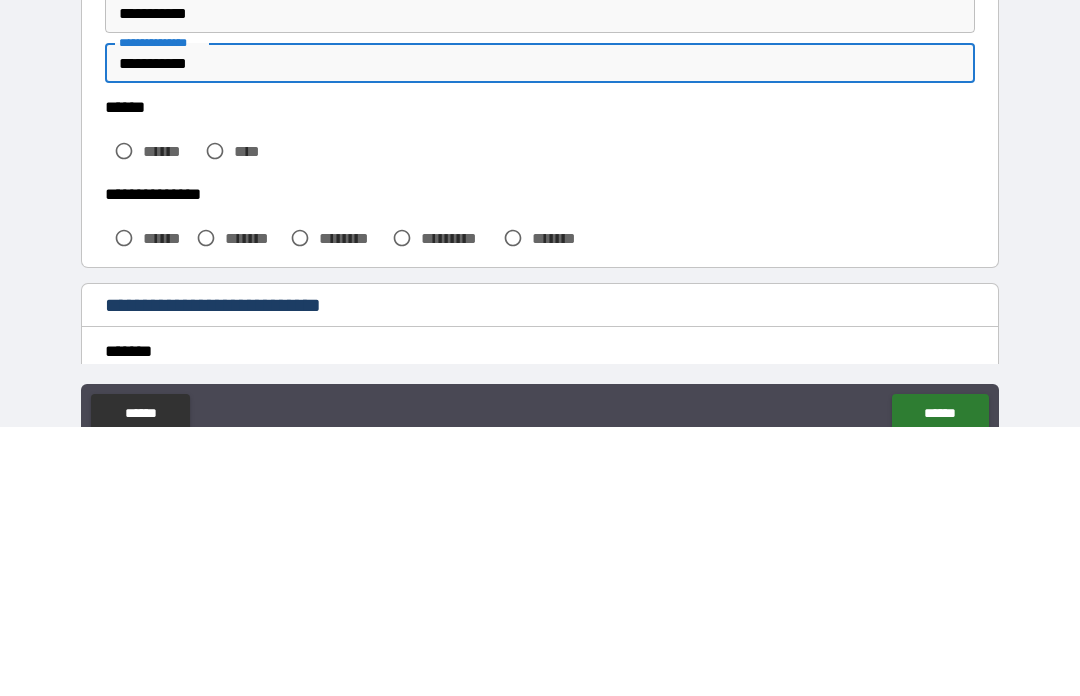 type on "**********" 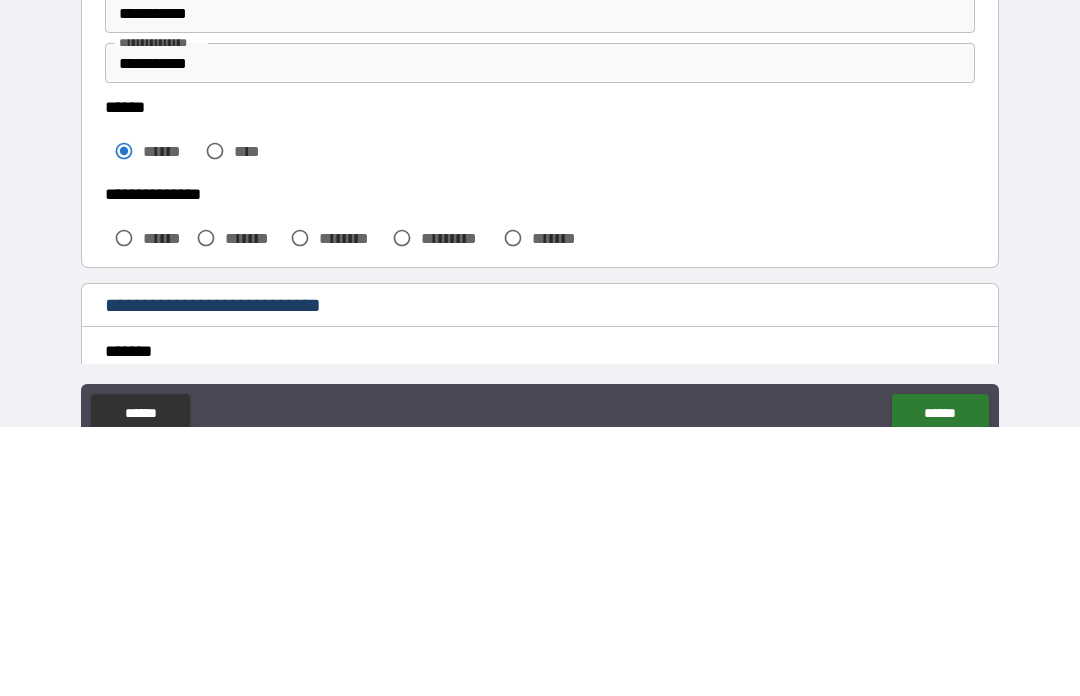 scroll, scrollTop: 69, scrollLeft: 0, axis: vertical 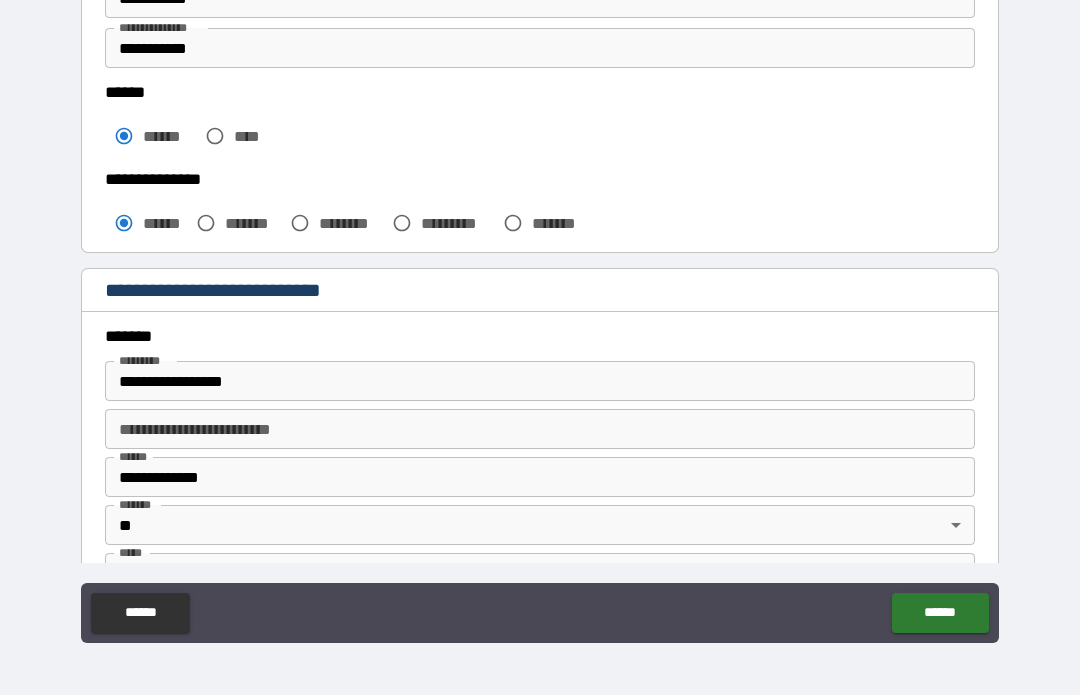 click on "**********" at bounding box center (540, 478) 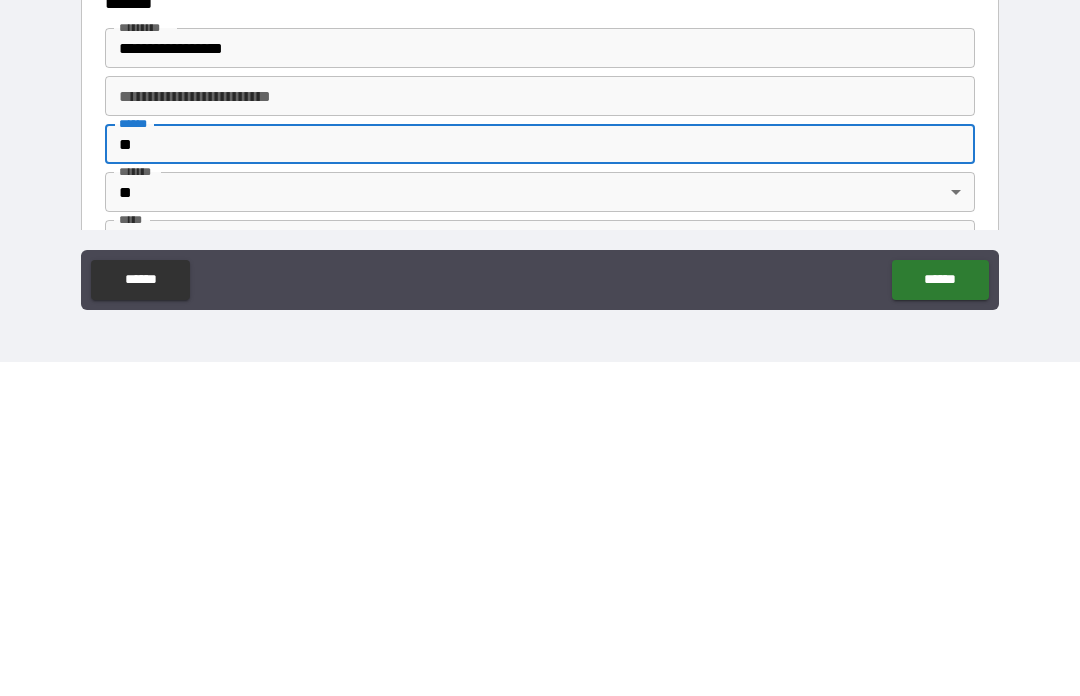type on "*" 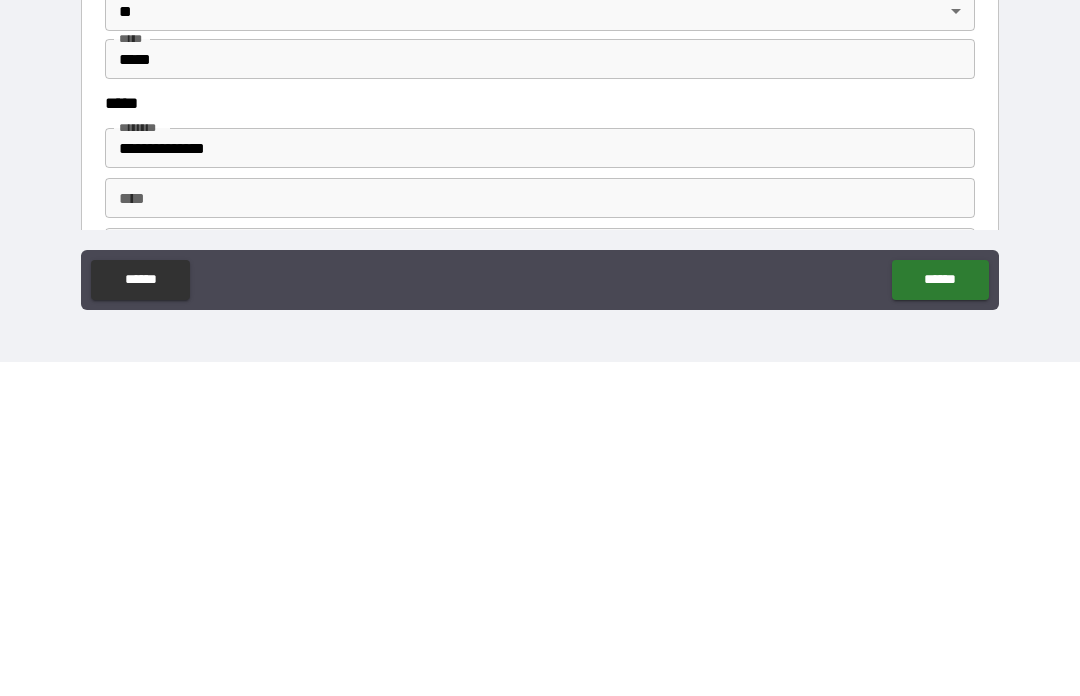 scroll, scrollTop: 625, scrollLeft: 0, axis: vertical 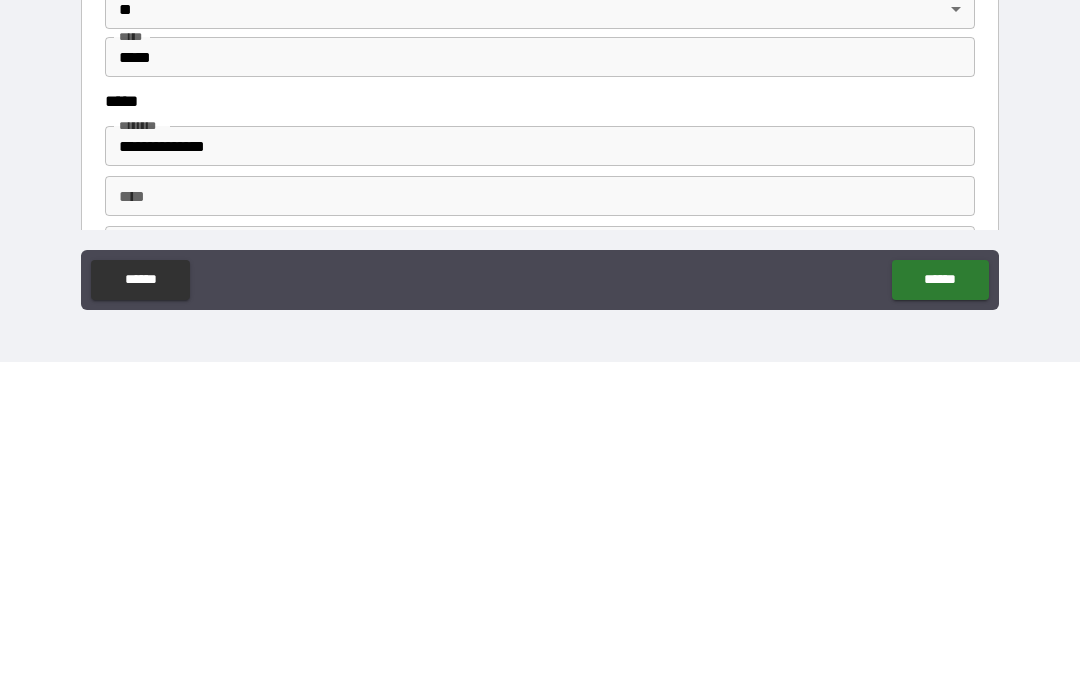 type on "*******" 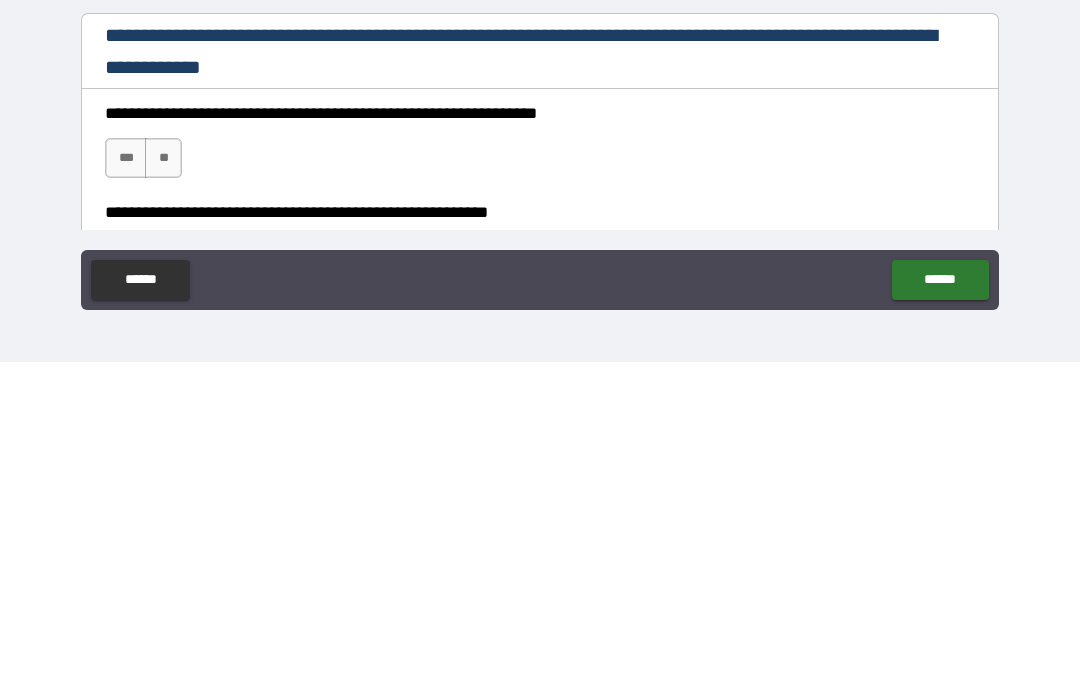 scroll, scrollTop: 992, scrollLeft: 0, axis: vertical 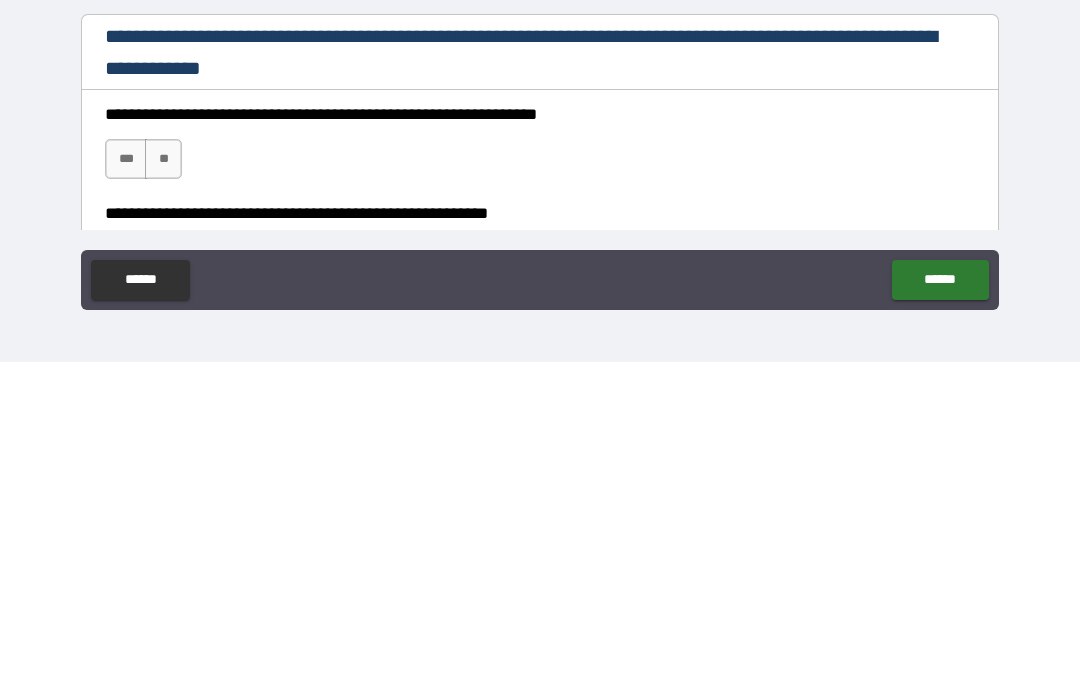 type on "**********" 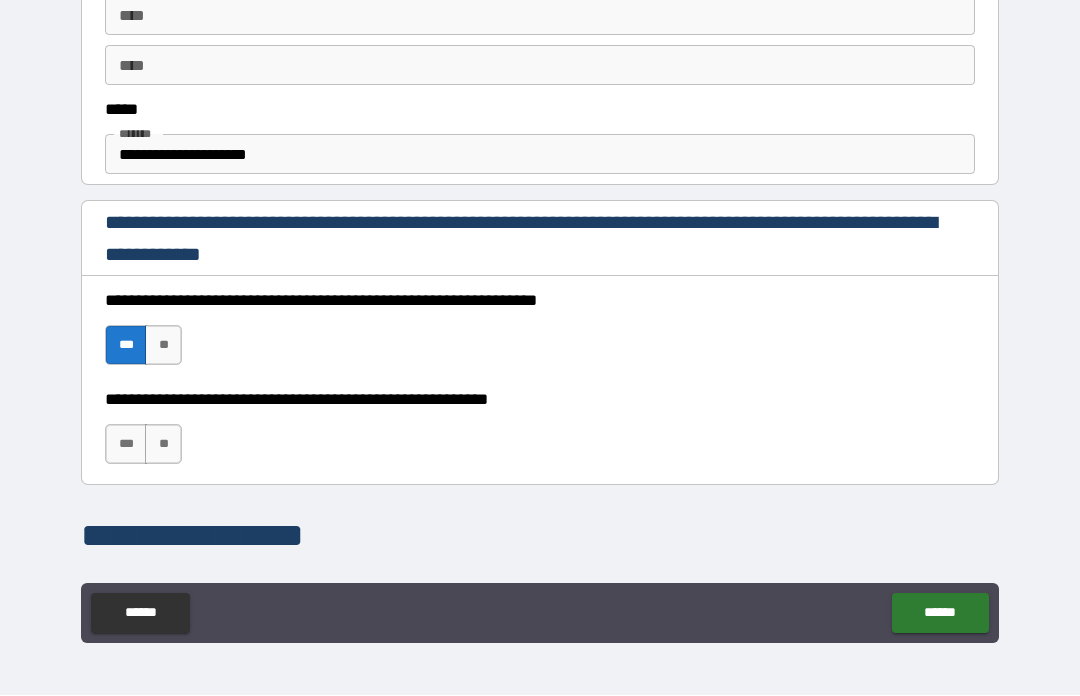 scroll, scrollTop: 1146, scrollLeft: 0, axis: vertical 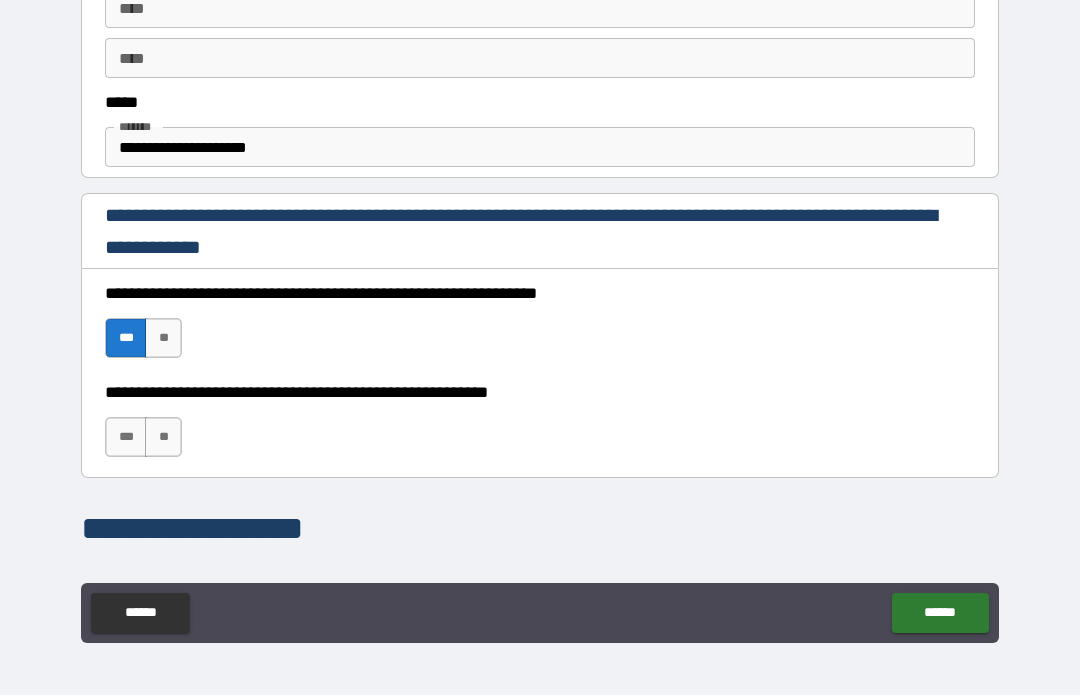 click on "***" at bounding box center [126, 438] 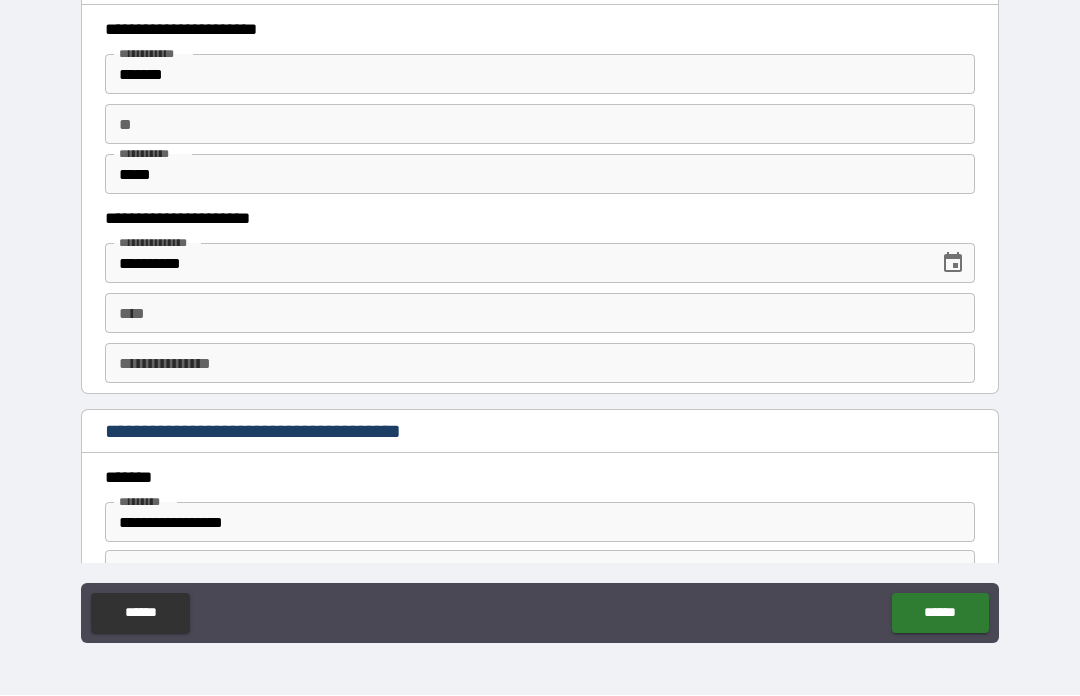 scroll, scrollTop: 1941, scrollLeft: 0, axis: vertical 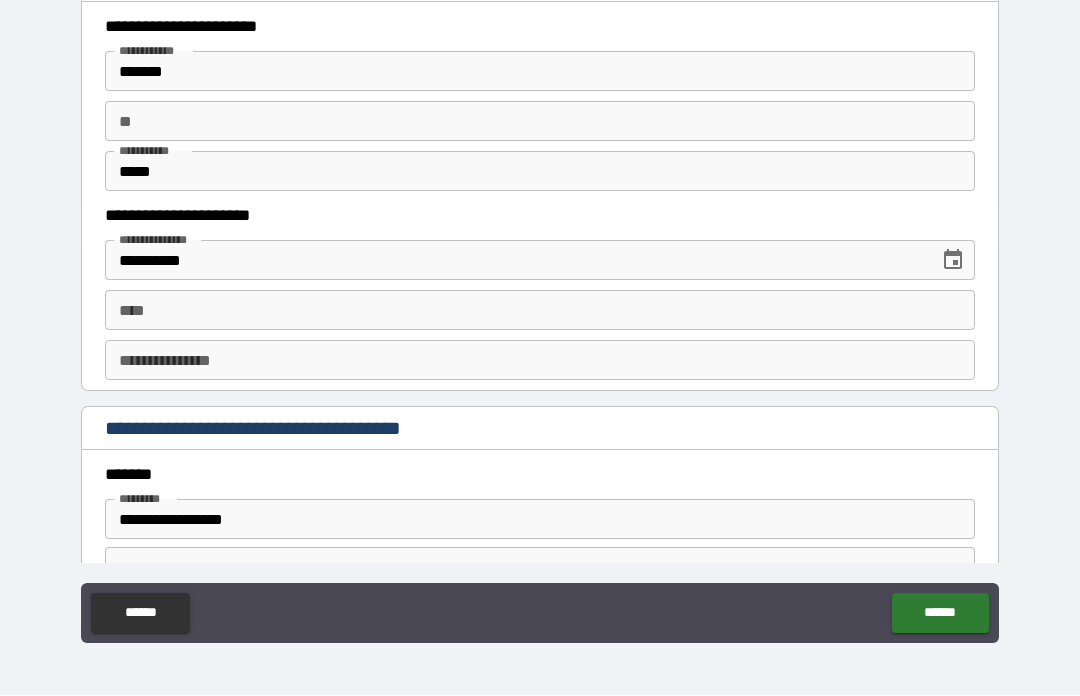 click on "****" at bounding box center [540, 311] 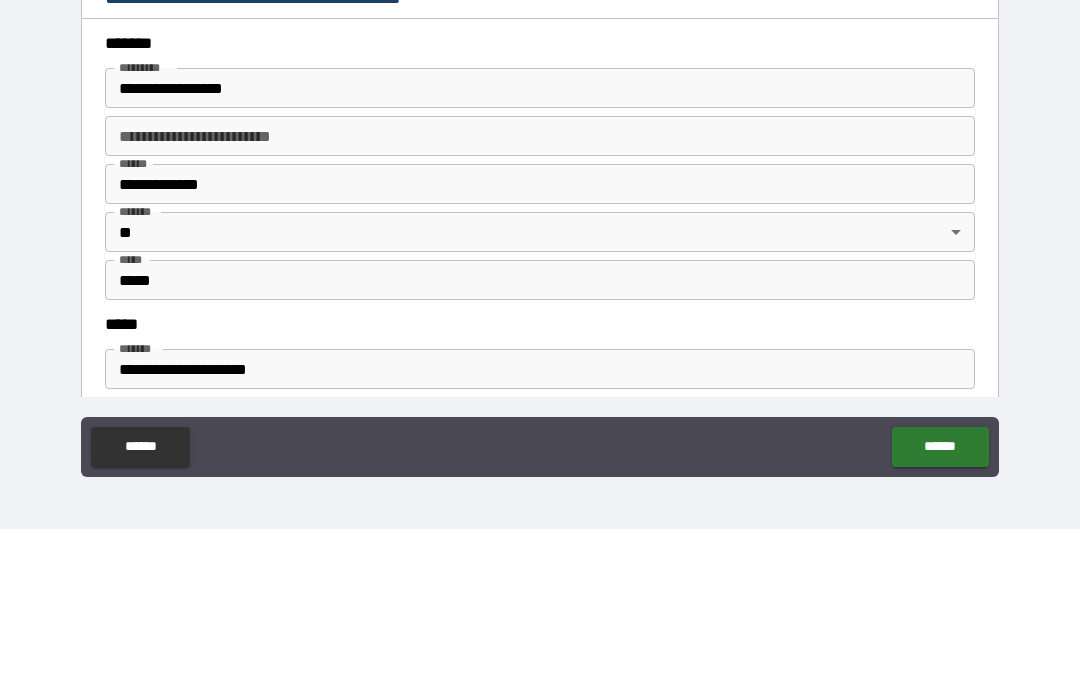 scroll, scrollTop: 2205, scrollLeft: 0, axis: vertical 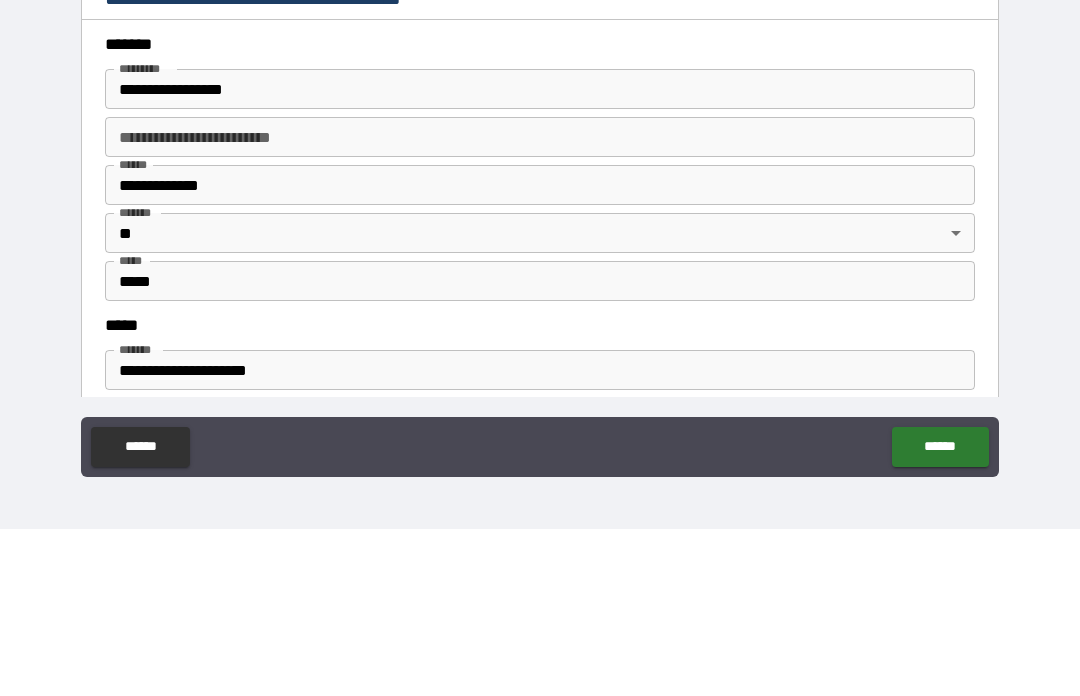 type on "**********" 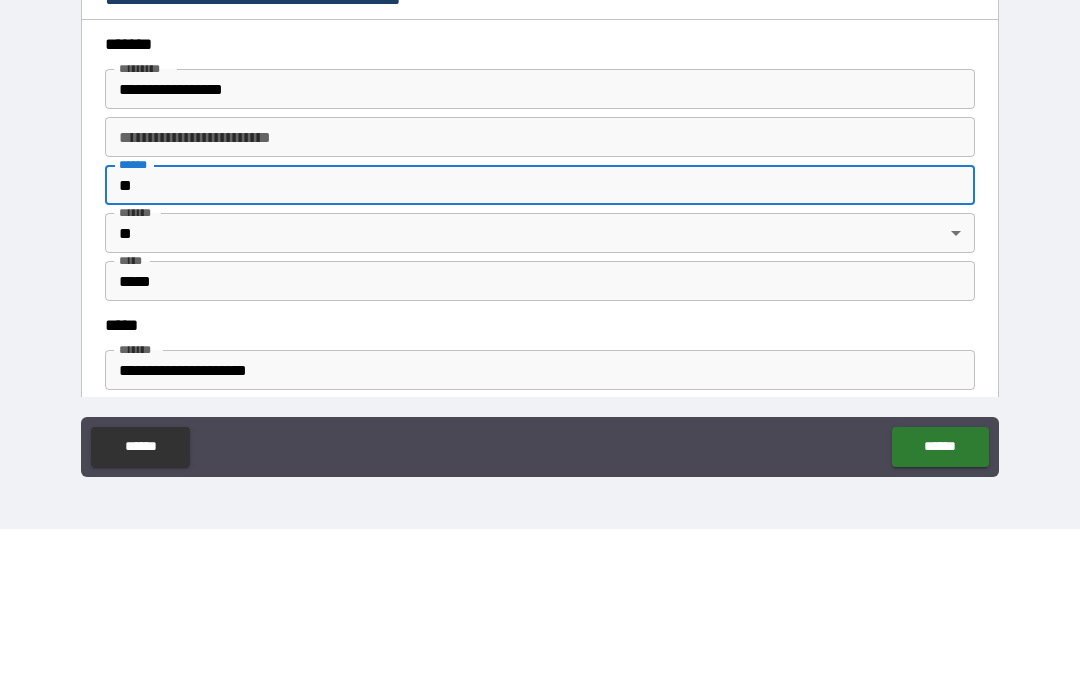 type on "*" 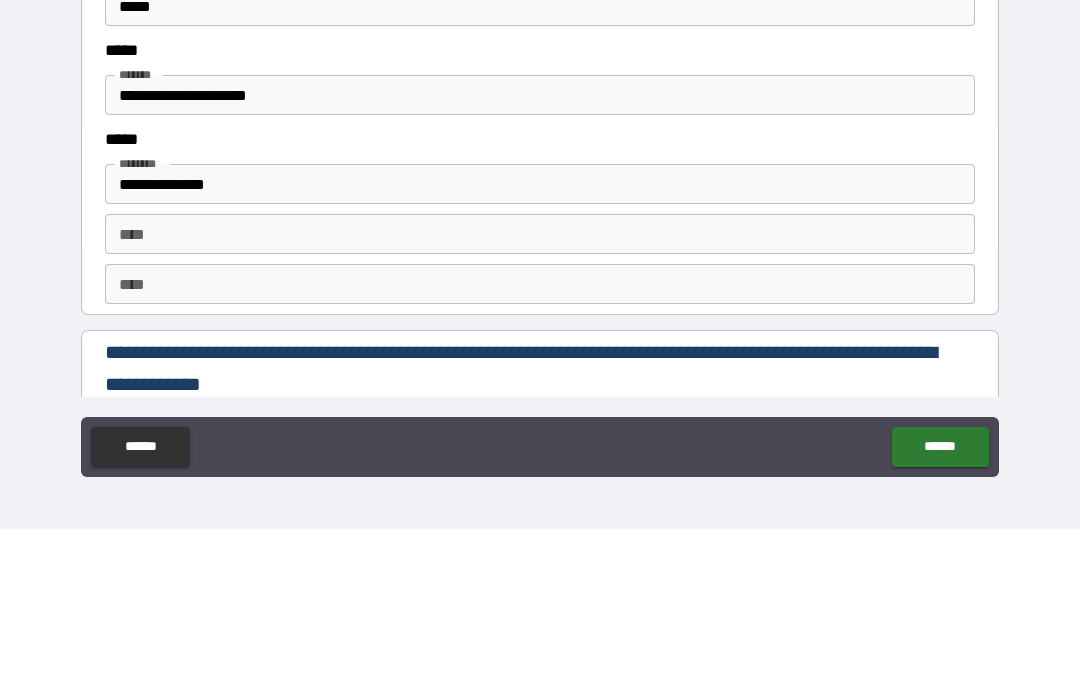 scroll, scrollTop: 2494, scrollLeft: 0, axis: vertical 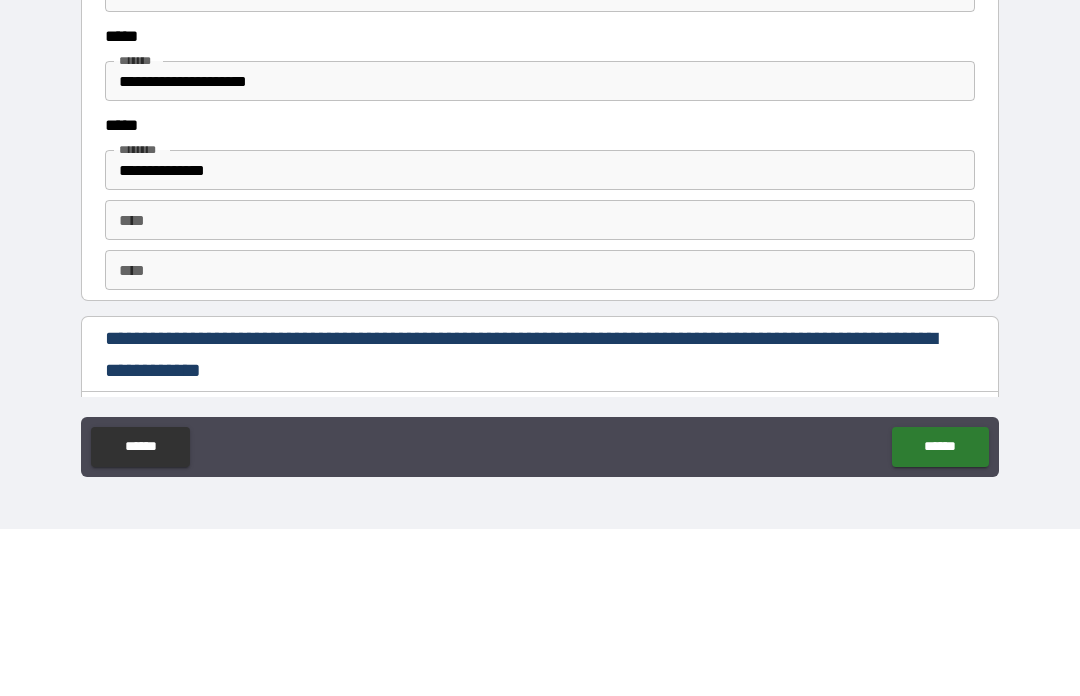 type on "*******" 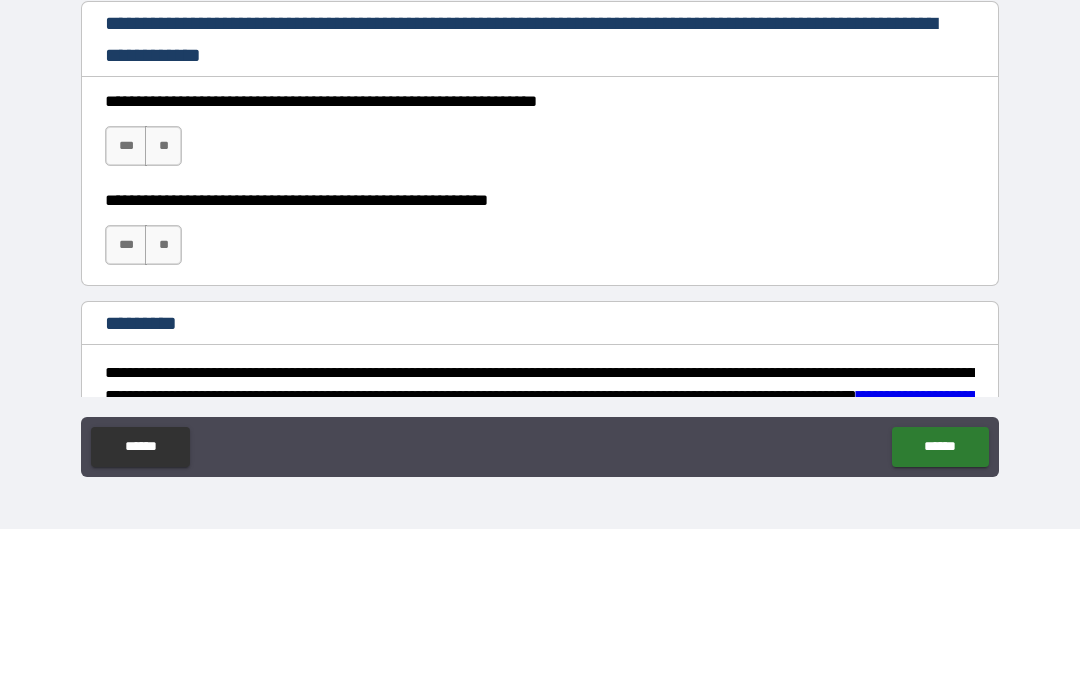 scroll, scrollTop: 2814, scrollLeft: 0, axis: vertical 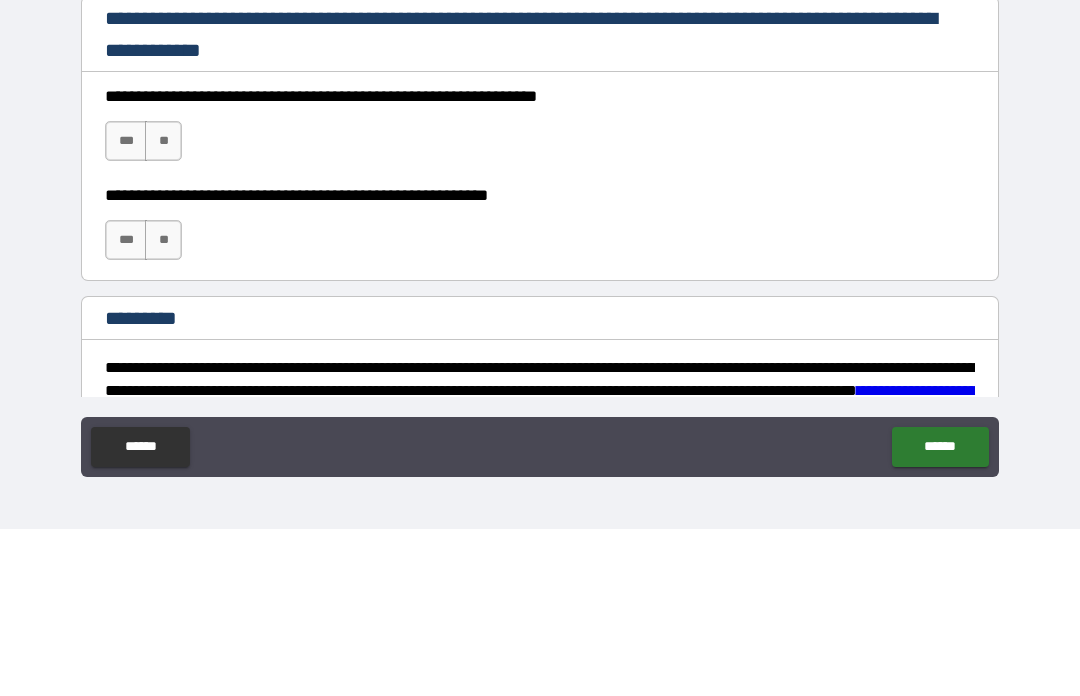 type on "**********" 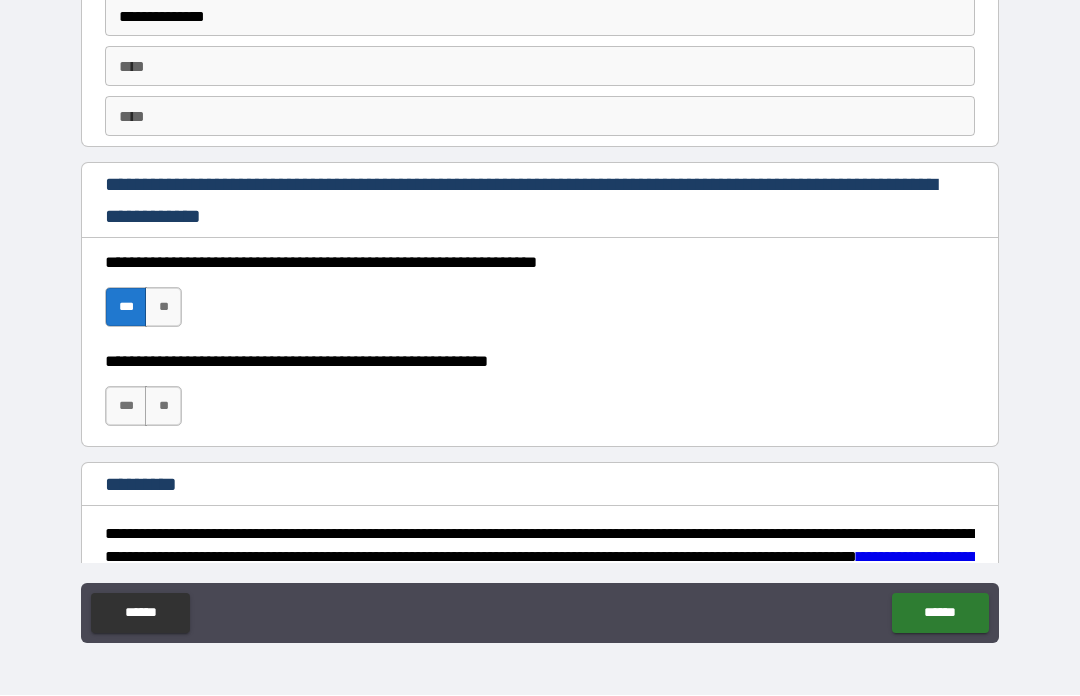 click on "***" at bounding box center (126, 407) 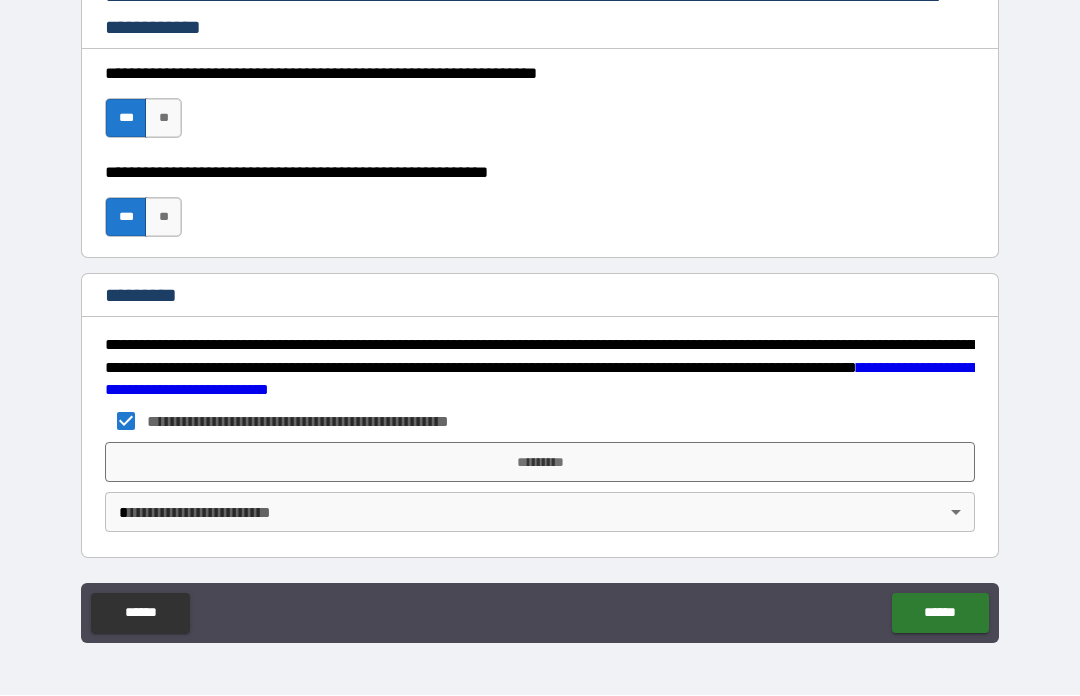 scroll, scrollTop: 3003, scrollLeft: 0, axis: vertical 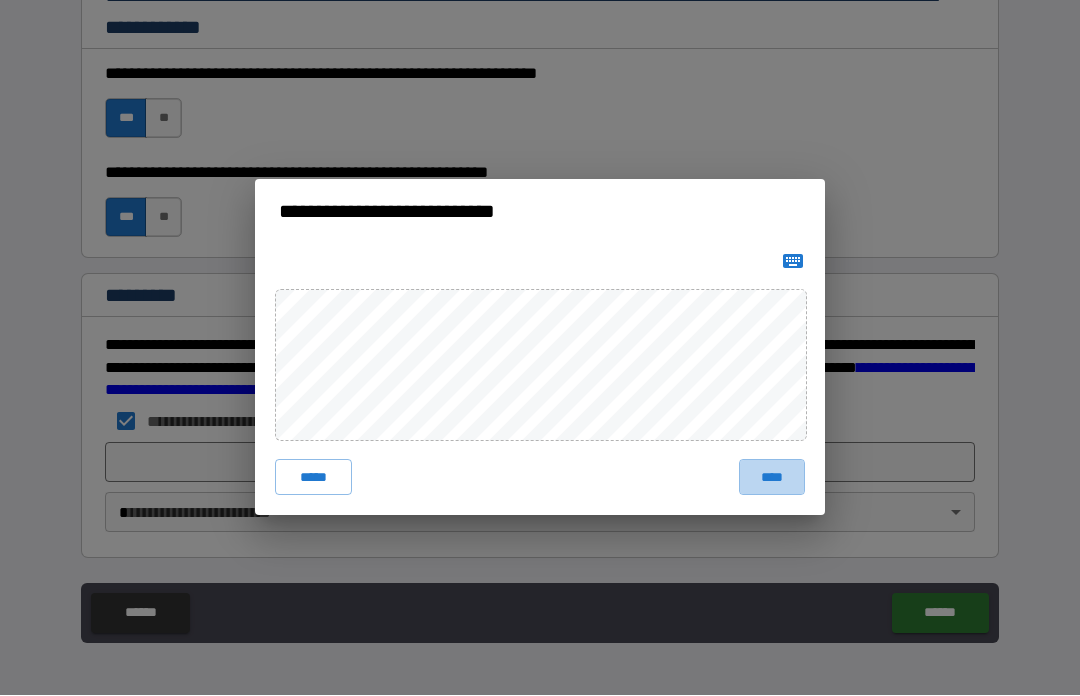 click on "****" at bounding box center [772, 478] 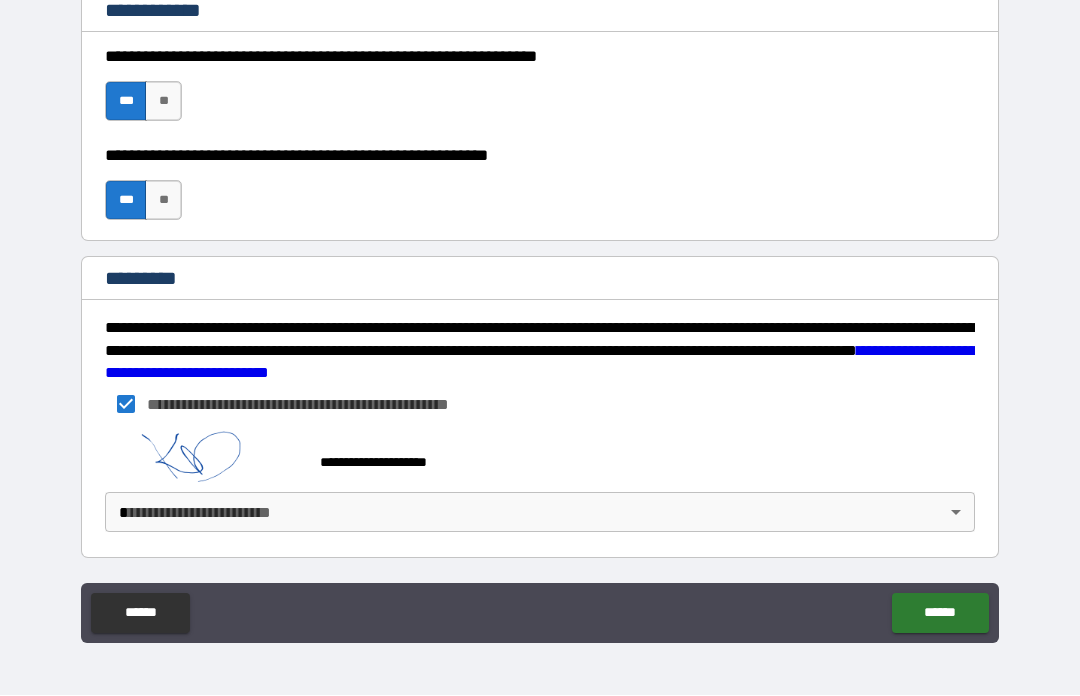 scroll, scrollTop: 3020, scrollLeft: 0, axis: vertical 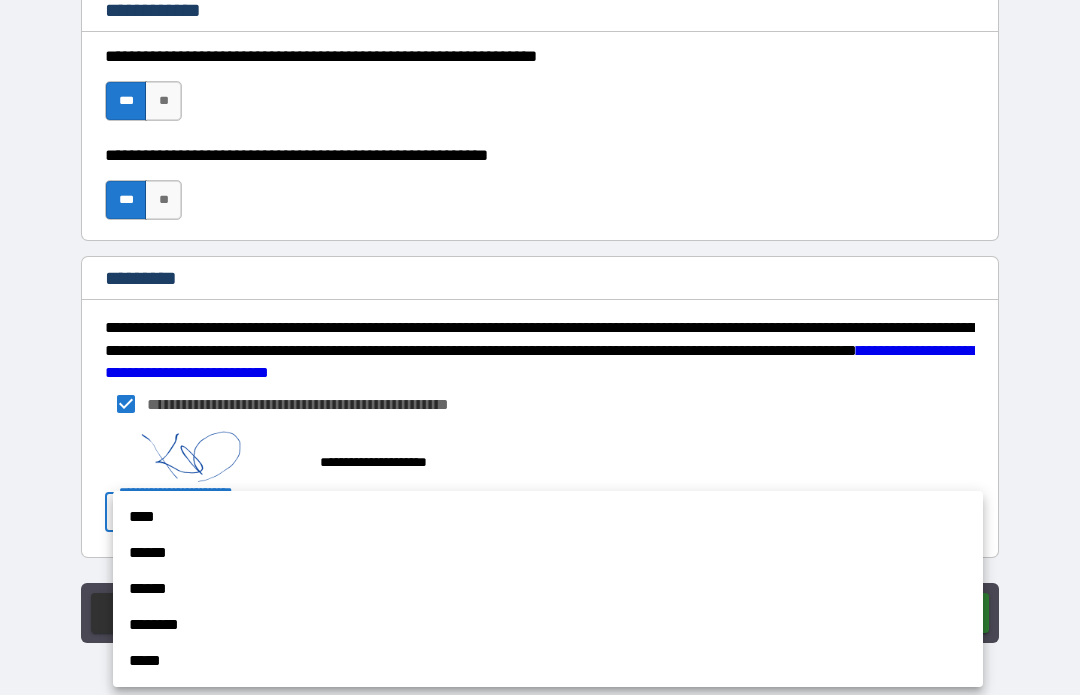 click on "****" at bounding box center [548, 518] 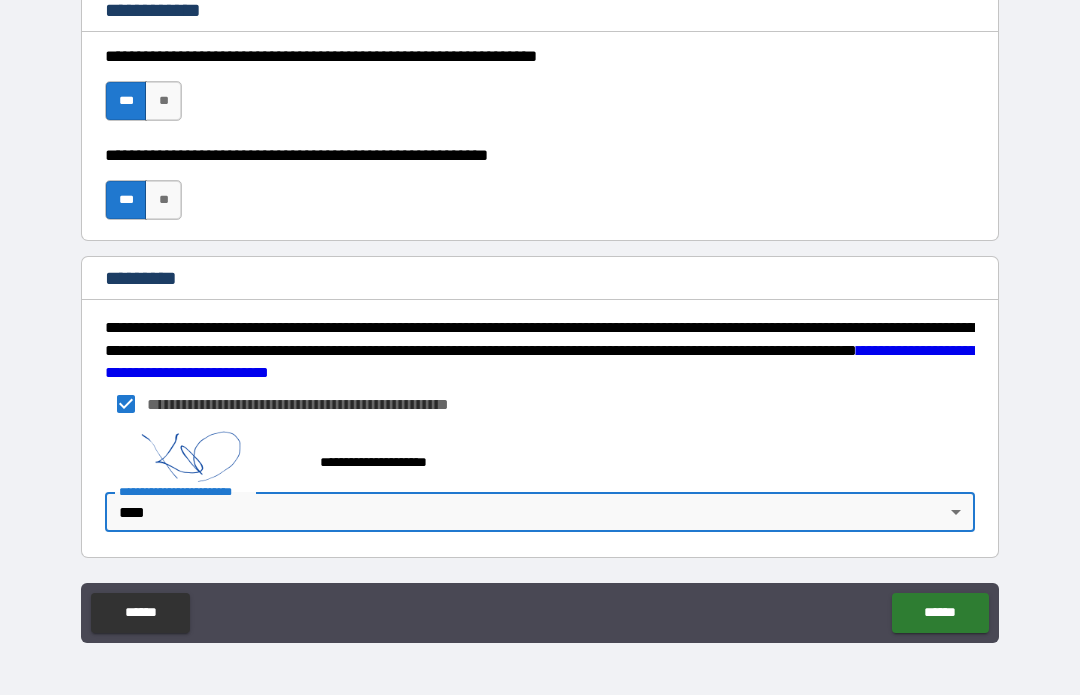 type on "*" 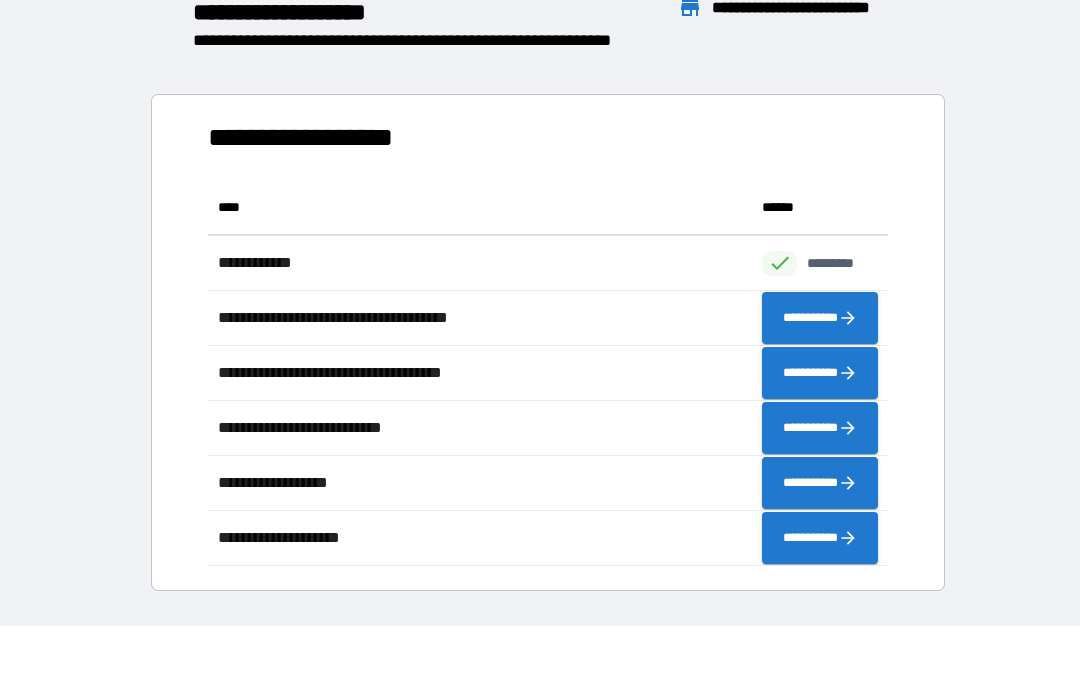 scroll, scrollTop: 386, scrollLeft: 680, axis: both 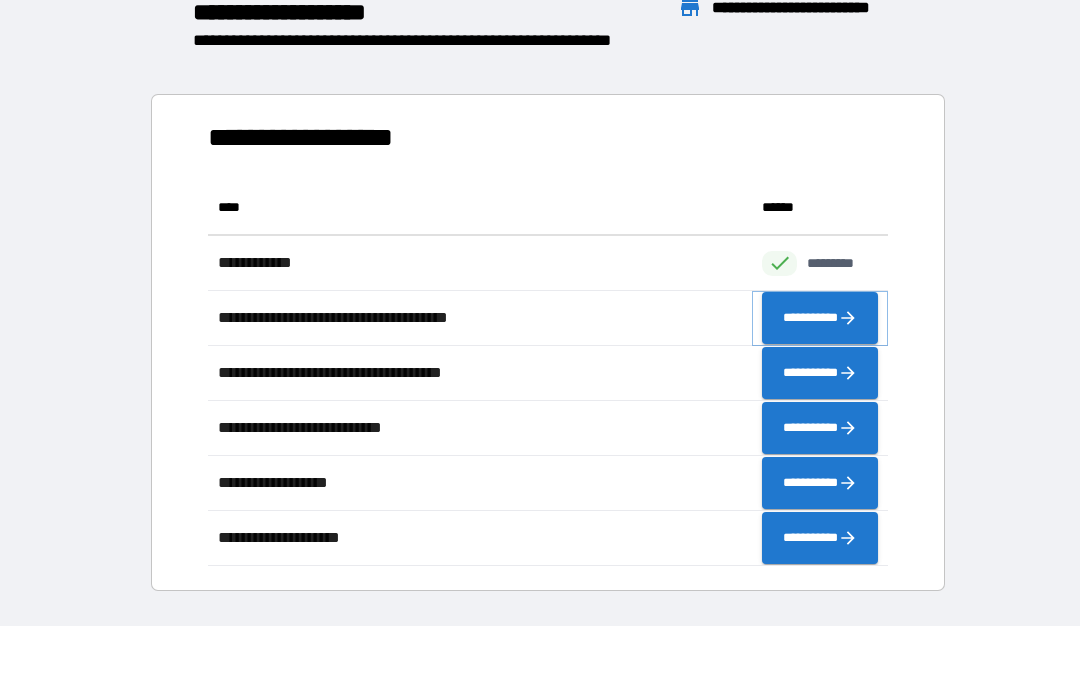 click on "**********" at bounding box center (820, 319) 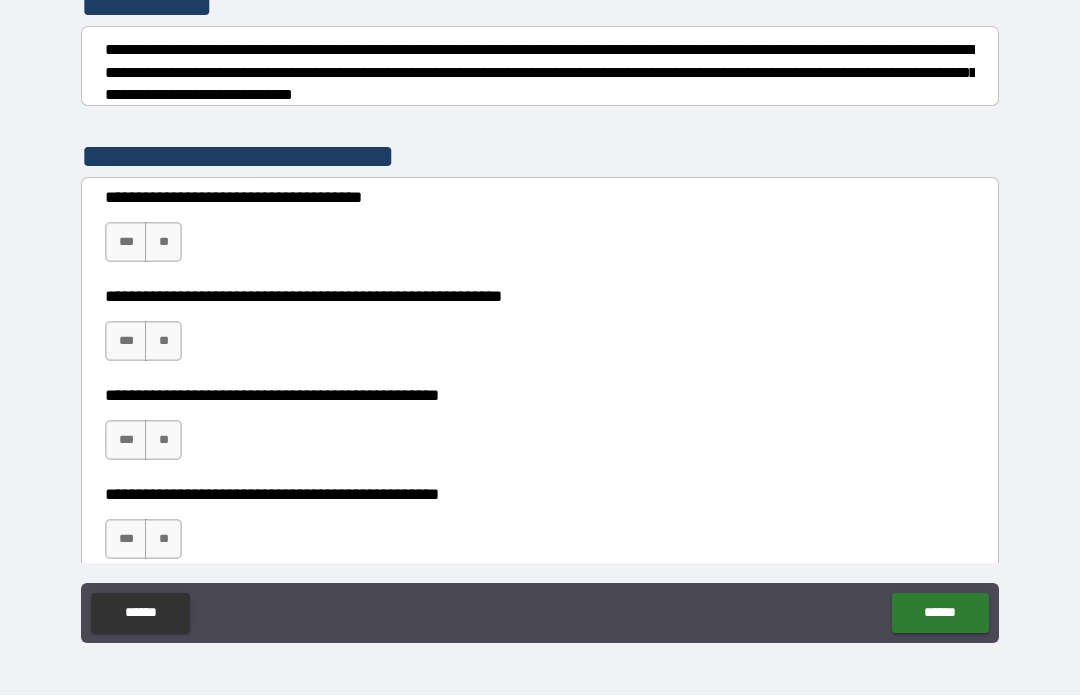 scroll, scrollTop: 275, scrollLeft: 0, axis: vertical 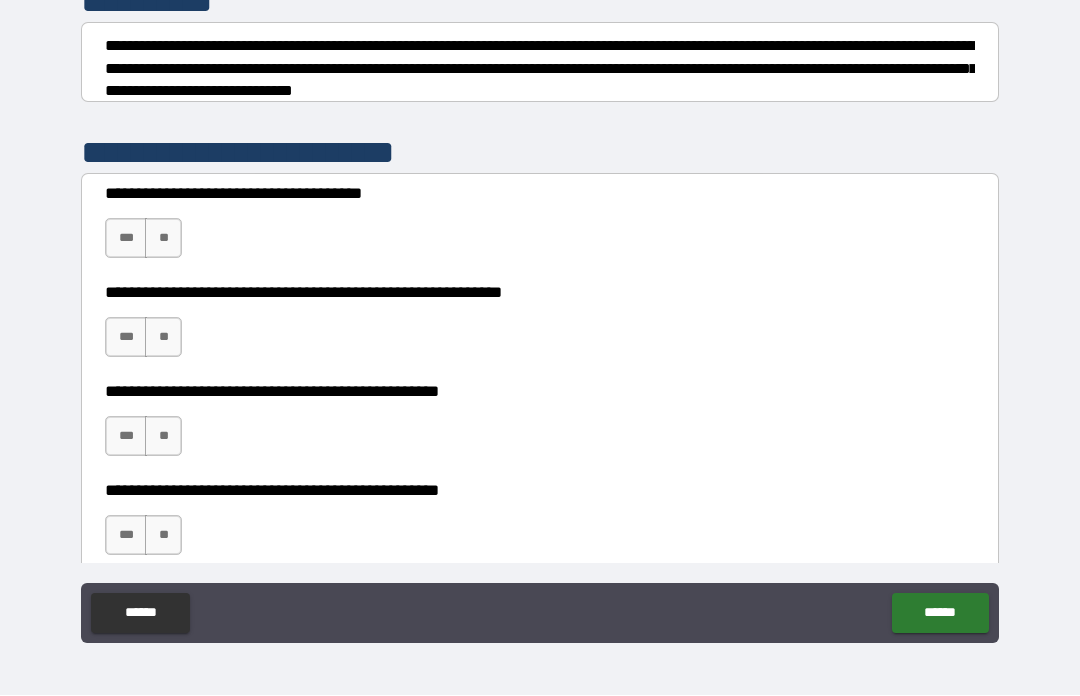 click on "***" at bounding box center (126, 239) 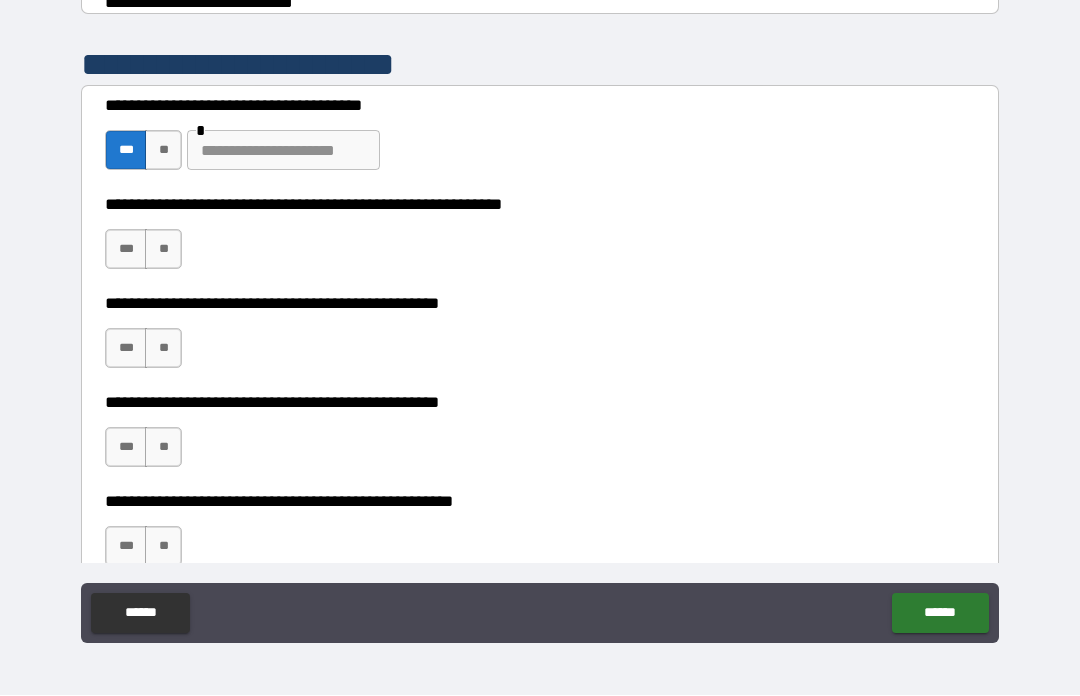 scroll, scrollTop: 364, scrollLeft: 0, axis: vertical 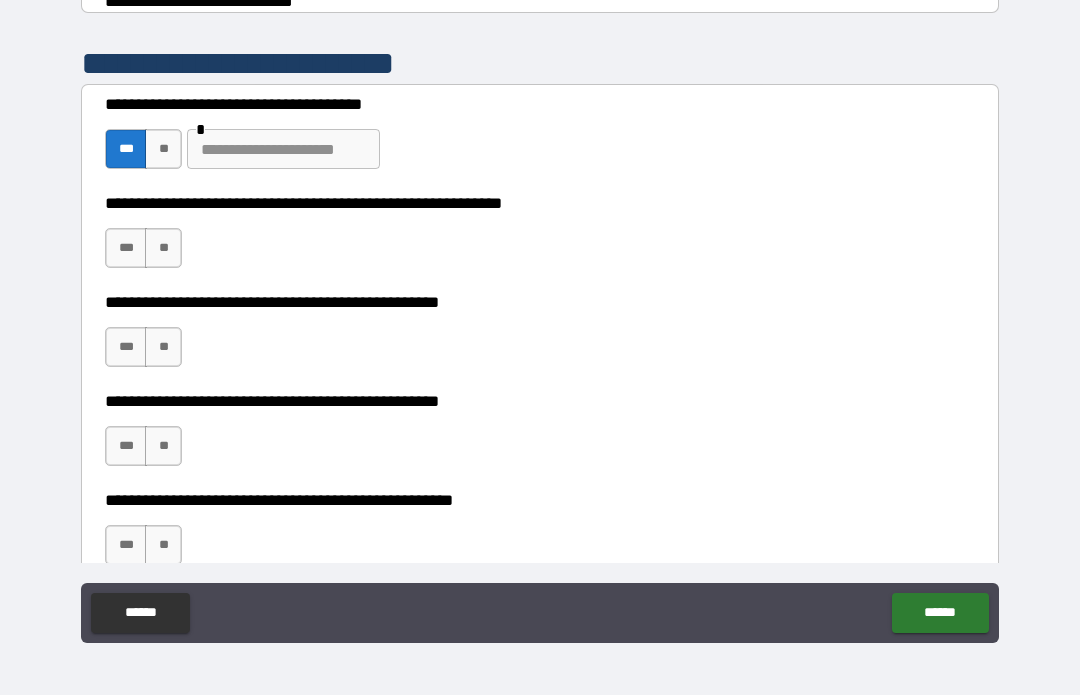 click on "**" at bounding box center [163, 150] 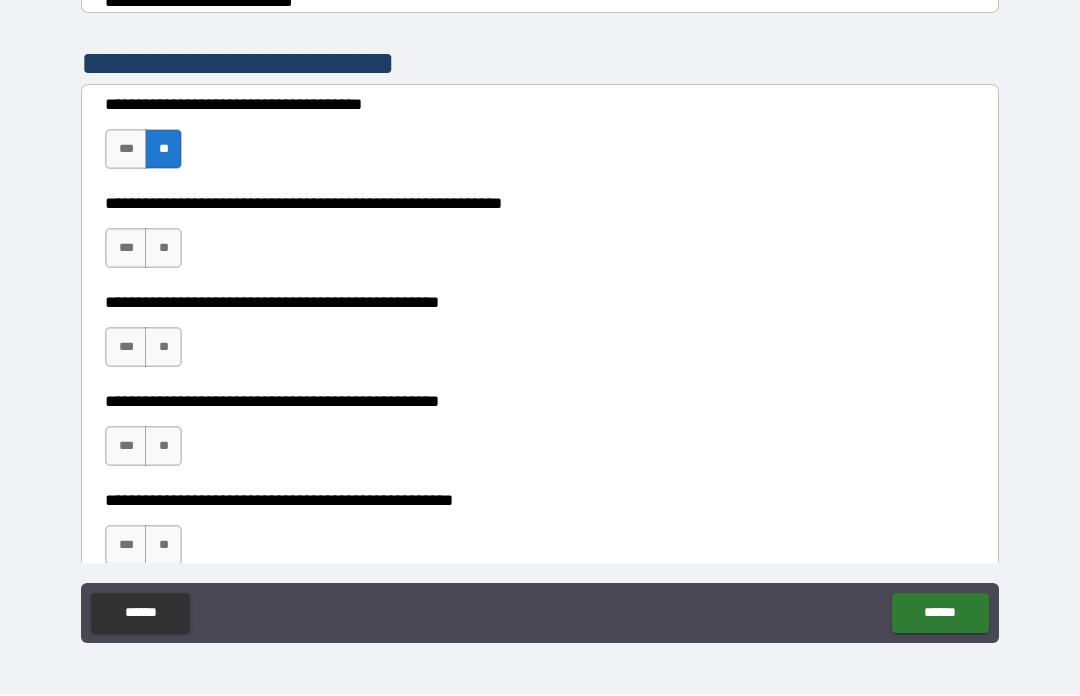 click on "**" at bounding box center (163, 249) 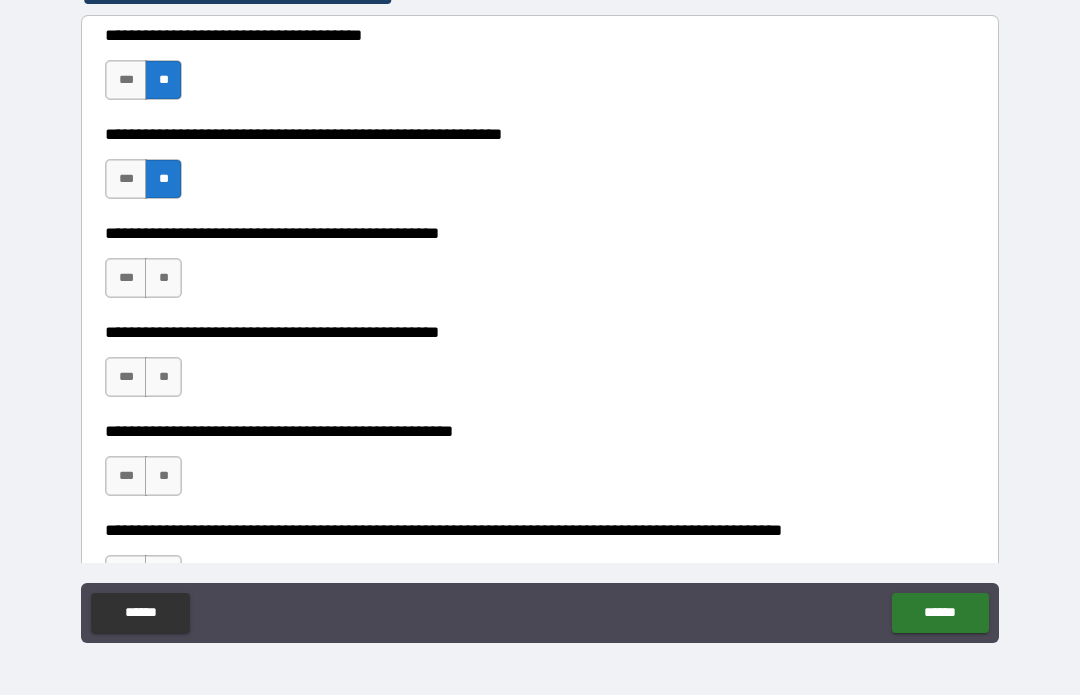 scroll, scrollTop: 437, scrollLeft: 0, axis: vertical 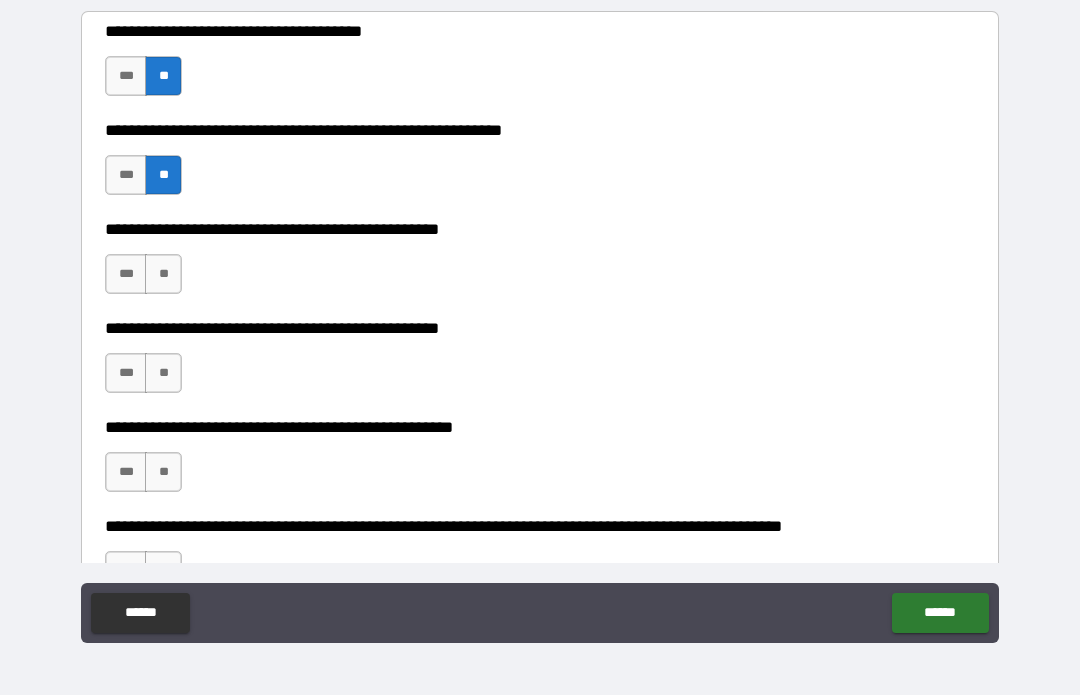 click on "***" at bounding box center [126, 275] 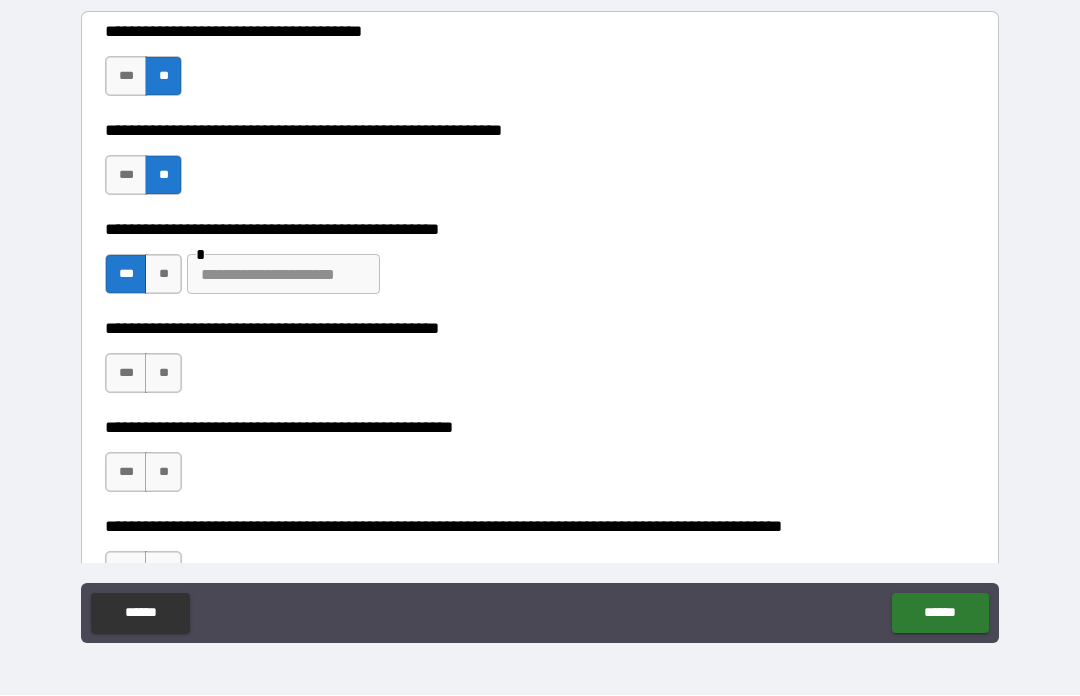 click at bounding box center (283, 275) 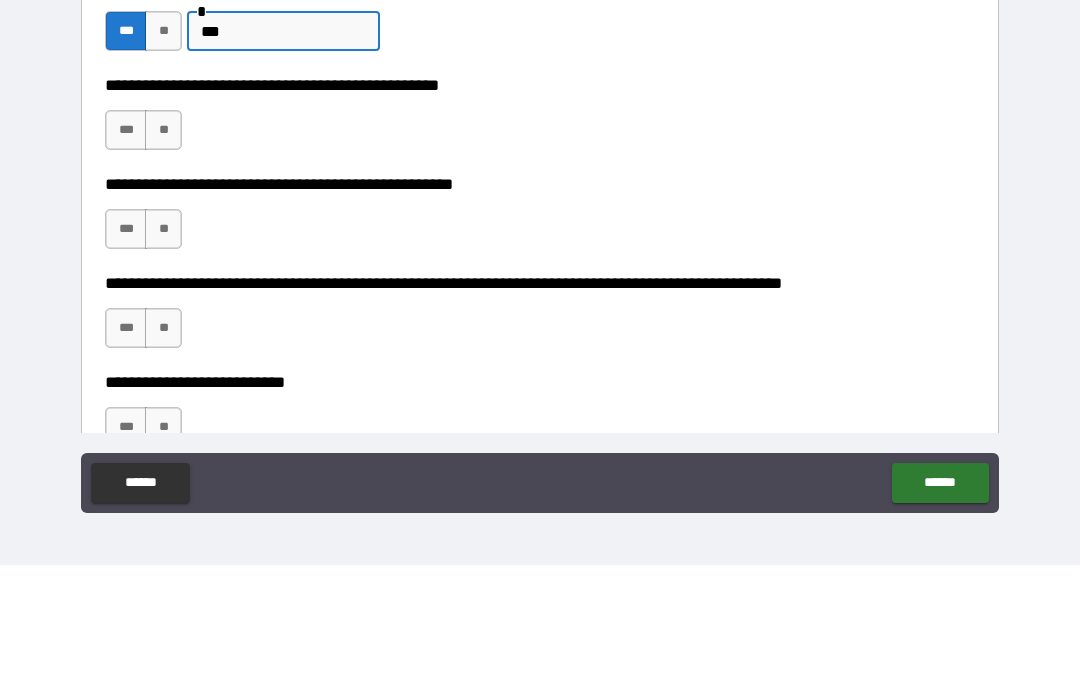scroll, scrollTop: 554, scrollLeft: 0, axis: vertical 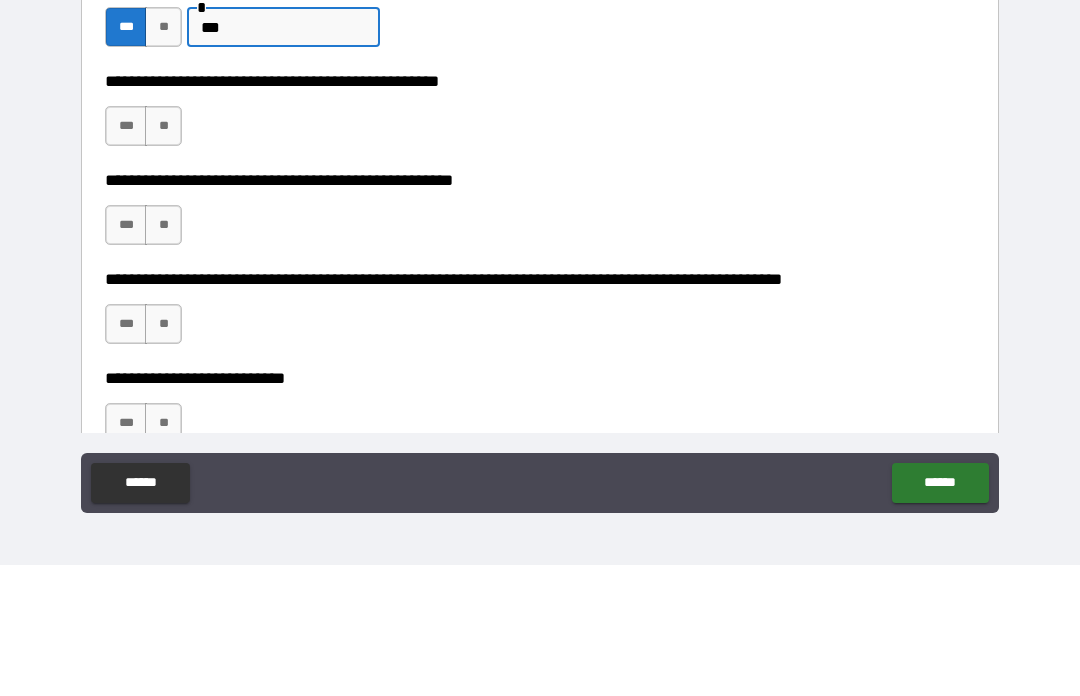 type on "***" 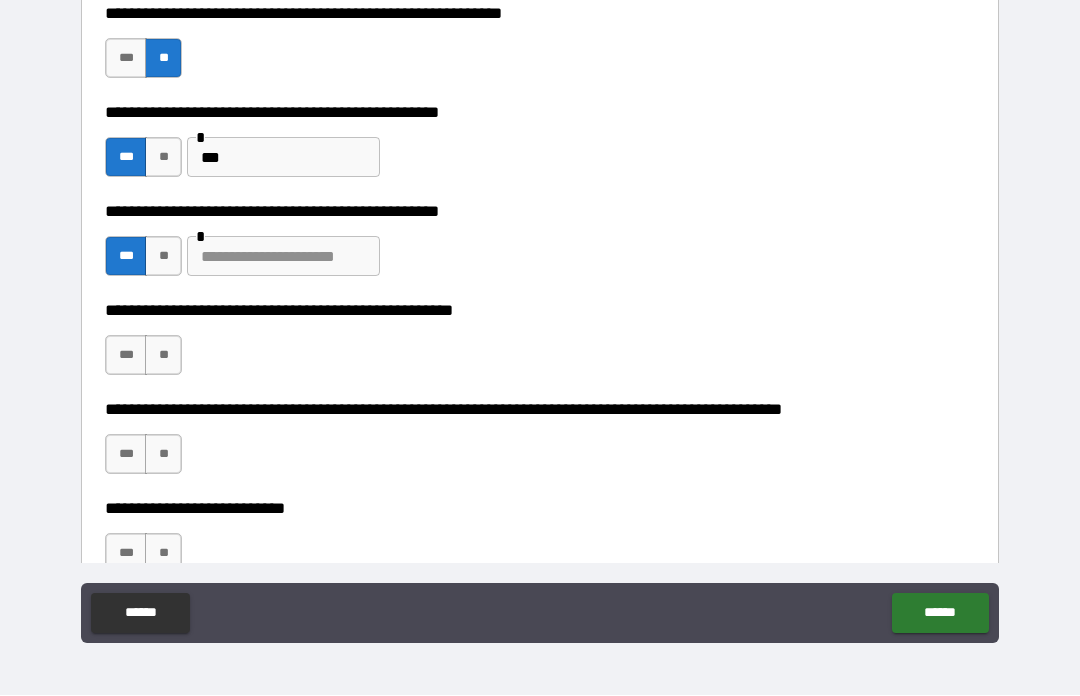 click at bounding box center (283, 257) 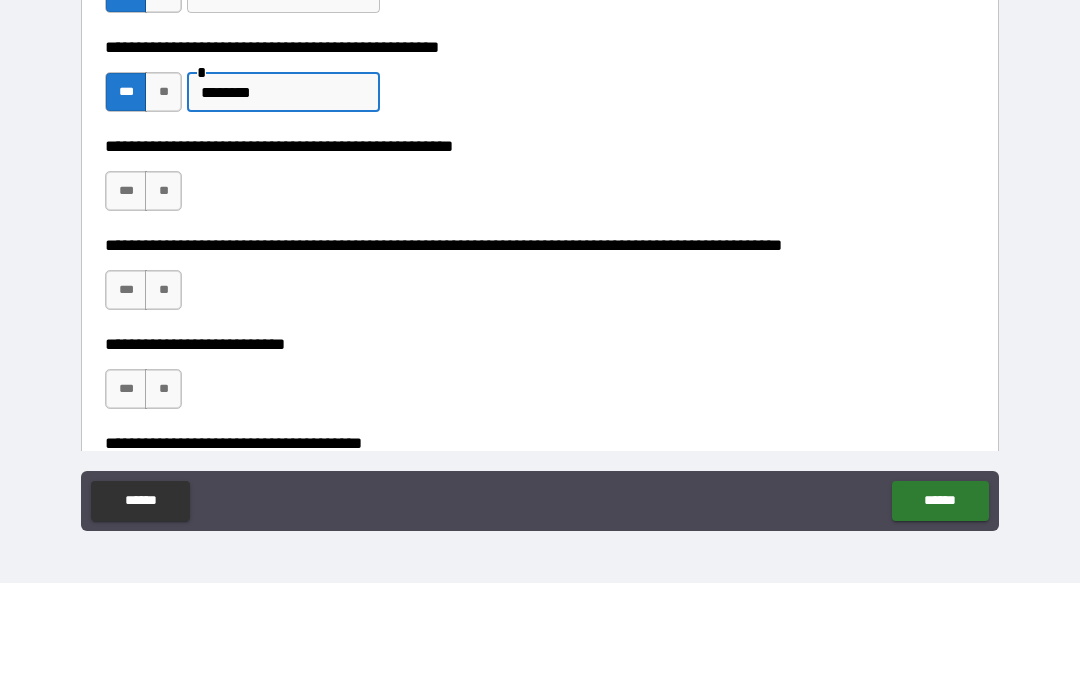 scroll, scrollTop: 607, scrollLeft: 0, axis: vertical 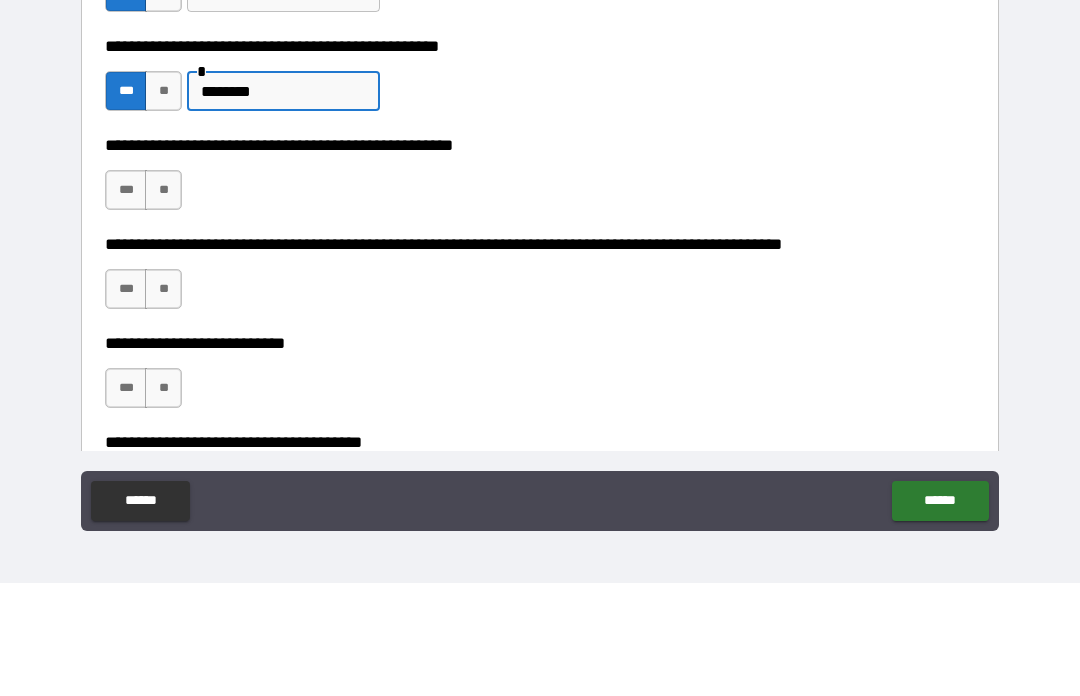 type on "********" 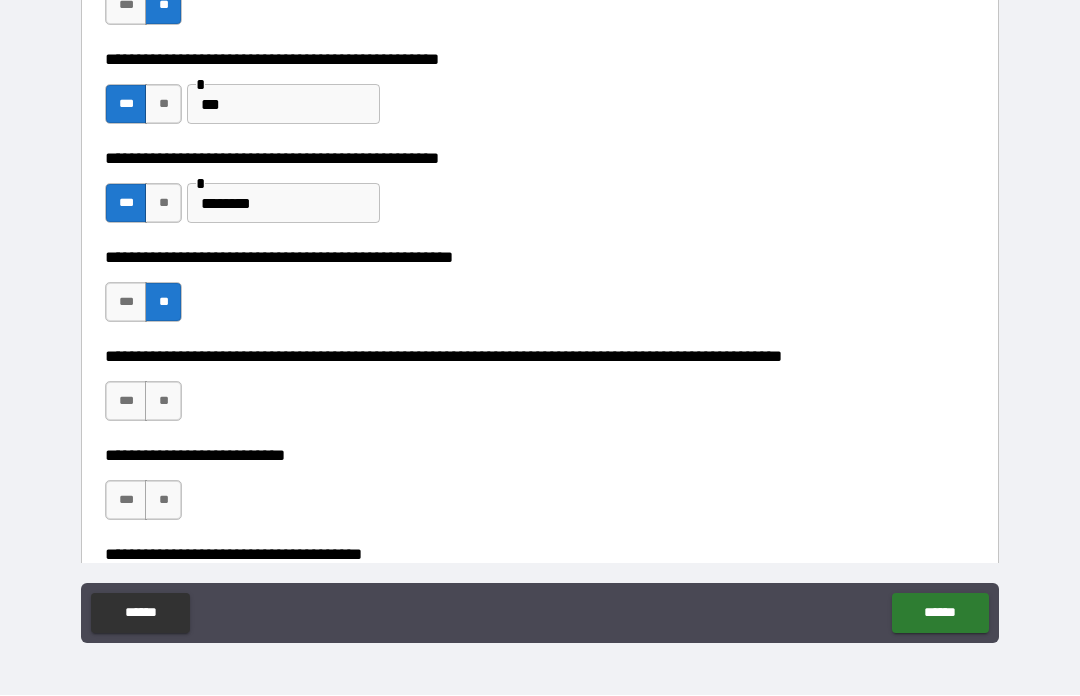 click on "**" at bounding box center [163, 402] 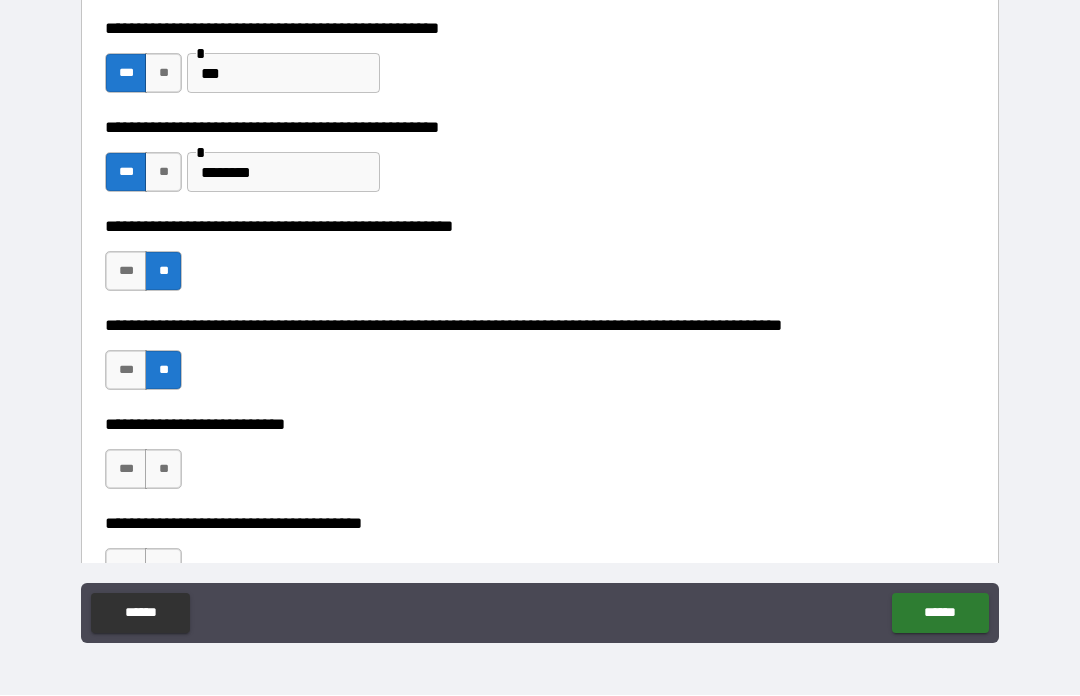 click on "**" at bounding box center (163, 470) 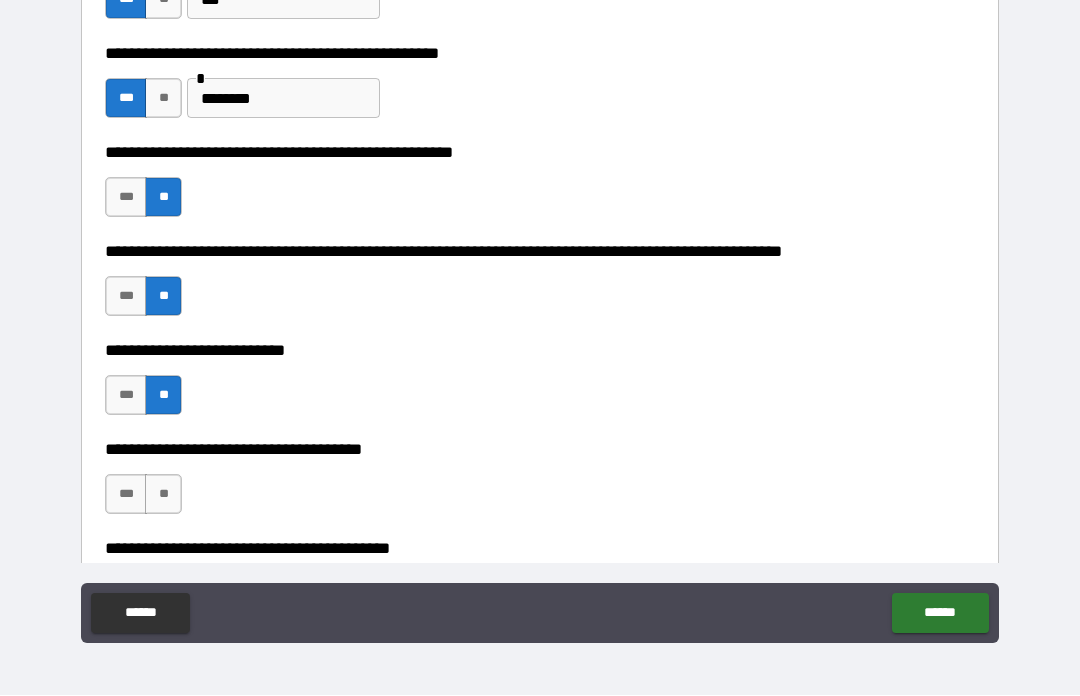 click on "**" at bounding box center (163, 495) 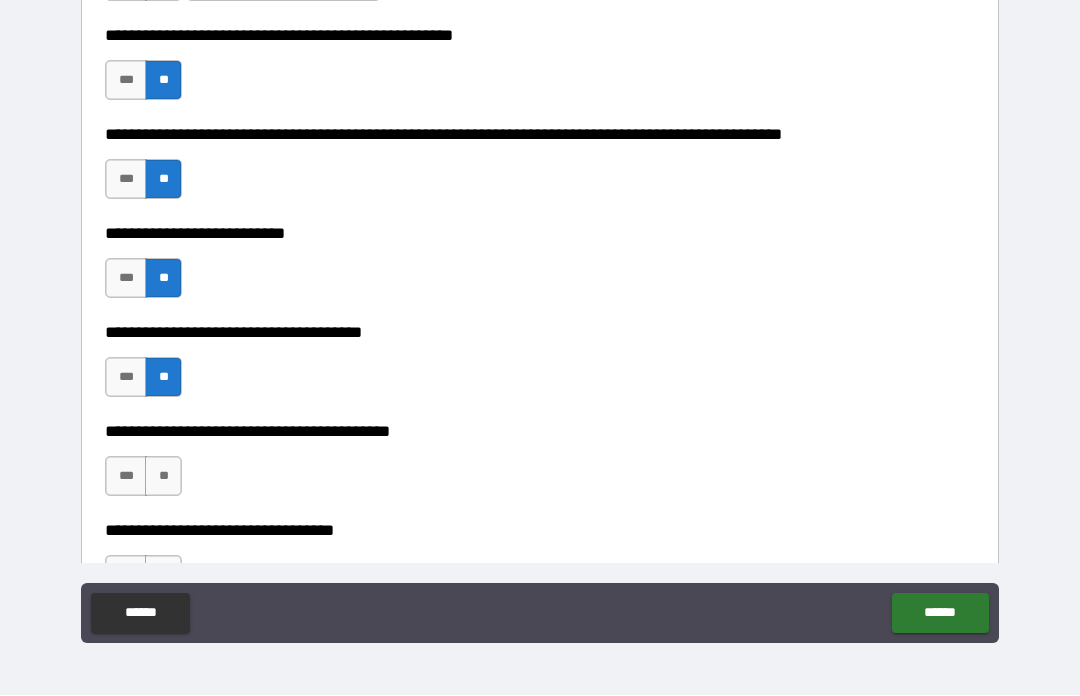 click on "**" at bounding box center [163, 477] 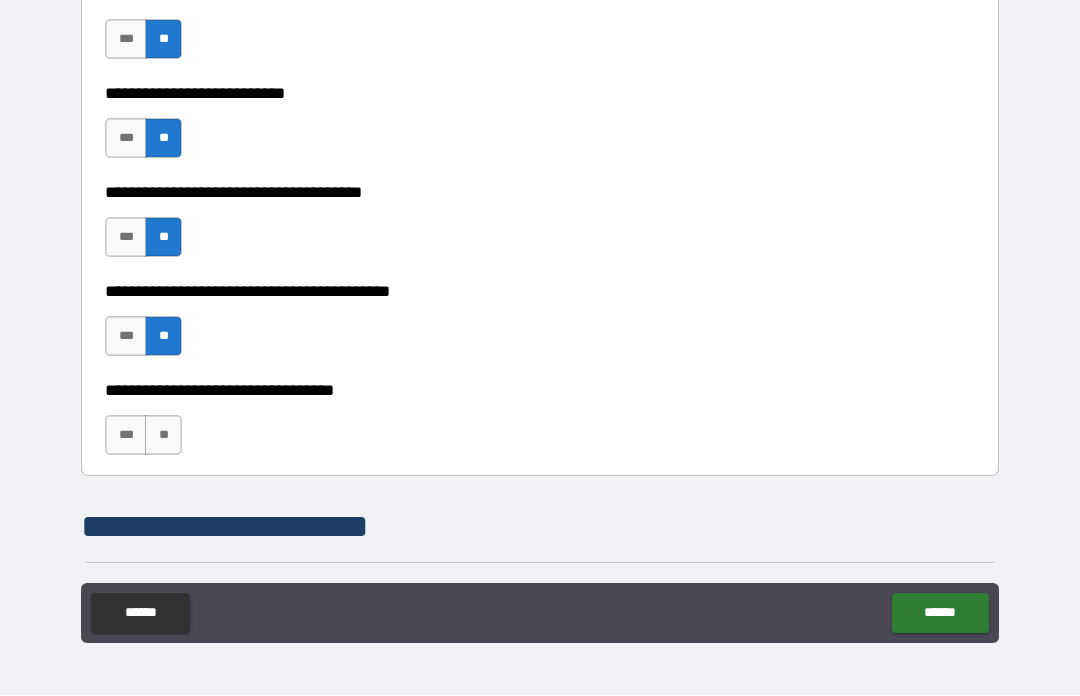 scroll, scrollTop: 968, scrollLeft: 0, axis: vertical 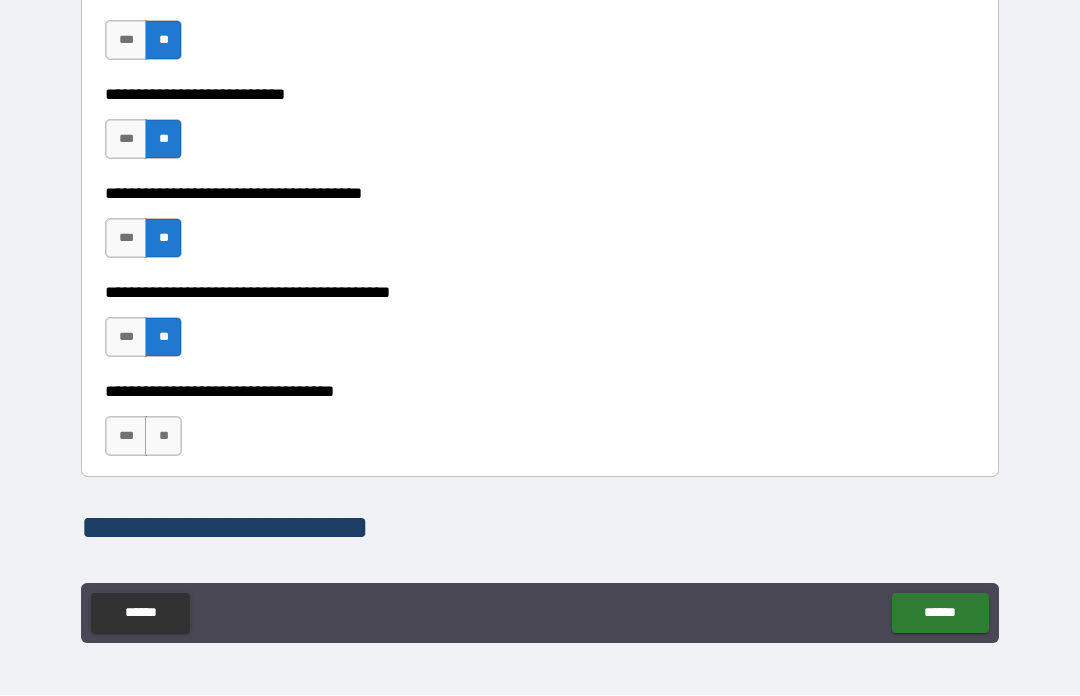 click on "**" at bounding box center [163, 437] 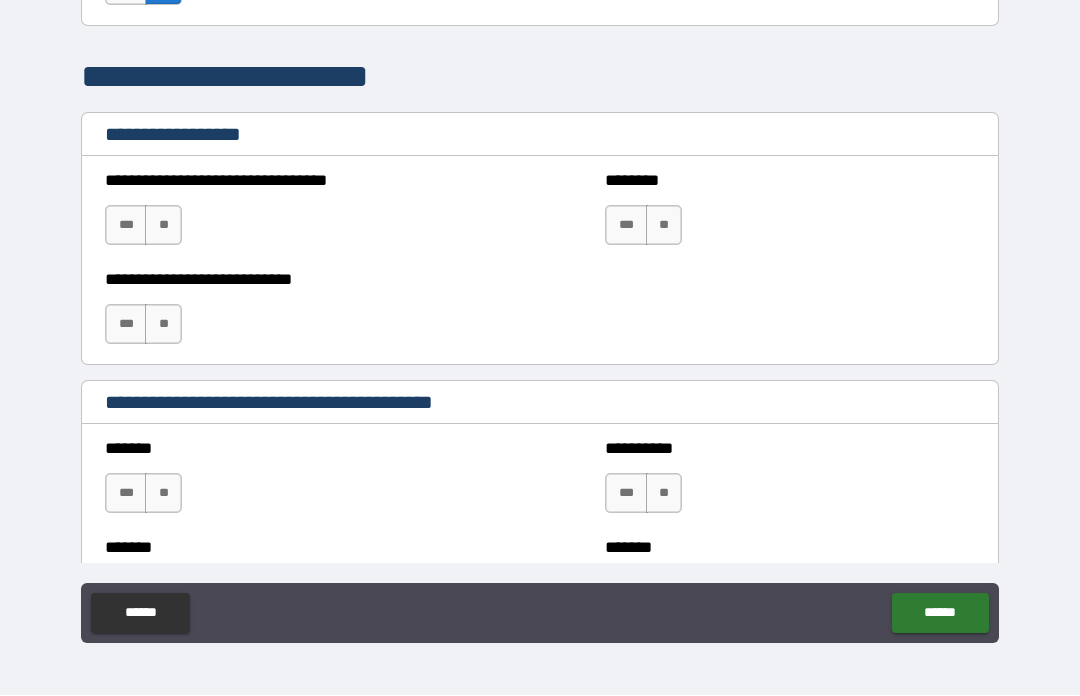 scroll, scrollTop: 1419, scrollLeft: 0, axis: vertical 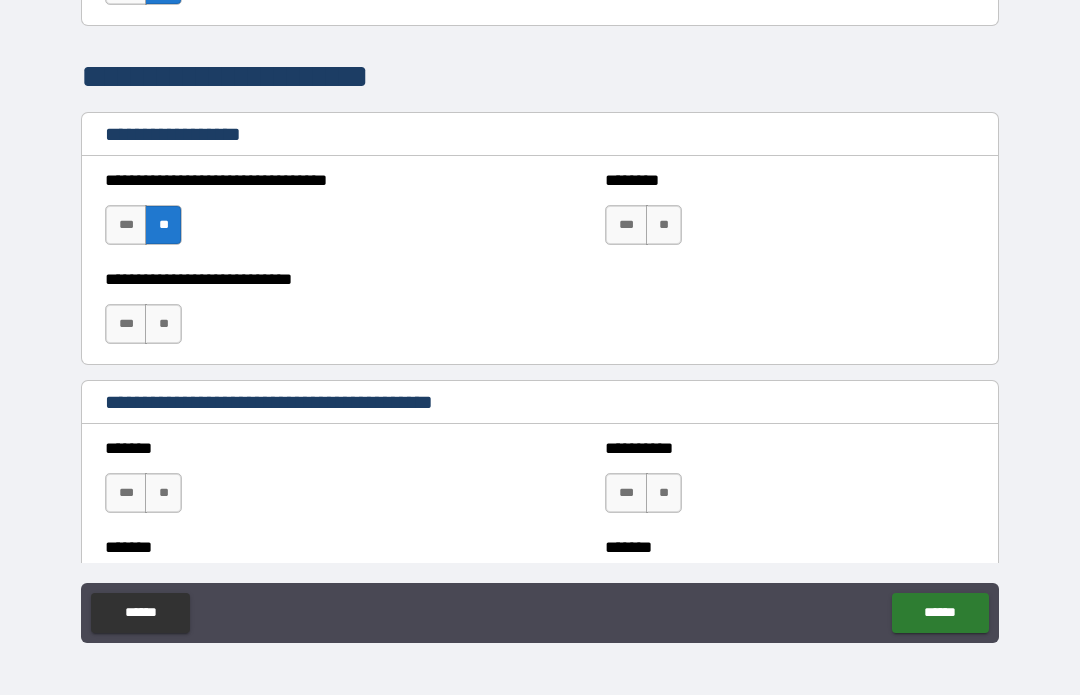 click on "**" at bounding box center (163, 325) 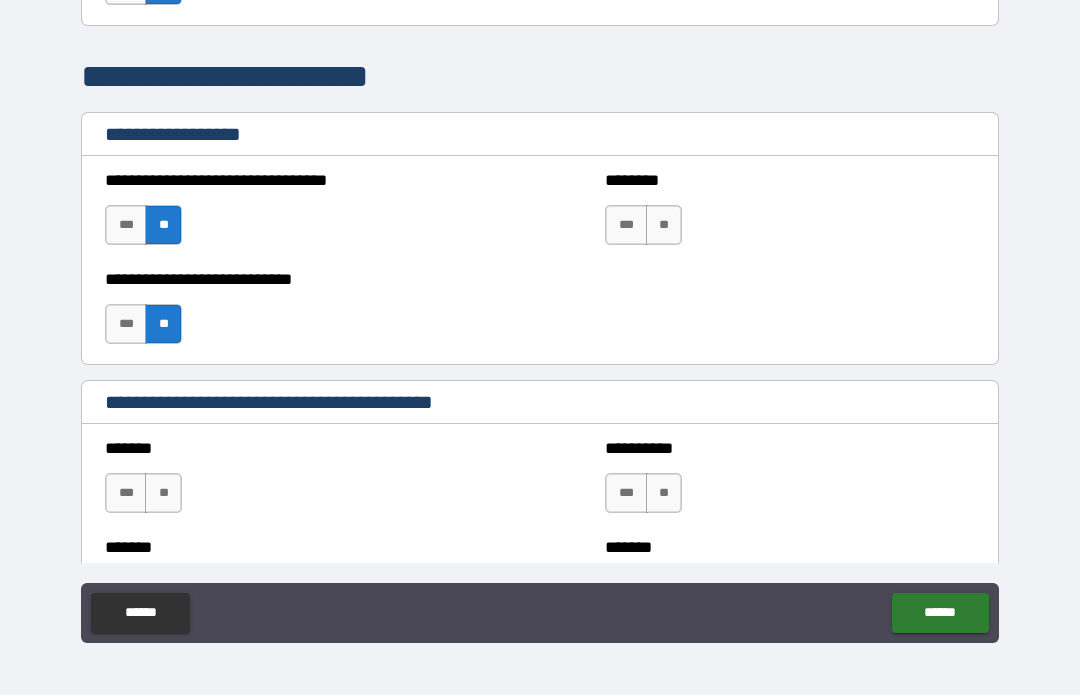 click on "**" at bounding box center (664, 226) 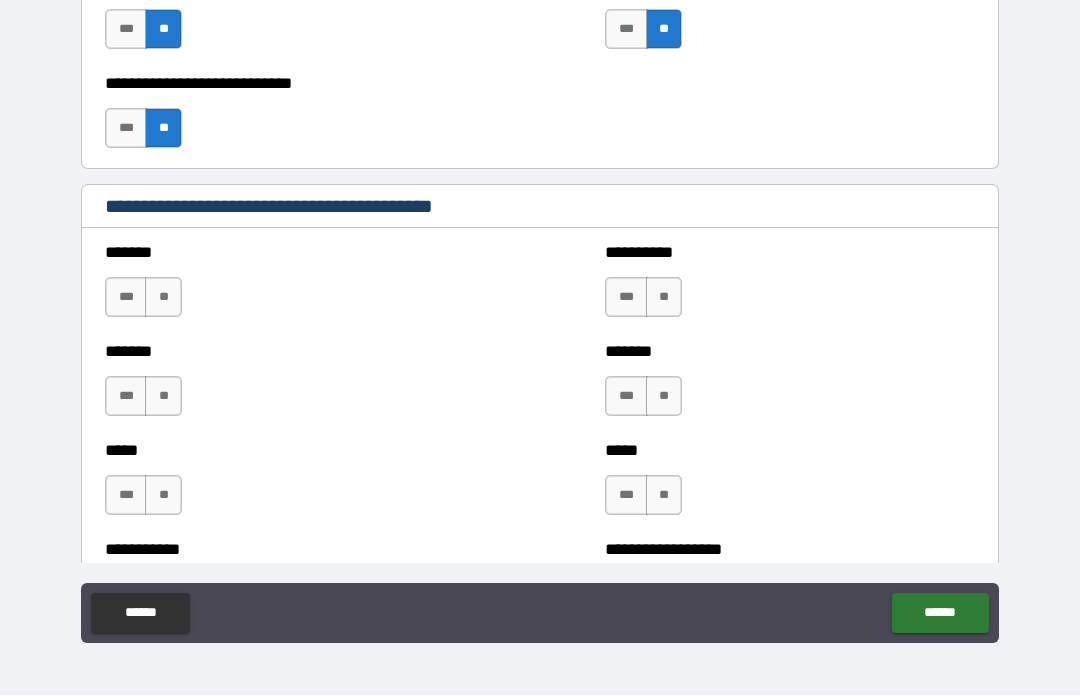 scroll, scrollTop: 1613, scrollLeft: 0, axis: vertical 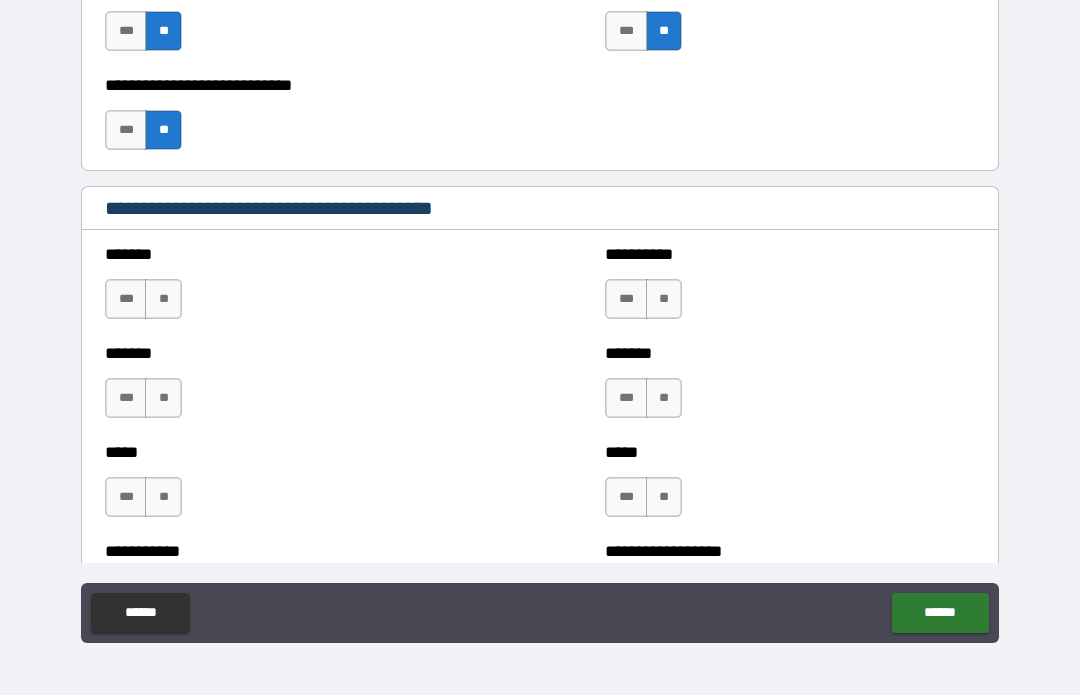 click on "**" at bounding box center (163, 300) 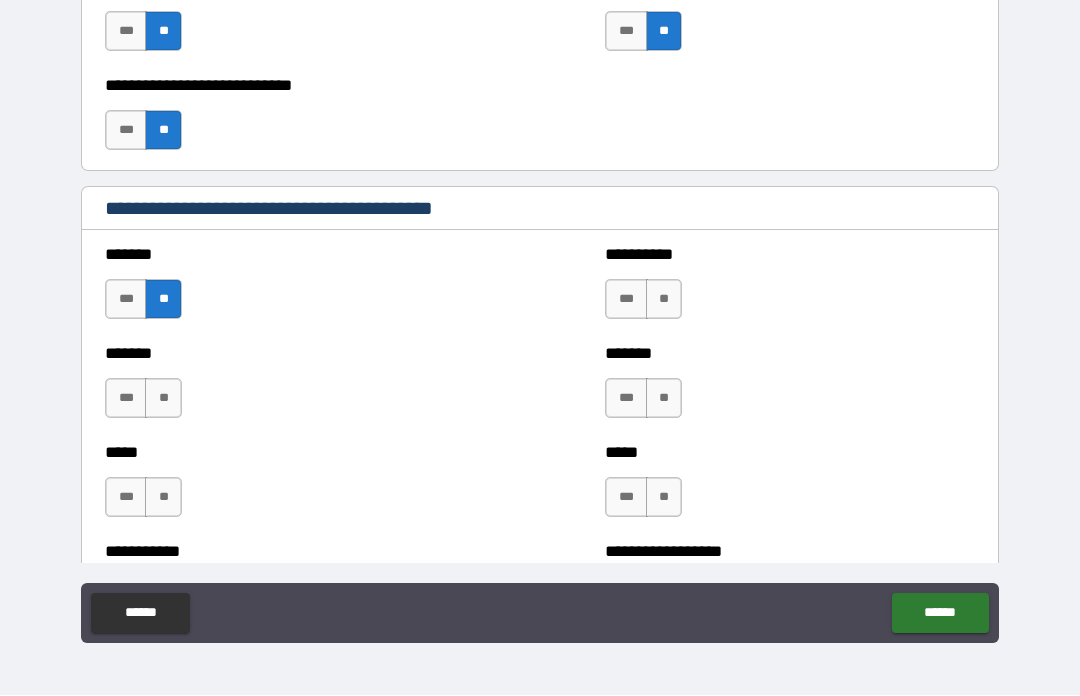 click on "**" at bounding box center (163, 399) 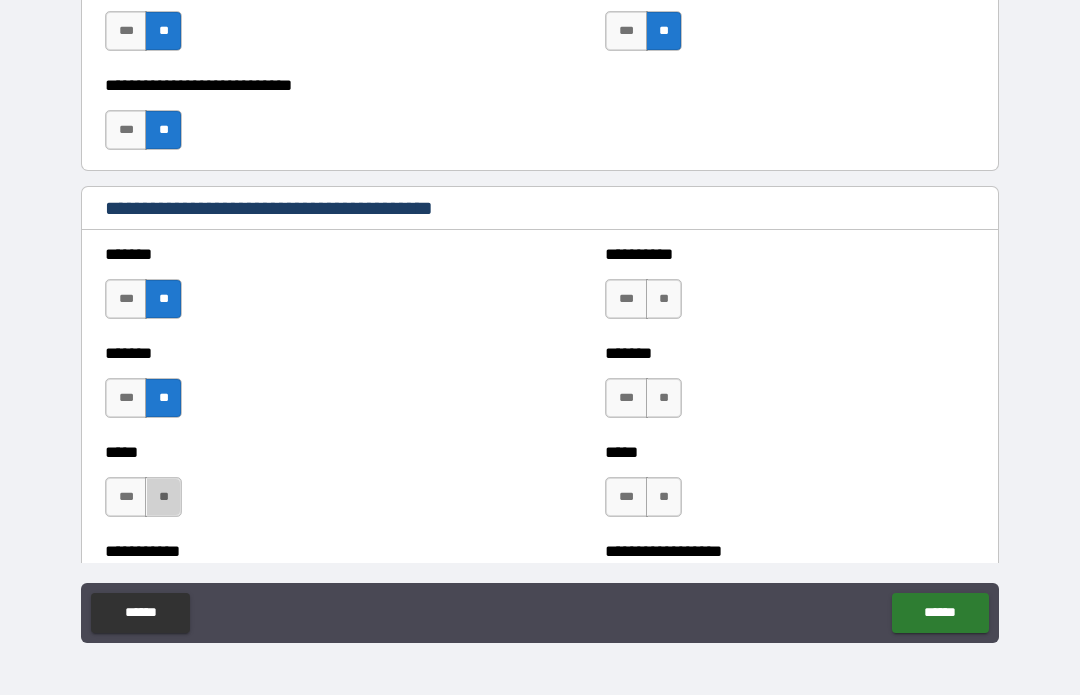 click on "**" at bounding box center (163, 498) 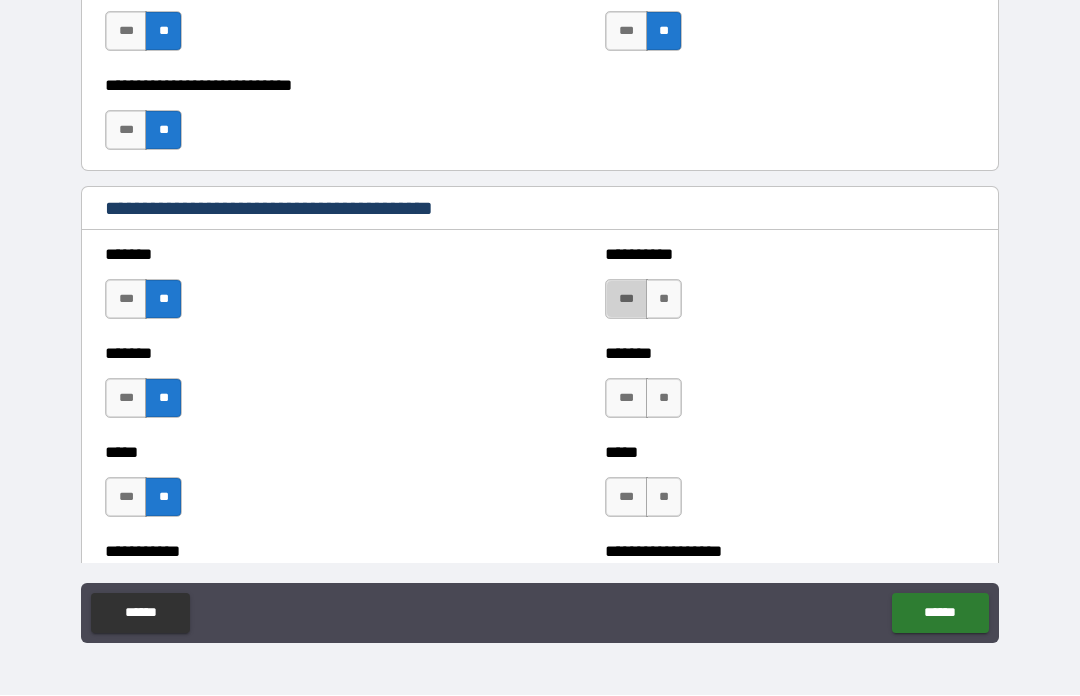 click on "***" at bounding box center [626, 300] 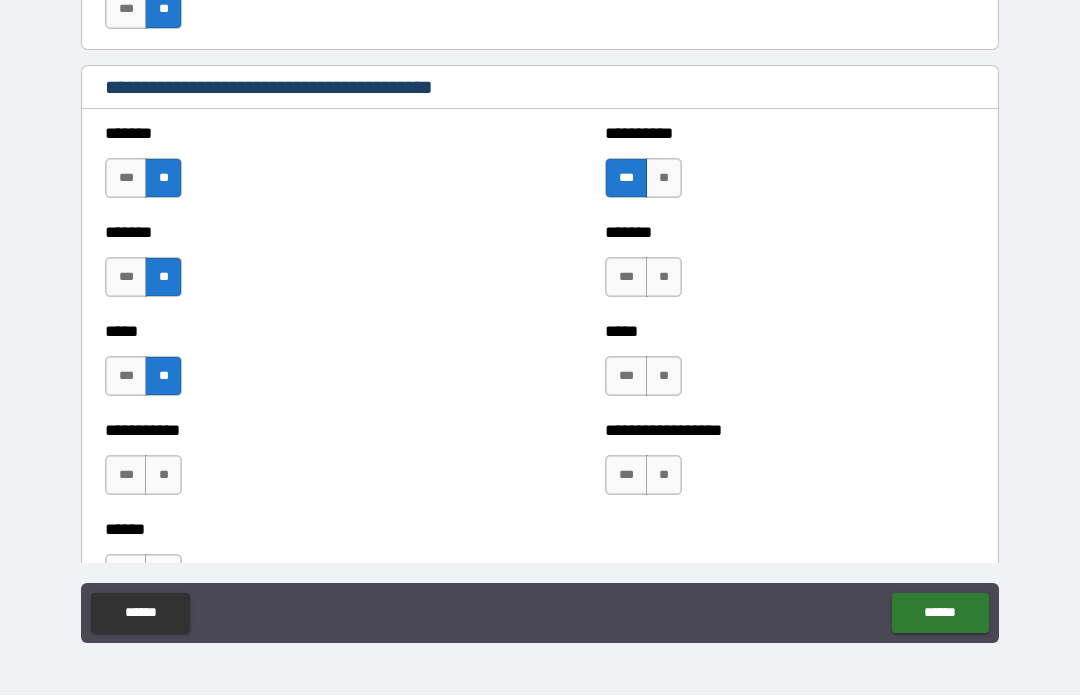 scroll, scrollTop: 1737, scrollLeft: 0, axis: vertical 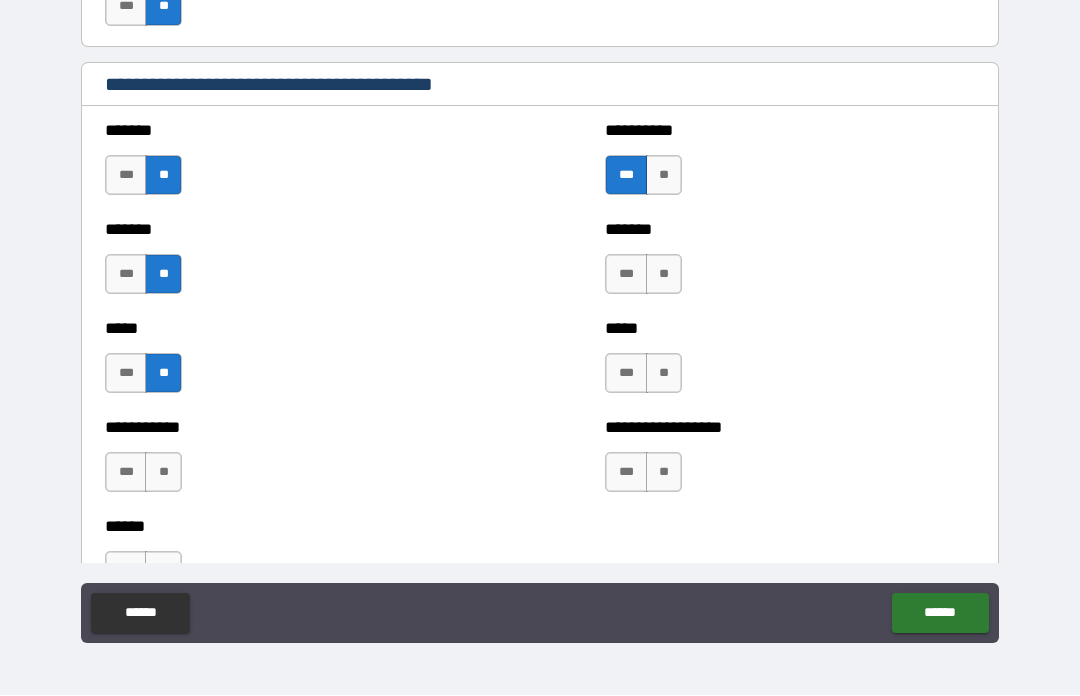 click on "**" at bounding box center (664, 275) 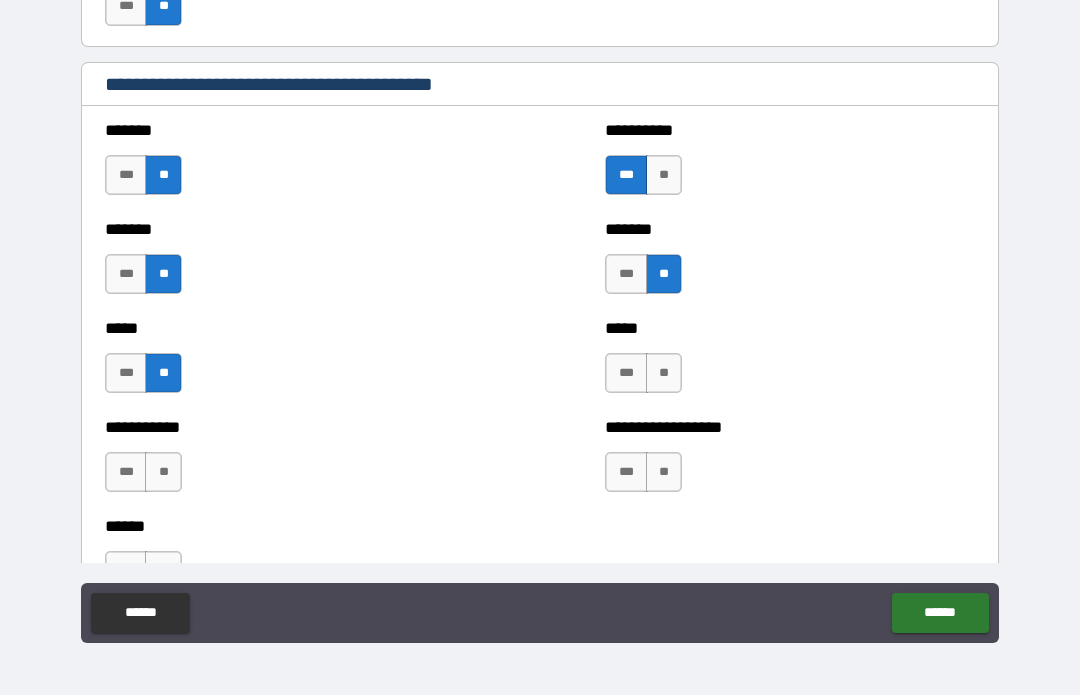 click on "**" at bounding box center (664, 374) 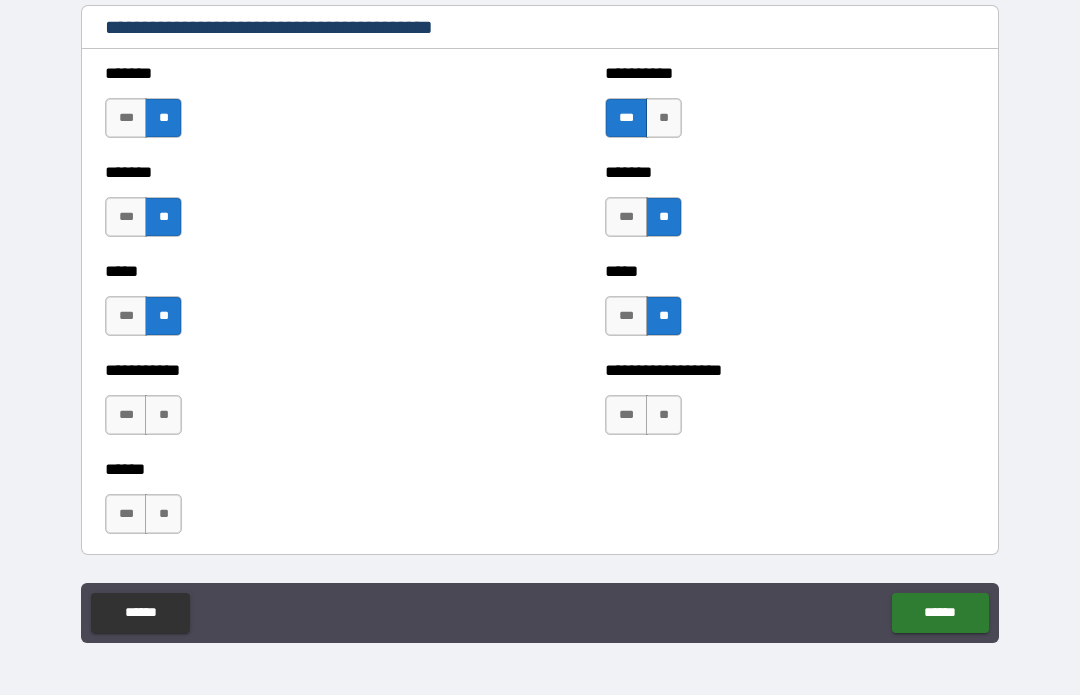 scroll, scrollTop: 1793, scrollLeft: 0, axis: vertical 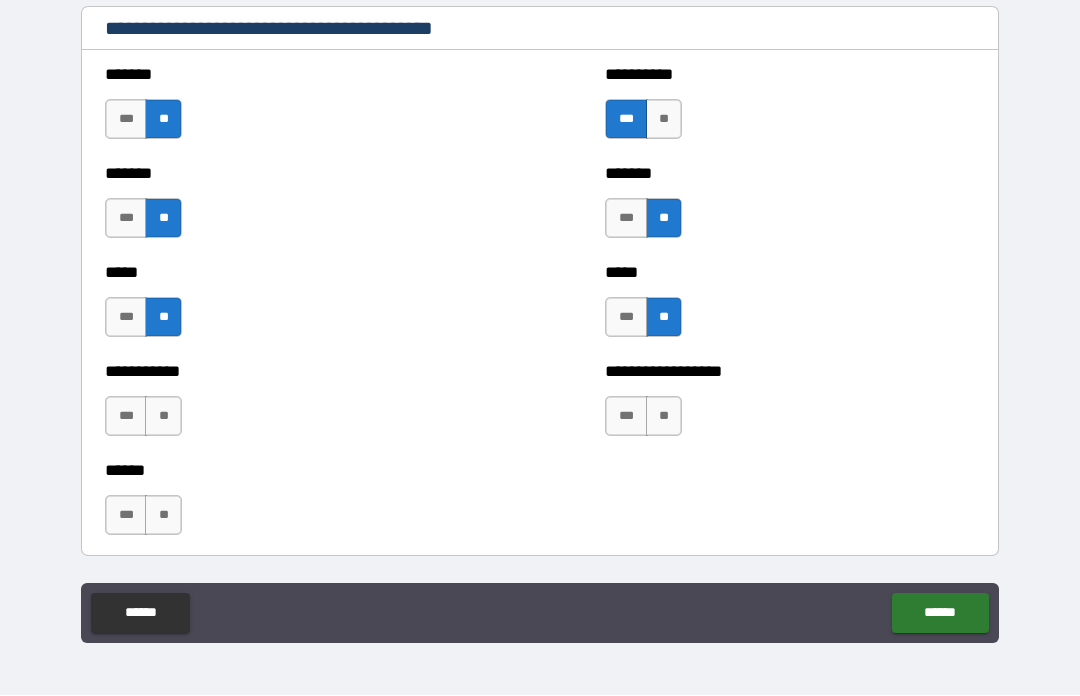 click on "**" at bounding box center (664, 417) 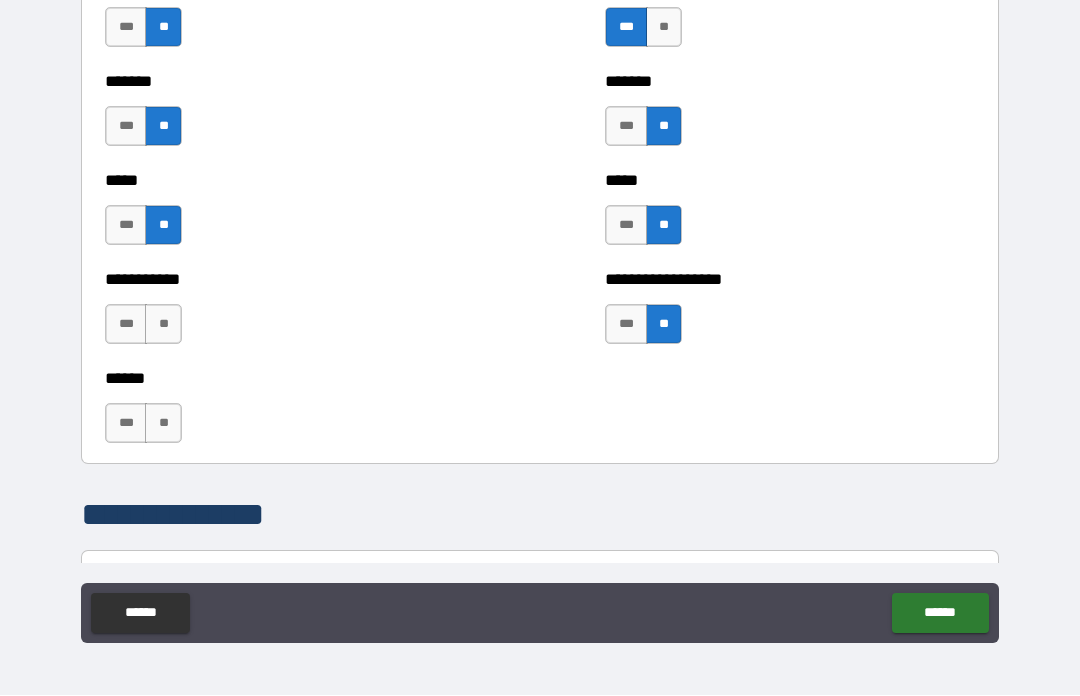 scroll, scrollTop: 1886, scrollLeft: 0, axis: vertical 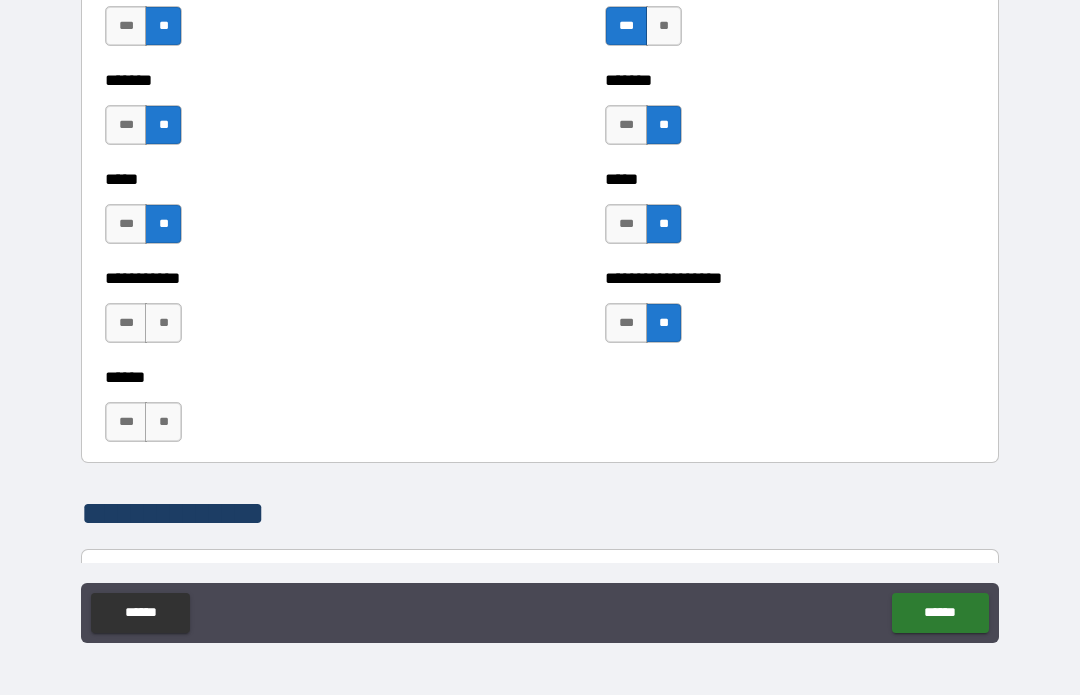 click on "**" at bounding box center [163, 324] 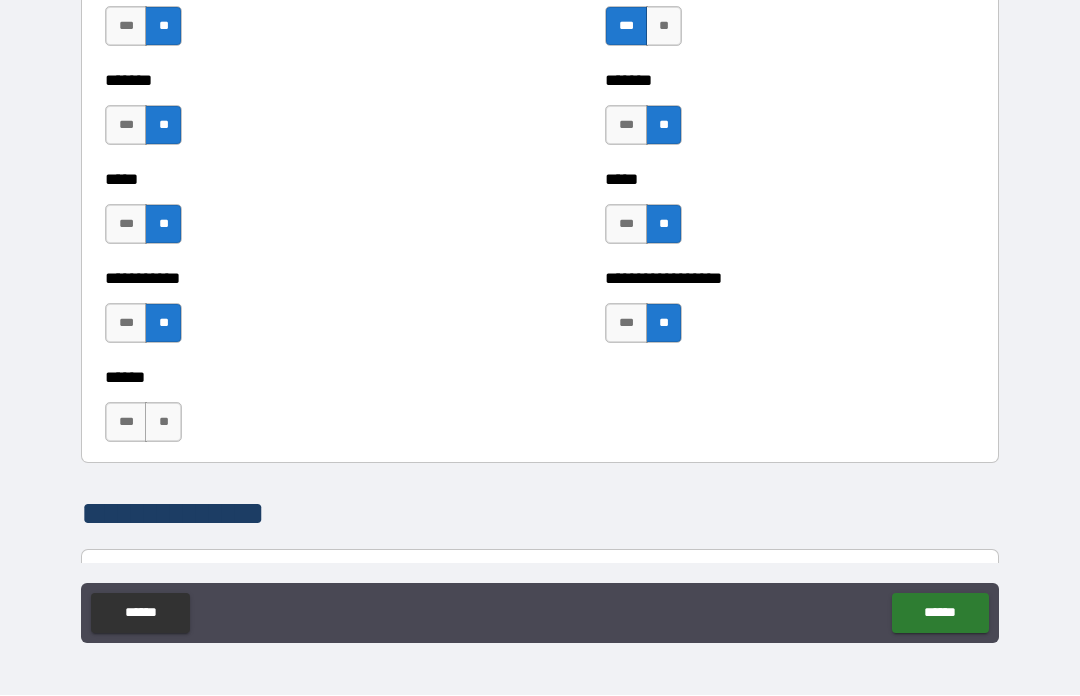 click on "**" at bounding box center [163, 423] 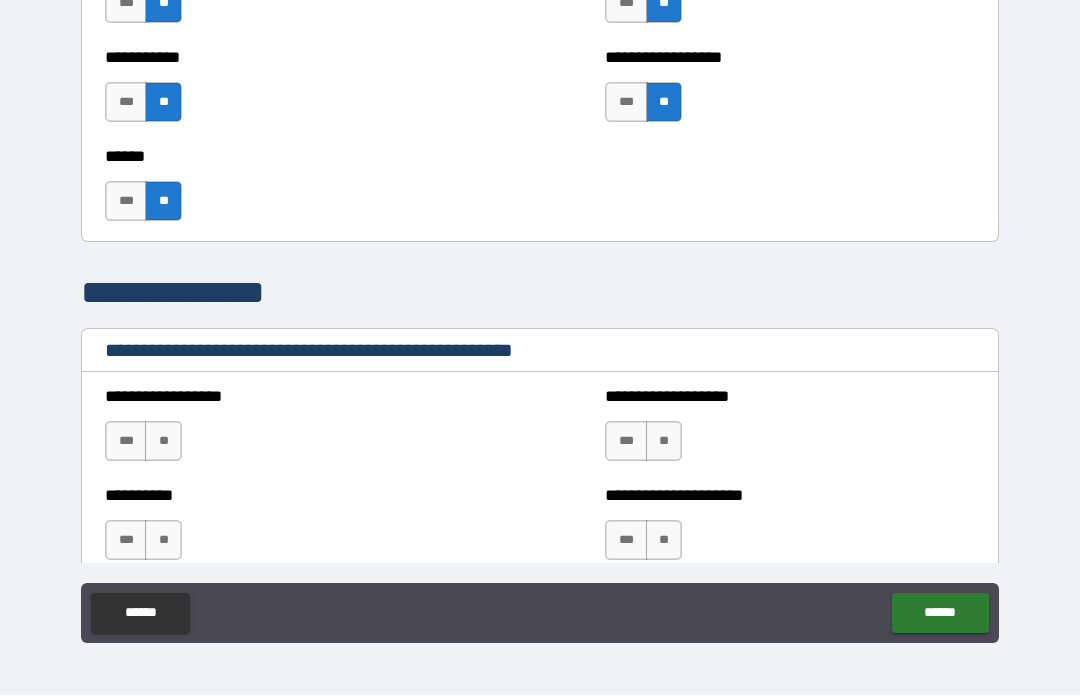scroll, scrollTop: 2116, scrollLeft: 0, axis: vertical 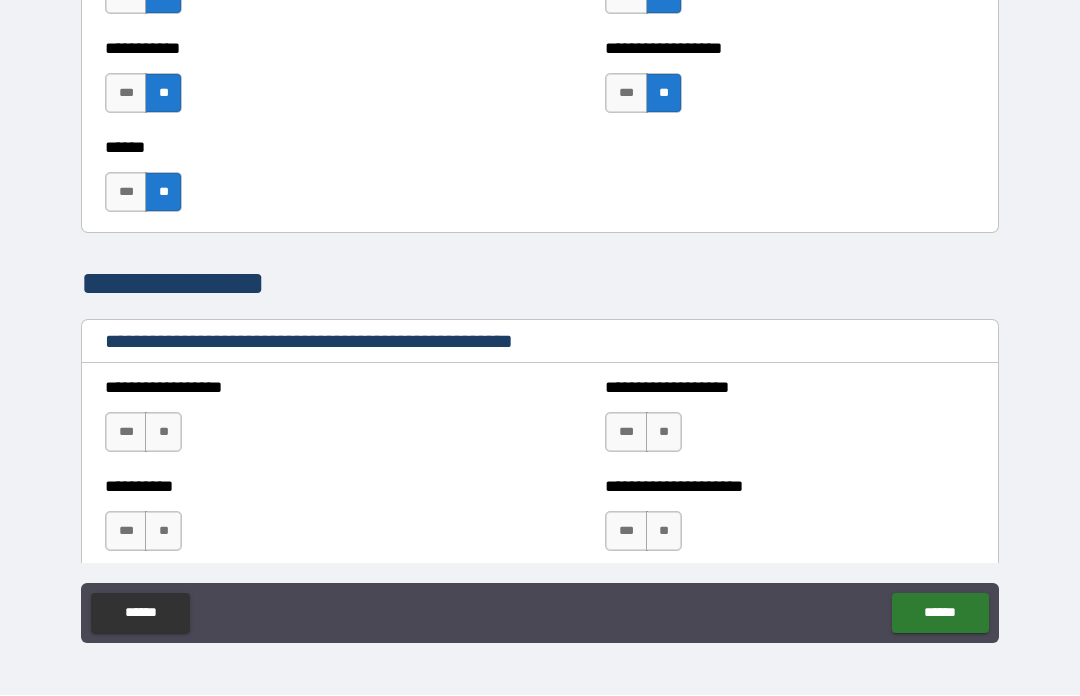click on "**" at bounding box center (163, 433) 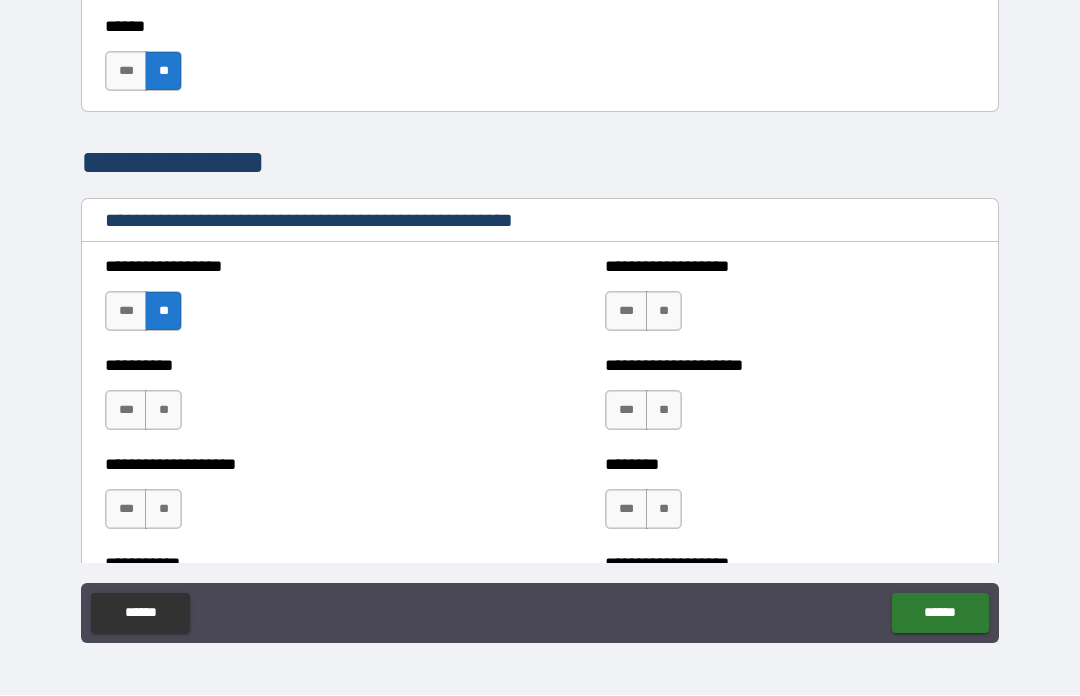 scroll, scrollTop: 2244, scrollLeft: 0, axis: vertical 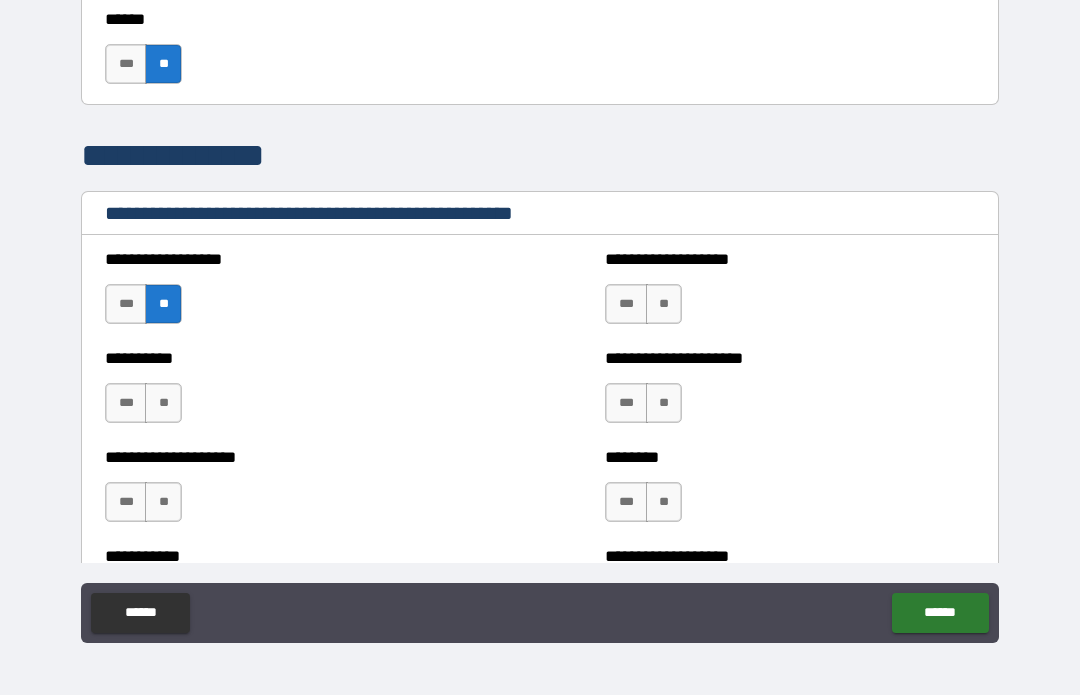 click on "**" at bounding box center (664, 305) 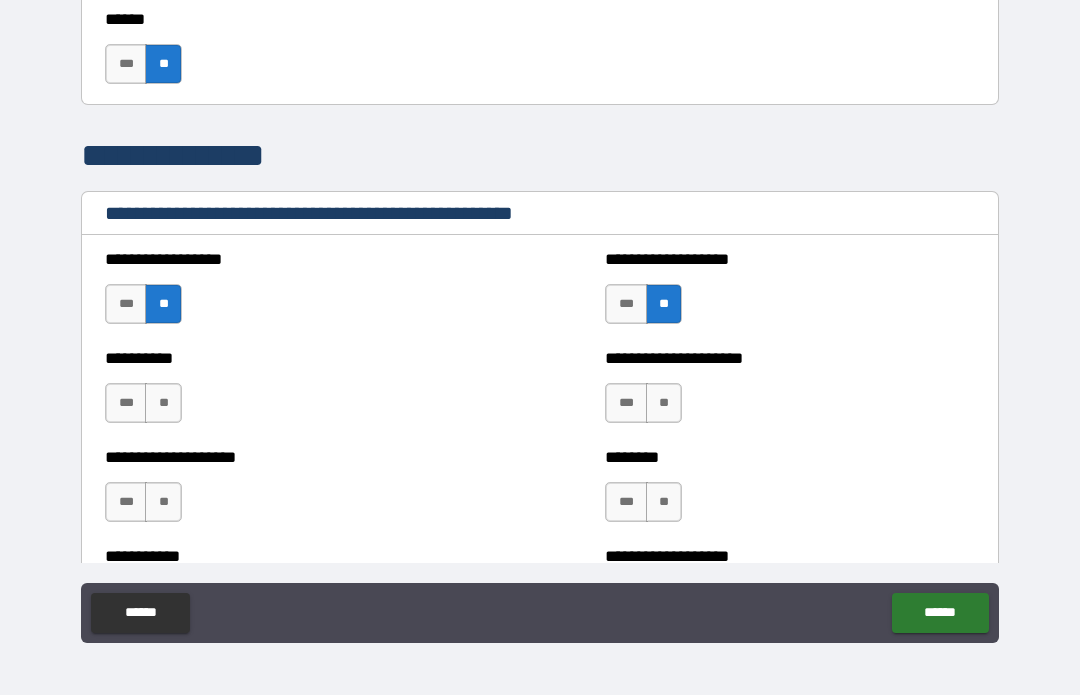 click on "**" at bounding box center (664, 404) 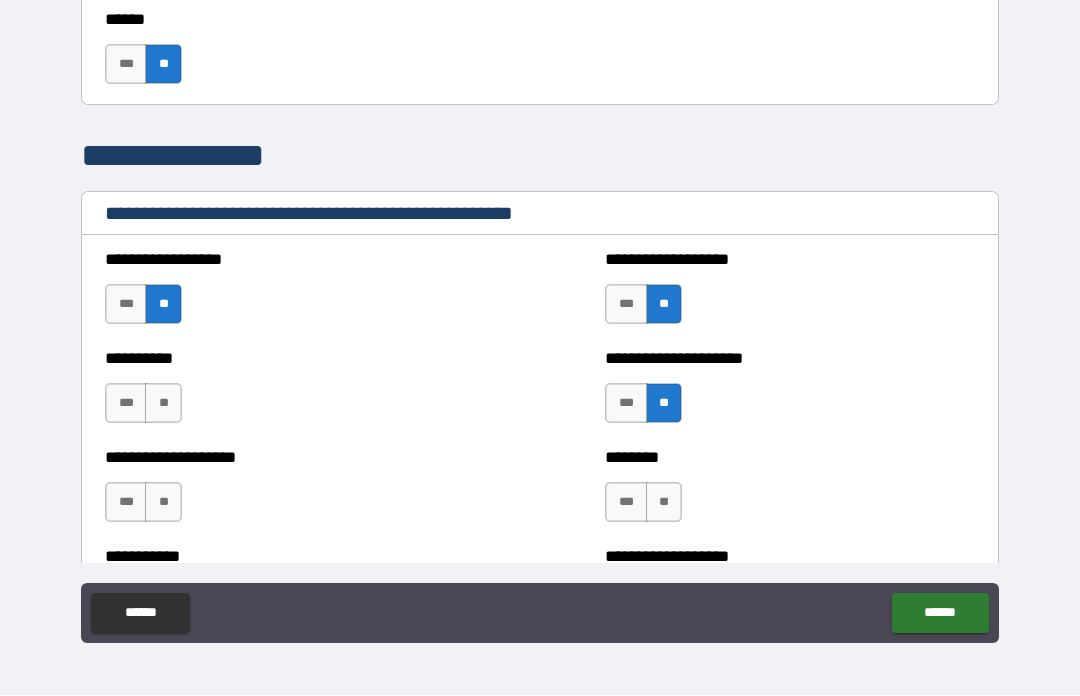 click on "**" at bounding box center [664, 503] 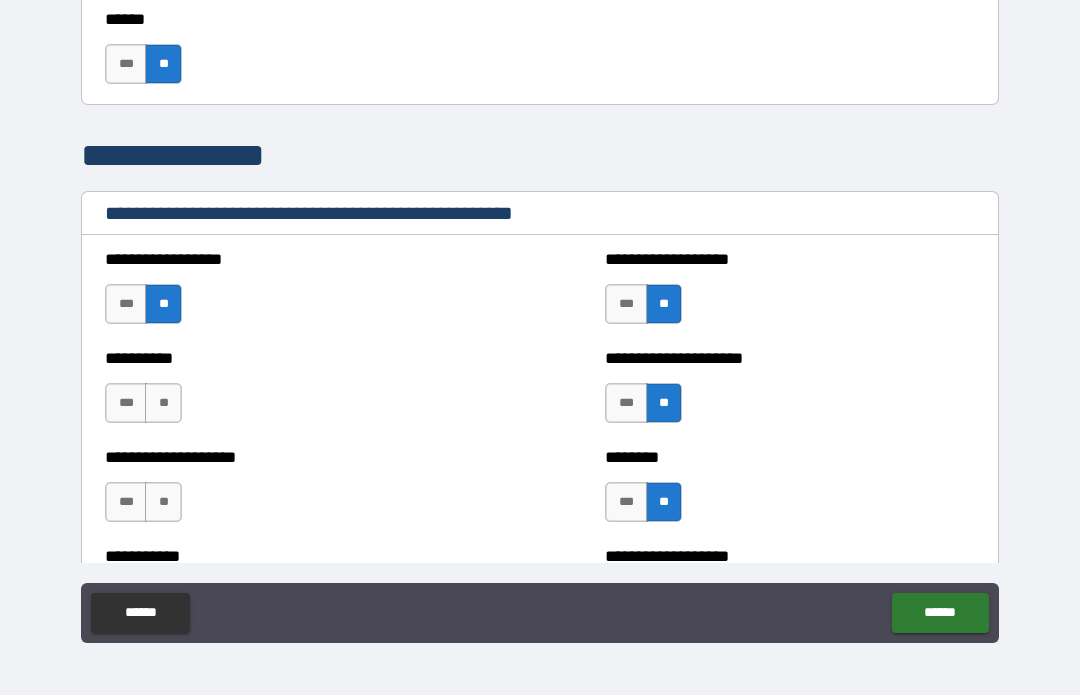 click on "**" at bounding box center (163, 404) 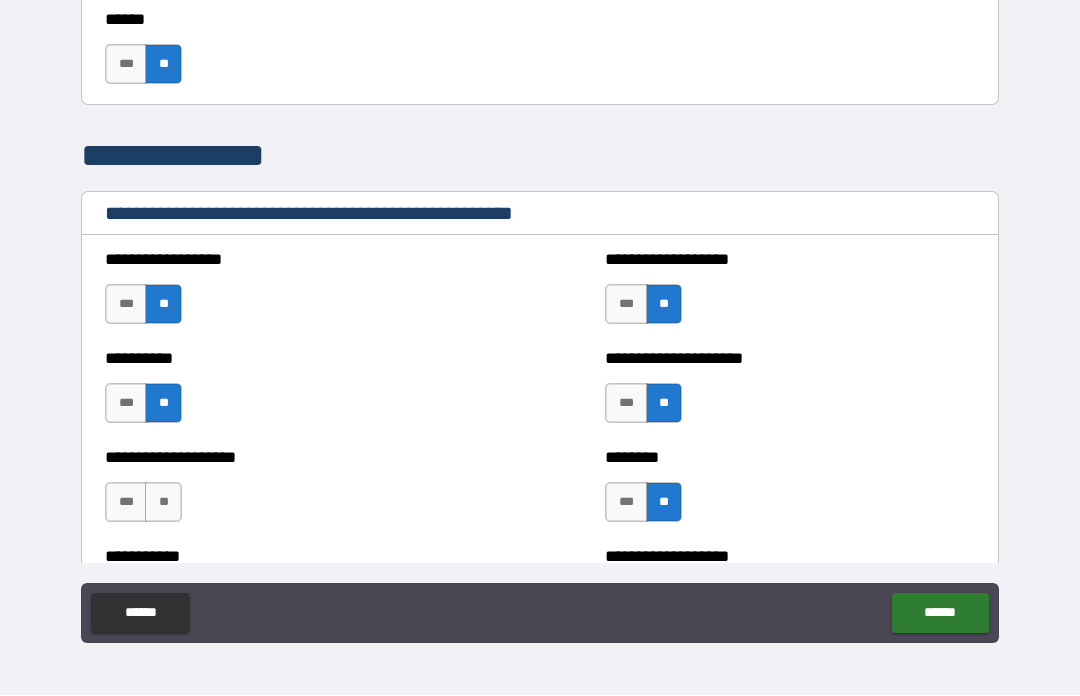 click on "**" at bounding box center [163, 503] 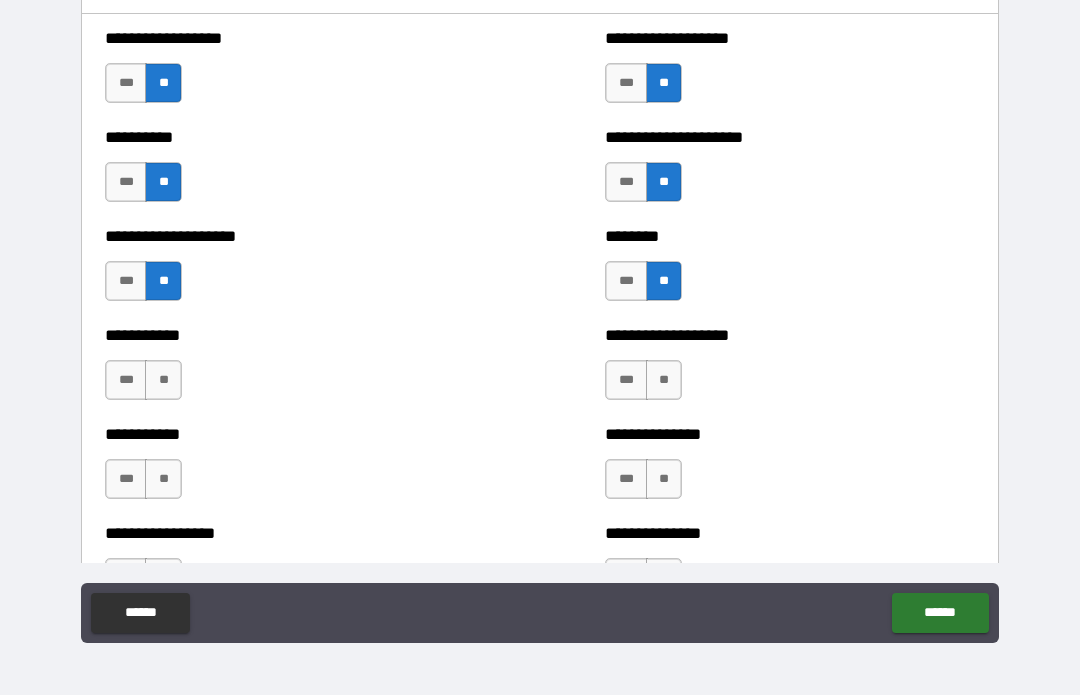 scroll, scrollTop: 2464, scrollLeft: 0, axis: vertical 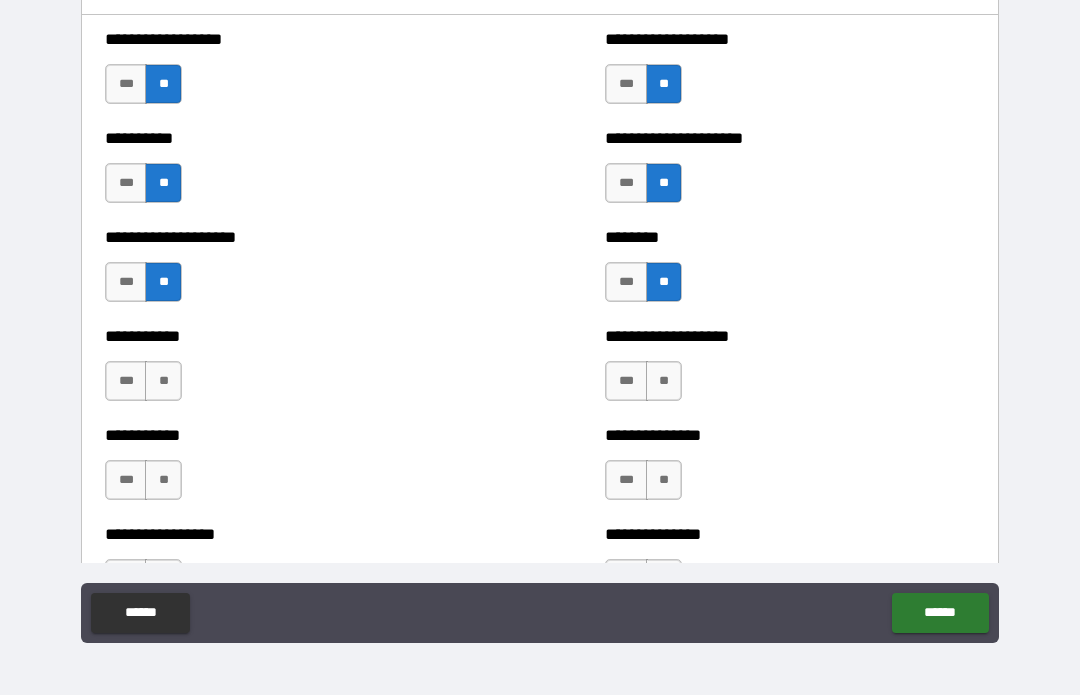 click on "**" at bounding box center (163, 382) 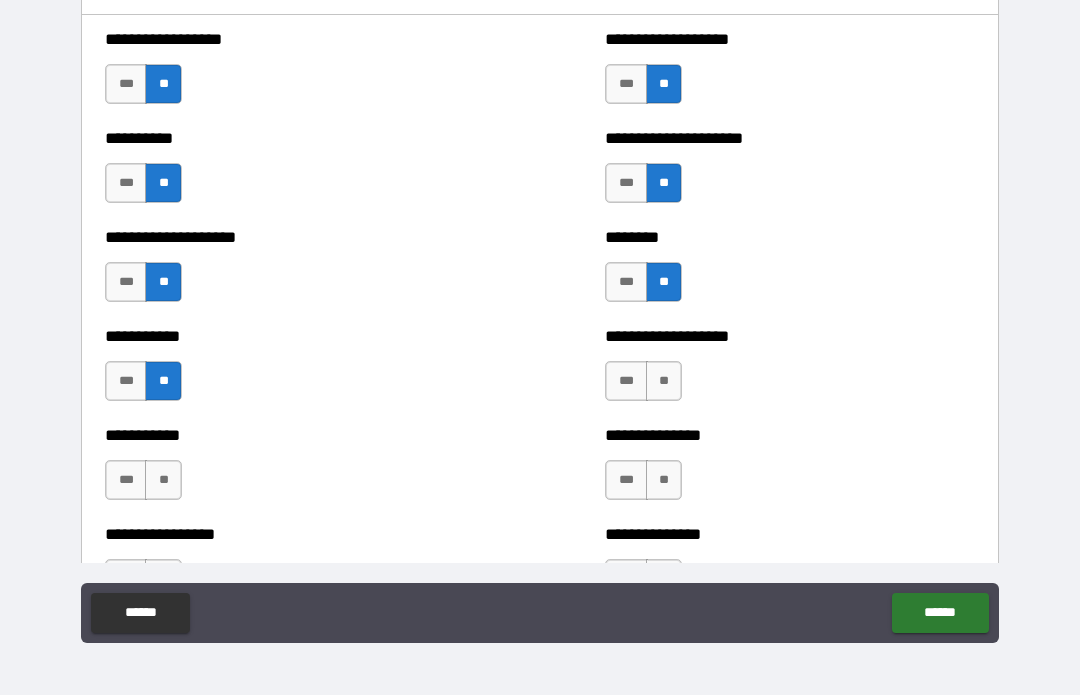 click on "**" at bounding box center (163, 481) 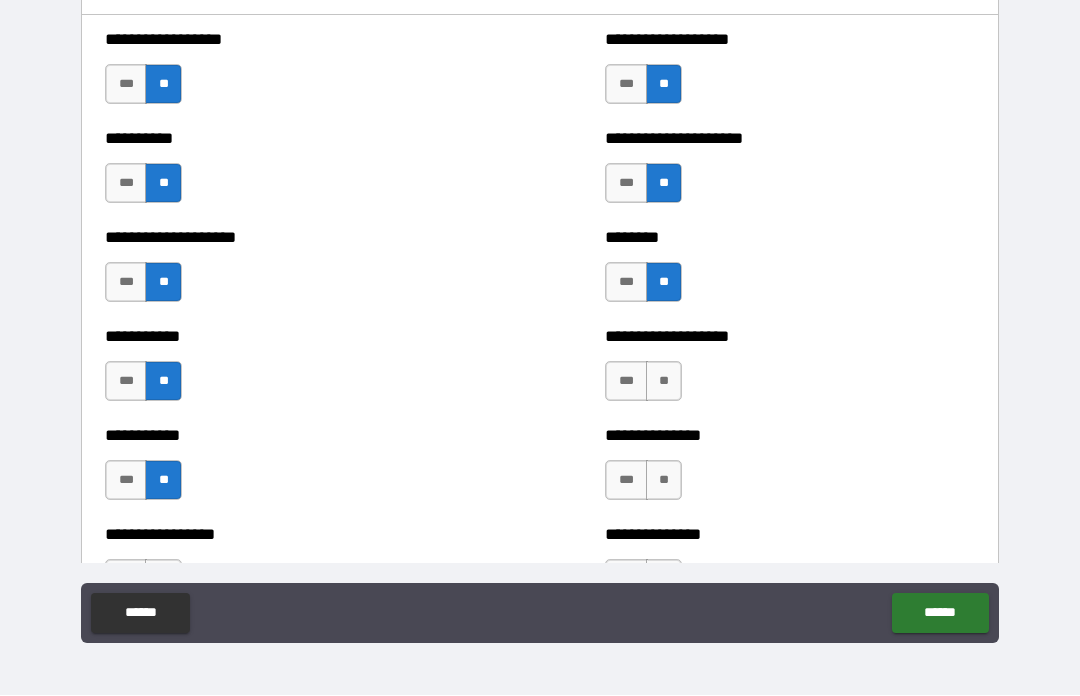 click on "**" at bounding box center (664, 382) 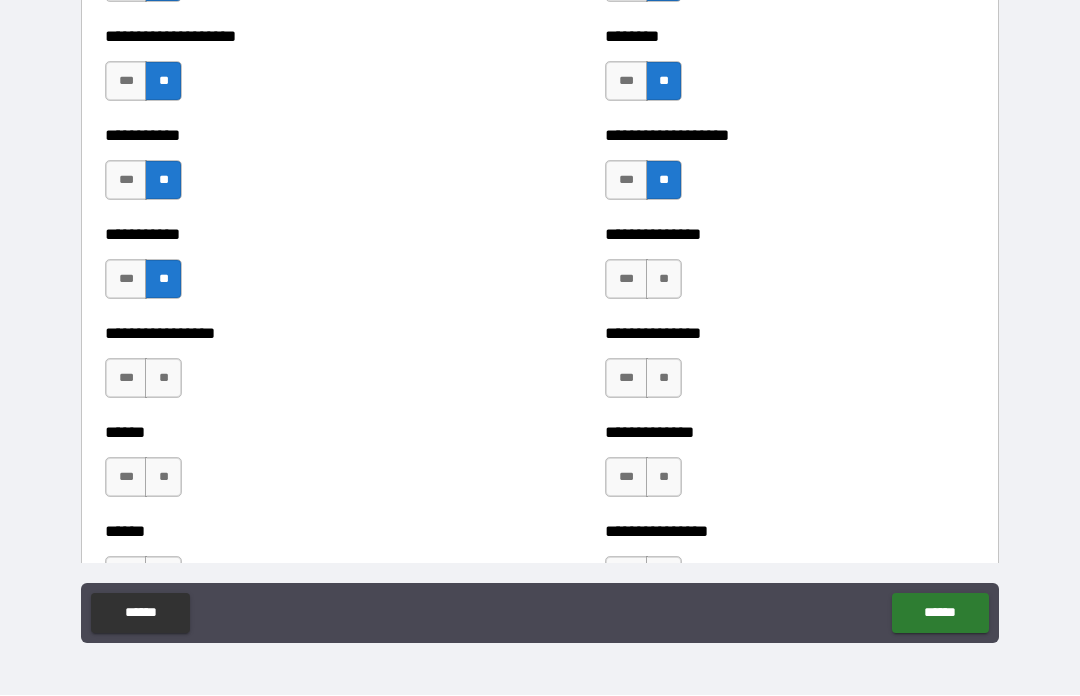 scroll, scrollTop: 2666, scrollLeft: 0, axis: vertical 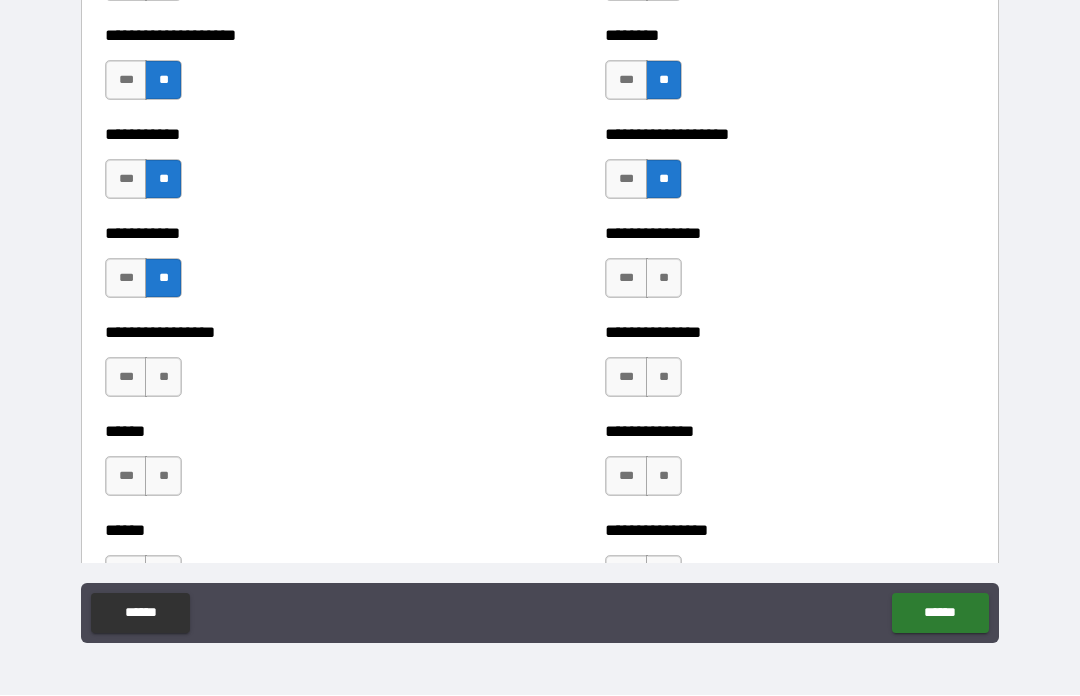 click on "**" at bounding box center (664, 279) 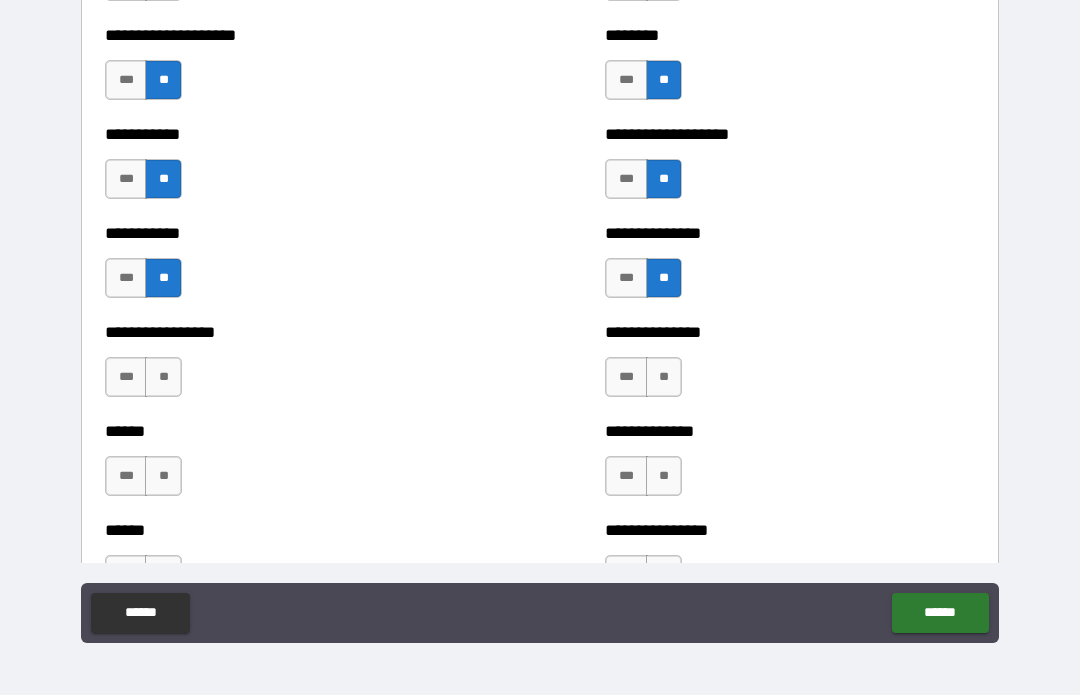 click on "**" at bounding box center [664, 378] 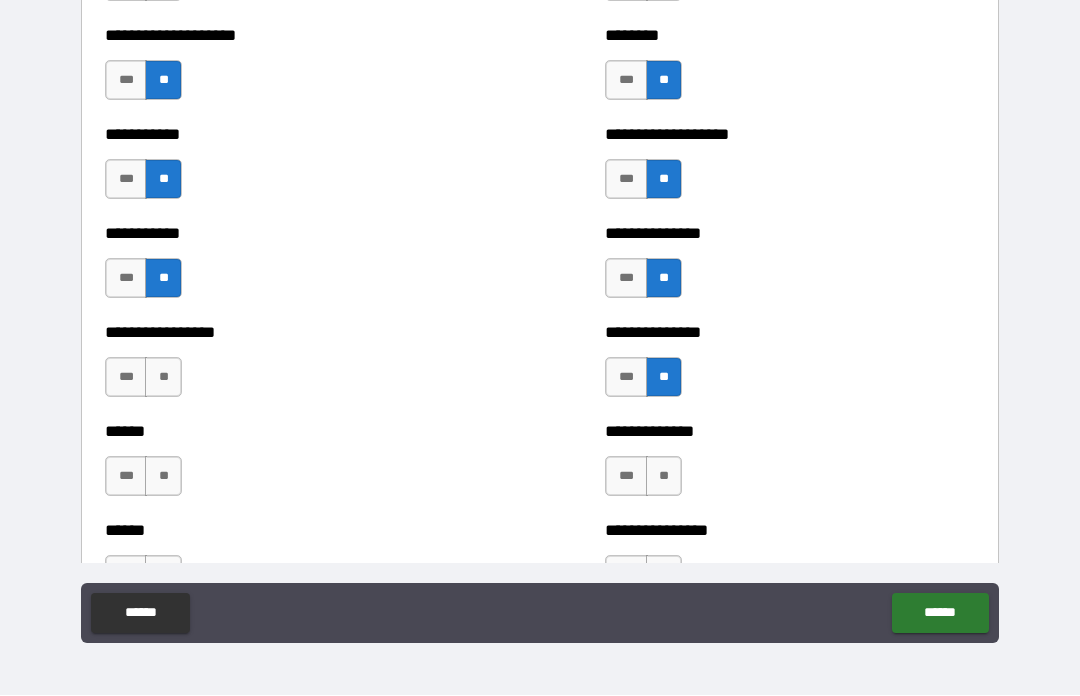 click on "**" at bounding box center [664, 477] 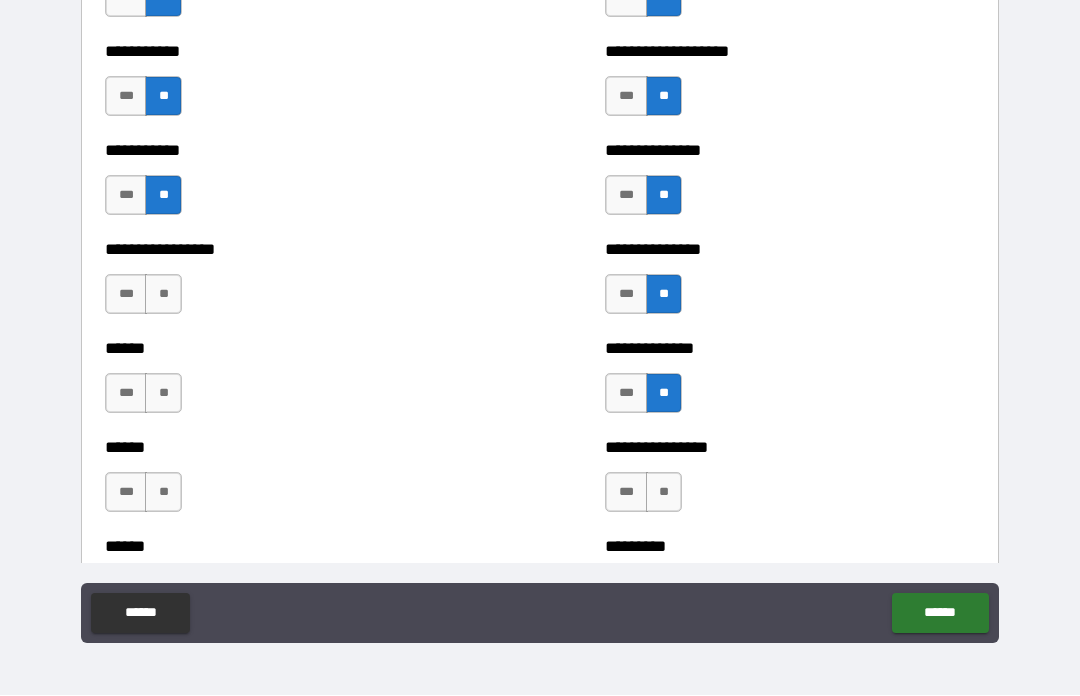 scroll, scrollTop: 2751, scrollLeft: 0, axis: vertical 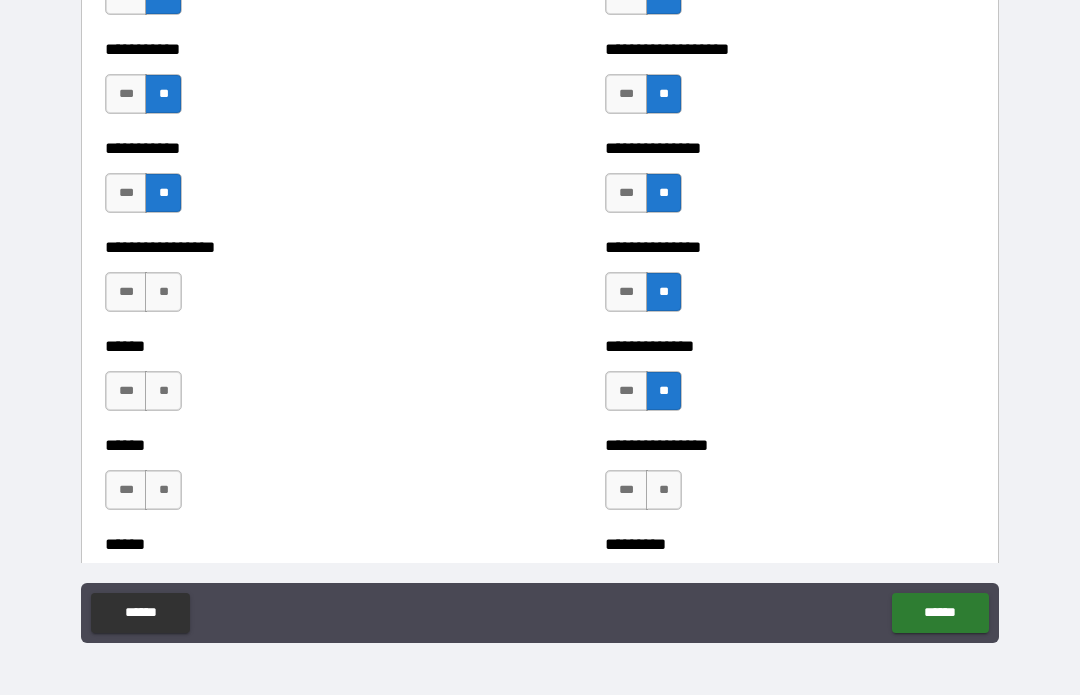 click on "**" at bounding box center [163, 293] 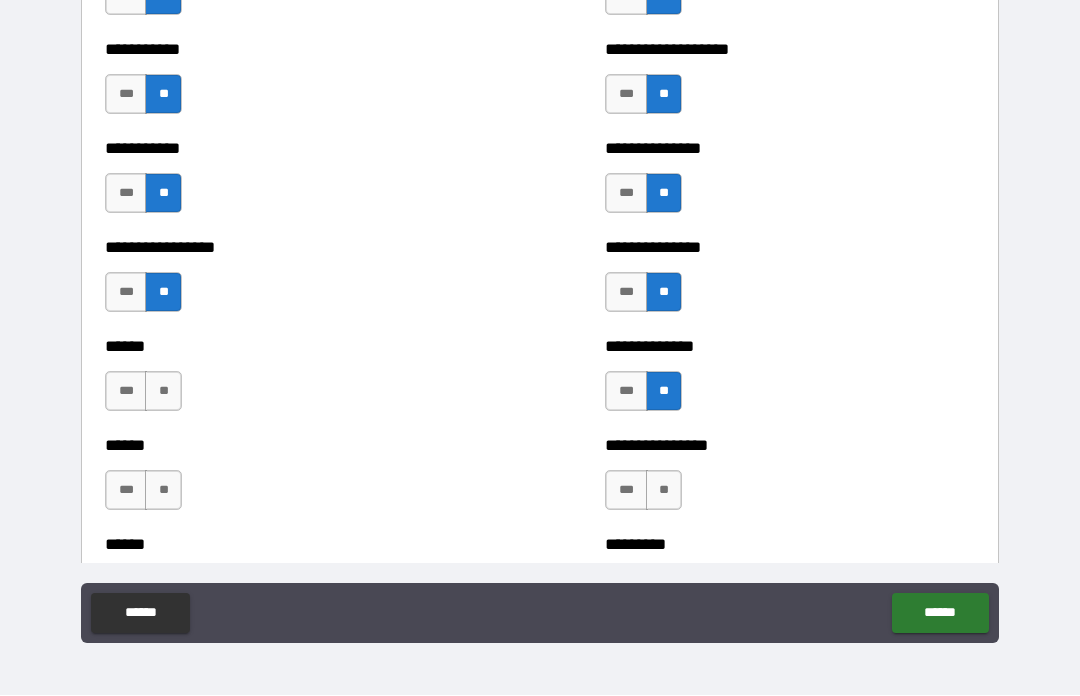 click on "**" at bounding box center [163, 392] 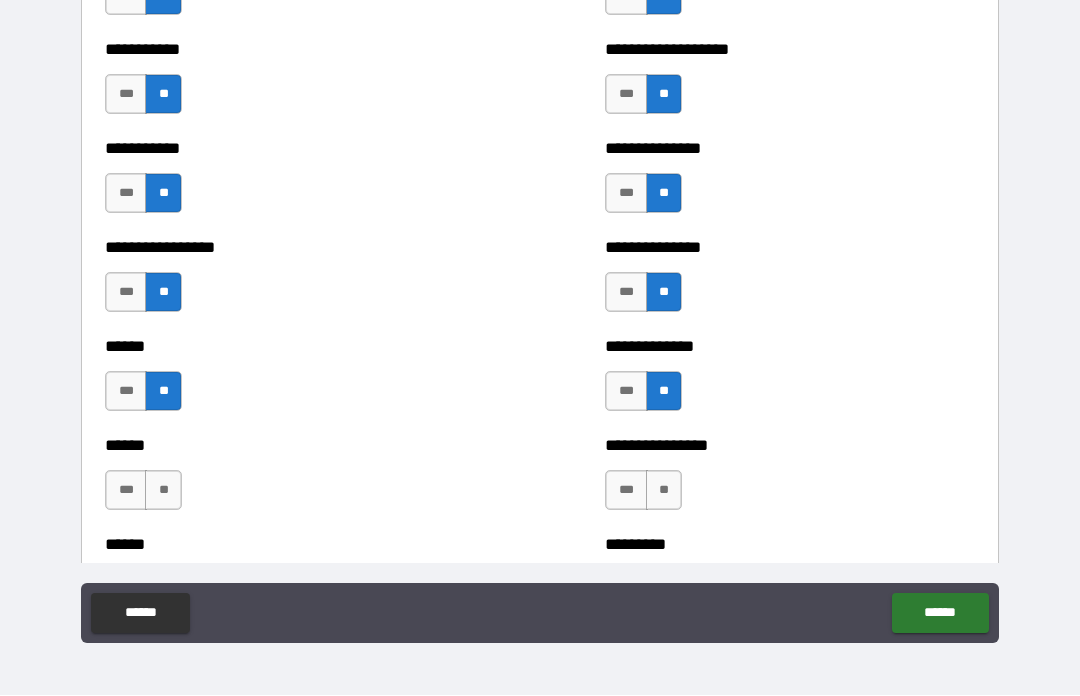 click on "**" at bounding box center (163, 491) 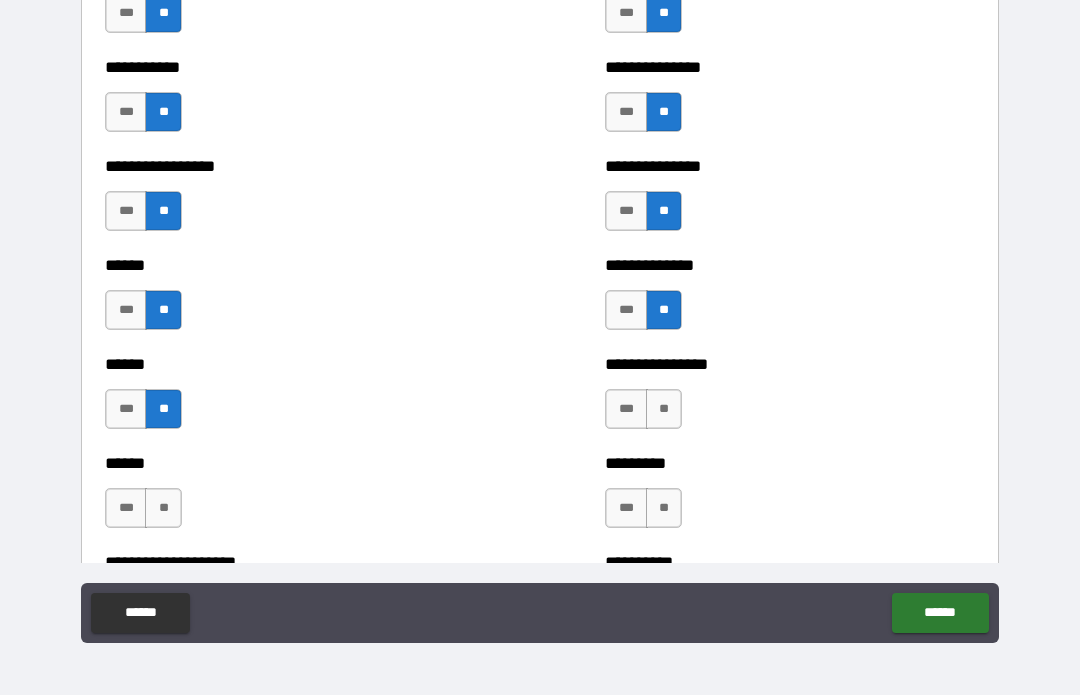 scroll, scrollTop: 2844, scrollLeft: 0, axis: vertical 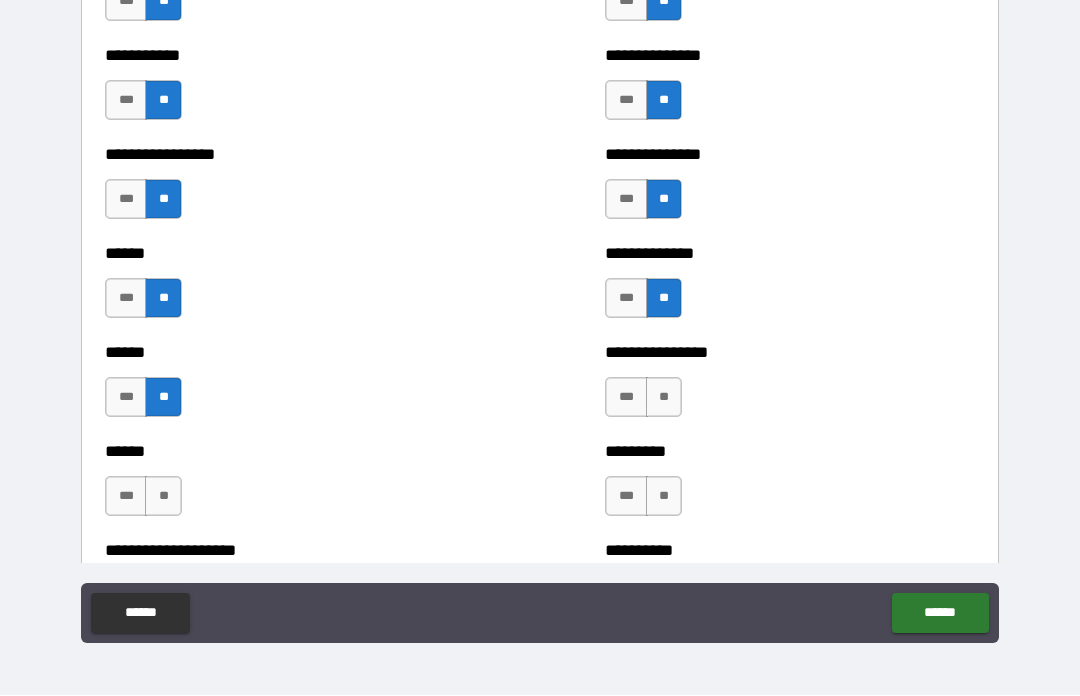 click on "**" at bounding box center [664, 398] 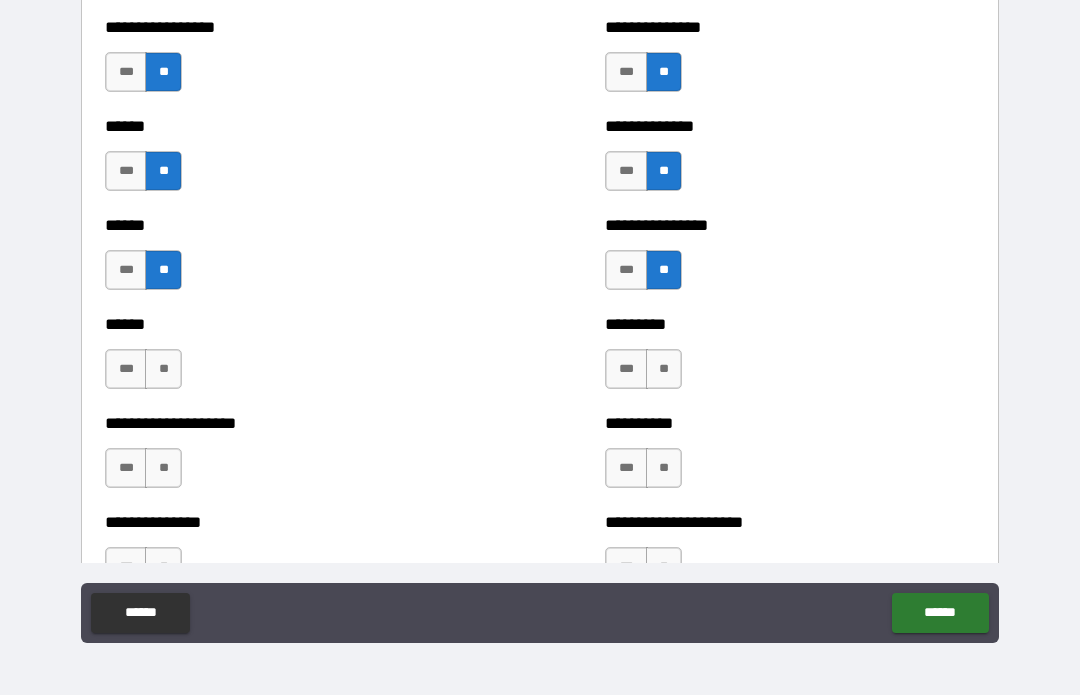 scroll, scrollTop: 2977, scrollLeft: 0, axis: vertical 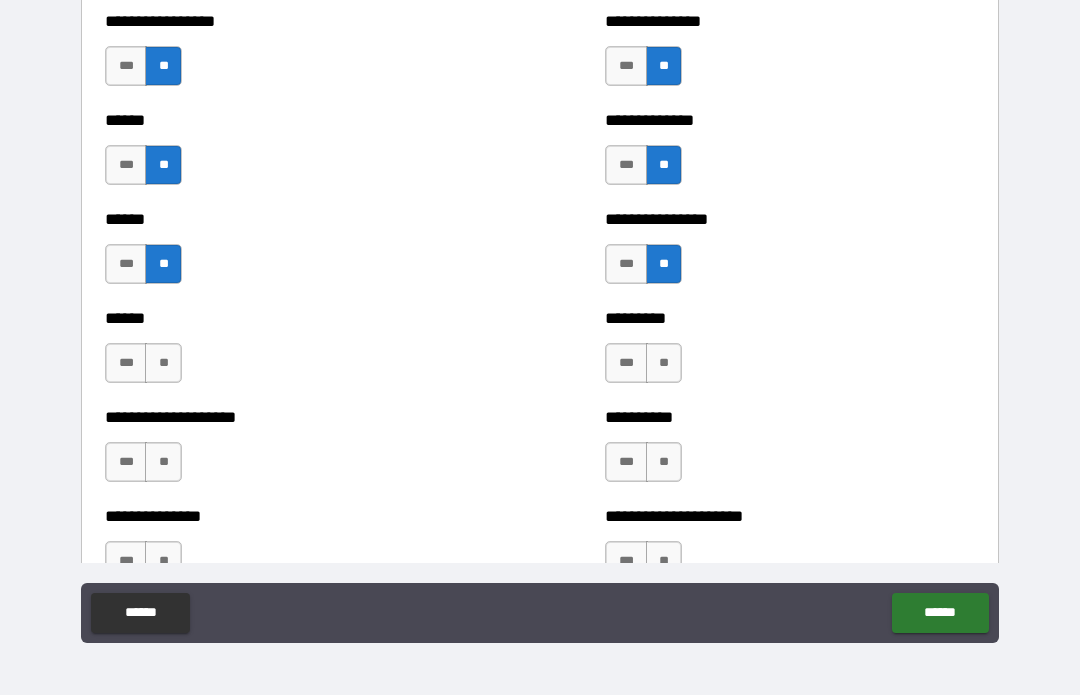 click on "**" at bounding box center [664, 364] 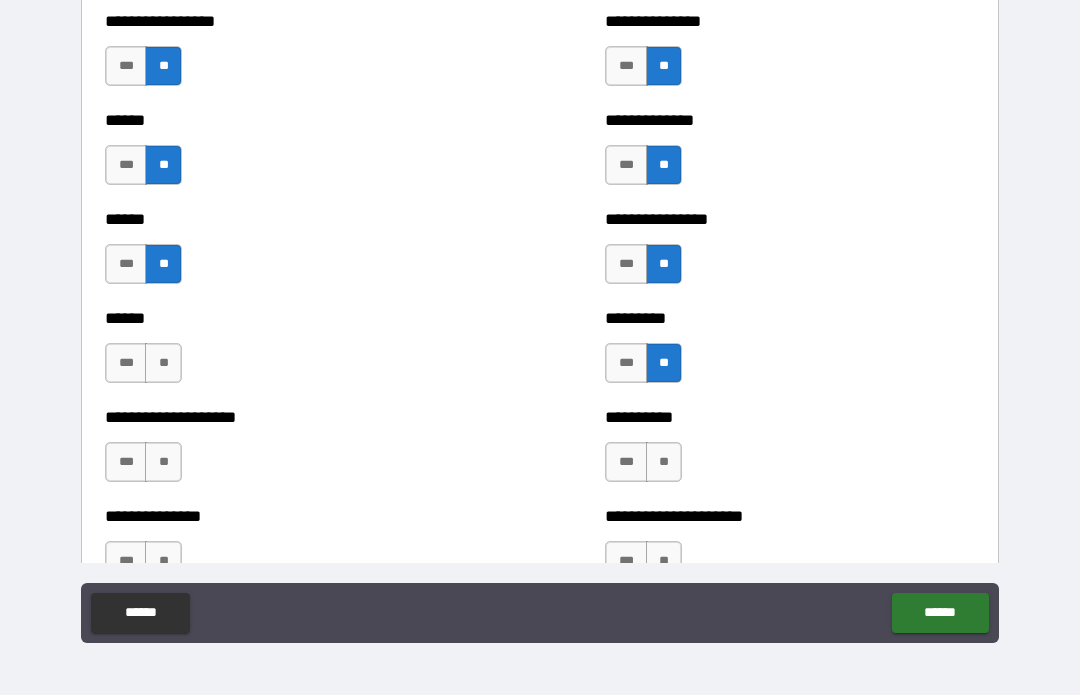 click on "**" at bounding box center (163, 364) 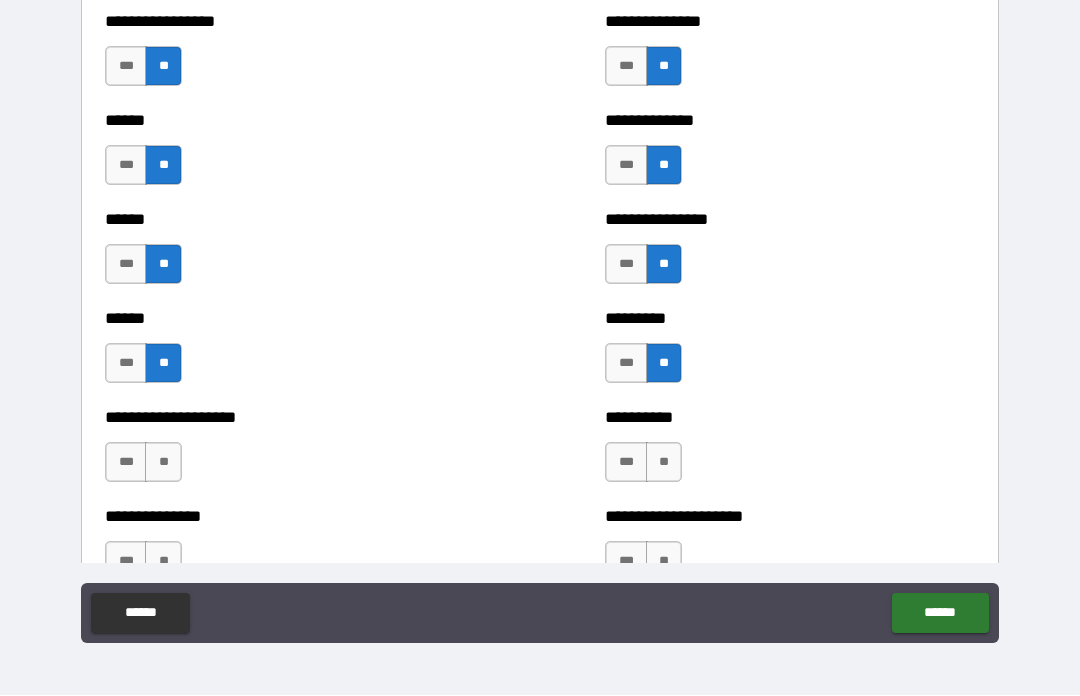 click on "**" at bounding box center (163, 463) 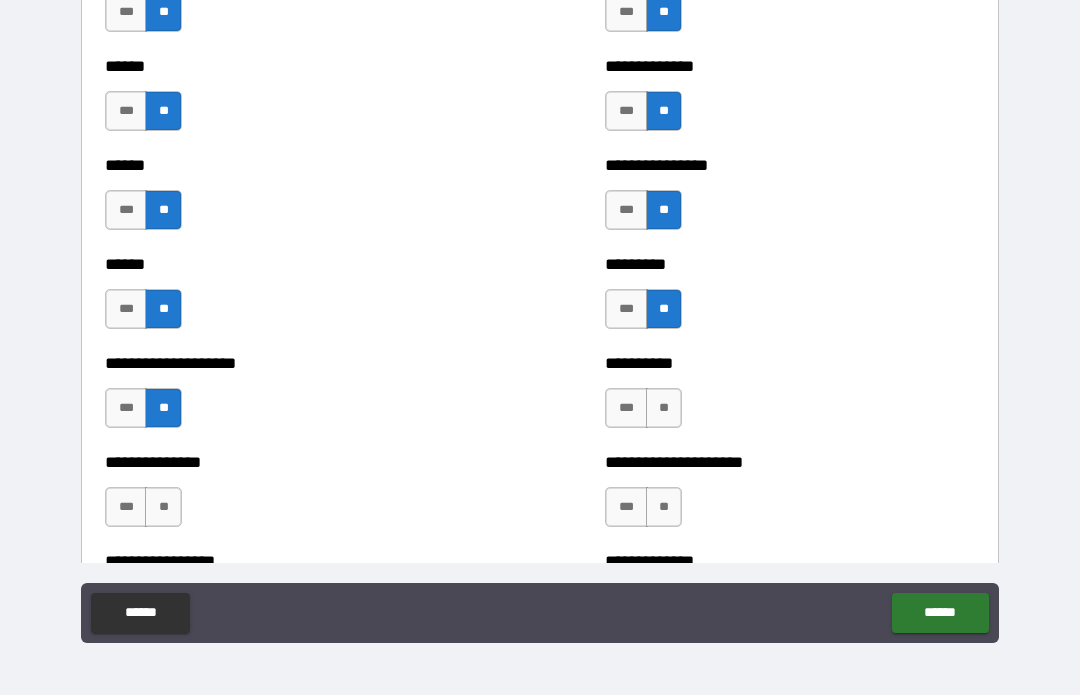 scroll, scrollTop: 3033, scrollLeft: 0, axis: vertical 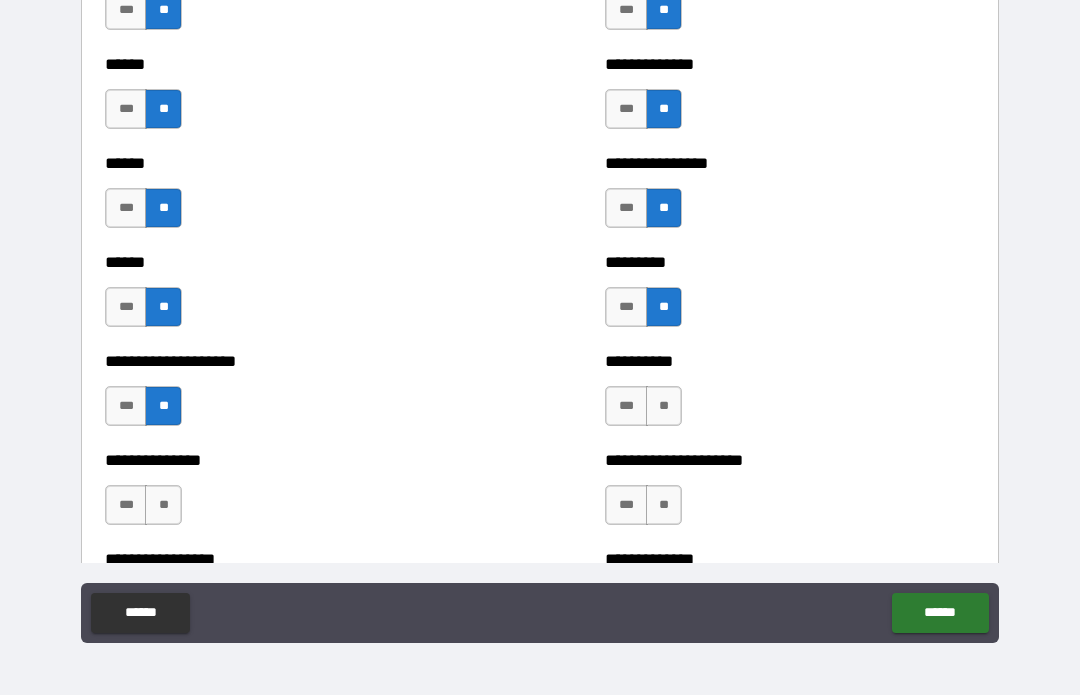 click on "**" at bounding box center [664, 407] 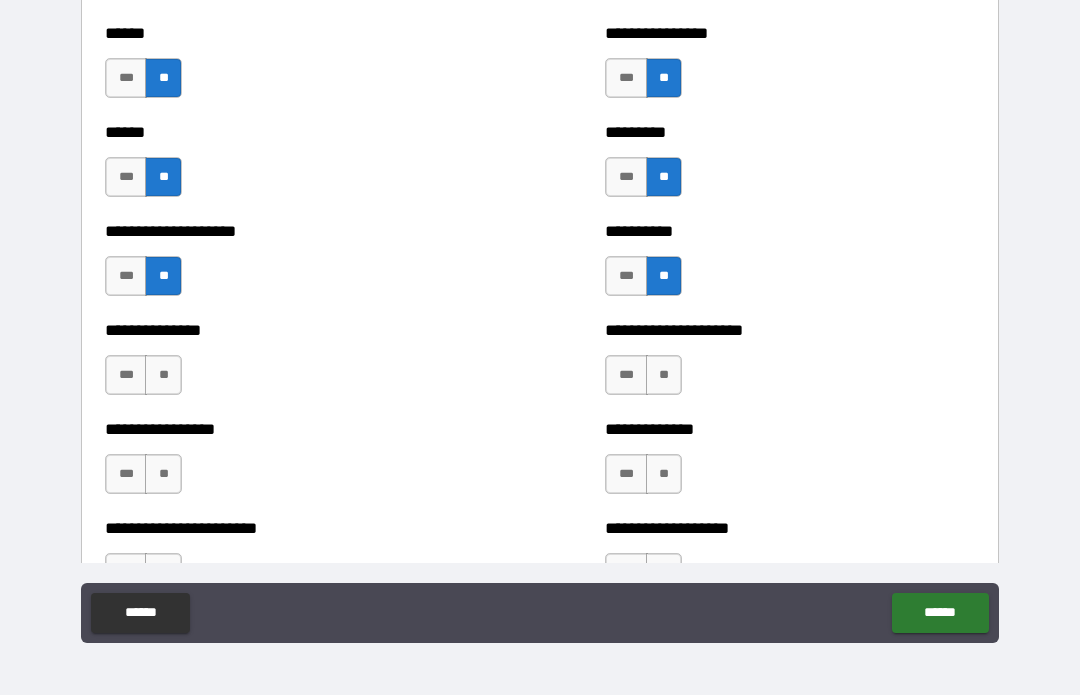 scroll, scrollTop: 3179, scrollLeft: 0, axis: vertical 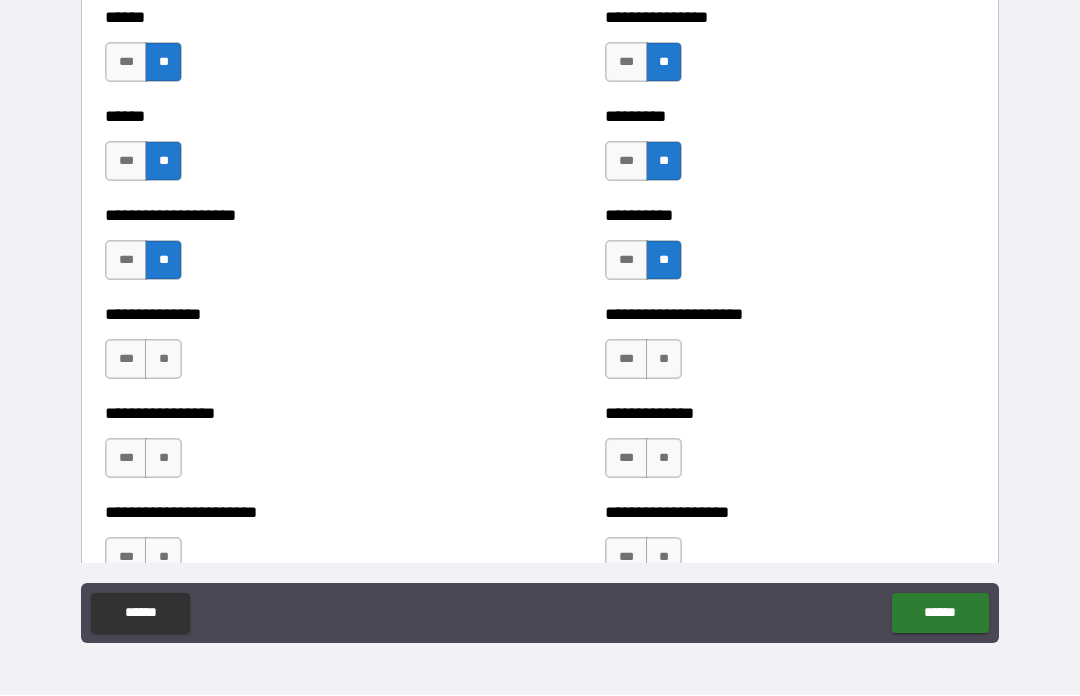 click on "**" at bounding box center (163, 360) 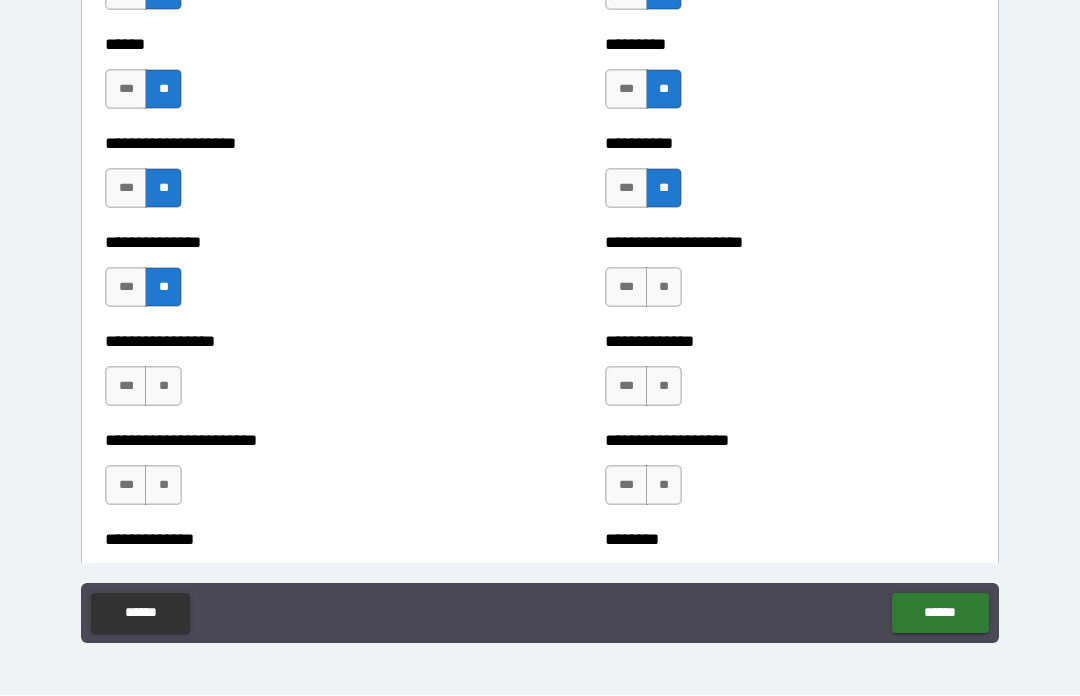 scroll, scrollTop: 3252, scrollLeft: 0, axis: vertical 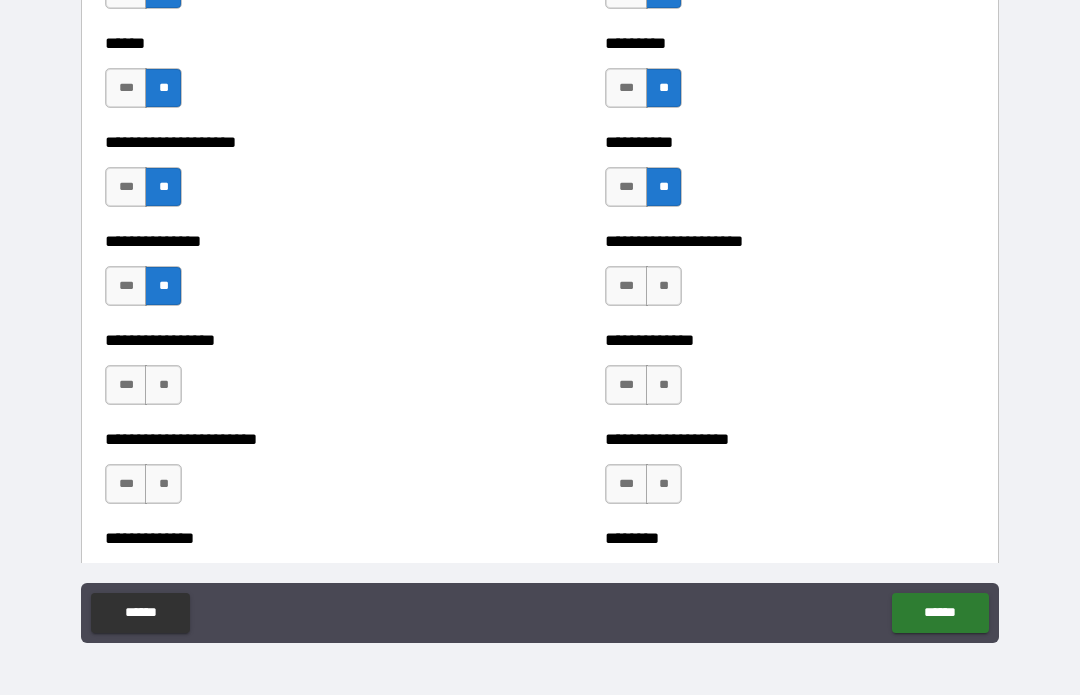 click on "**" at bounding box center [163, 386] 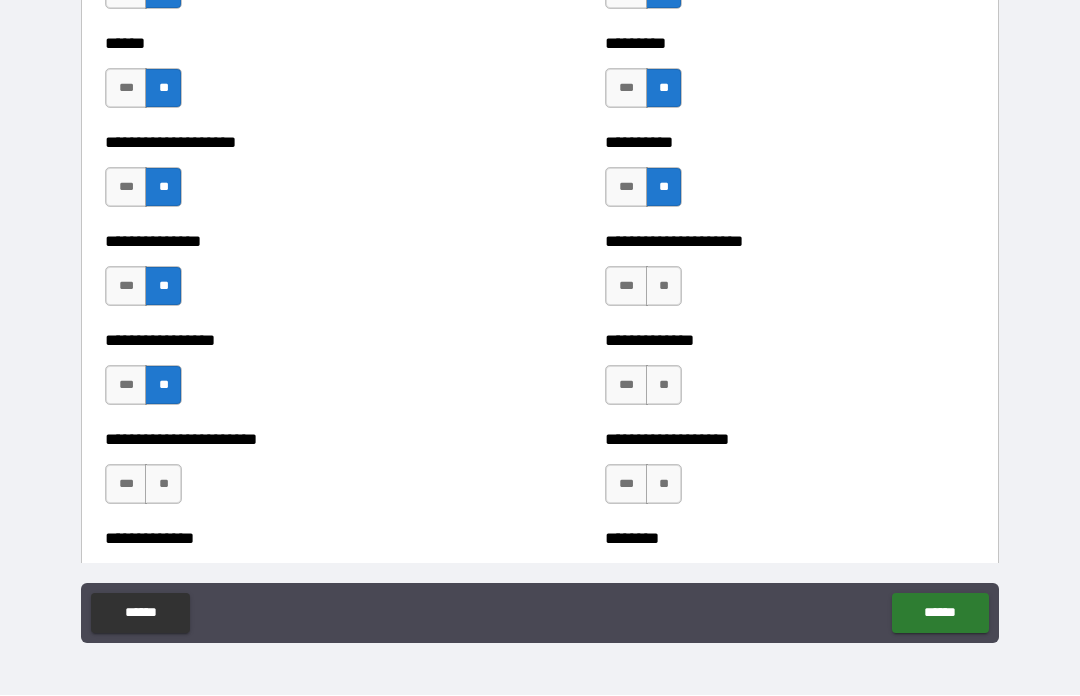 click on "***" at bounding box center [126, 287] 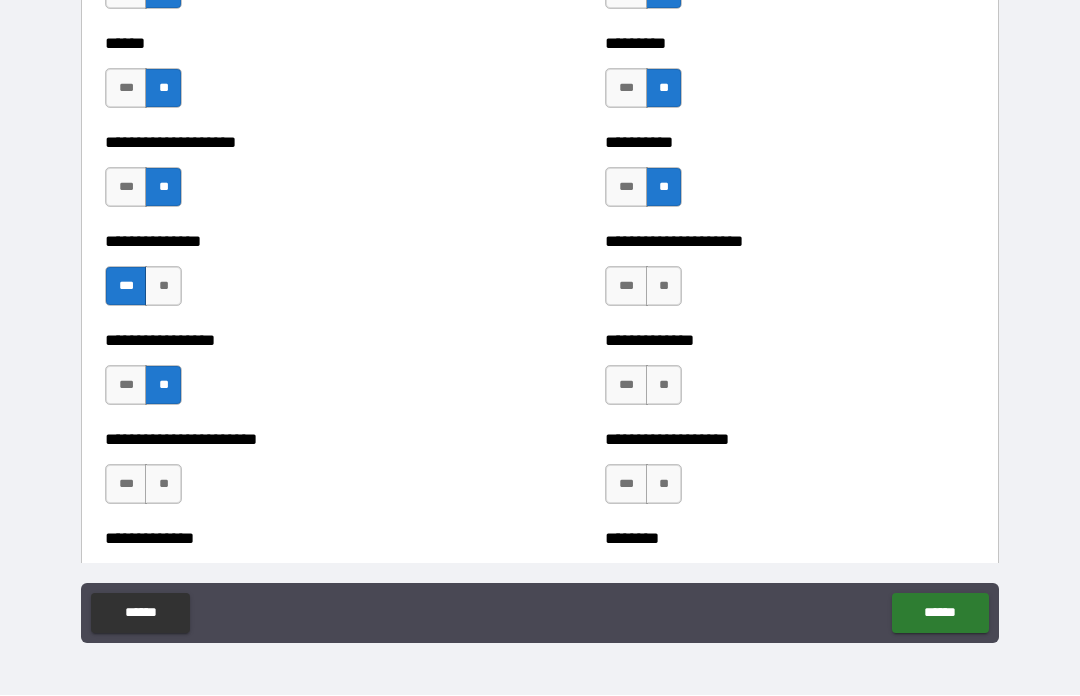 click on "**" at bounding box center (163, 287) 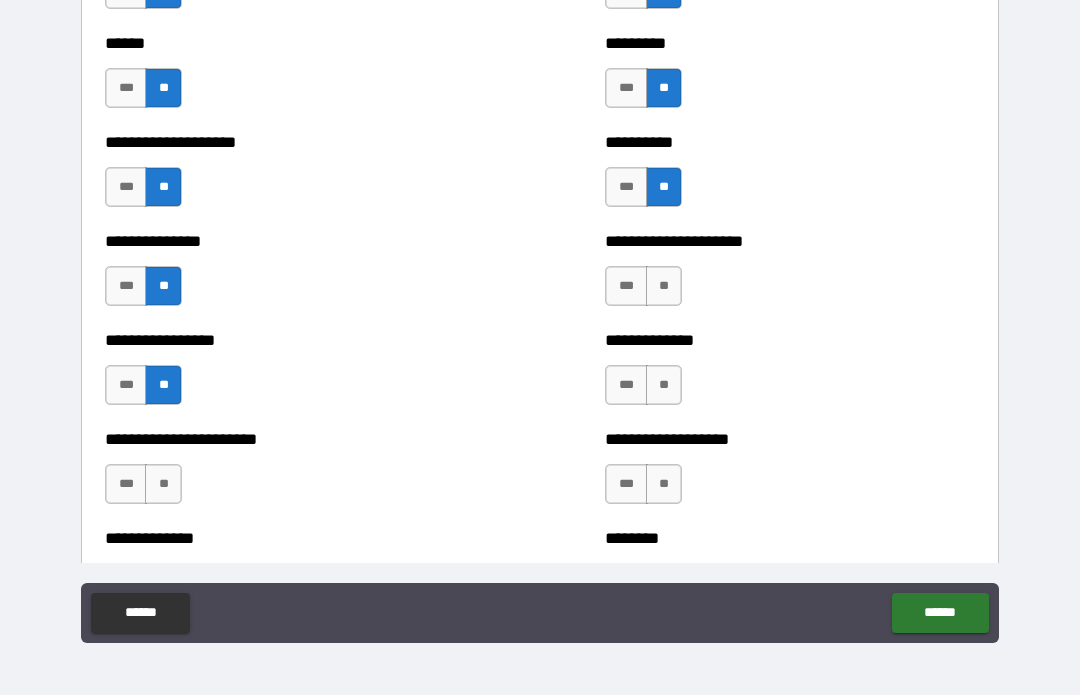 click on "**" at bounding box center (664, 287) 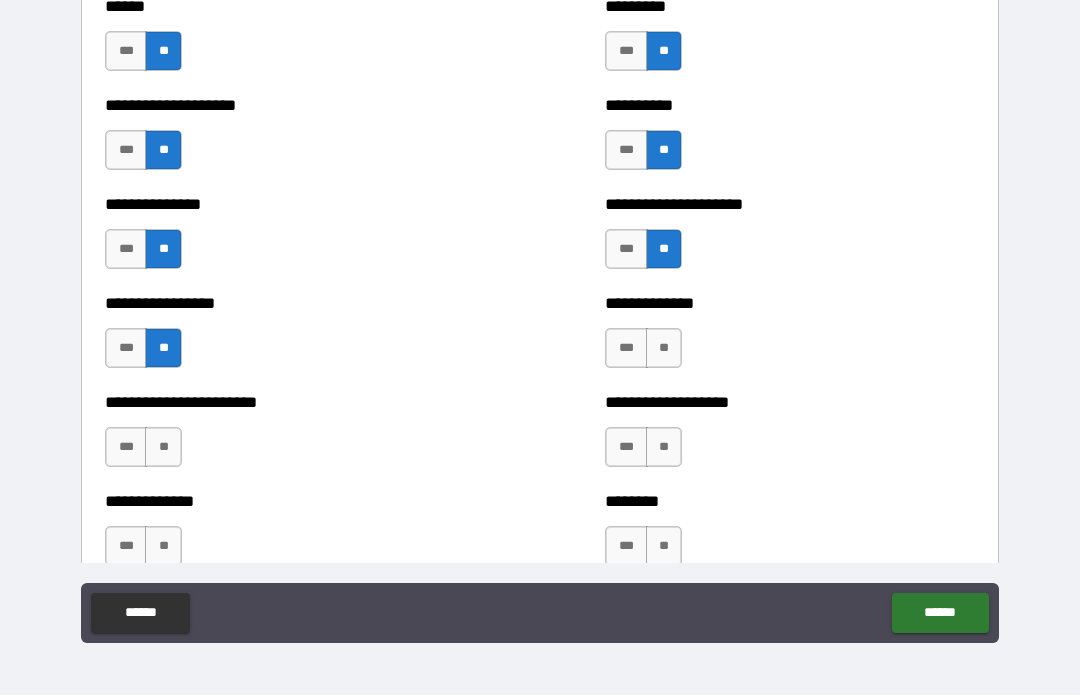 scroll, scrollTop: 3319, scrollLeft: 0, axis: vertical 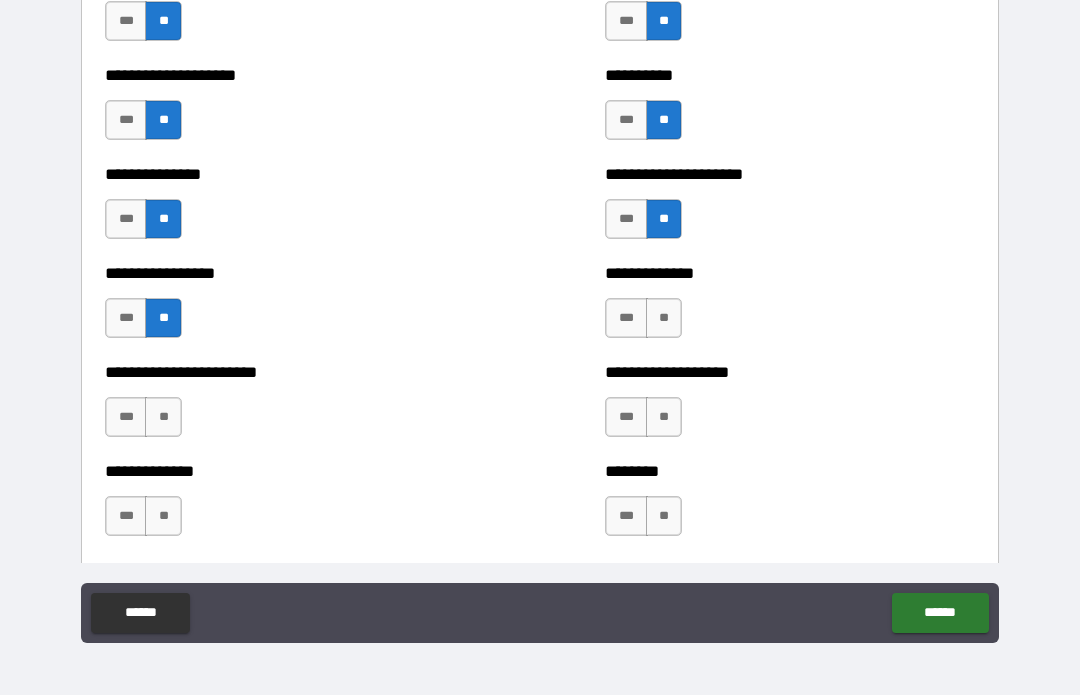 click on "**" at bounding box center (664, 319) 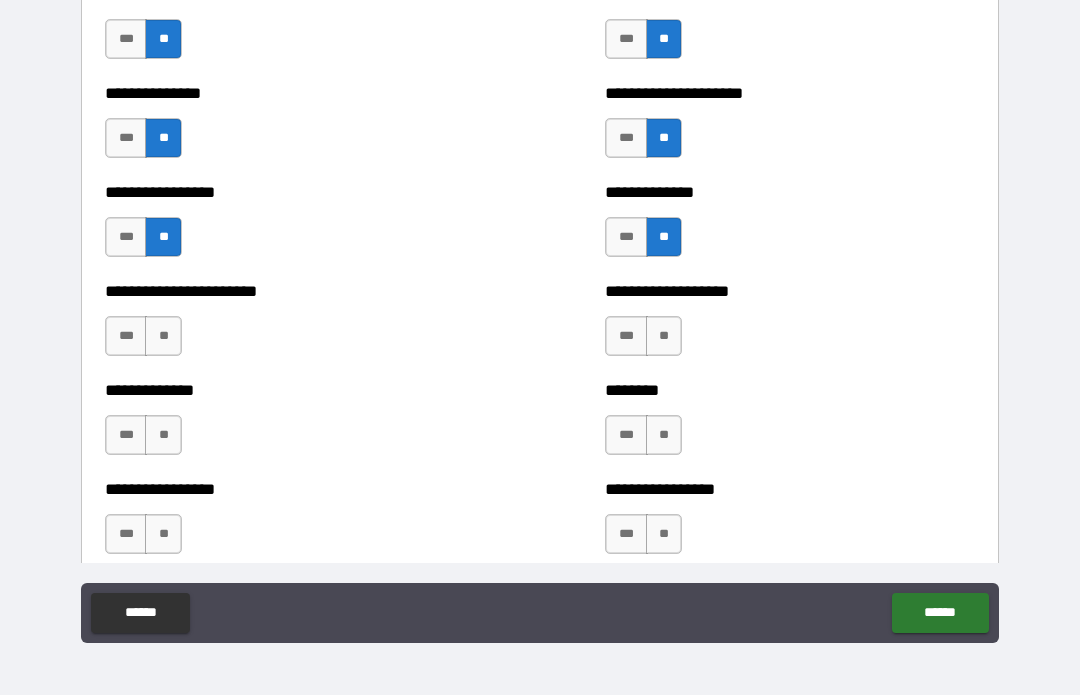 scroll, scrollTop: 3407, scrollLeft: 0, axis: vertical 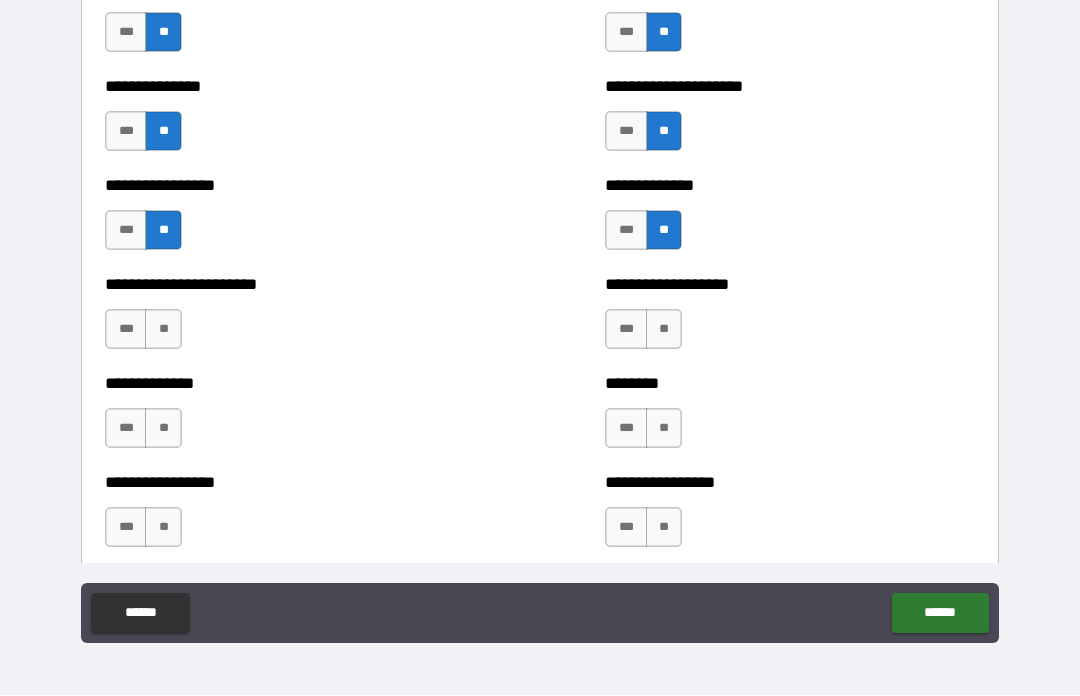 click on "**" at bounding box center (664, 330) 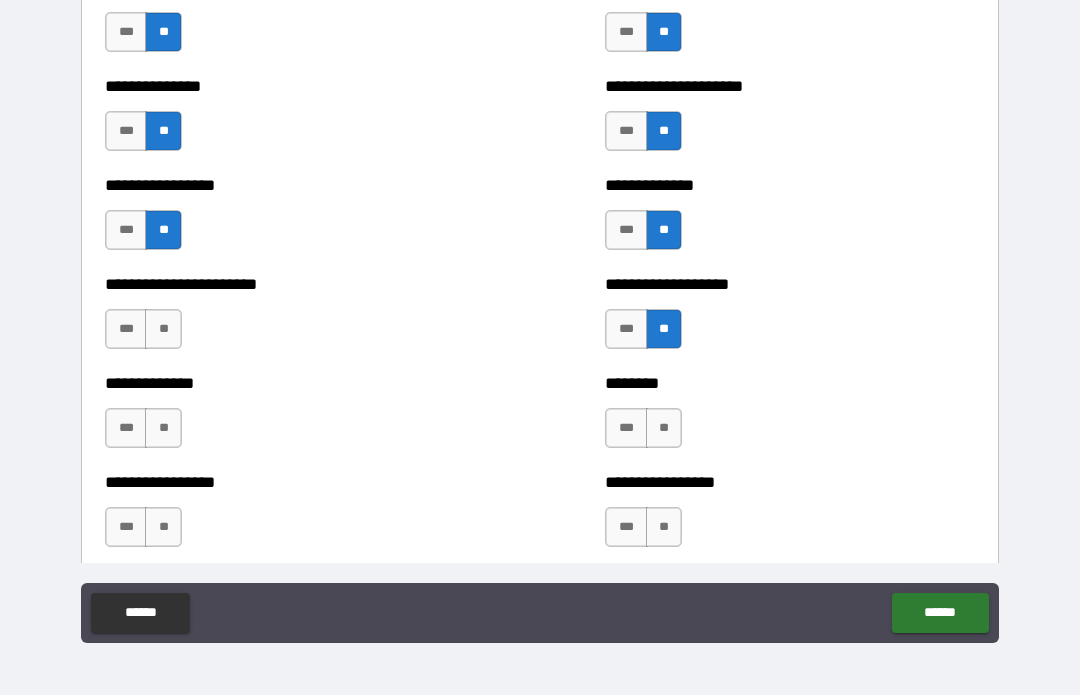click on "**" at bounding box center (664, 429) 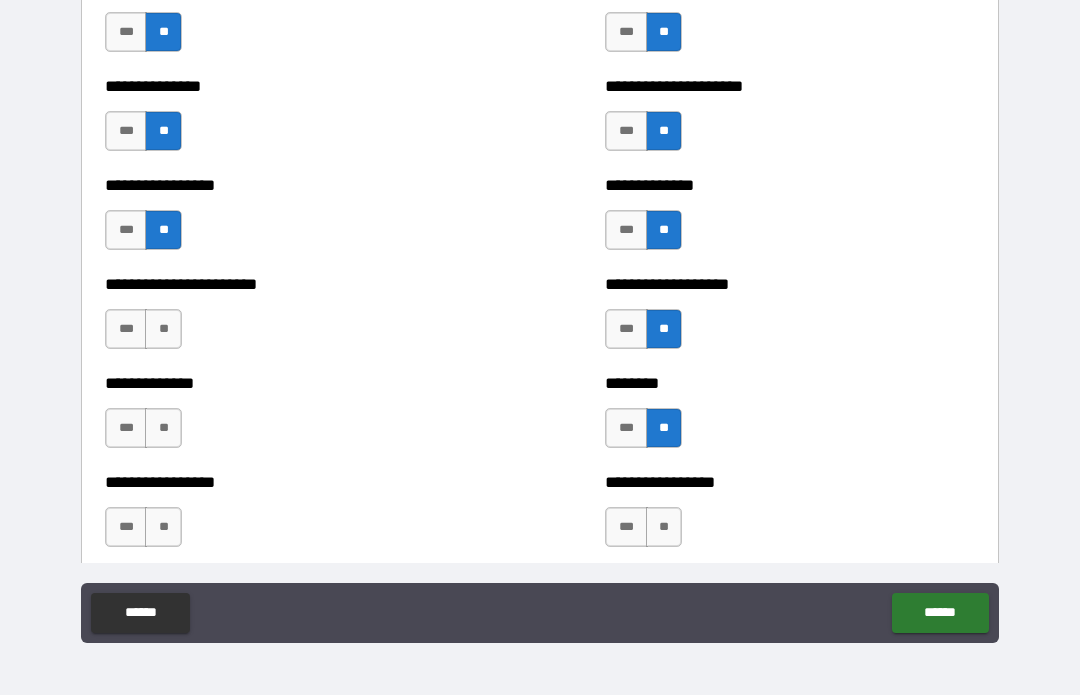click on "**" at bounding box center (163, 330) 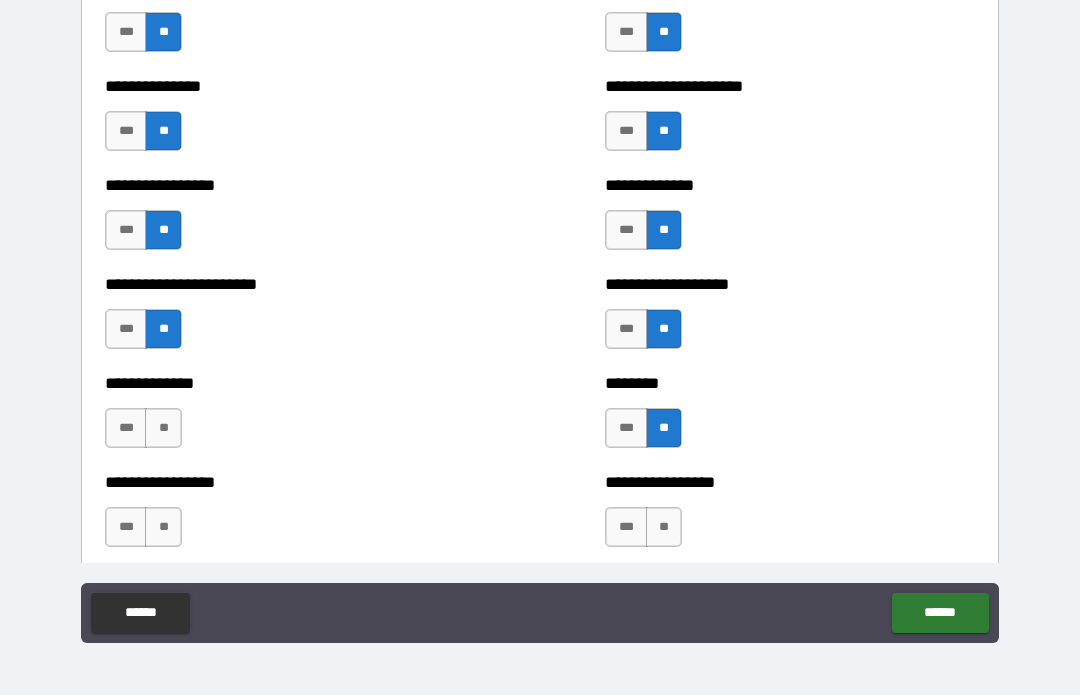 click on "**" at bounding box center [163, 429] 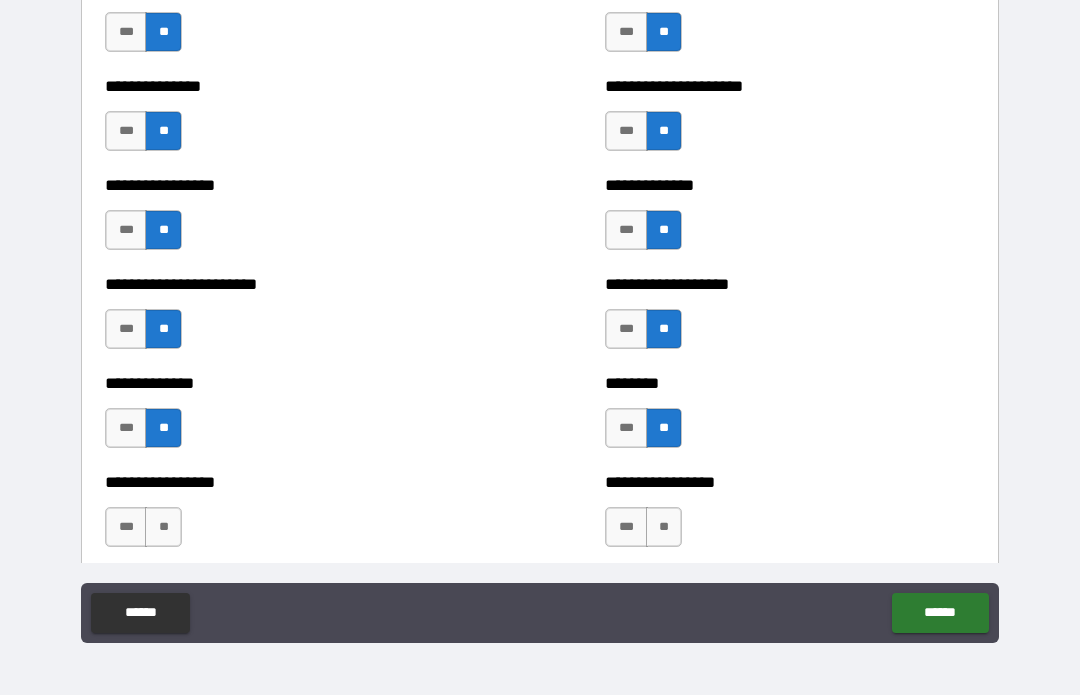 click on "**" at bounding box center (163, 528) 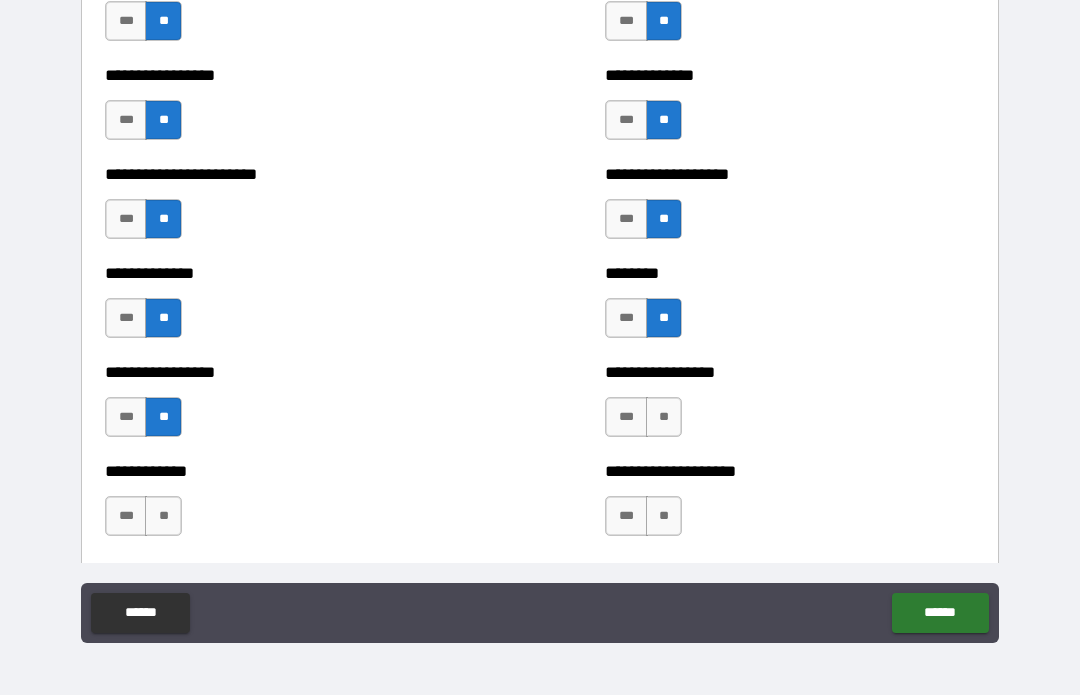 scroll, scrollTop: 3538, scrollLeft: 0, axis: vertical 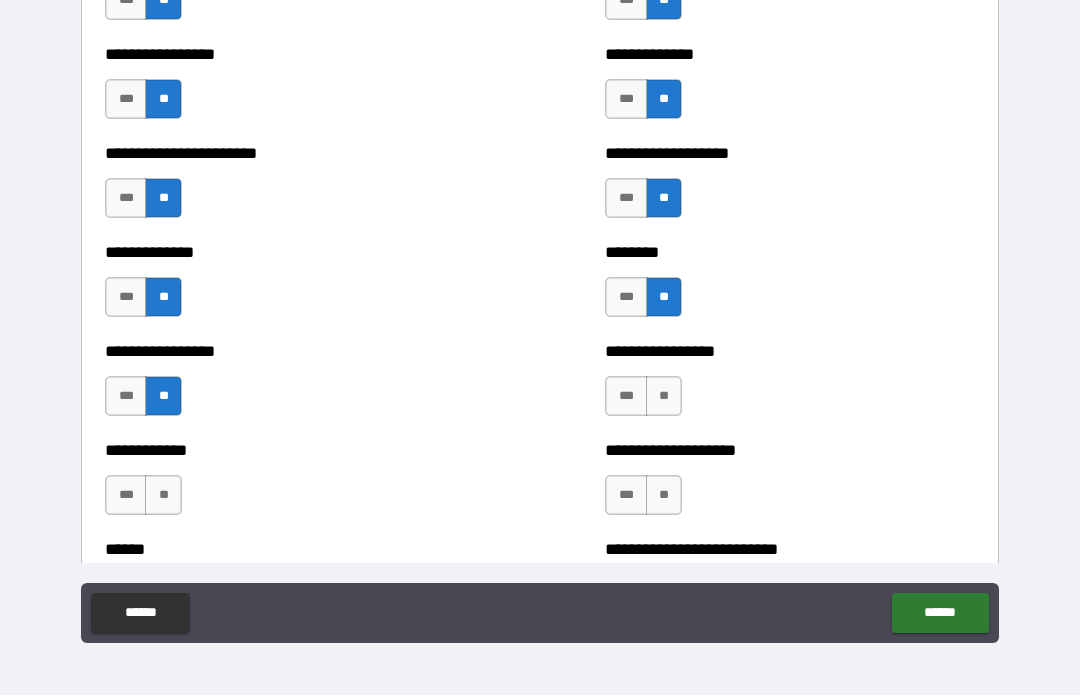 click on "**" at bounding box center (664, 397) 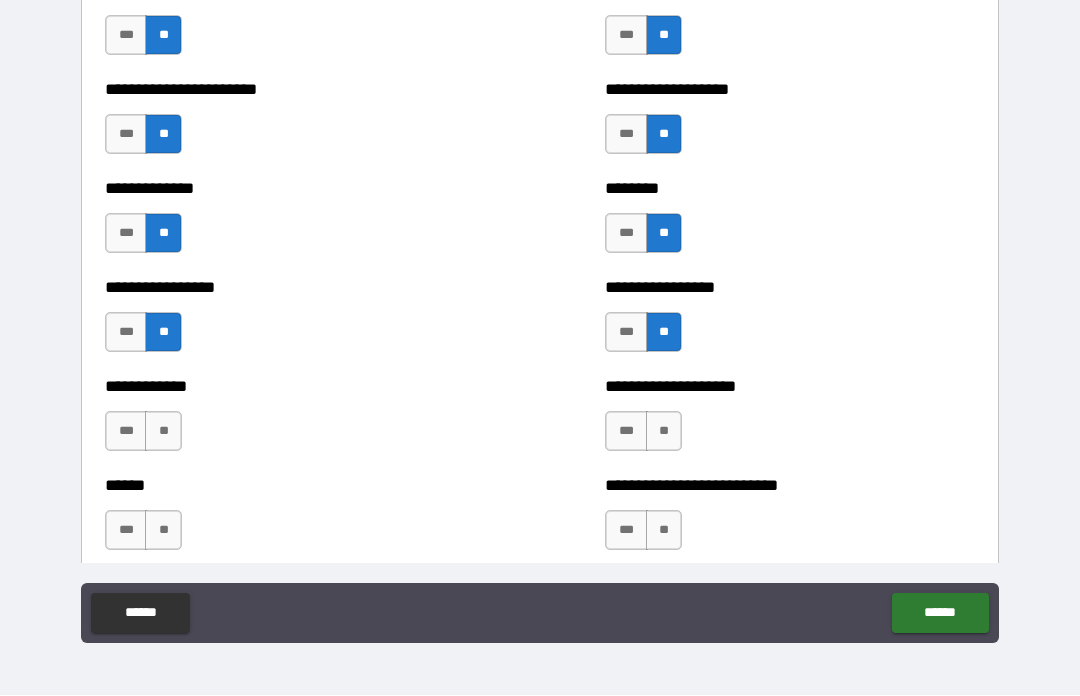 scroll, scrollTop: 3632, scrollLeft: 0, axis: vertical 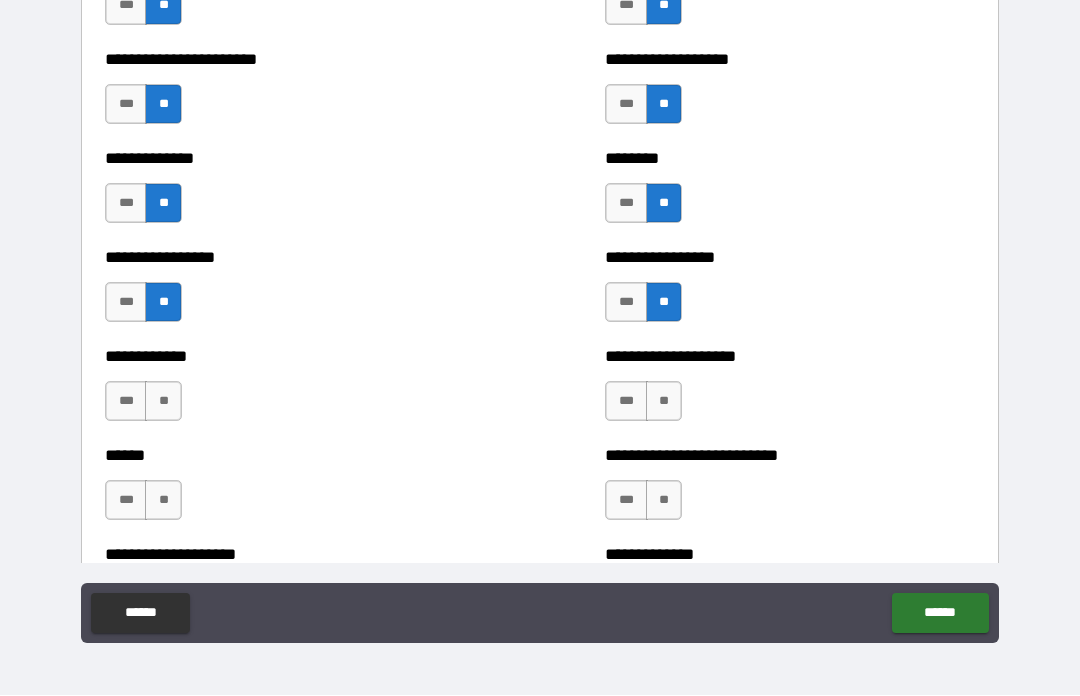 click on "**" at bounding box center [163, 402] 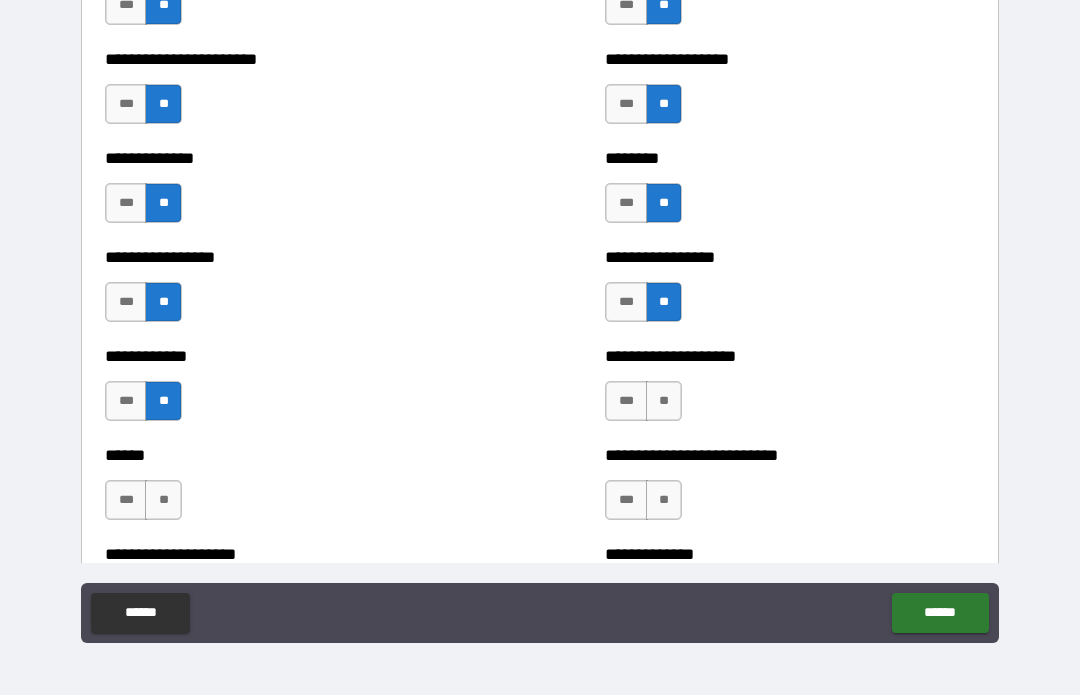 click on "**" at bounding box center (664, 402) 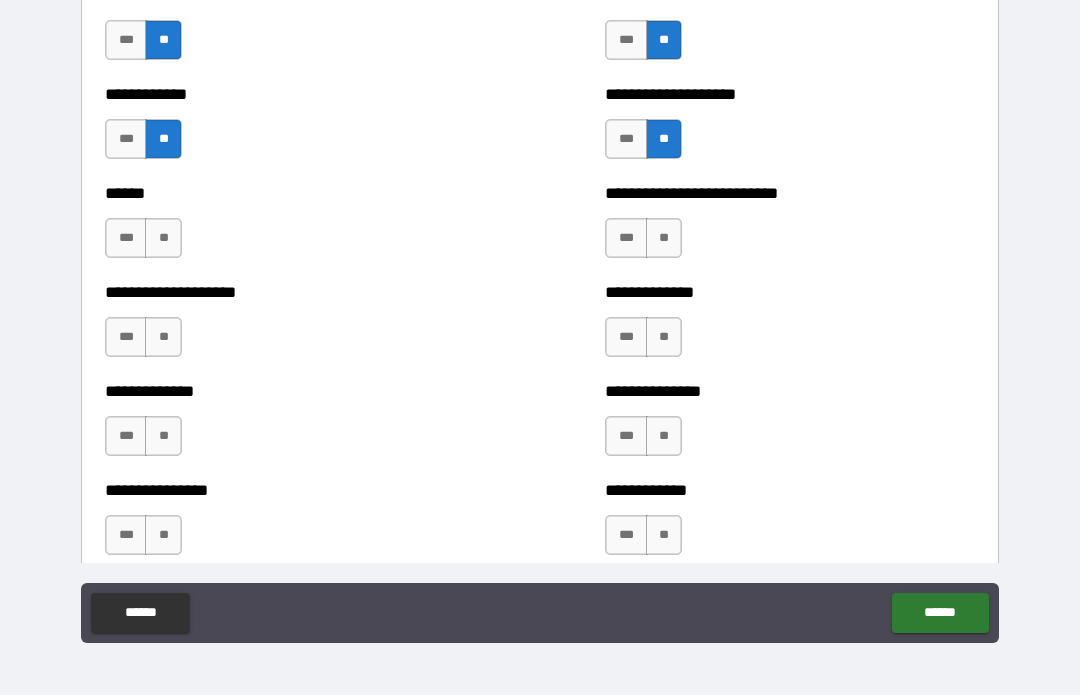 scroll, scrollTop: 3922, scrollLeft: 0, axis: vertical 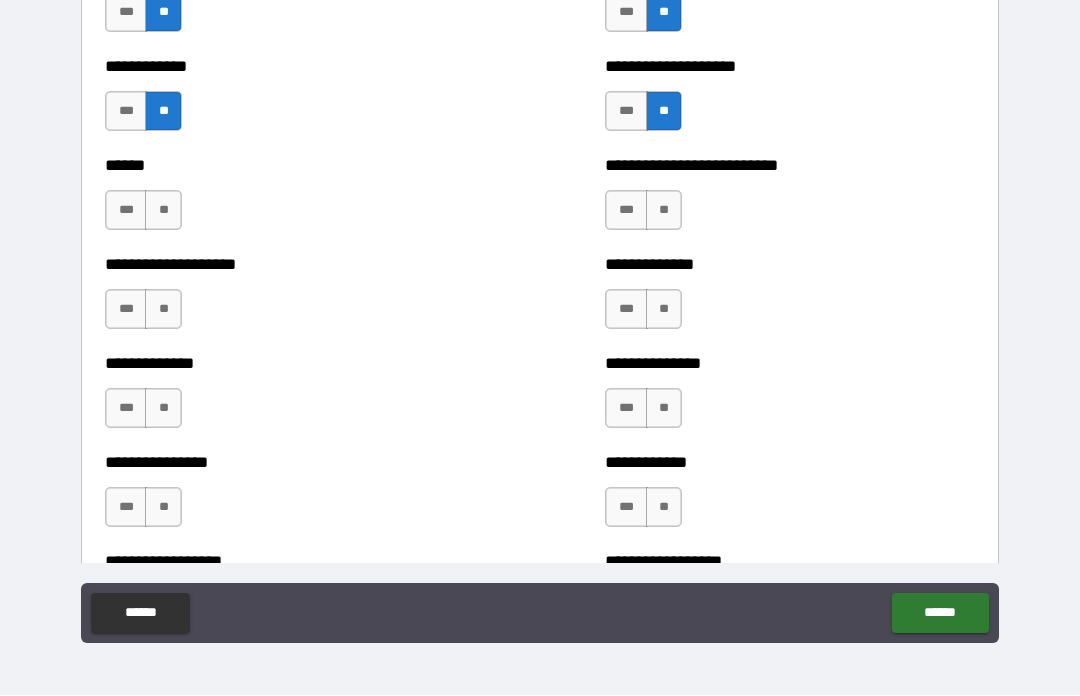 click on "**" at bounding box center [664, 211] 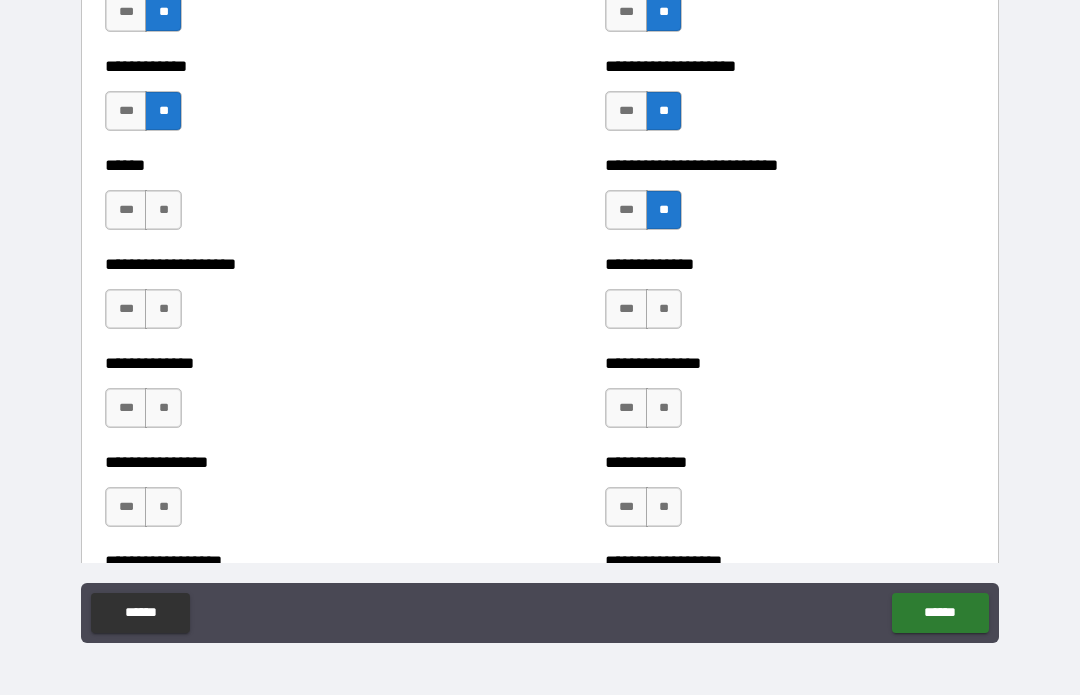 click on "**" at bounding box center (163, 211) 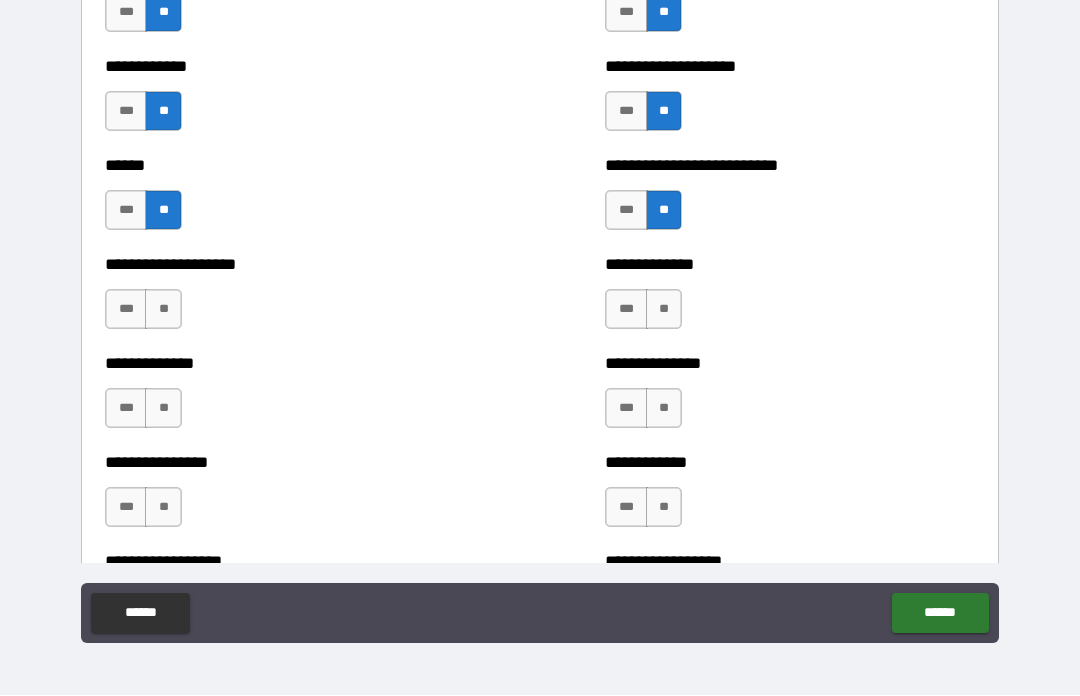 click on "**" at bounding box center [163, 310] 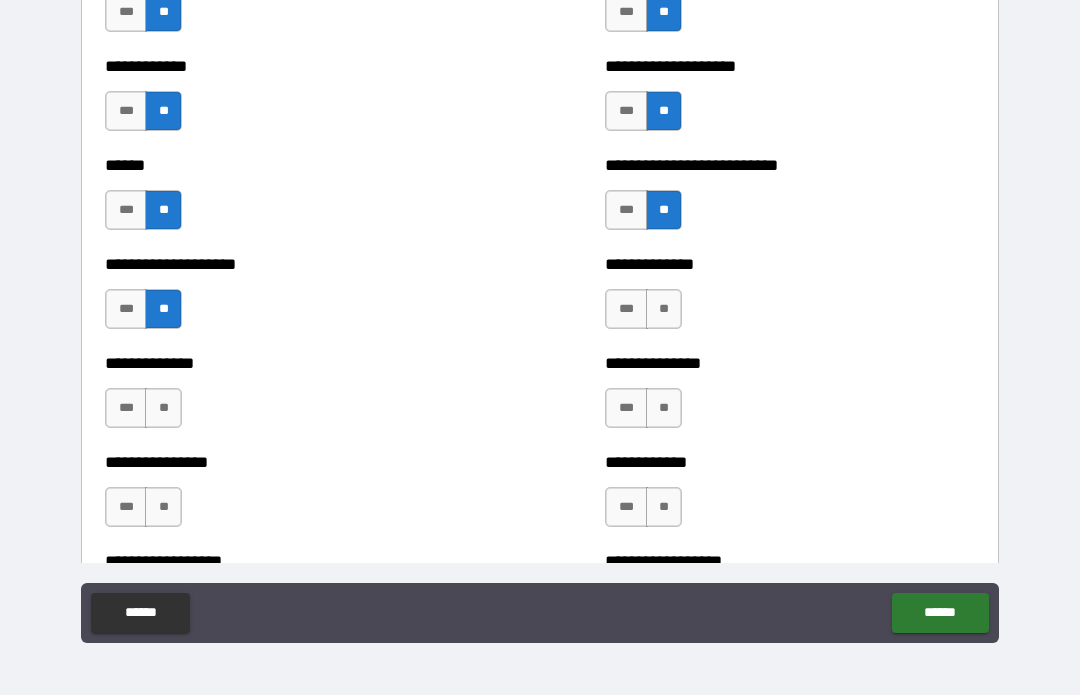 click on "**" at bounding box center (664, 310) 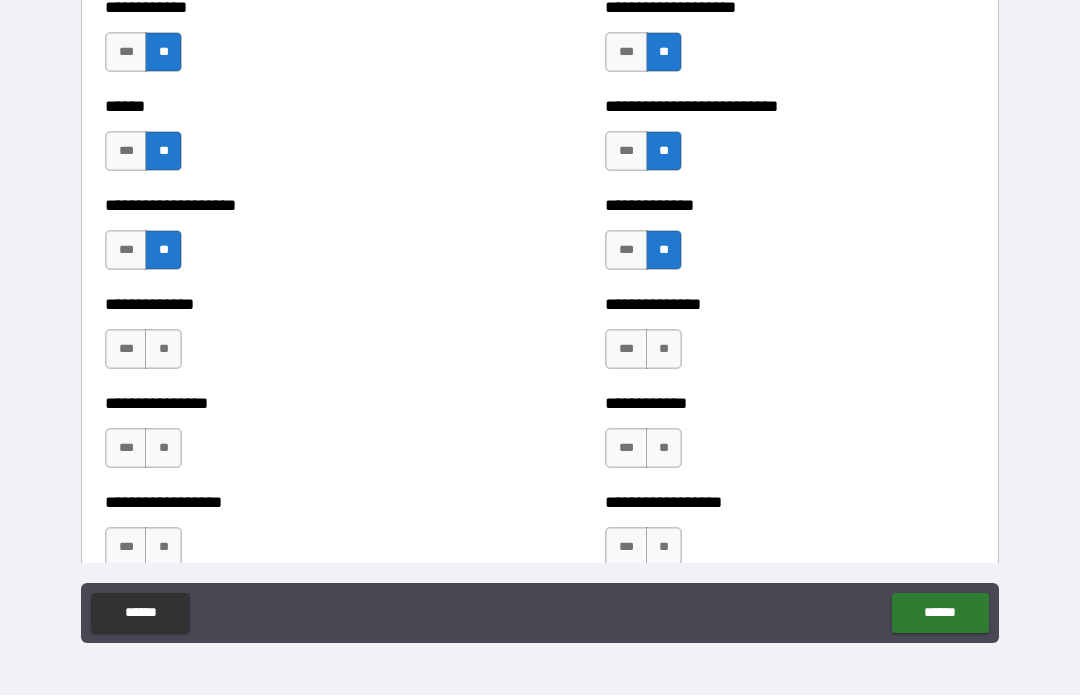 scroll, scrollTop: 3982, scrollLeft: 0, axis: vertical 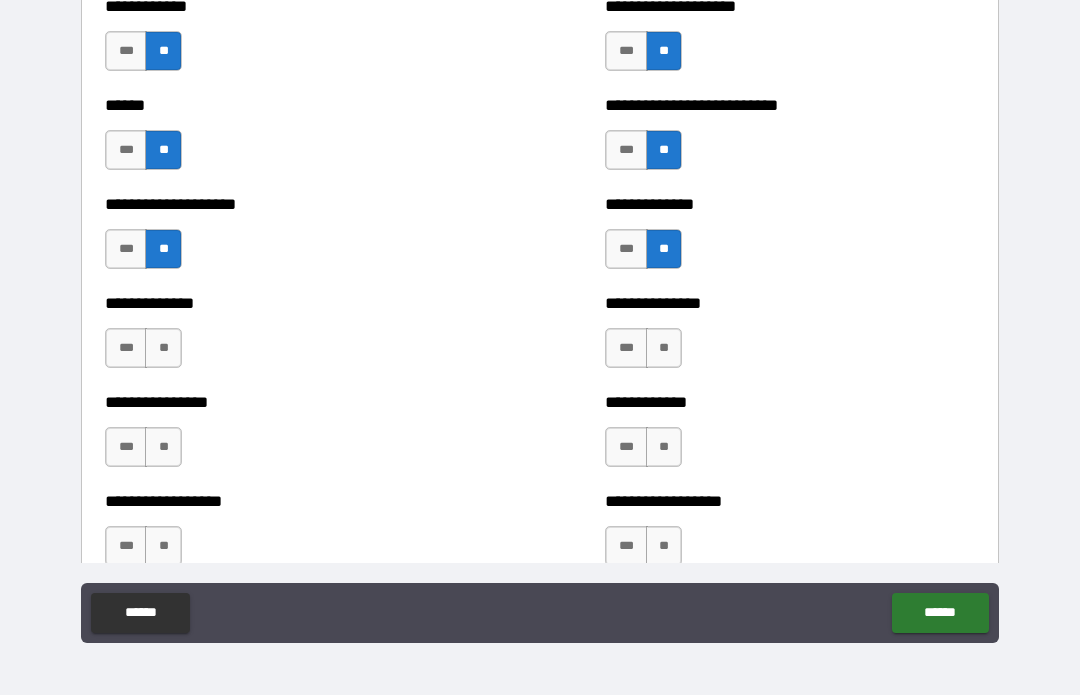 click on "**" at bounding box center (664, 349) 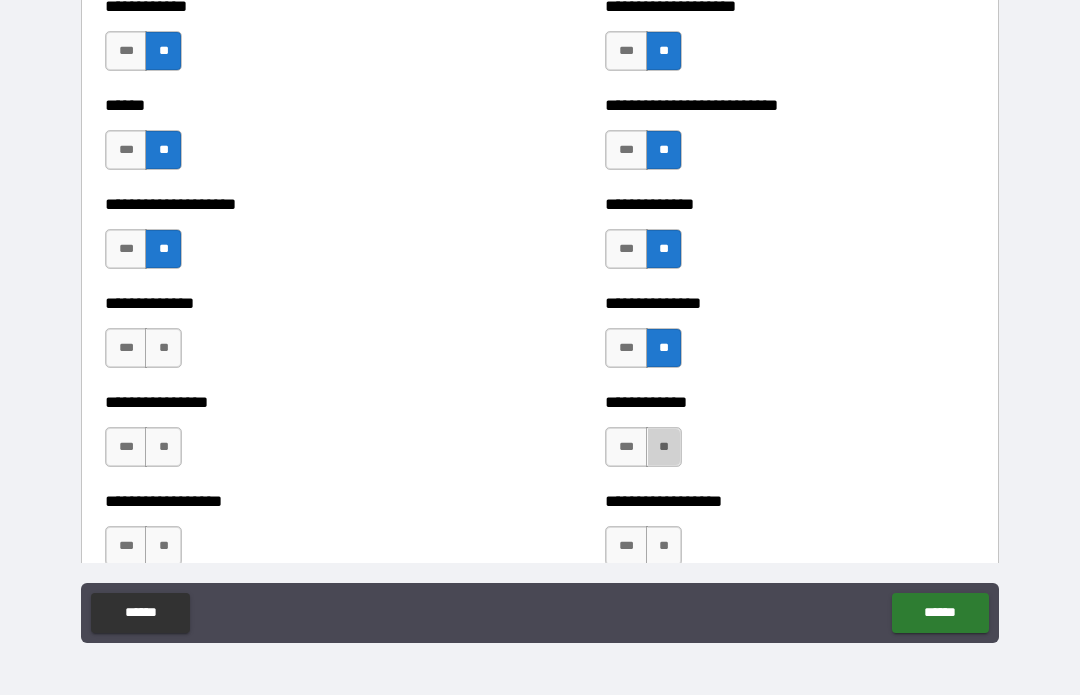 click on "**" at bounding box center (664, 448) 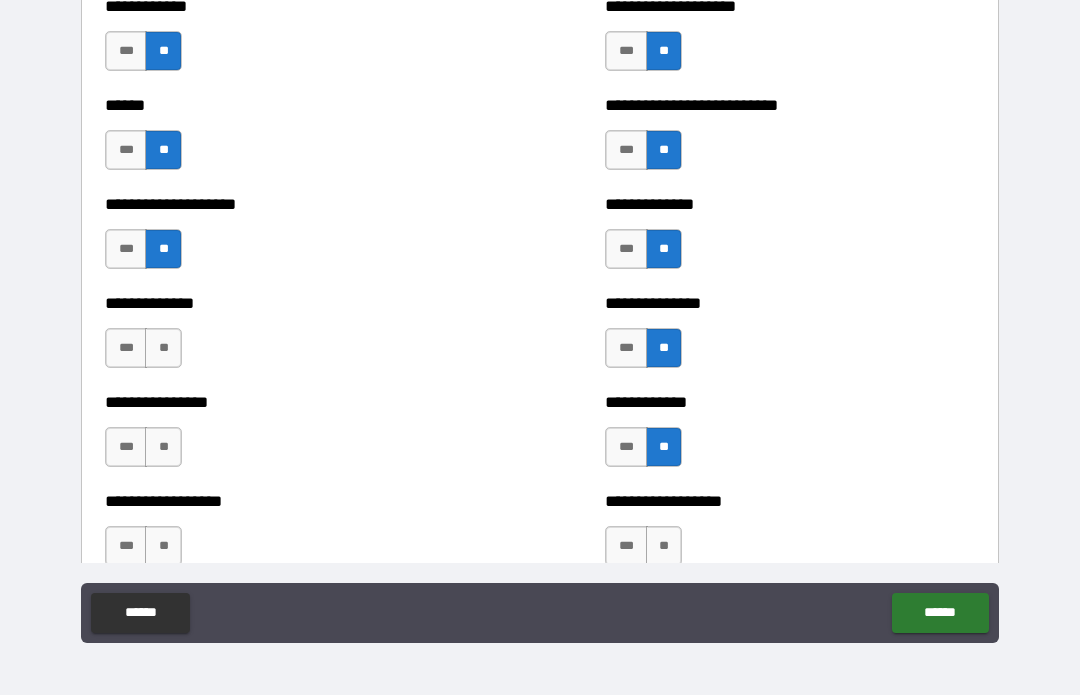 click on "**" at bounding box center [163, 349] 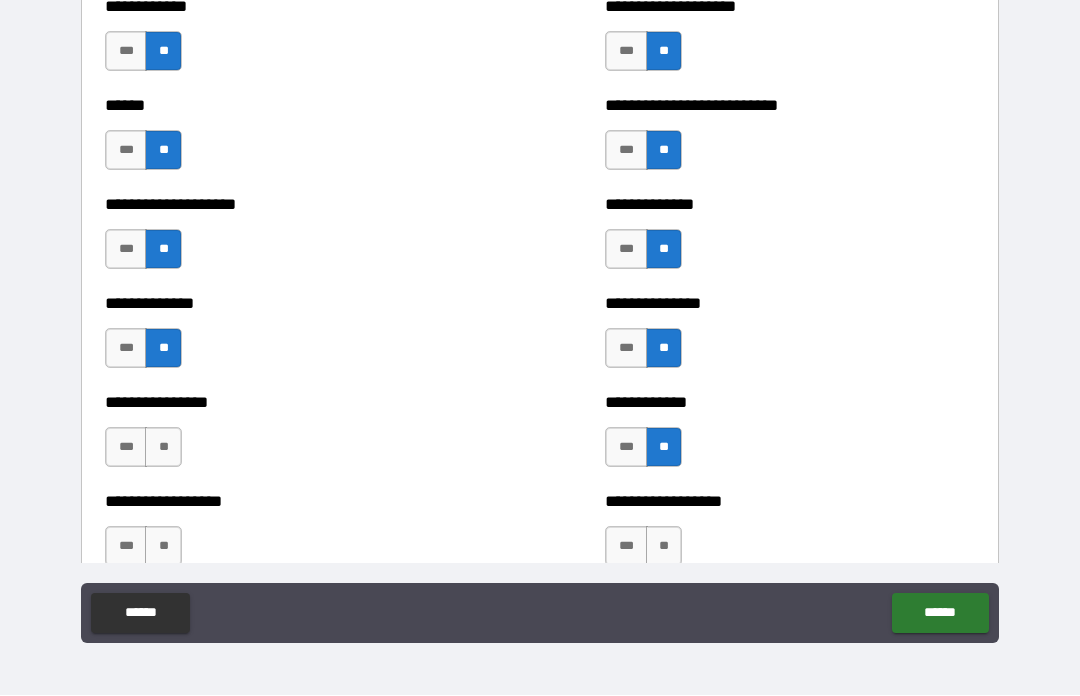 click on "**" at bounding box center (163, 448) 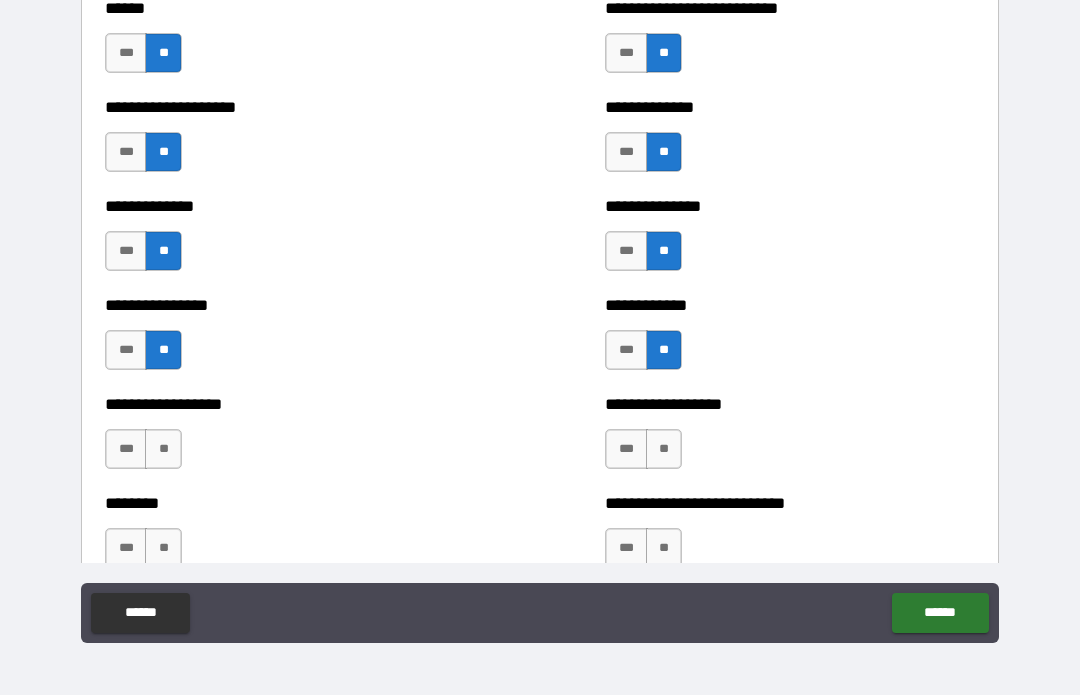 scroll, scrollTop: 4082, scrollLeft: 0, axis: vertical 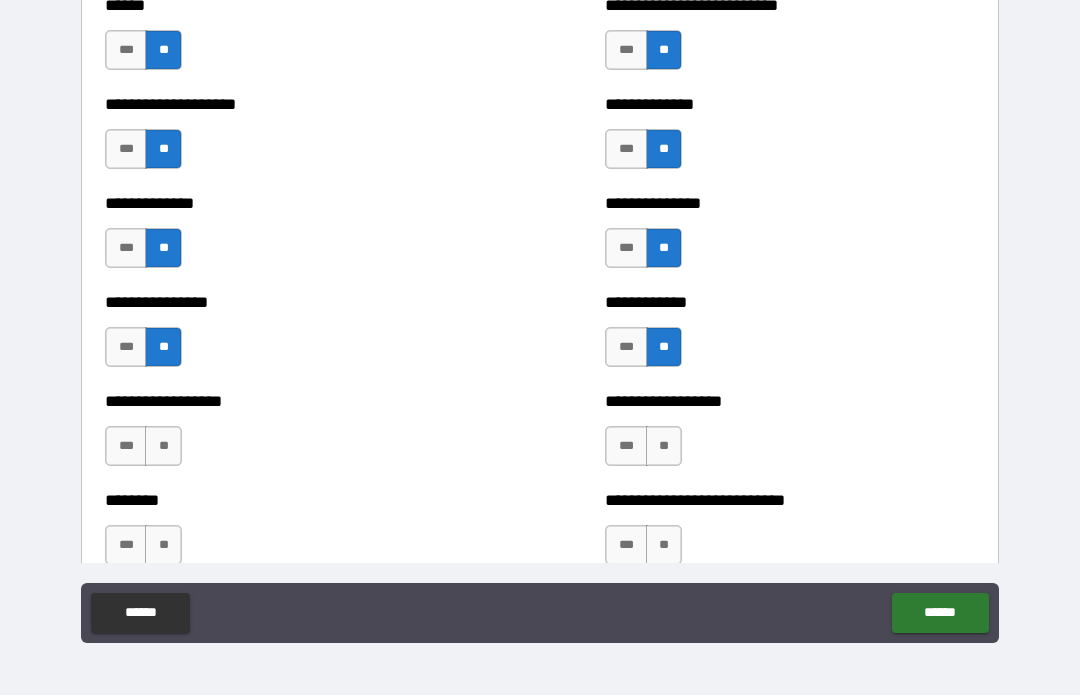 click on "**" at bounding box center [163, 447] 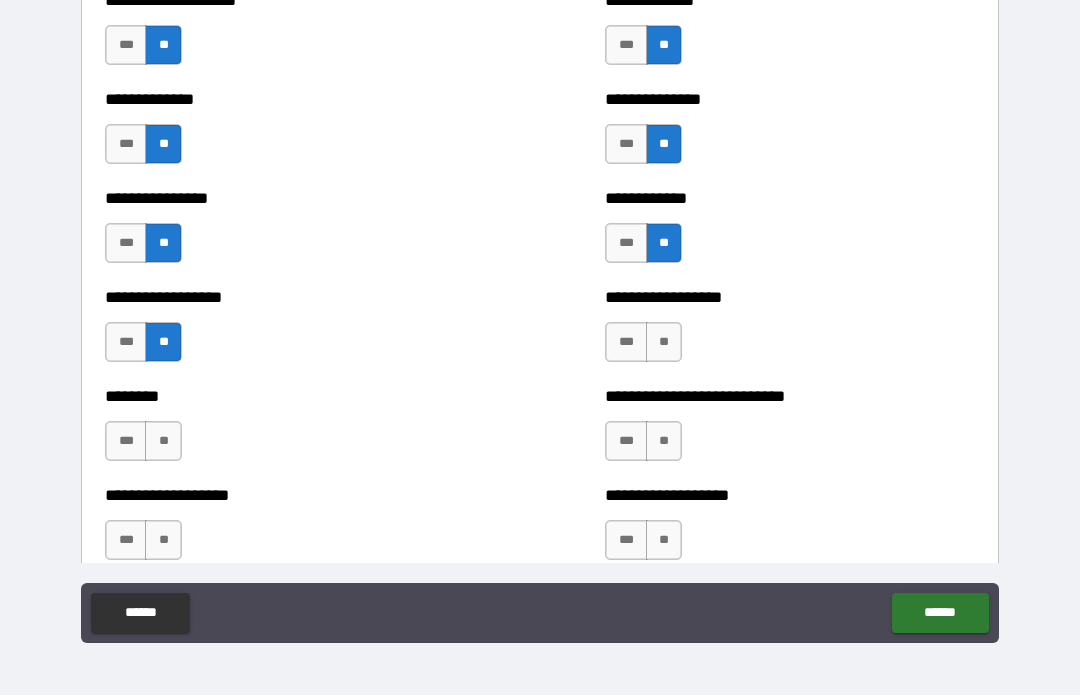 scroll, scrollTop: 4188, scrollLeft: 0, axis: vertical 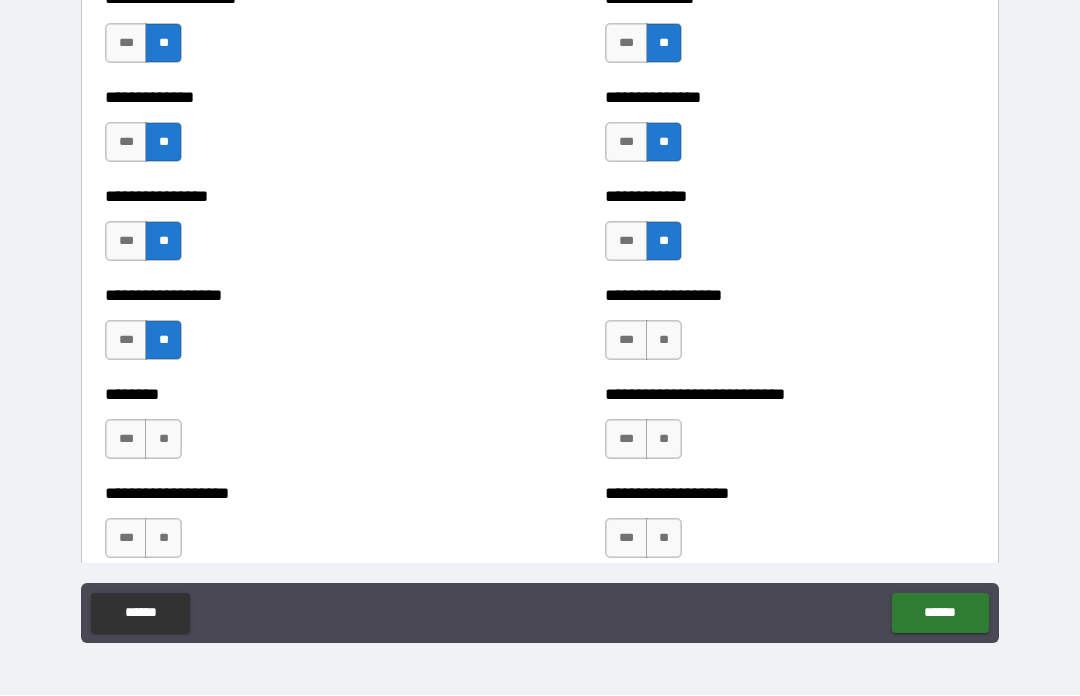 click on "**" at bounding box center [664, 341] 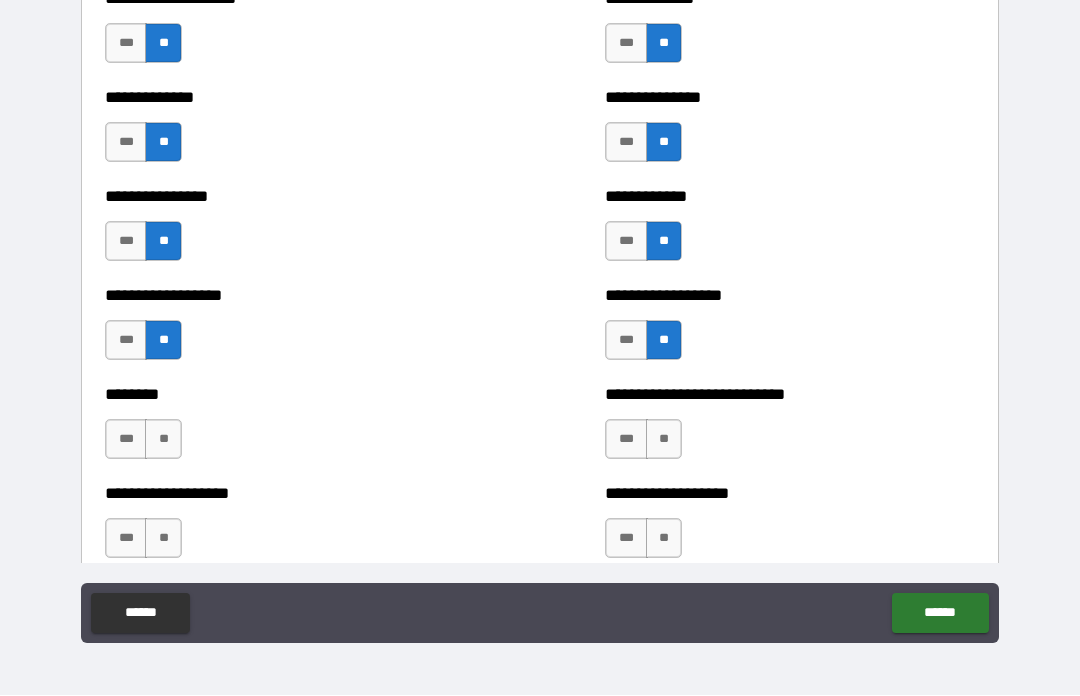 click on "**" at bounding box center [163, 440] 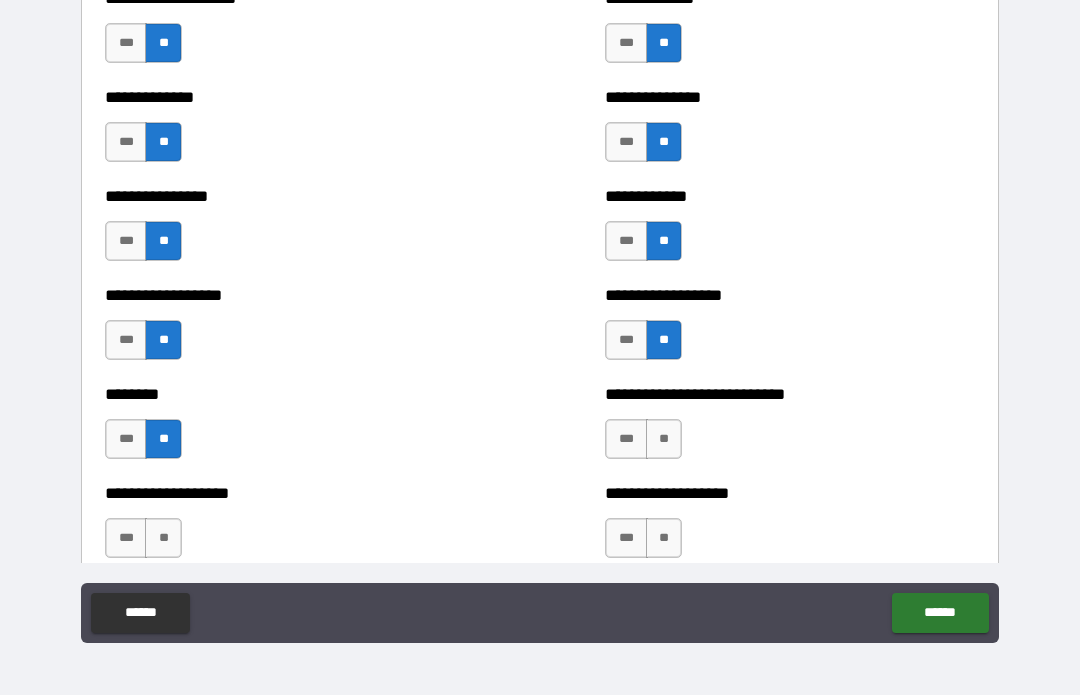 click on "**" at bounding box center (664, 440) 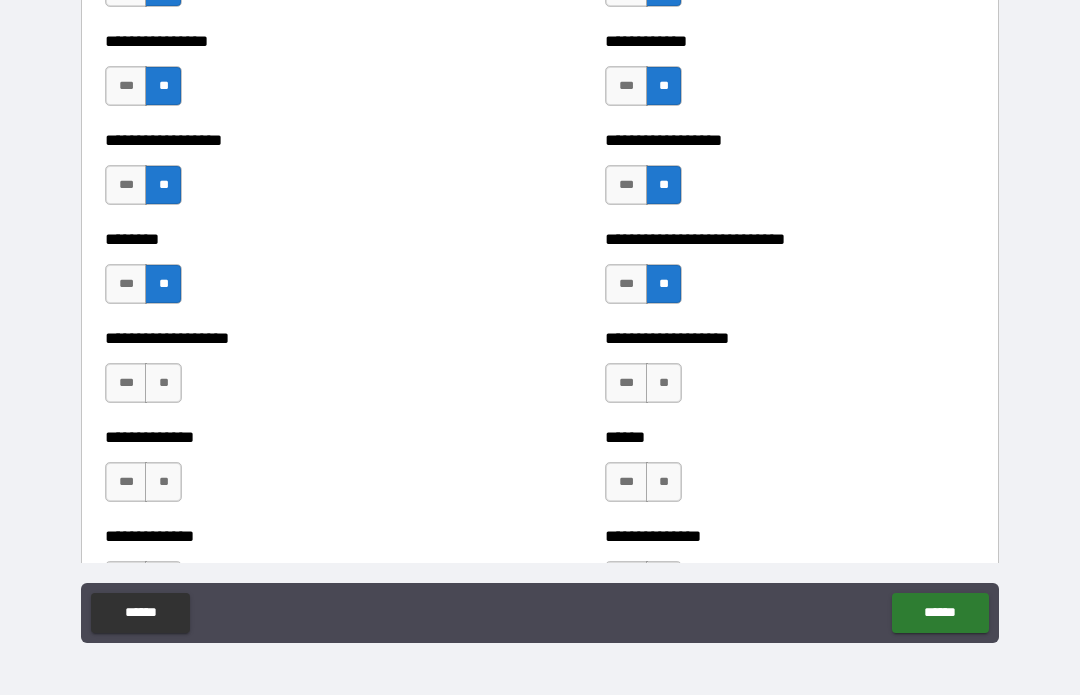 scroll, scrollTop: 4341, scrollLeft: 0, axis: vertical 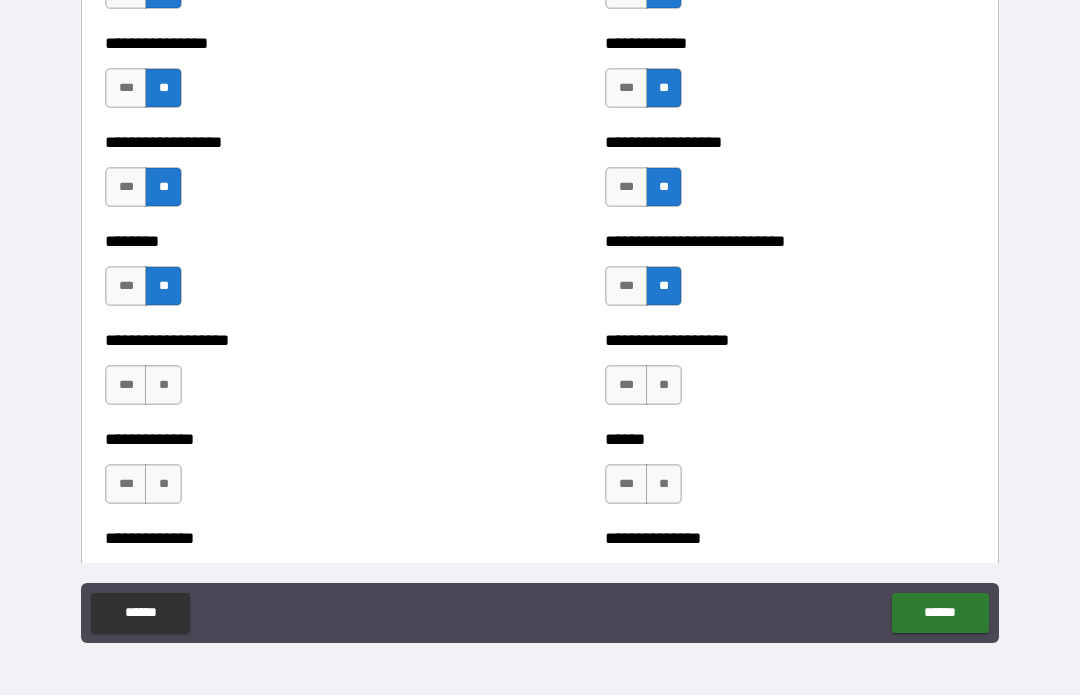 click on "**" at bounding box center (163, 386) 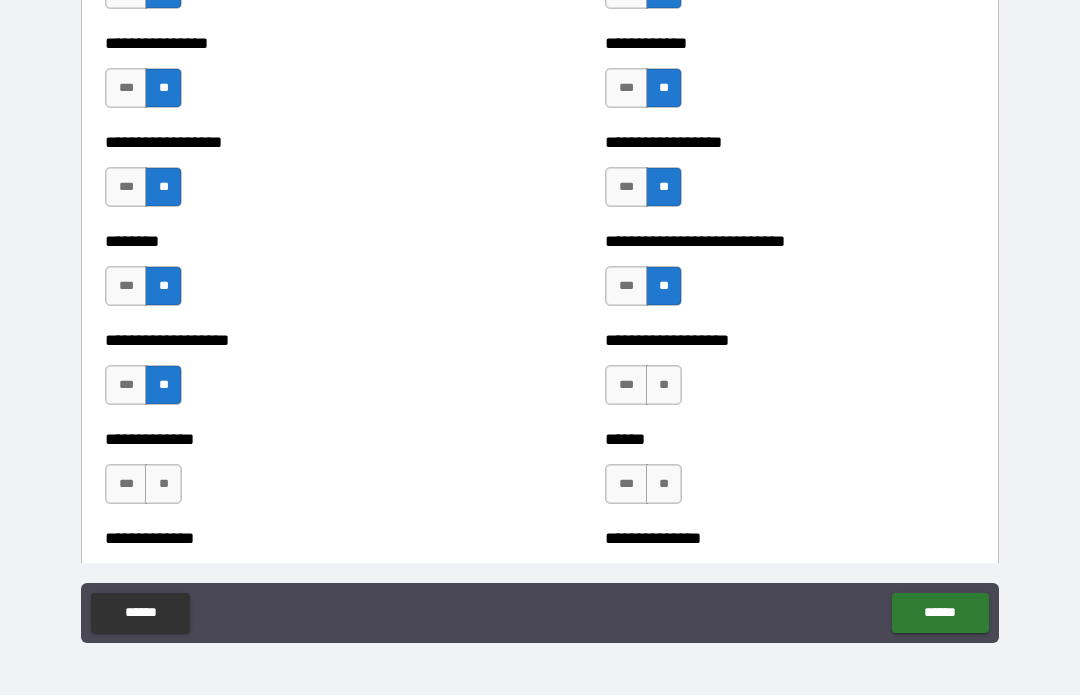 click on "**" at bounding box center [664, 386] 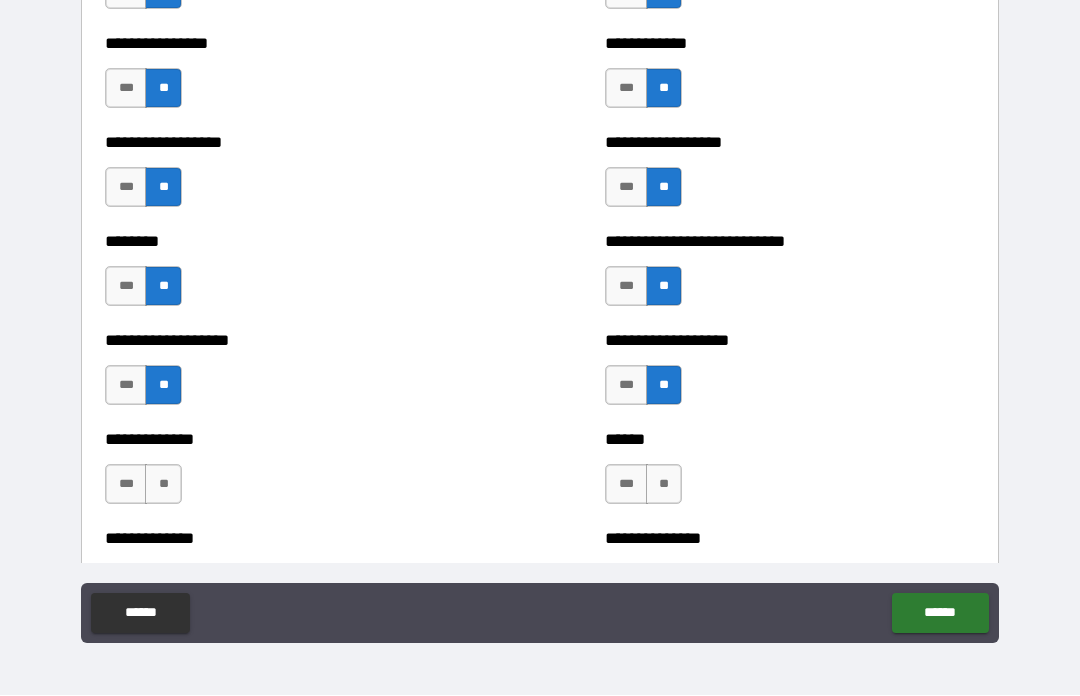 click on "**" at bounding box center [664, 485] 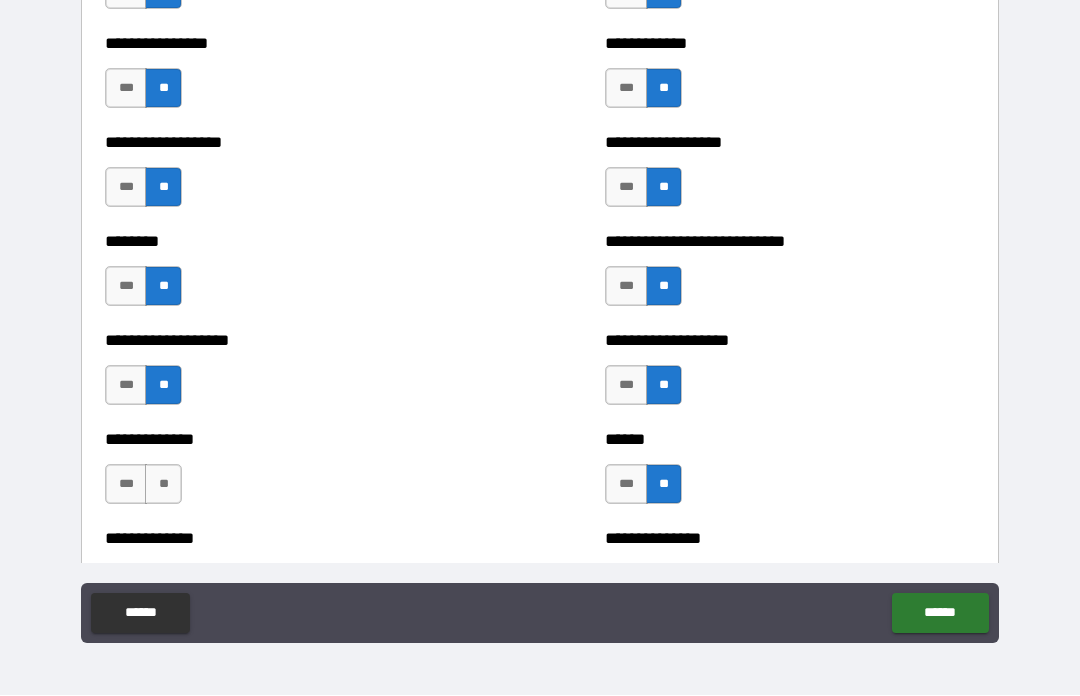 click on "**" at bounding box center (163, 485) 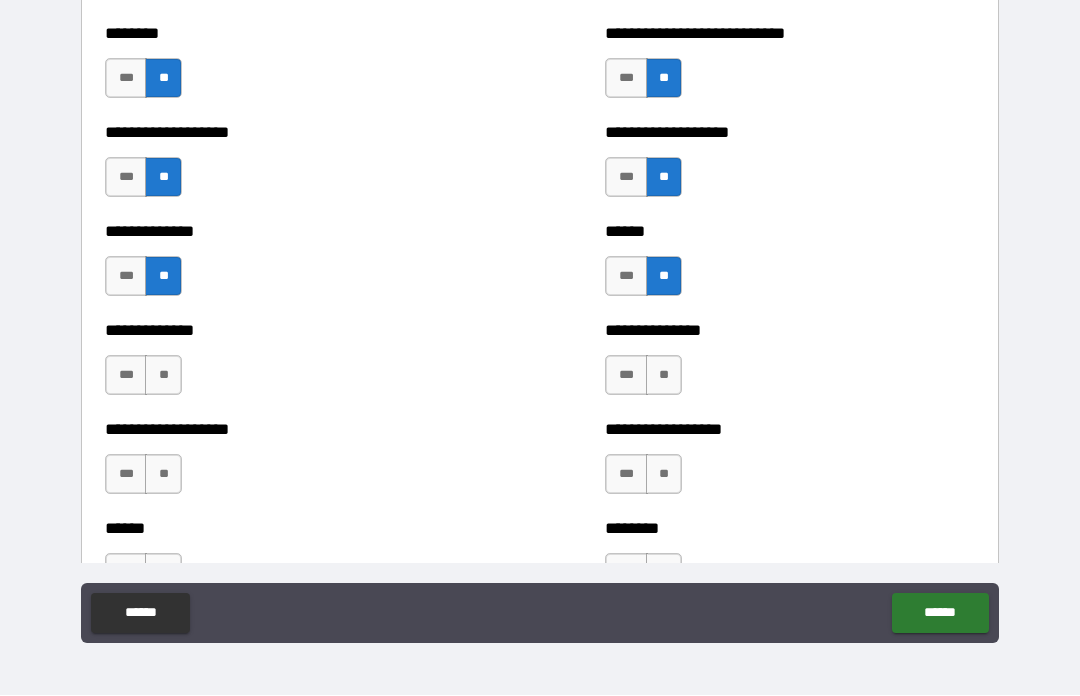 scroll, scrollTop: 4564, scrollLeft: 0, axis: vertical 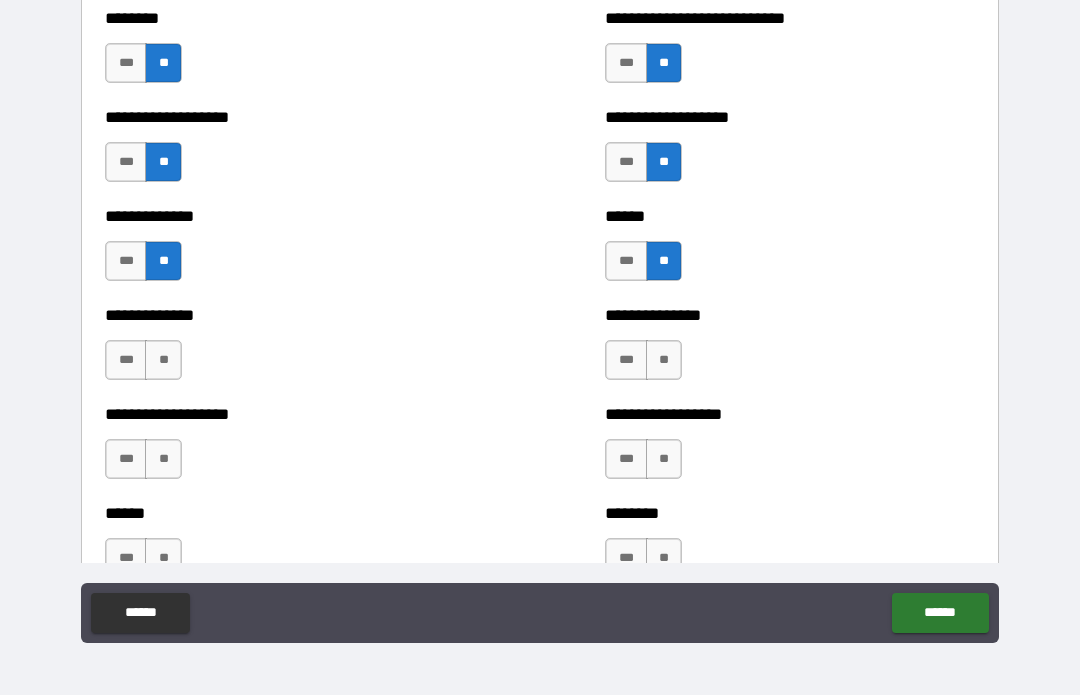 click on "**" at bounding box center [163, 361] 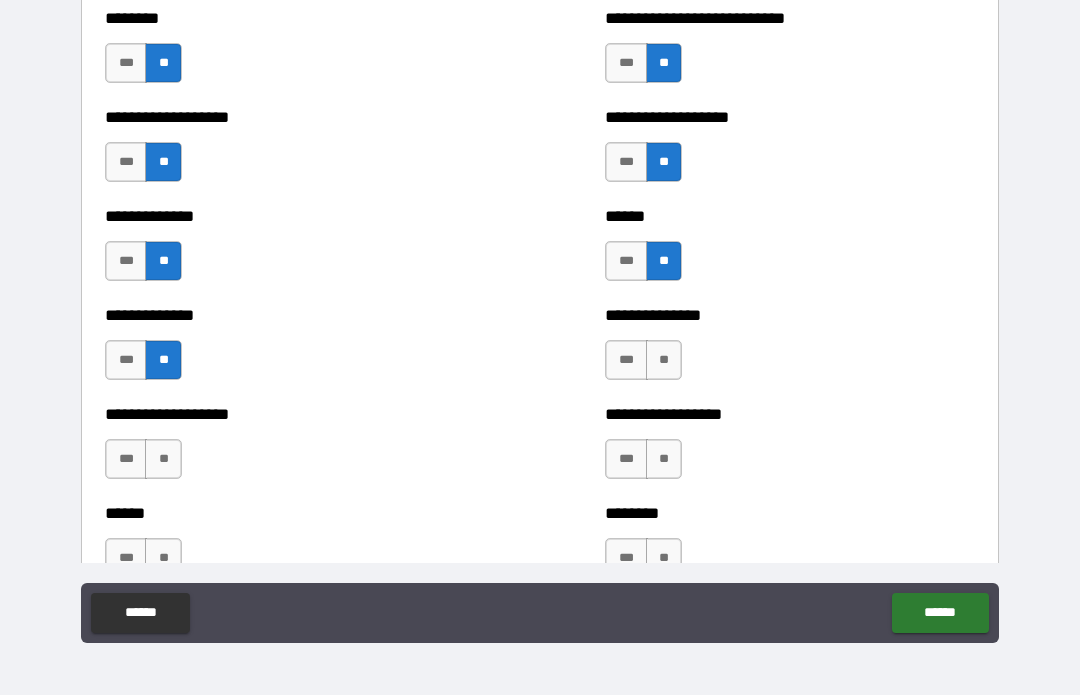 click on "**" at bounding box center (664, 361) 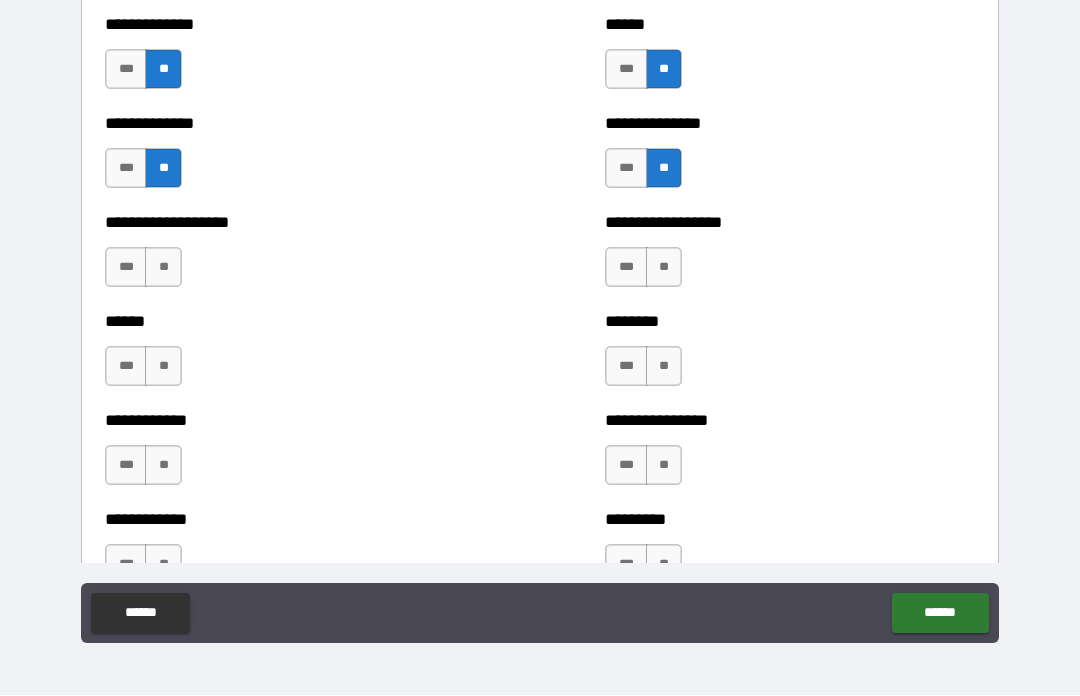 scroll, scrollTop: 4767, scrollLeft: 0, axis: vertical 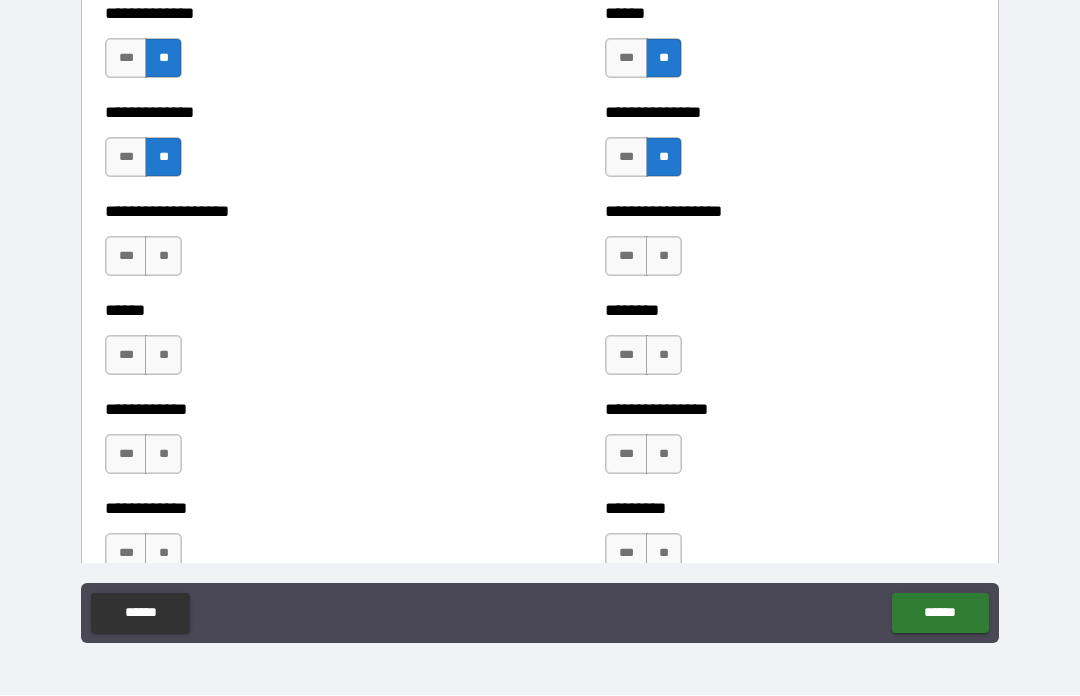 click on "**" at bounding box center (664, 257) 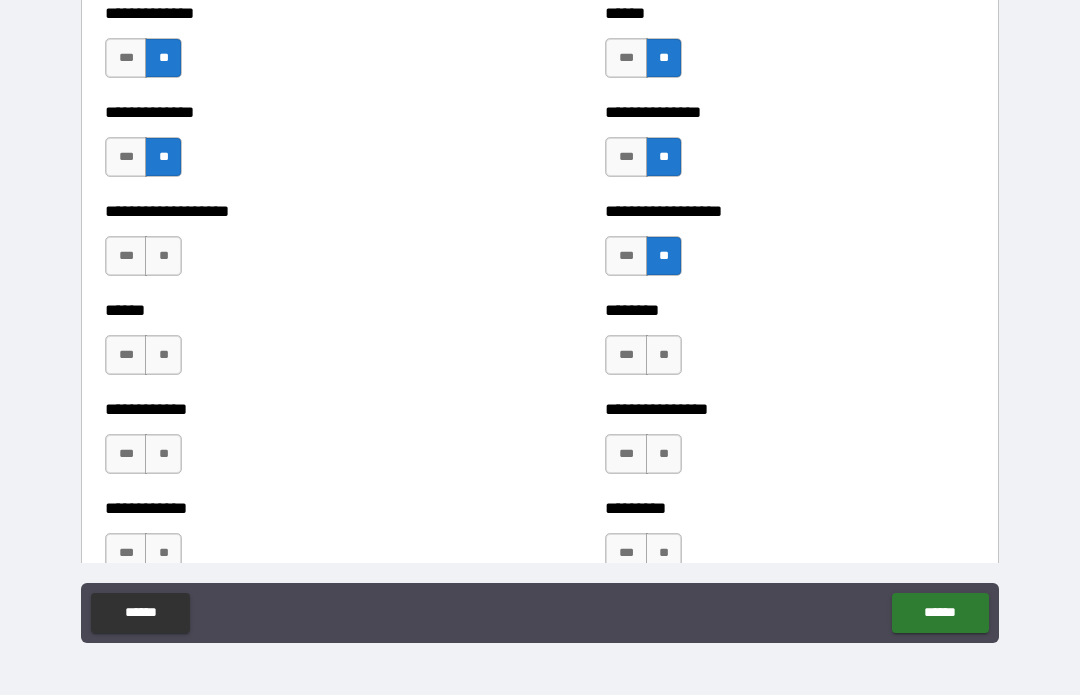 click on "**" at bounding box center [163, 257] 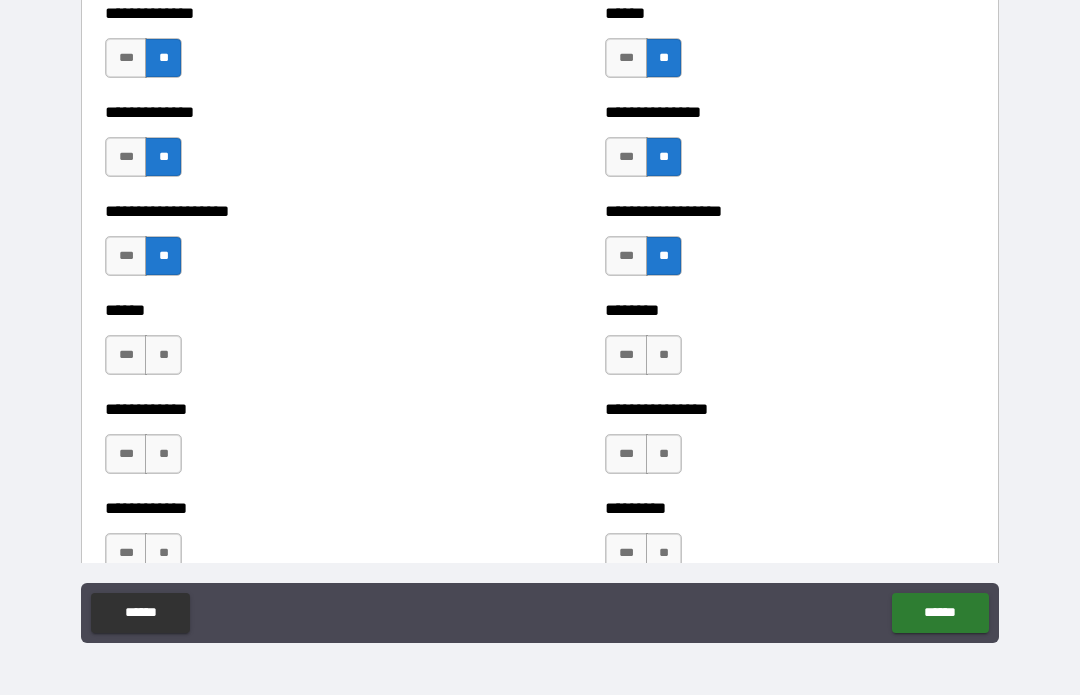 click on "**" at bounding box center (163, 356) 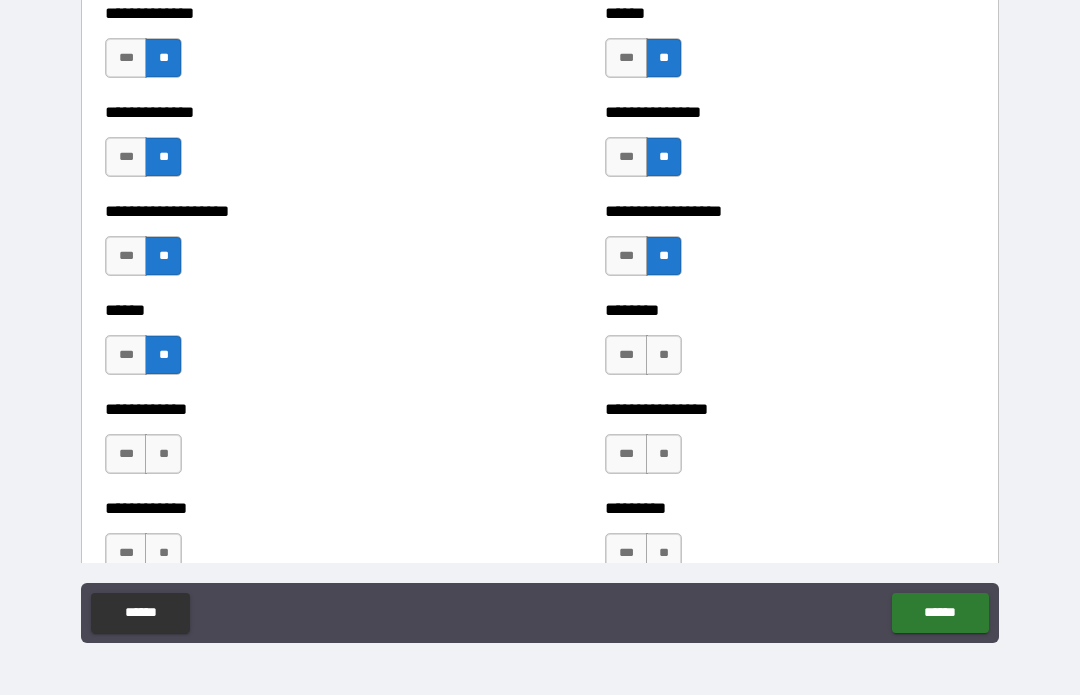 click on "**" at bounding box center [664, 356] 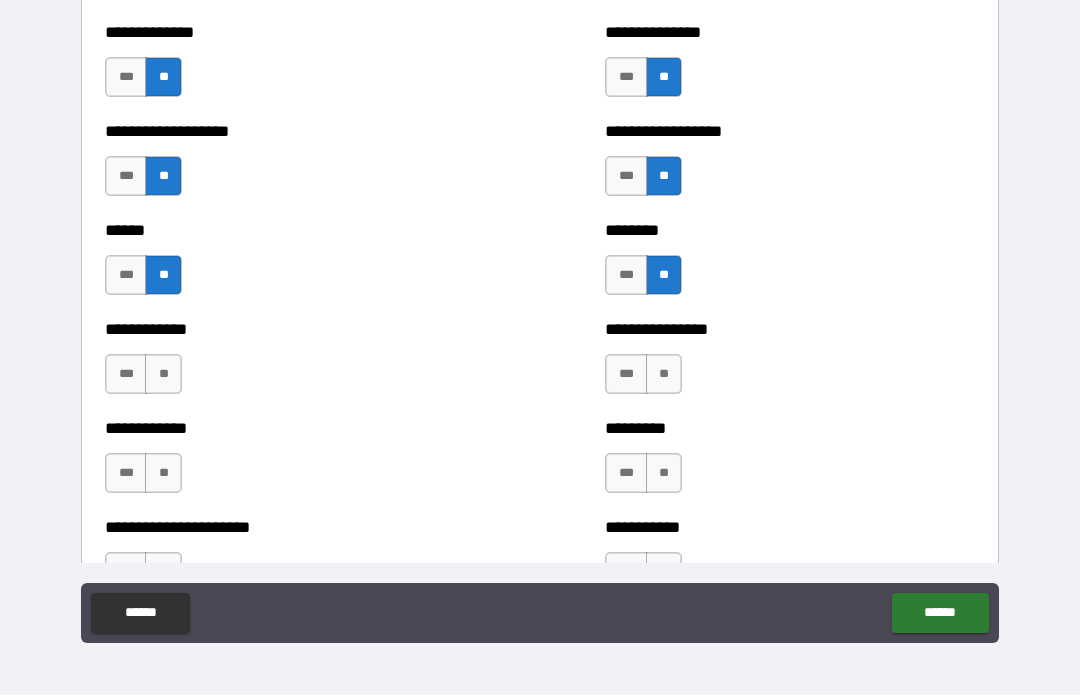 scroll, scrollTop: 4878, scrollLeft: 0, axis: vertical 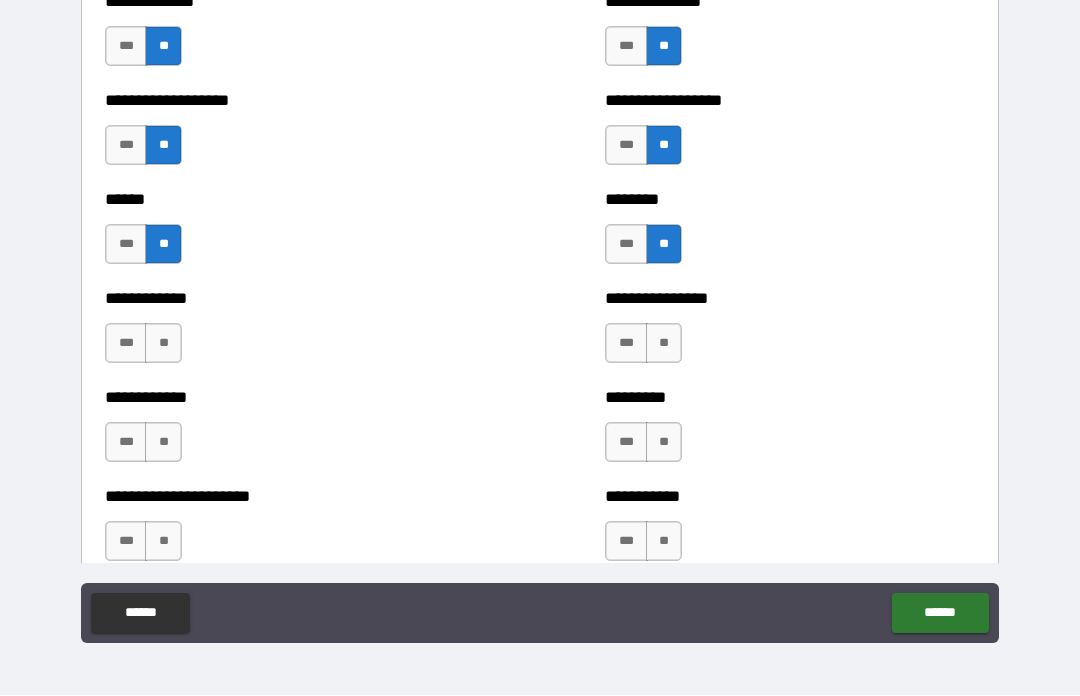 click on "***" at bounding box center [626, 344] 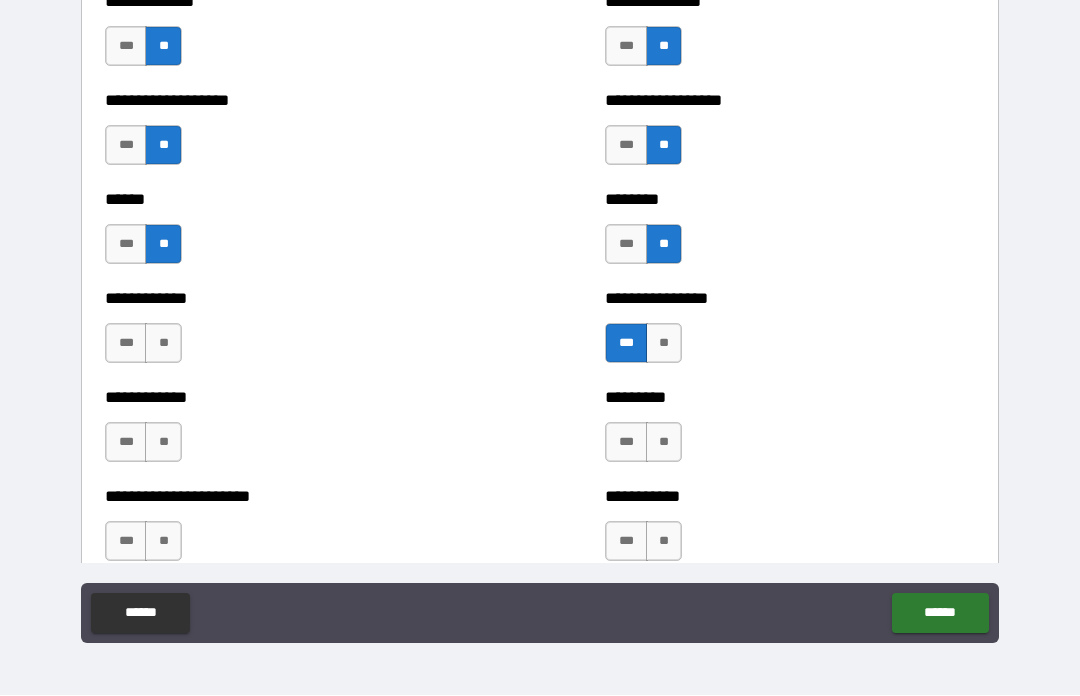 click on "**" at bounding box center (163, 344) 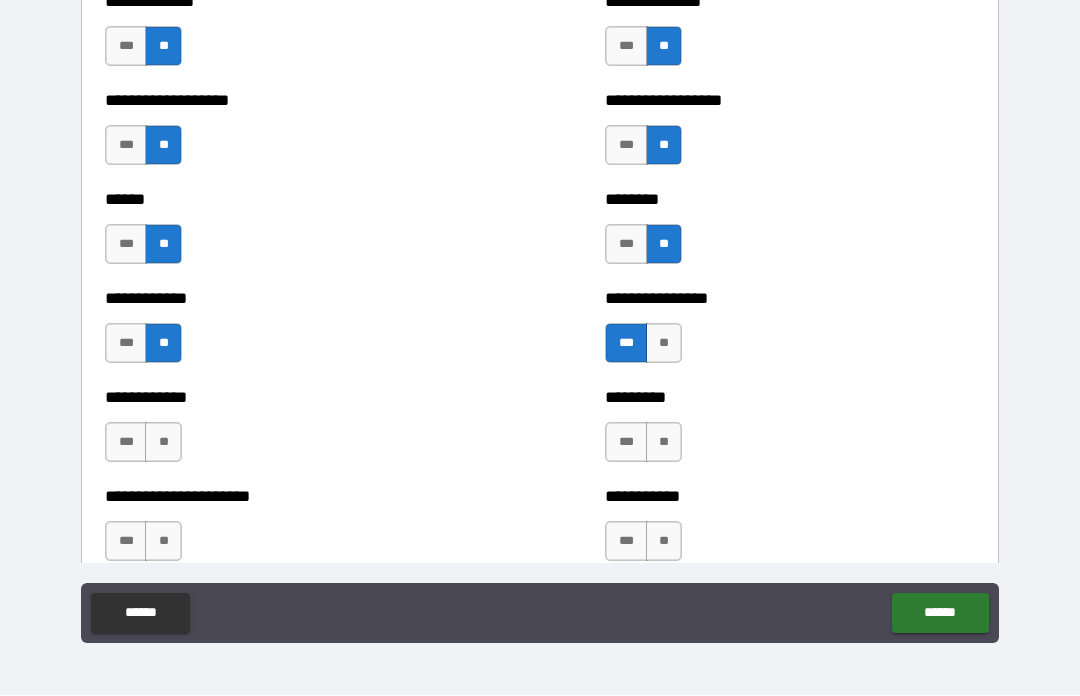 click on "**" at bounding box center (163, 443) 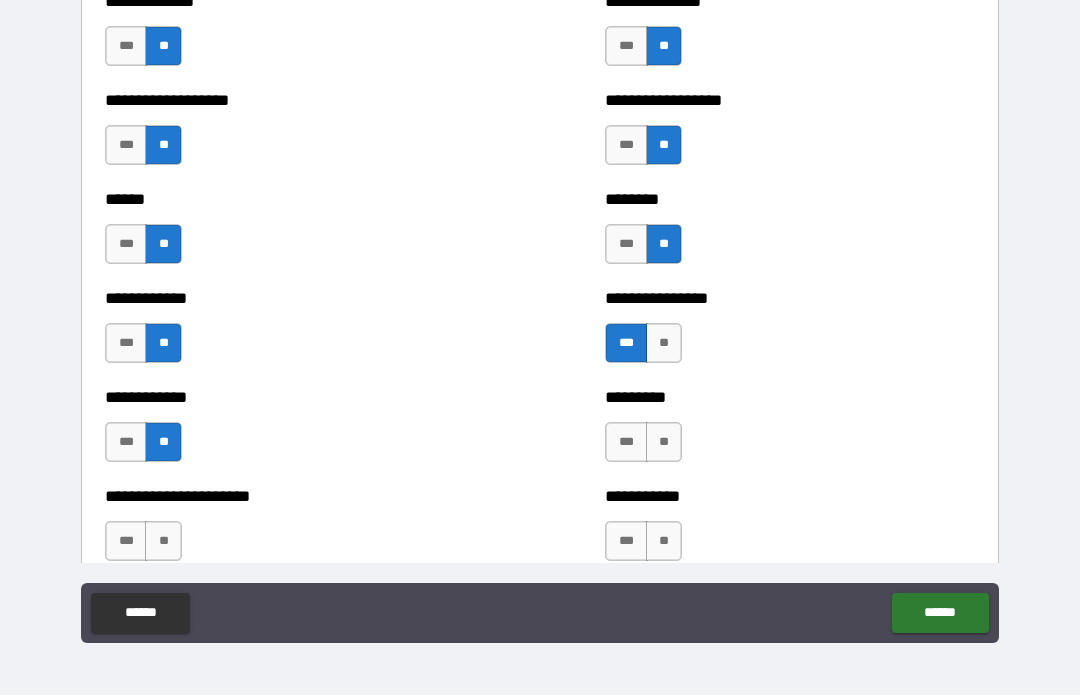 click on "**" at bounding box center (664, 443) 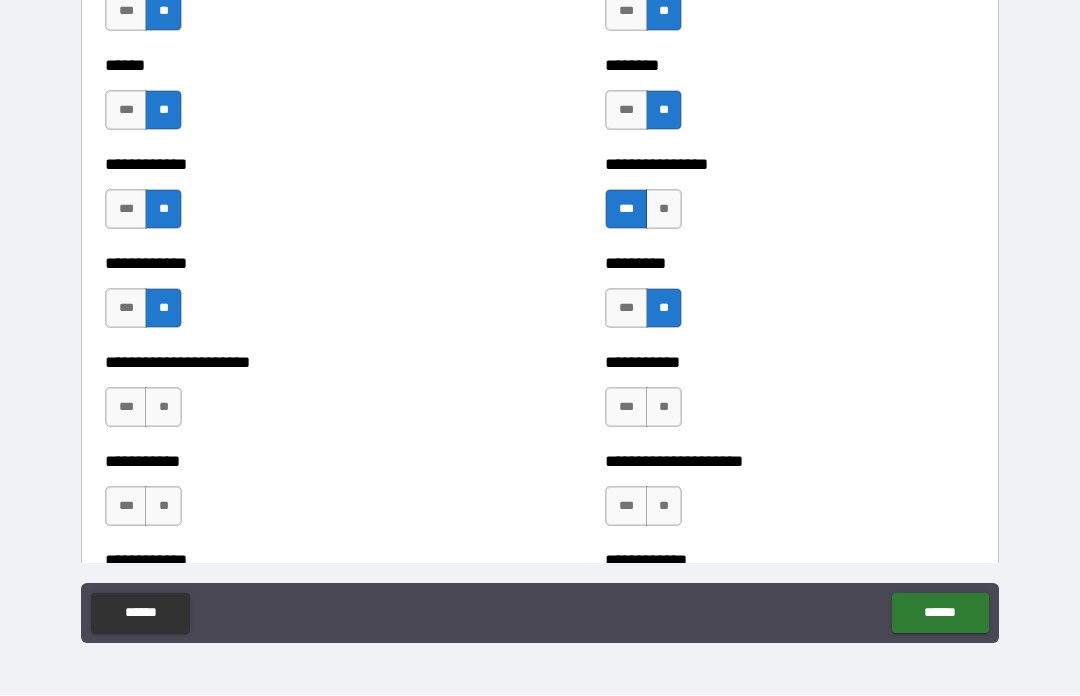 scroll, scrollTop: 5026, scrollLeft: 0, axis: vertical 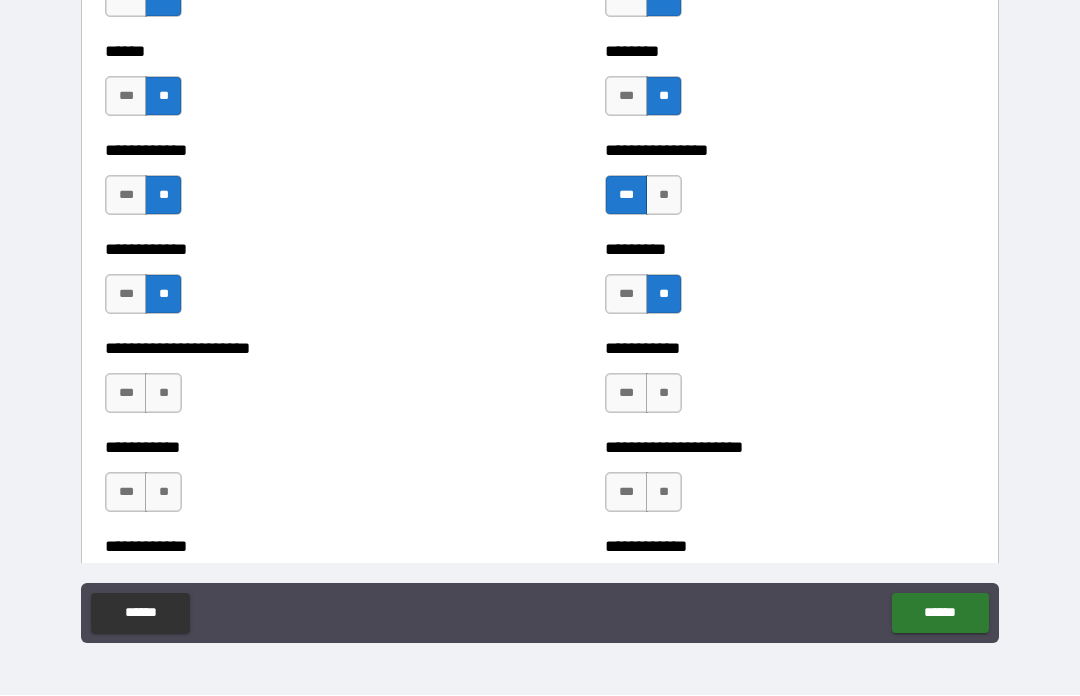 click on "**" at bounding box center (664, 394) 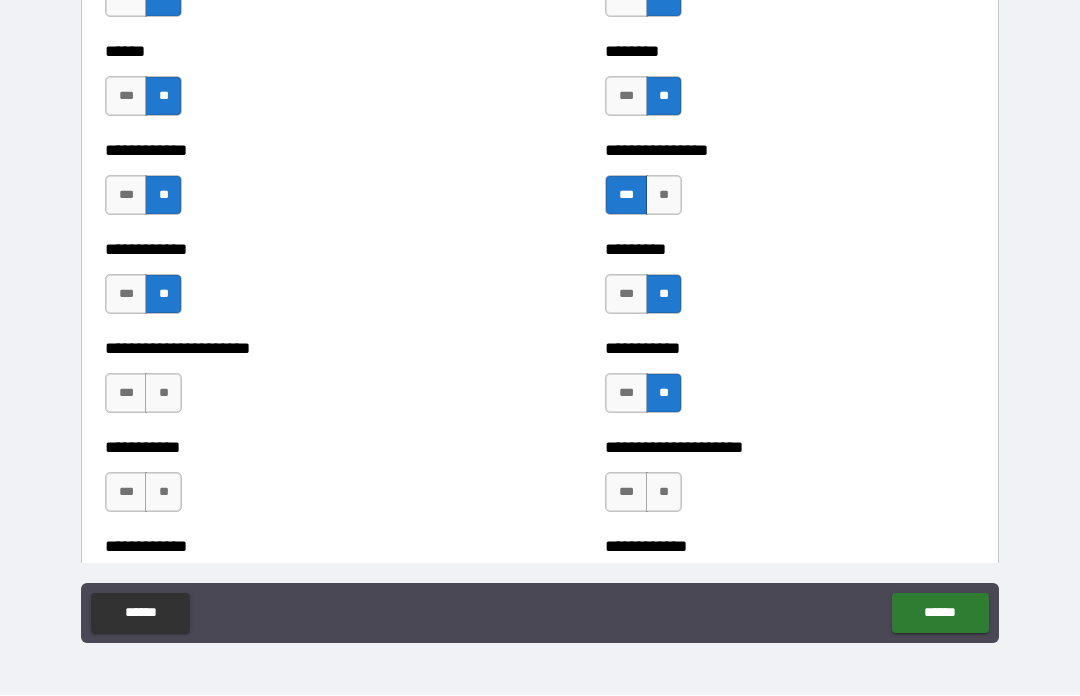 click on "**" at bounding box center (163, 394) 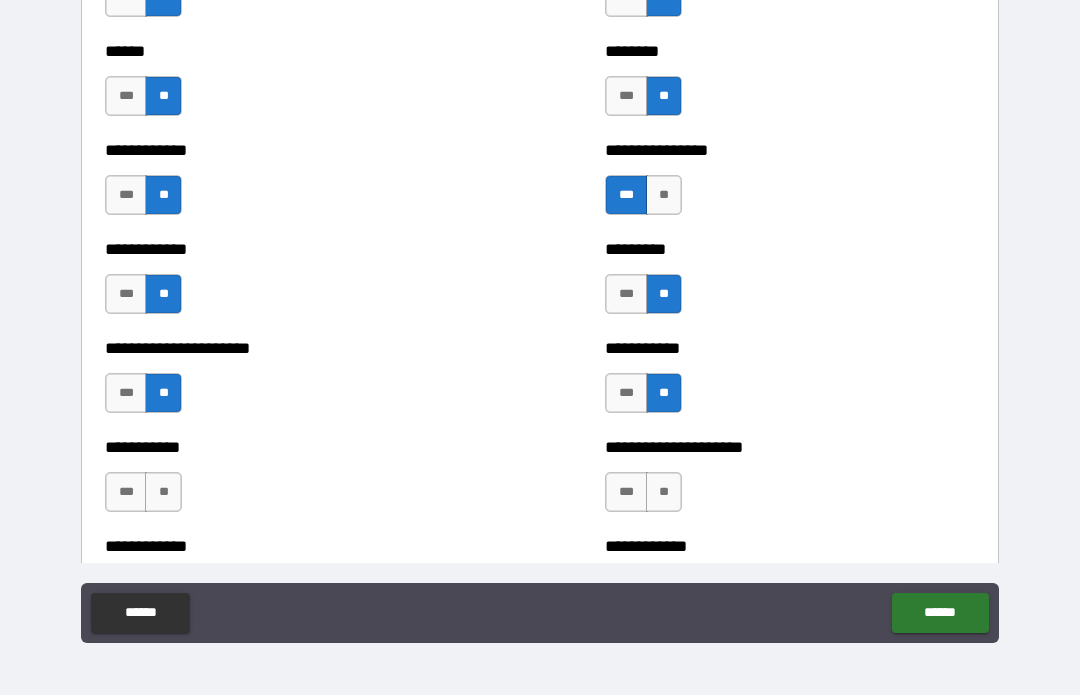 click on "**" at bounding box center [163, 493] 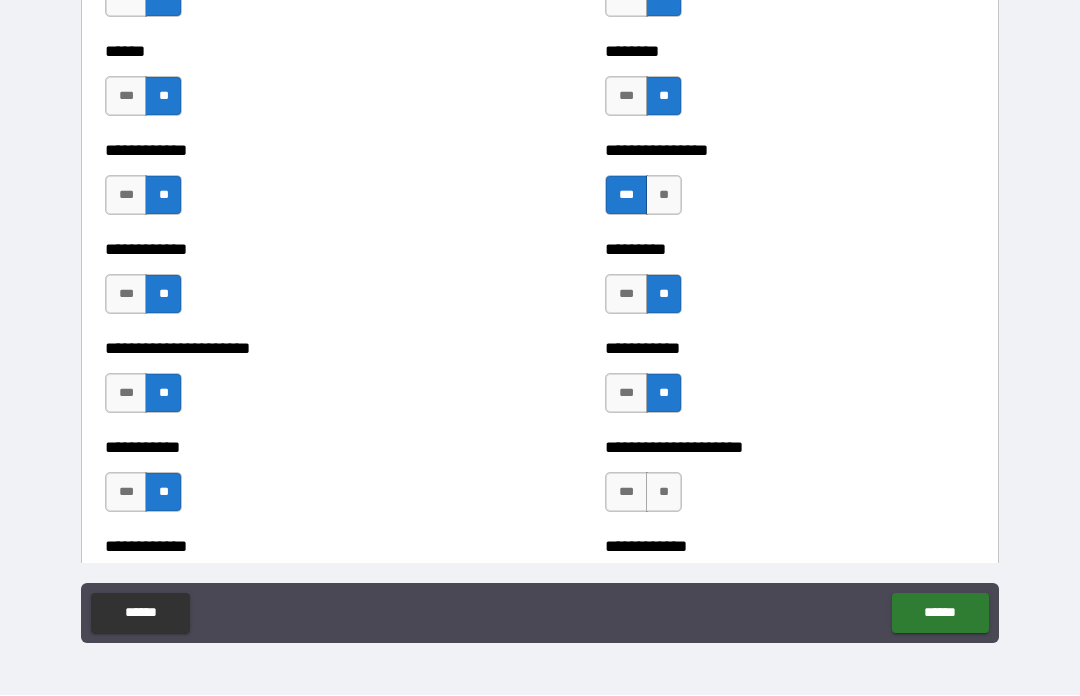 click on "**" at bounding box center [664, 493] 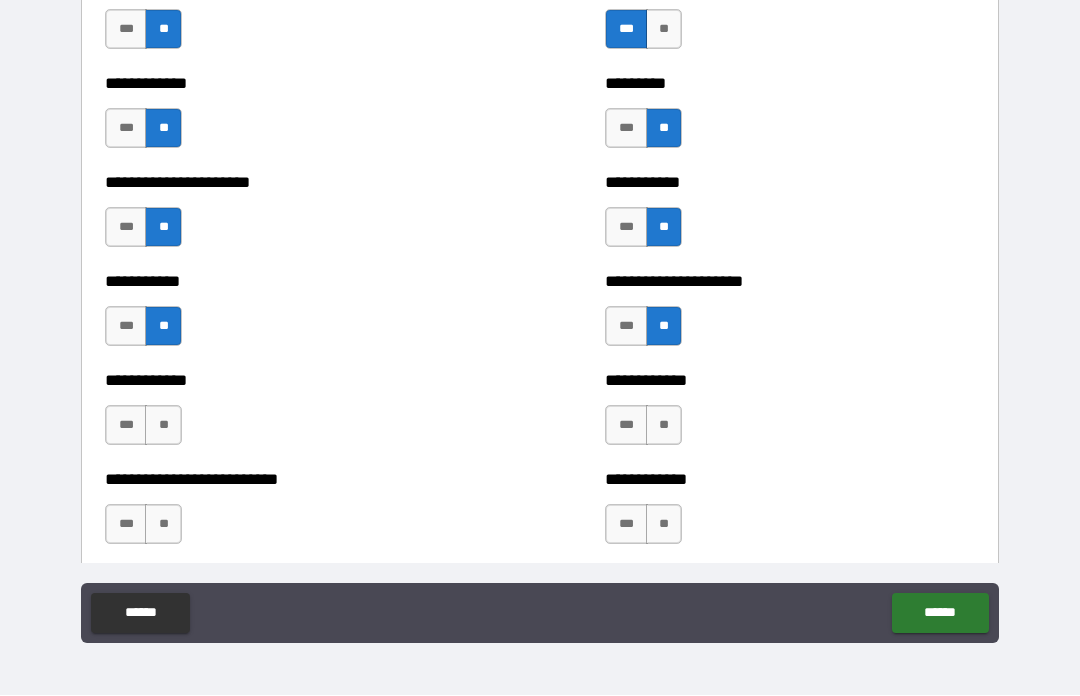 scroll, scrollTop: 5189, scrollLeft: 0, axis: vertical 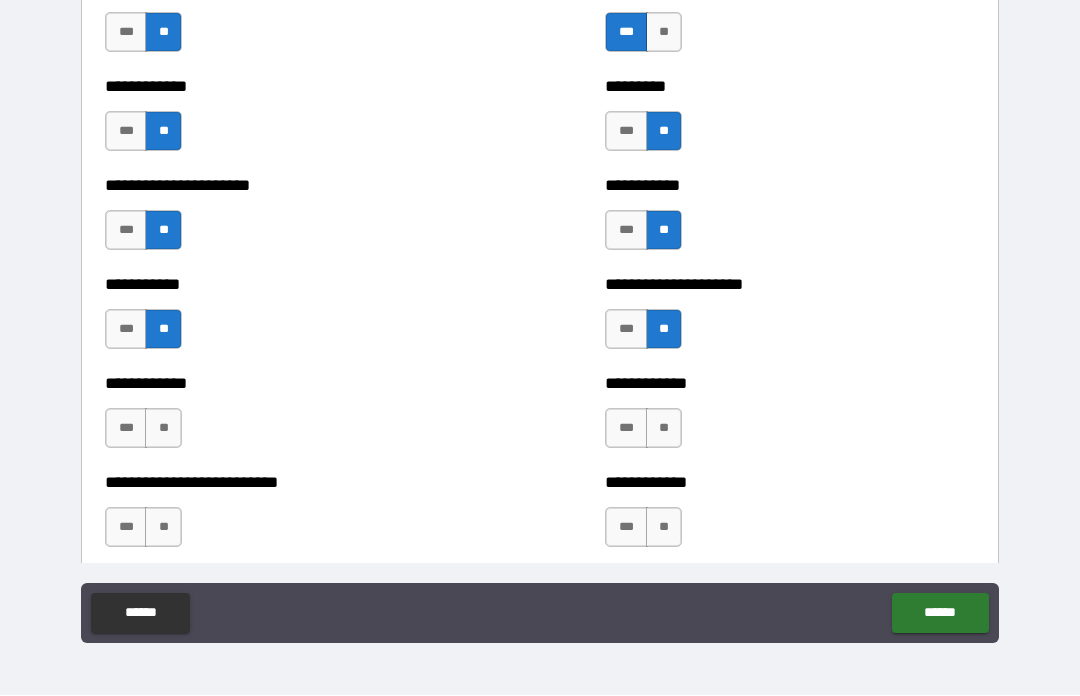click on "**" at bounding box center (163, 429) 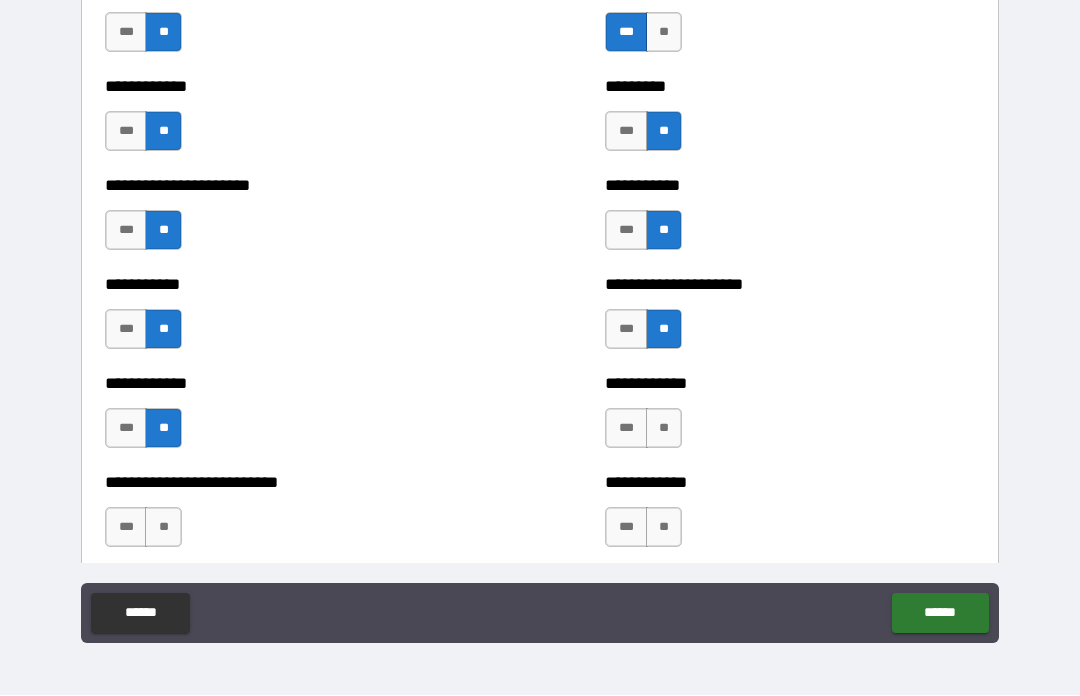 click on "**" at bounding box center (664, 429) 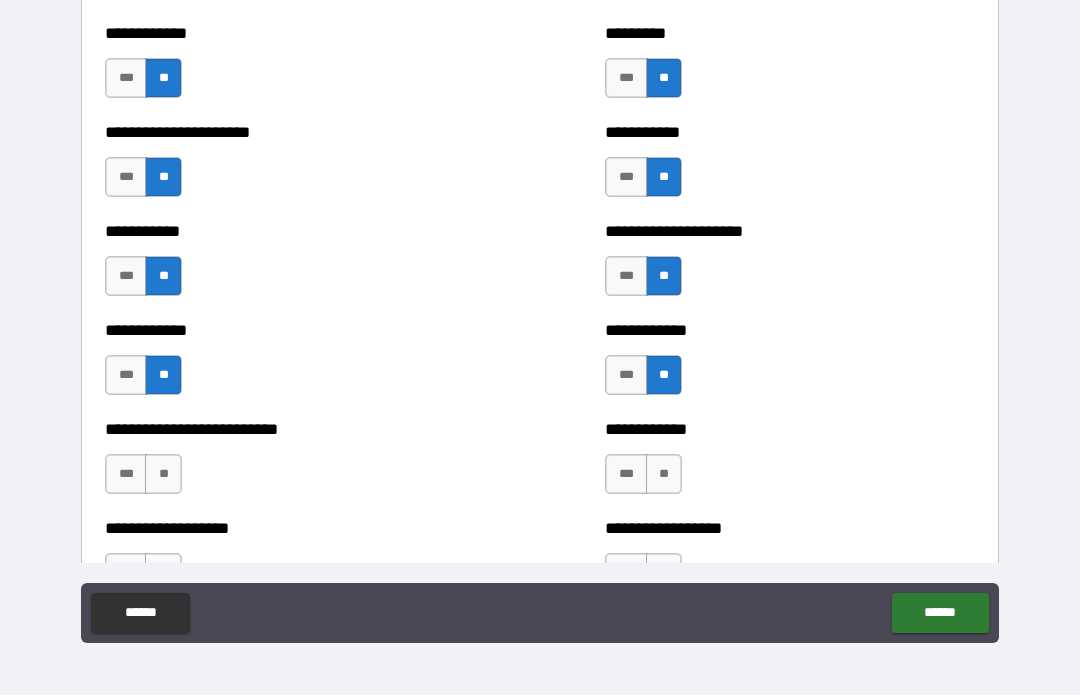 scroll, scrollTop: 5264, scrollLeft: 0, axis: vertical 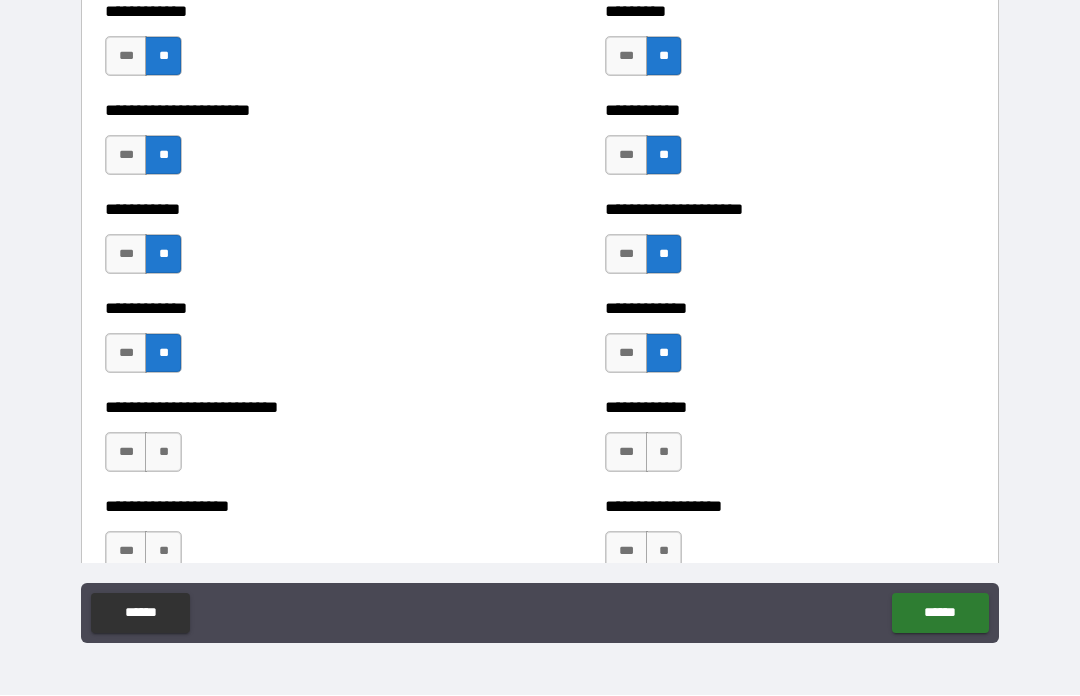 click on "**" at bounding box center [664, 453] 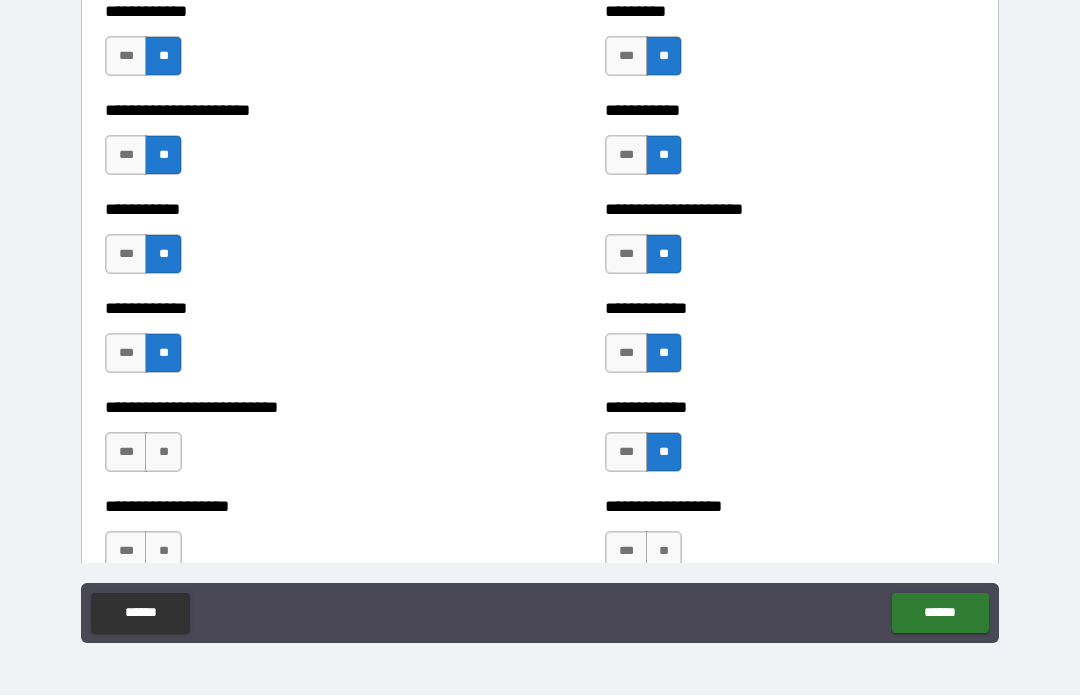 click on "**" at bounding box center (163, 453) 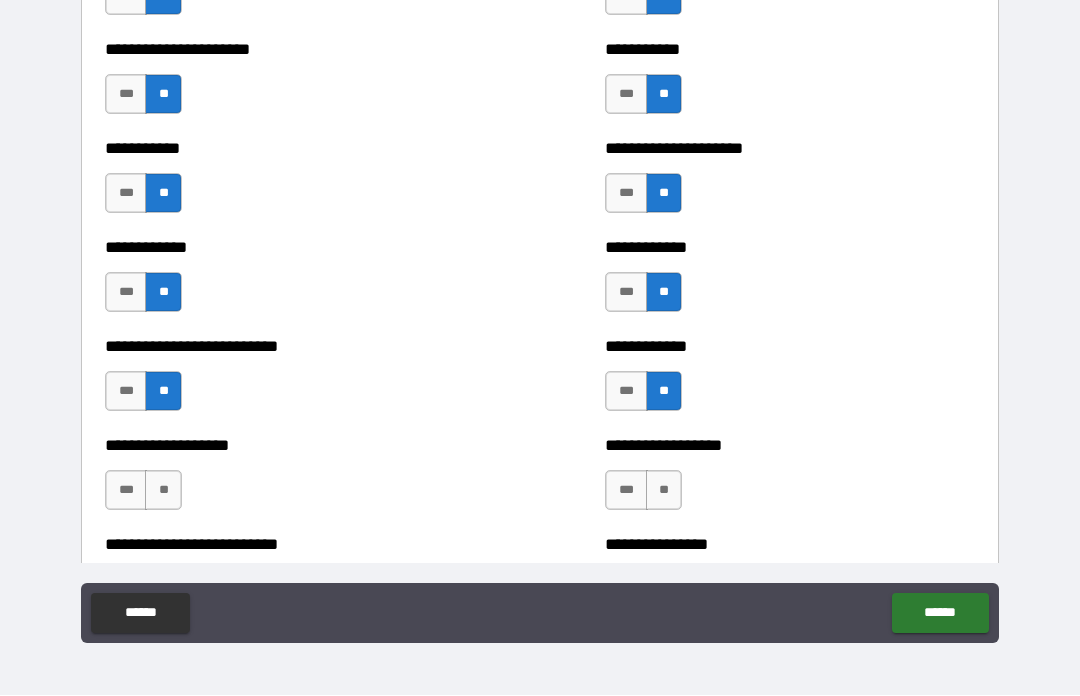 scroll, scrollTop: 5369, scrollLeft: 0, axis: vertical 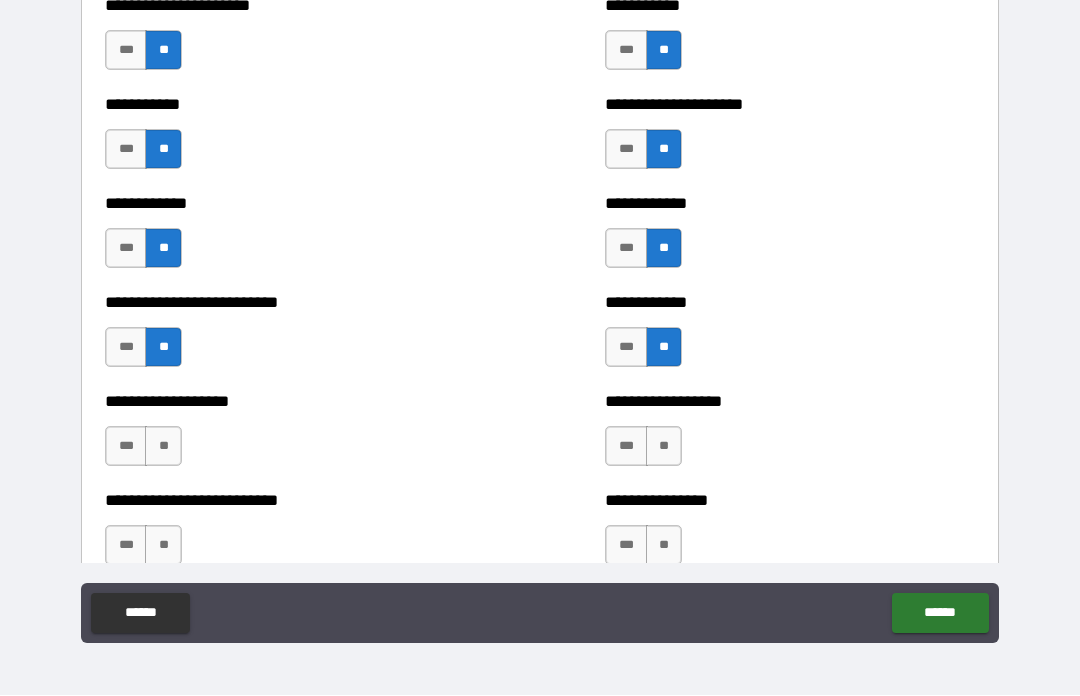 click on "**" at bounding box center [664, 447] 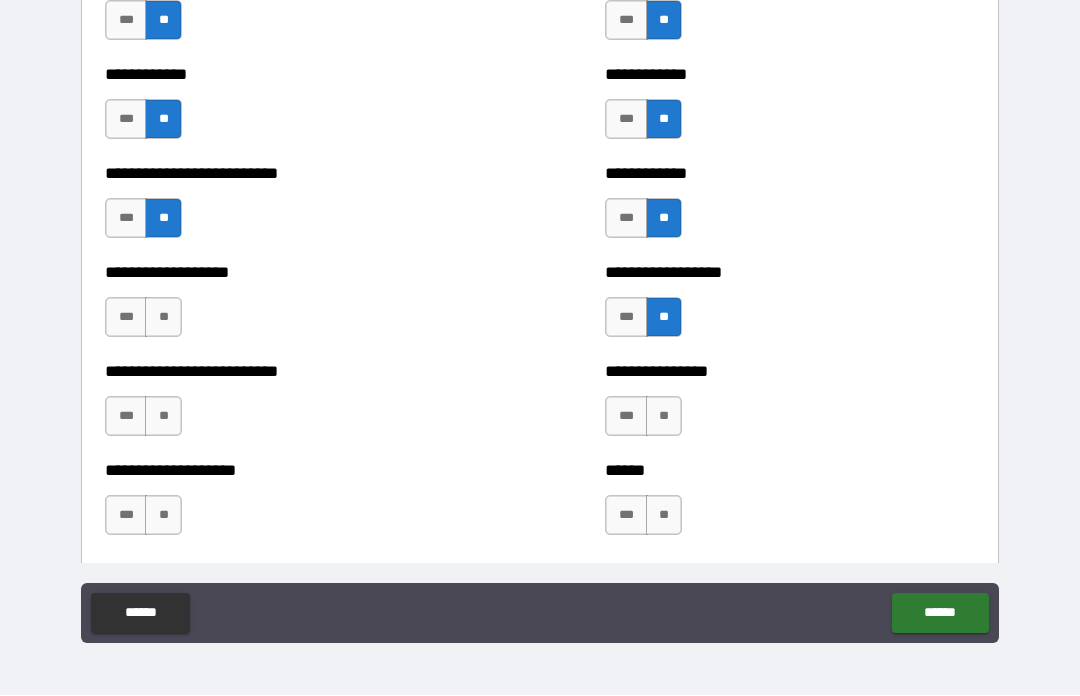 scroll, scrollTop: 5501, scrollLeft: 0, axis: vertical 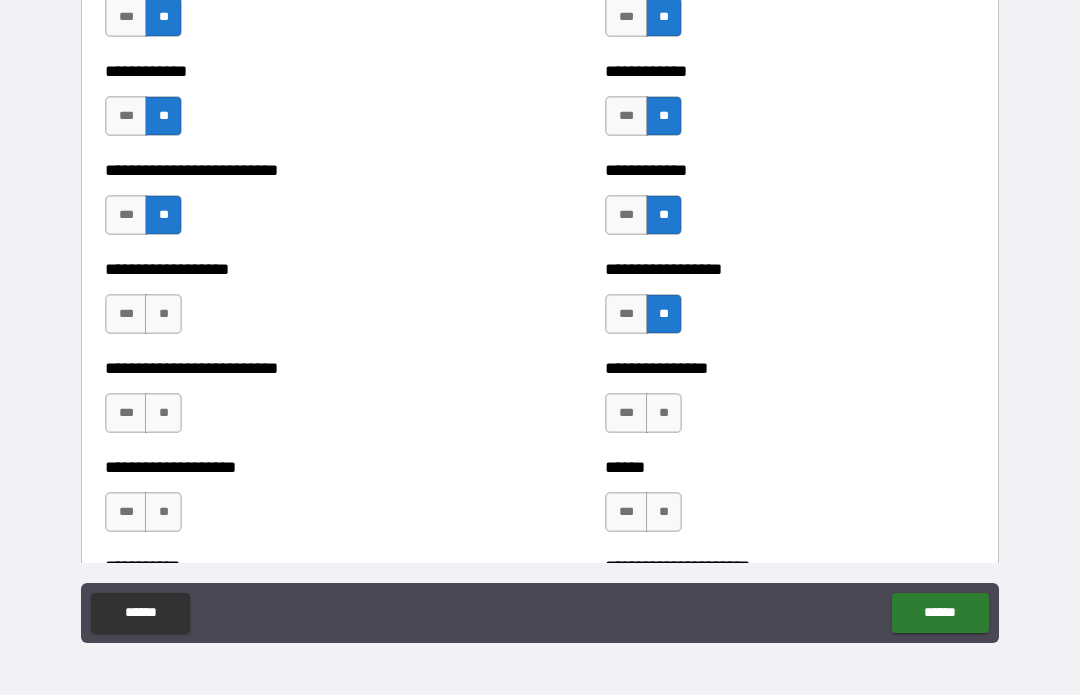 click on "**" at bounding box center [664, 414] 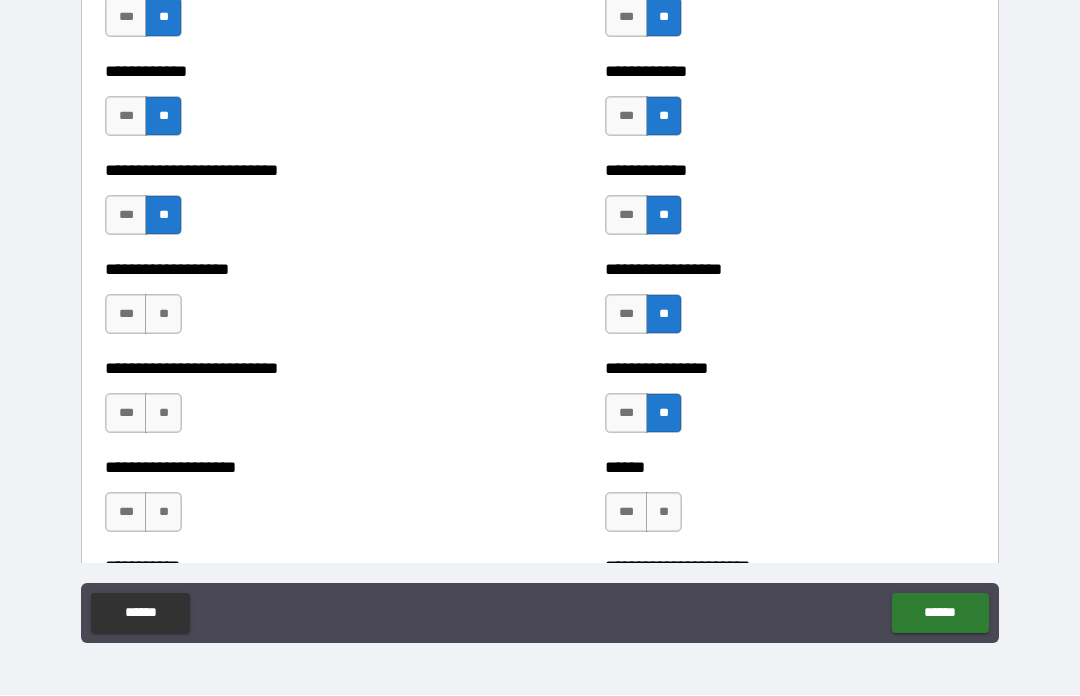 click on "**" at bounding box center [664, 513] 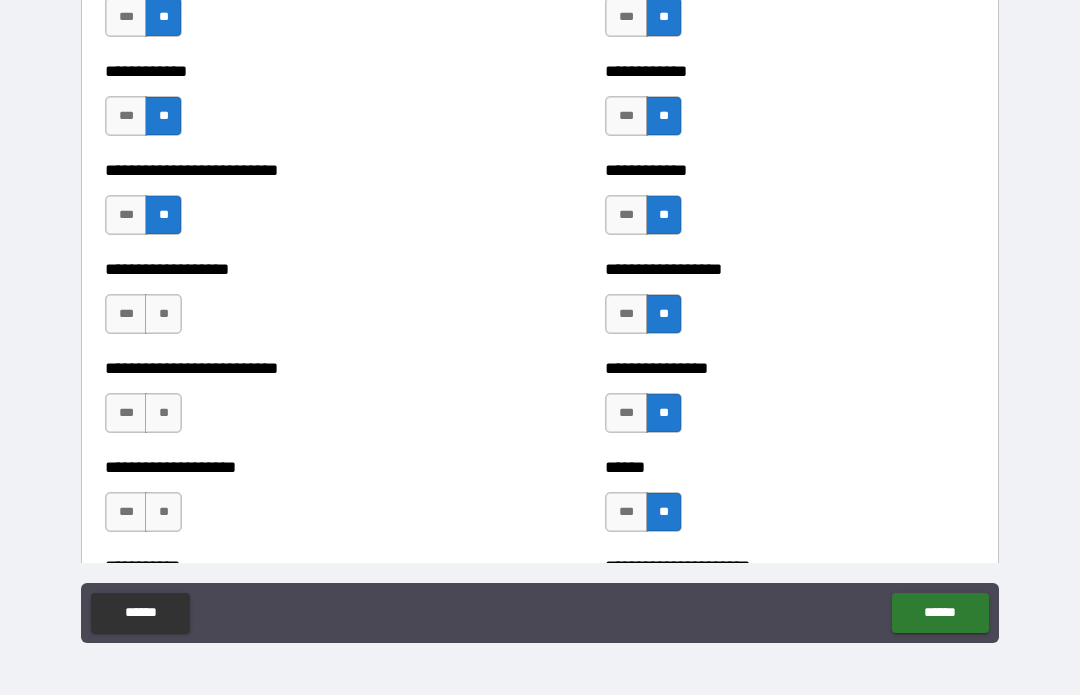 click on "**" at bounding box center (163, 513) 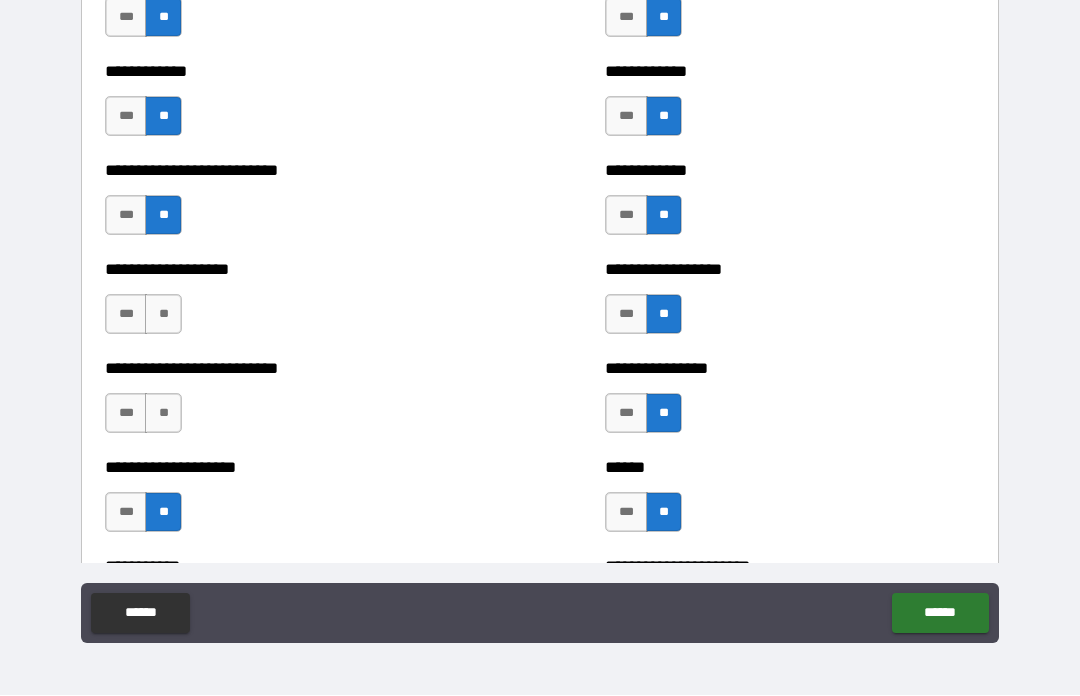 click on "**" at bounding box center (163, 414) 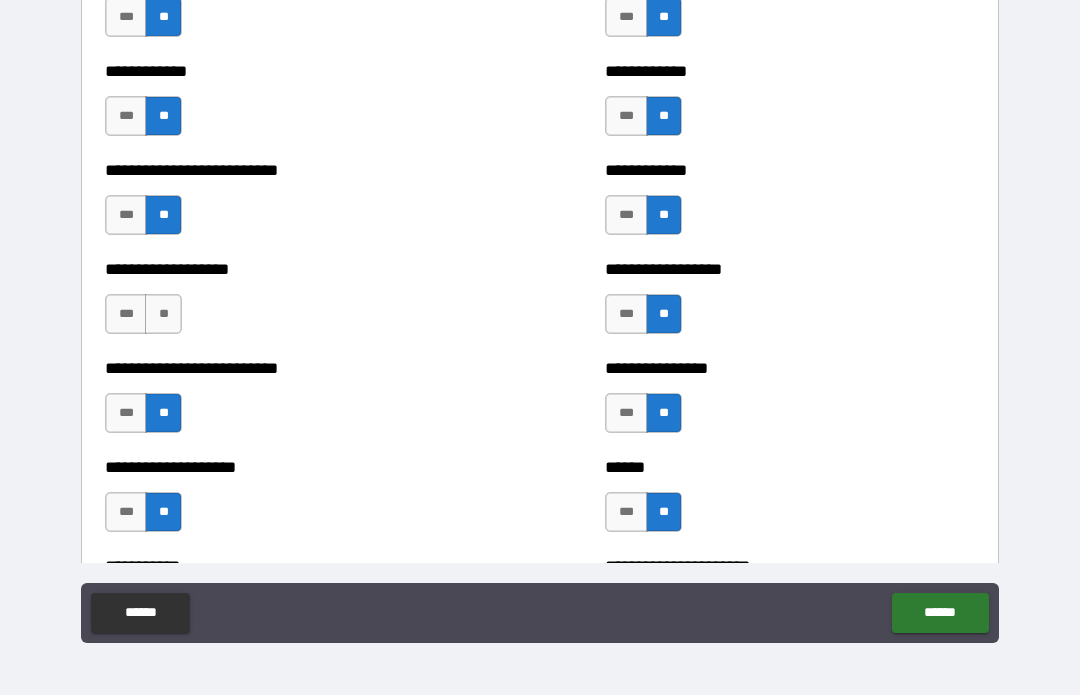 click on "**" at bounding box center (163, 315) 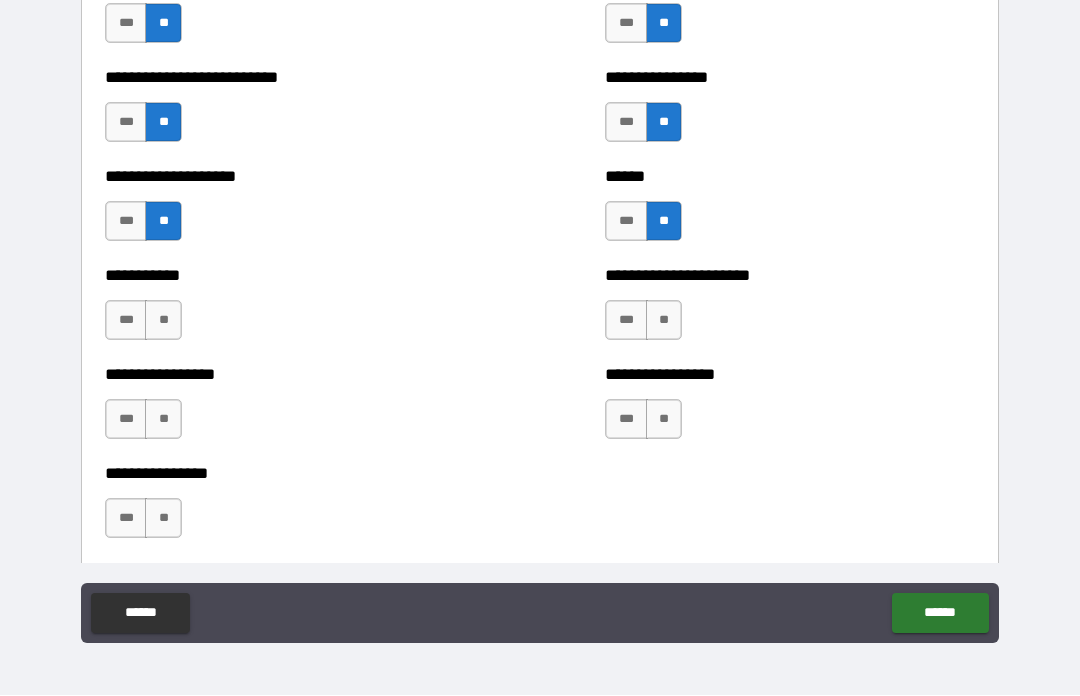 scroll, scrollTop: 5793, scrollLeft: 0, axis: vertical 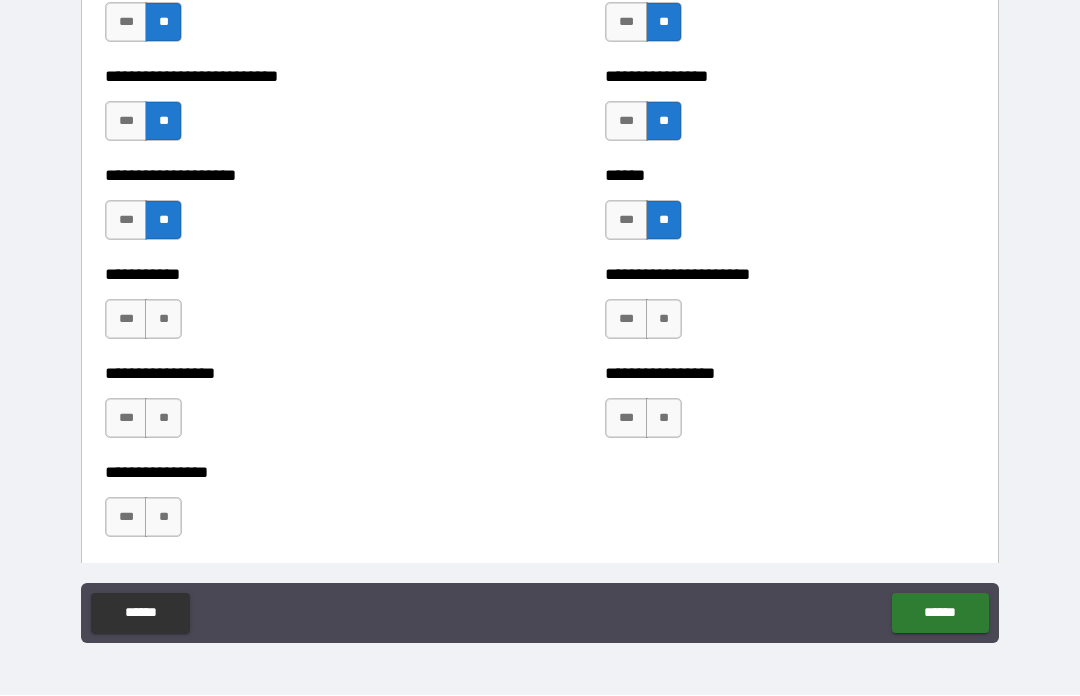 click on "**" at bounding box center (163, 320) 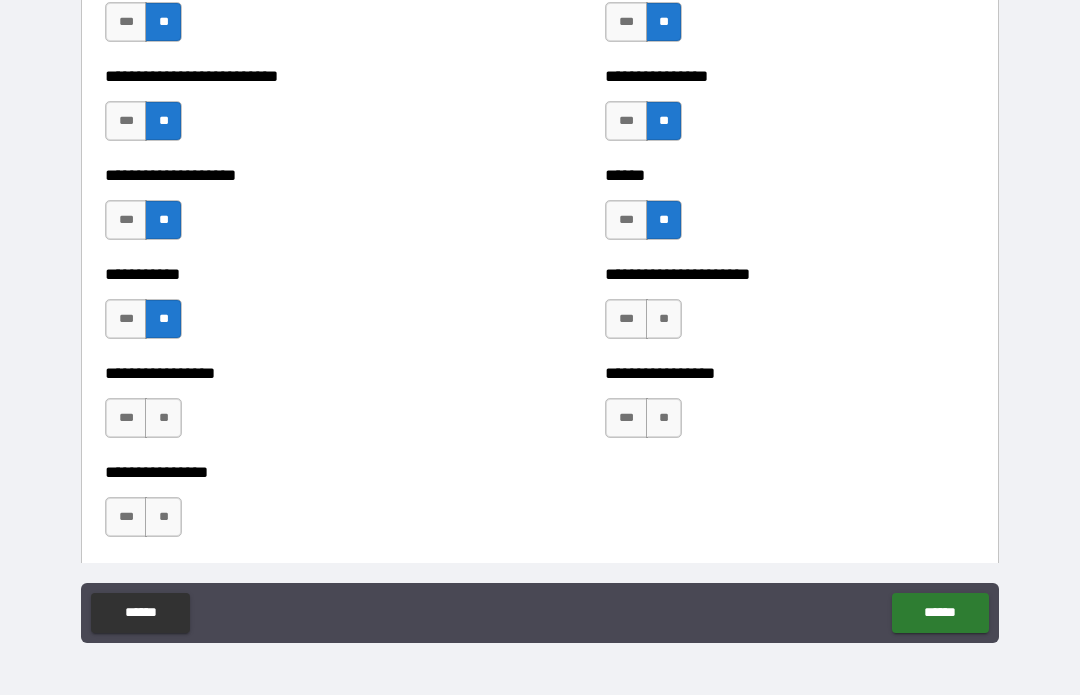 click on "**" at bounding box center (664, 320) 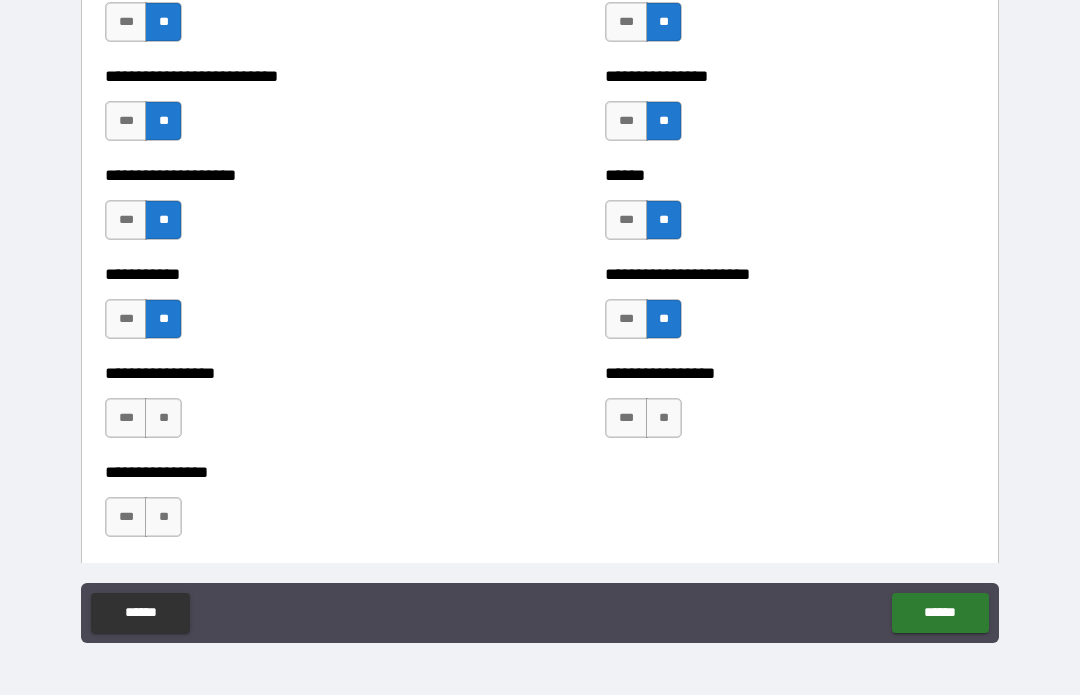 click on "**" at bounding box center [664, 419] 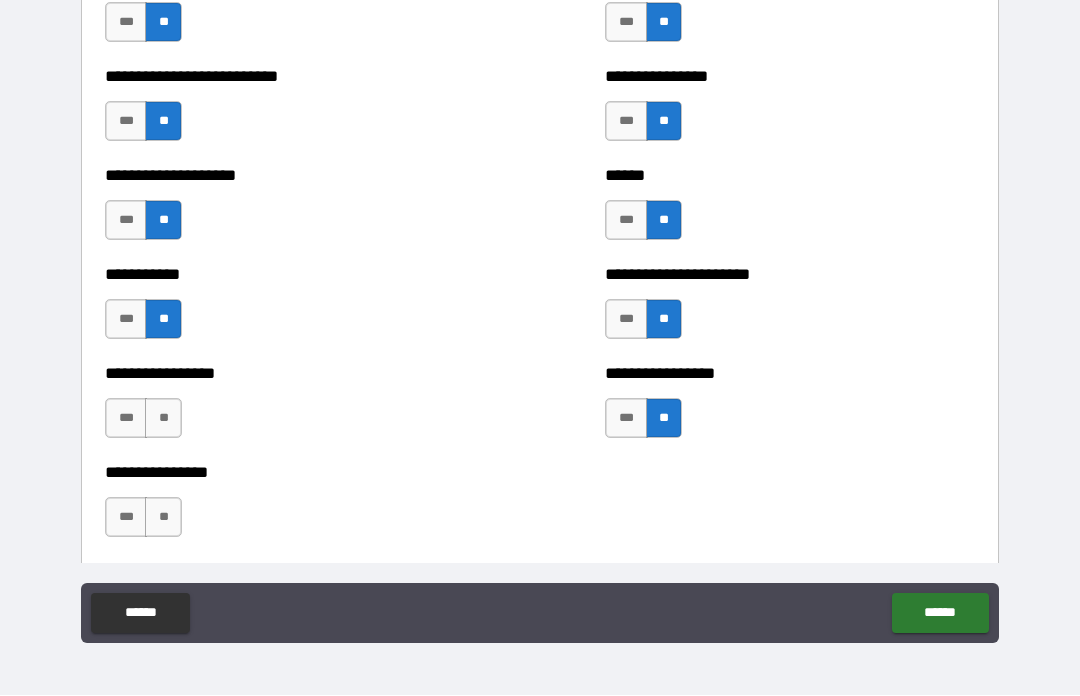 click on "**" at bounding box center (163, 419) 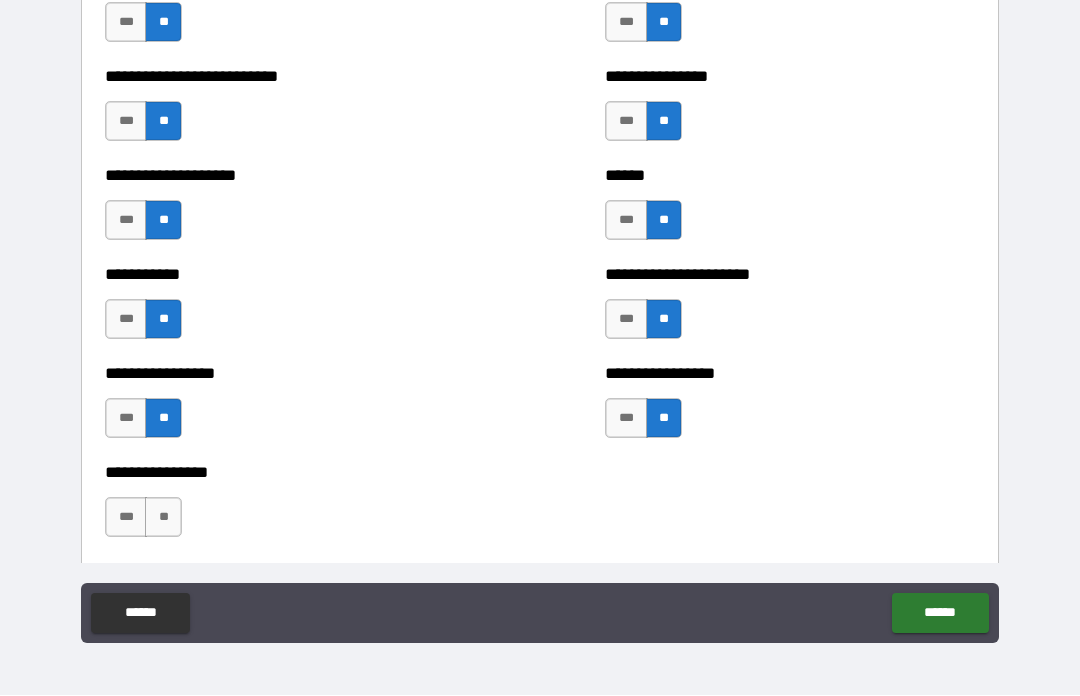 click on "**" at bounding box center (163, 518) 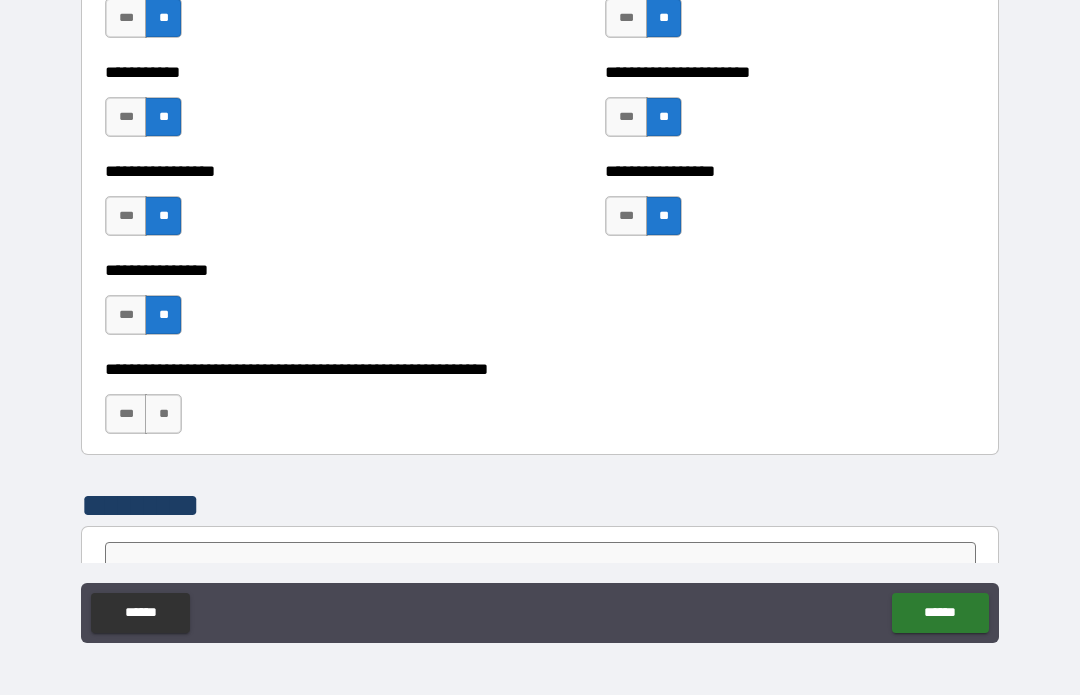 scroll, scrollTop: 5997, scrollLeft: 0, axis: vertical 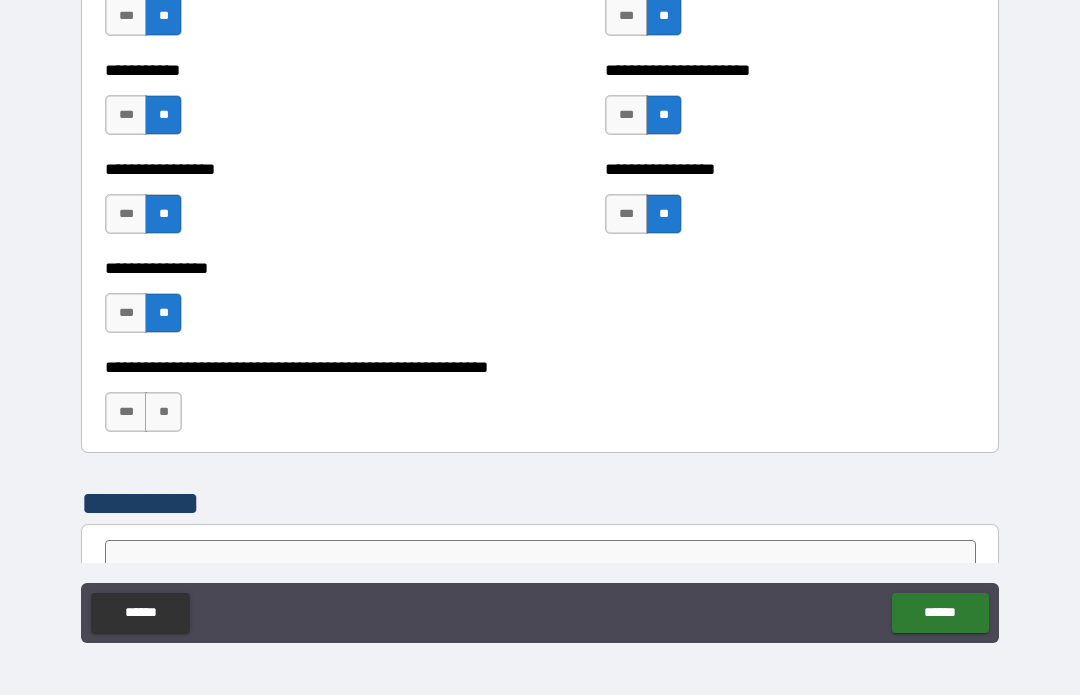 click on "**" at bounding box center [163, 413] 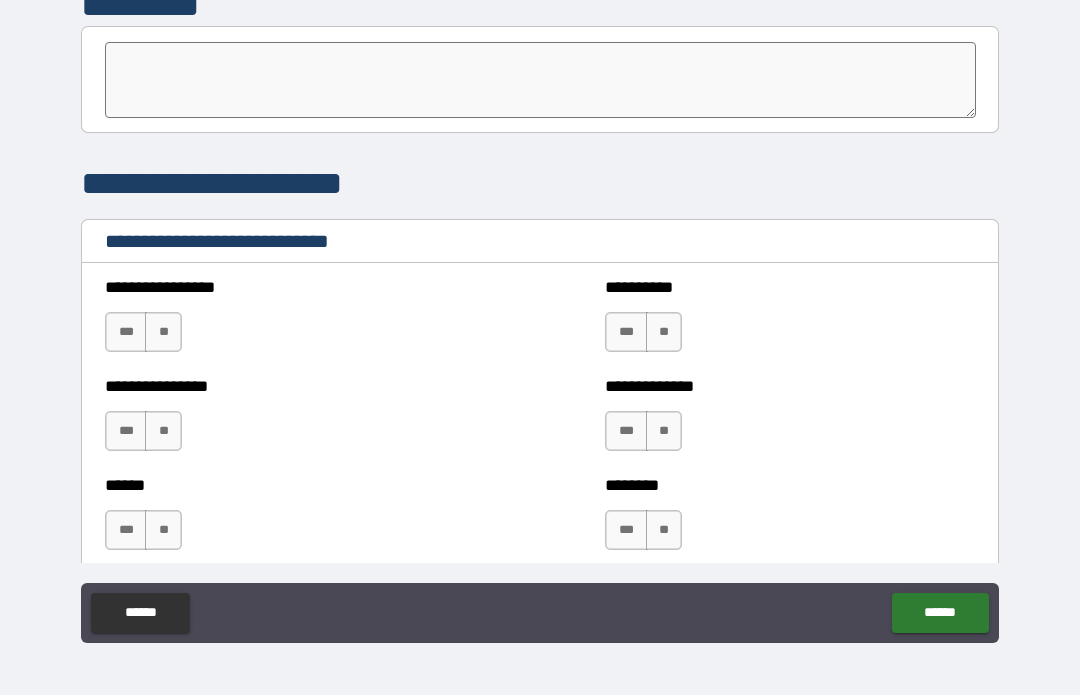 scroll, scrollTop: 6497, scrollLeft: 0, axis: vertical 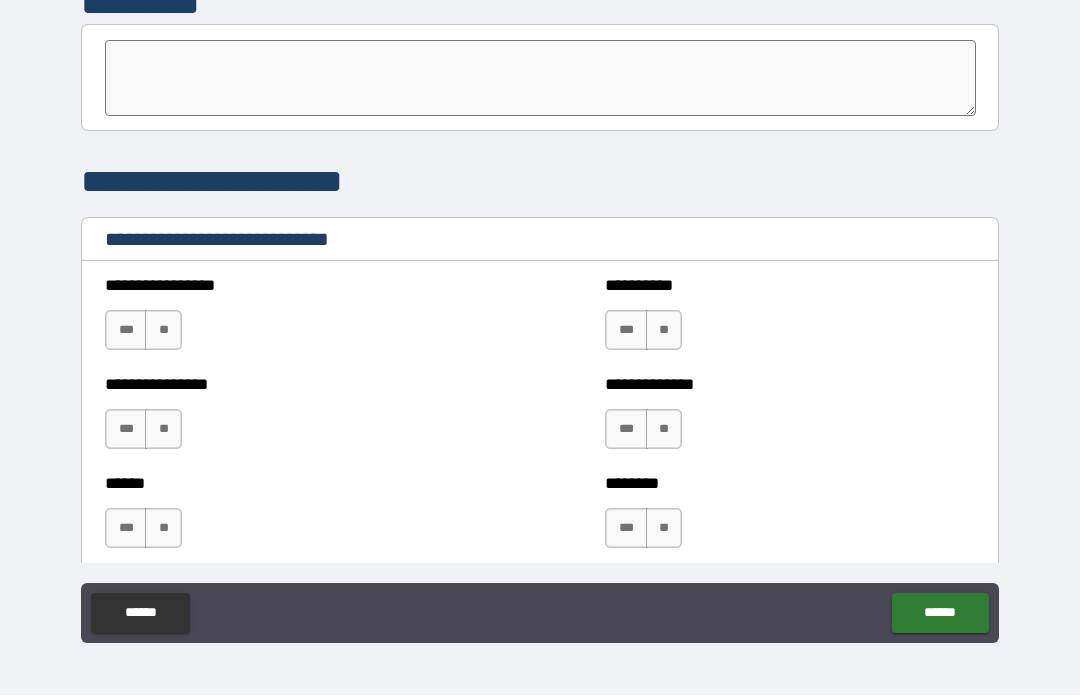 click on "**" at bounding box center [163, 331] 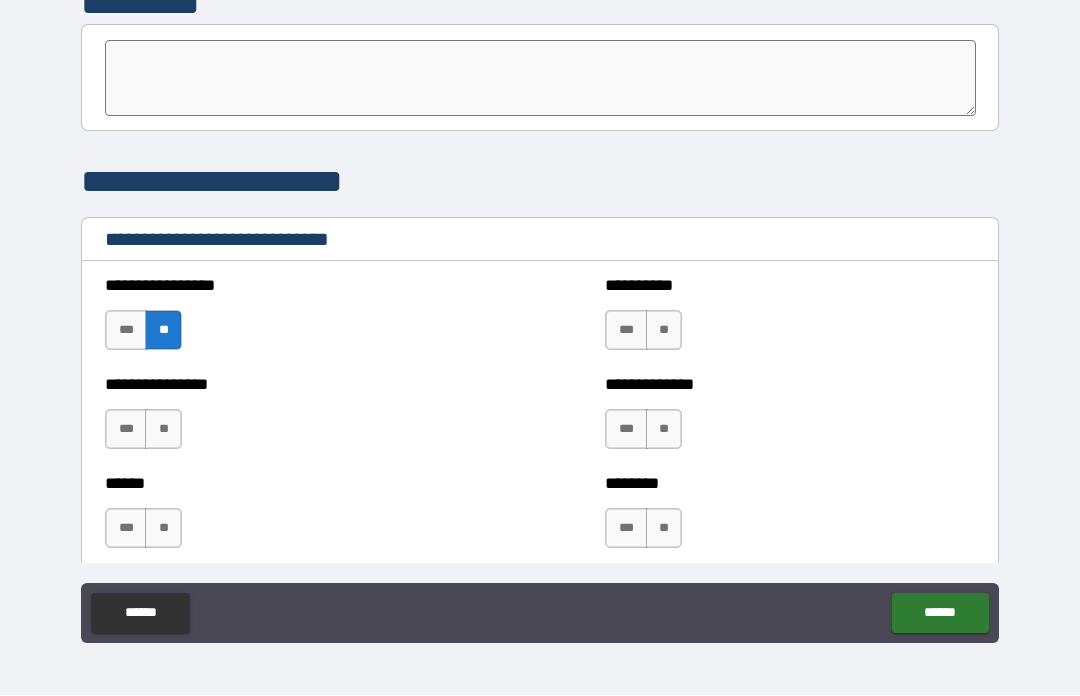 click on "***" at bounding box center (126, 430) 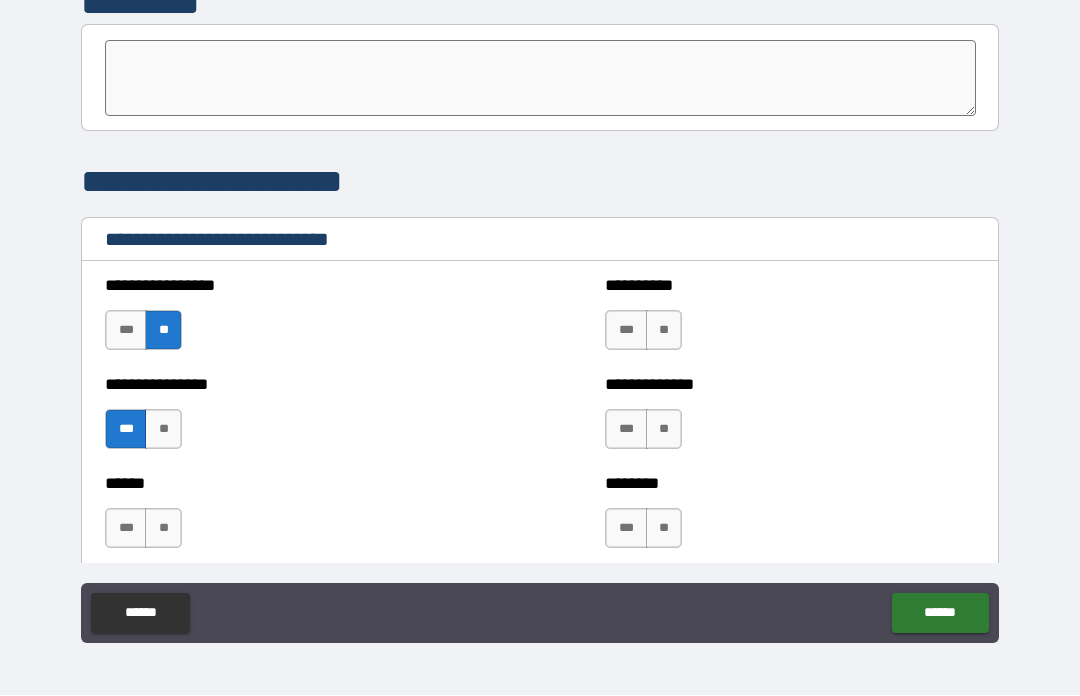 click on "**" at bounding box center (163, 529) 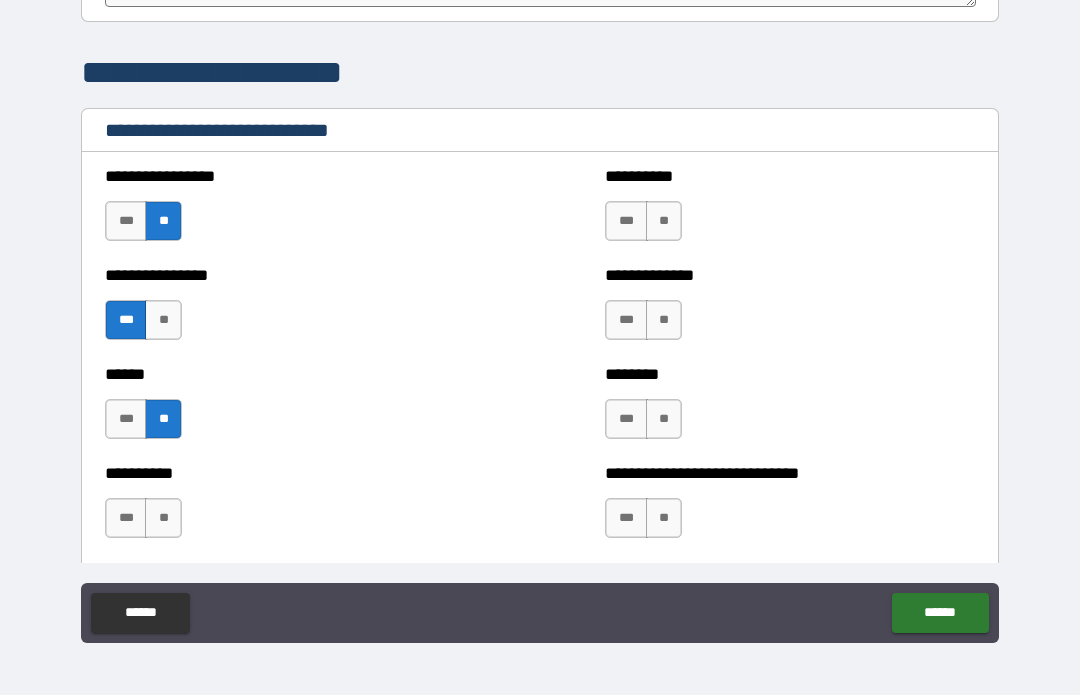 scroll, scrollTop: 6609, scrollLeft: 0, axis: vertical 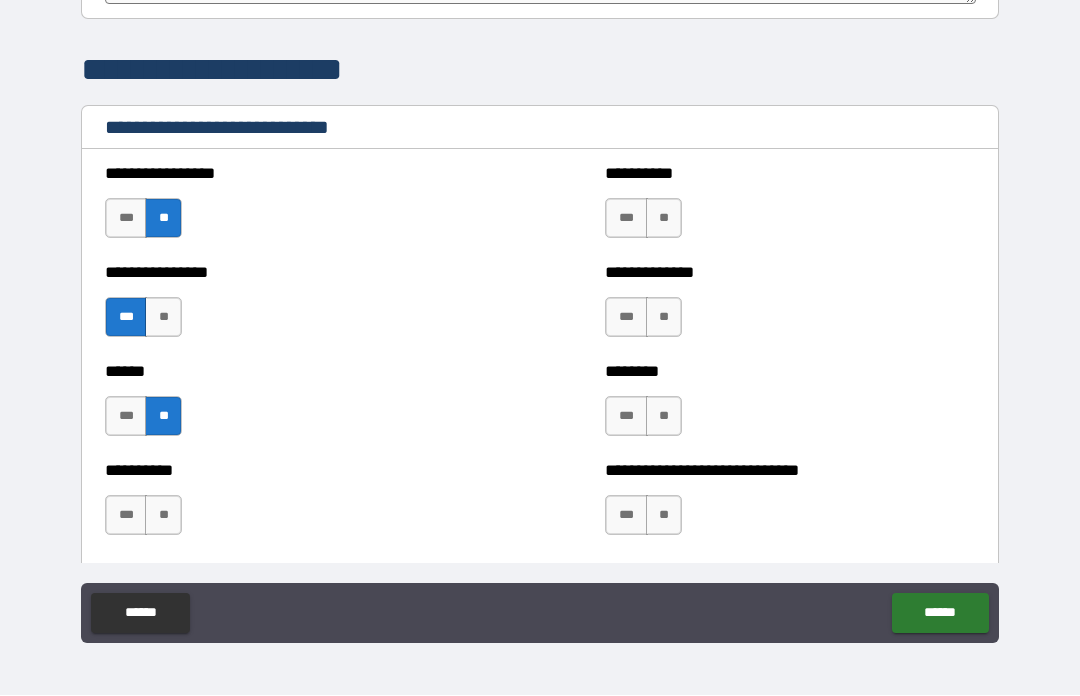 click on "***" at bounding box center [626, 318] 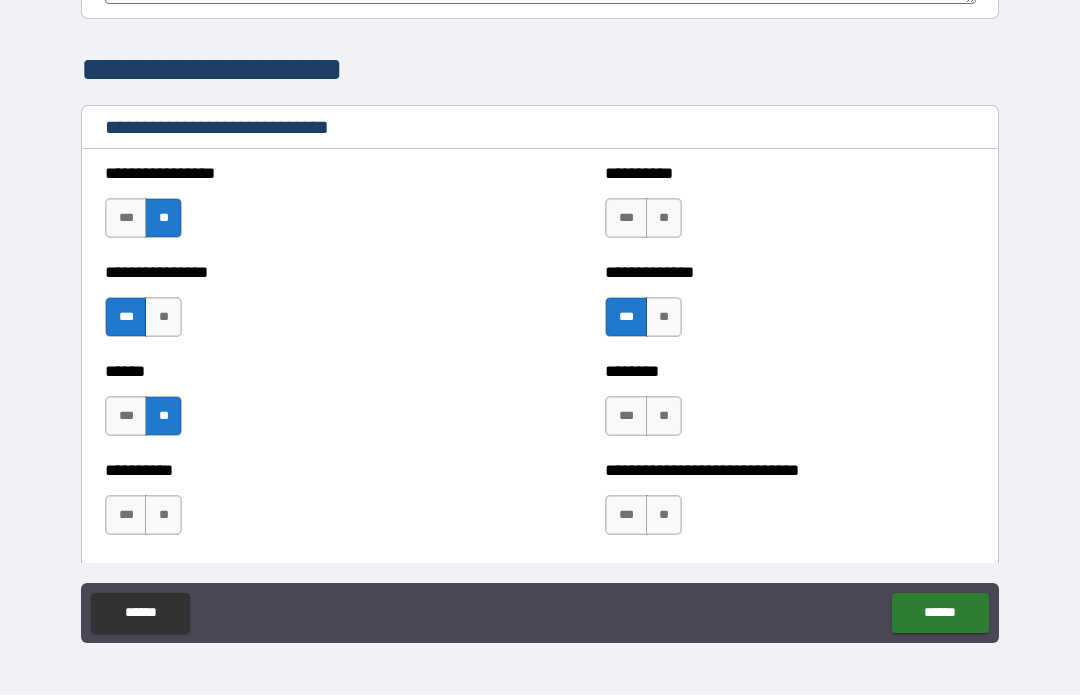 click on "***" at bounding box center [626, 417] 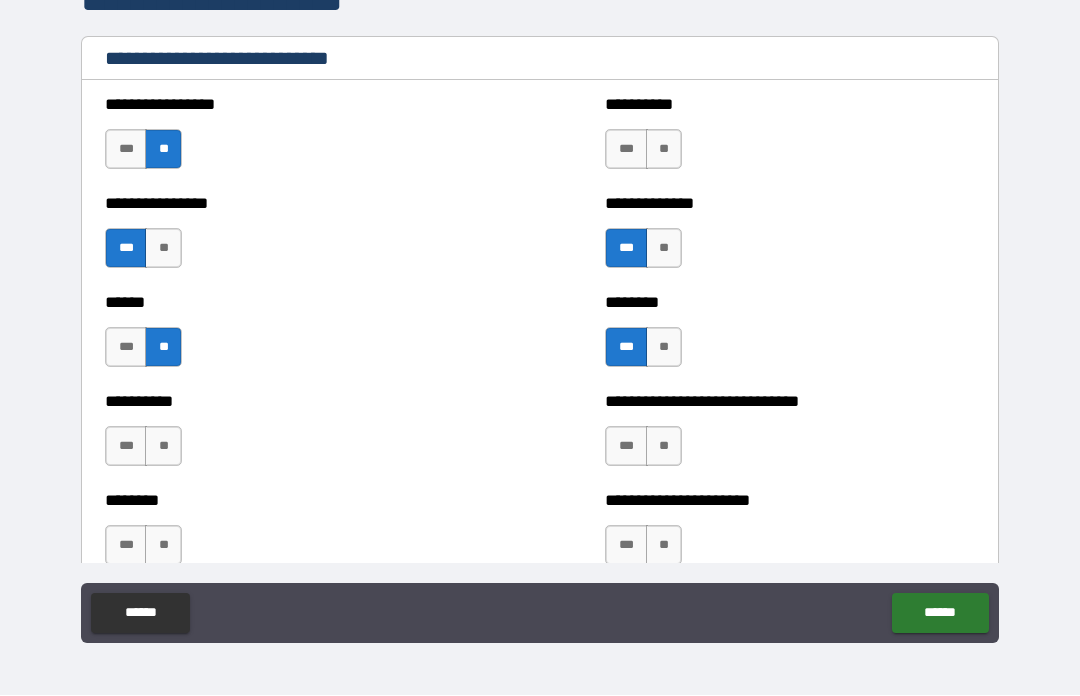 scroll, scrollTop: 6687, scrollLeft: 0, axis: vertical 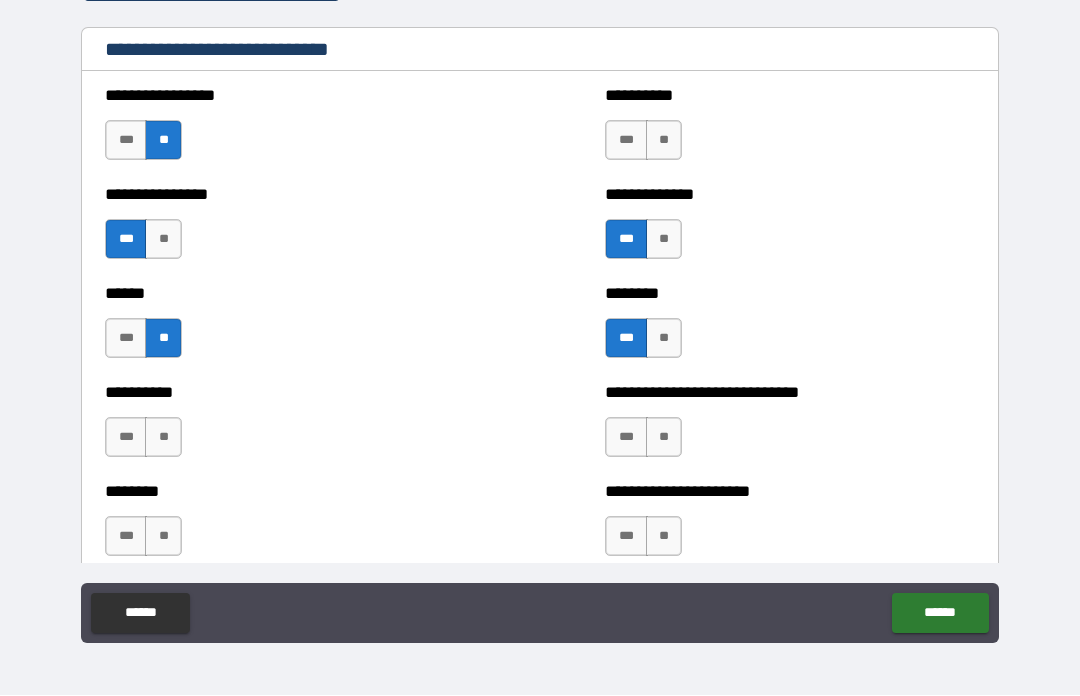 click on "***" at bounding box center (626, 438) 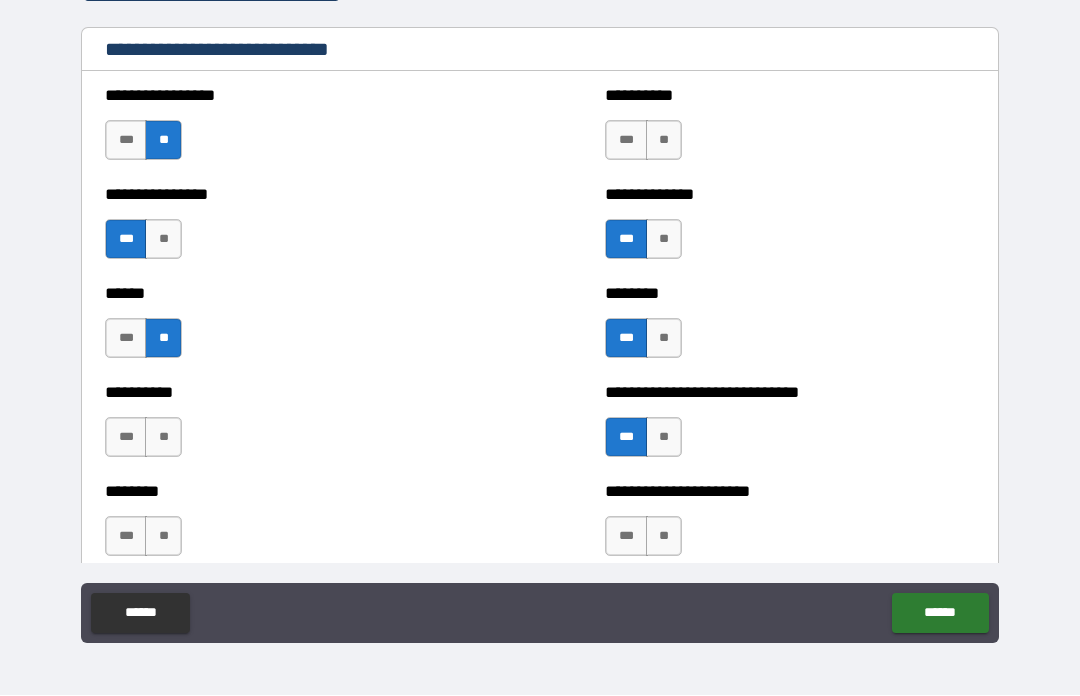 click on "**" at bounding box center [664, 141] 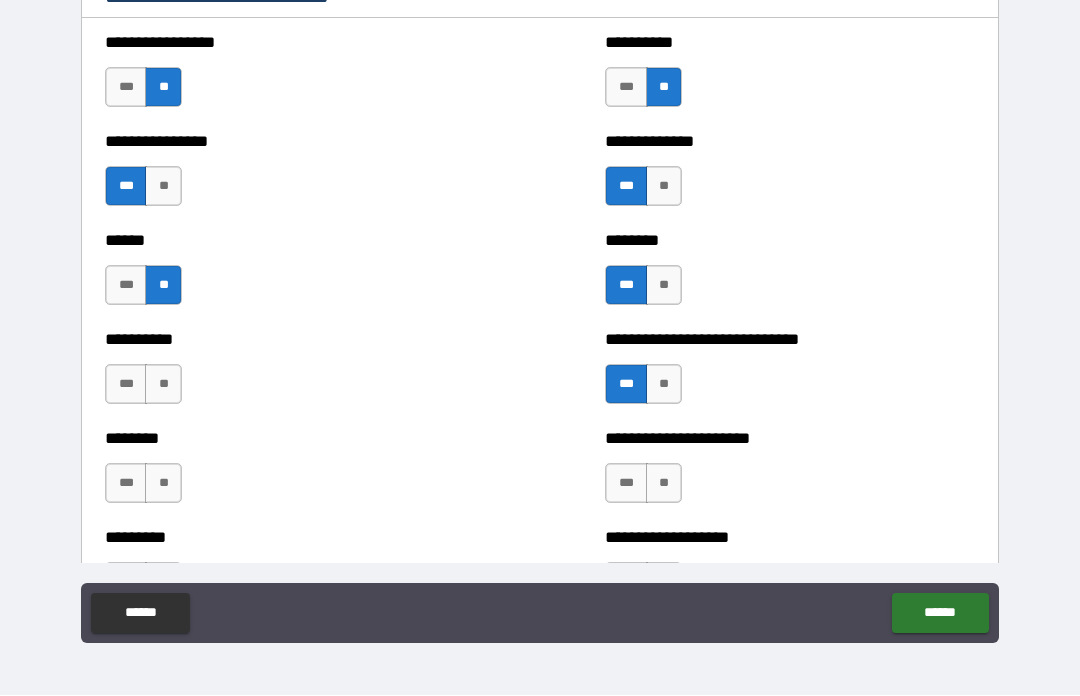 scroll, scrollTop: 6739, scrollLeft: 0, axis: vertical 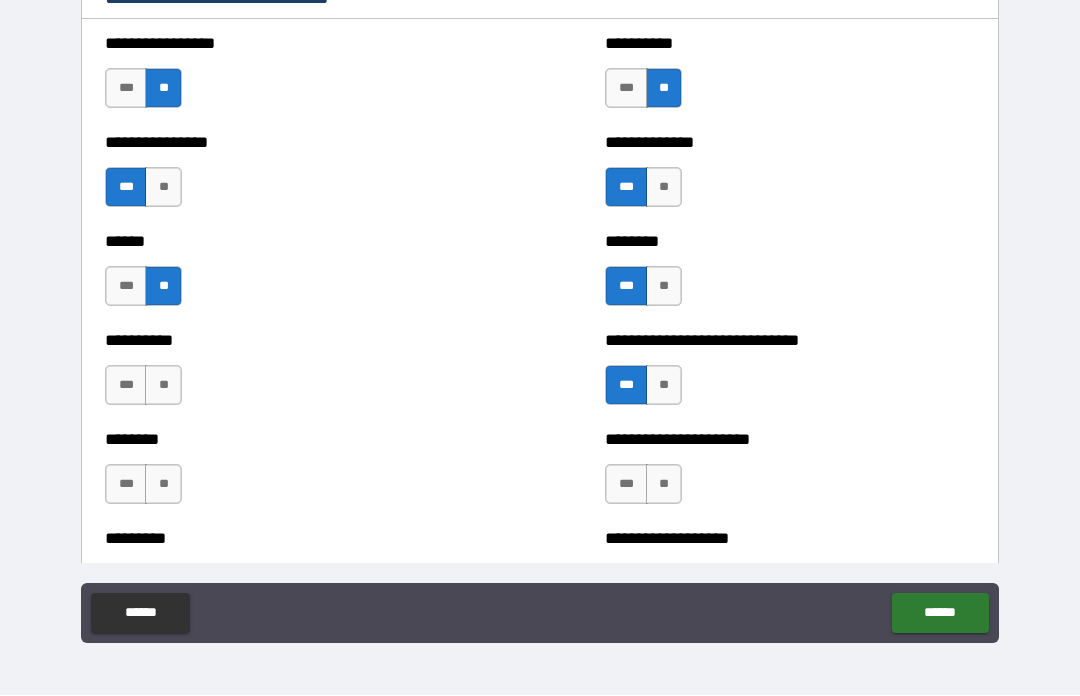 click on "**" at bounding box center [163, 386] 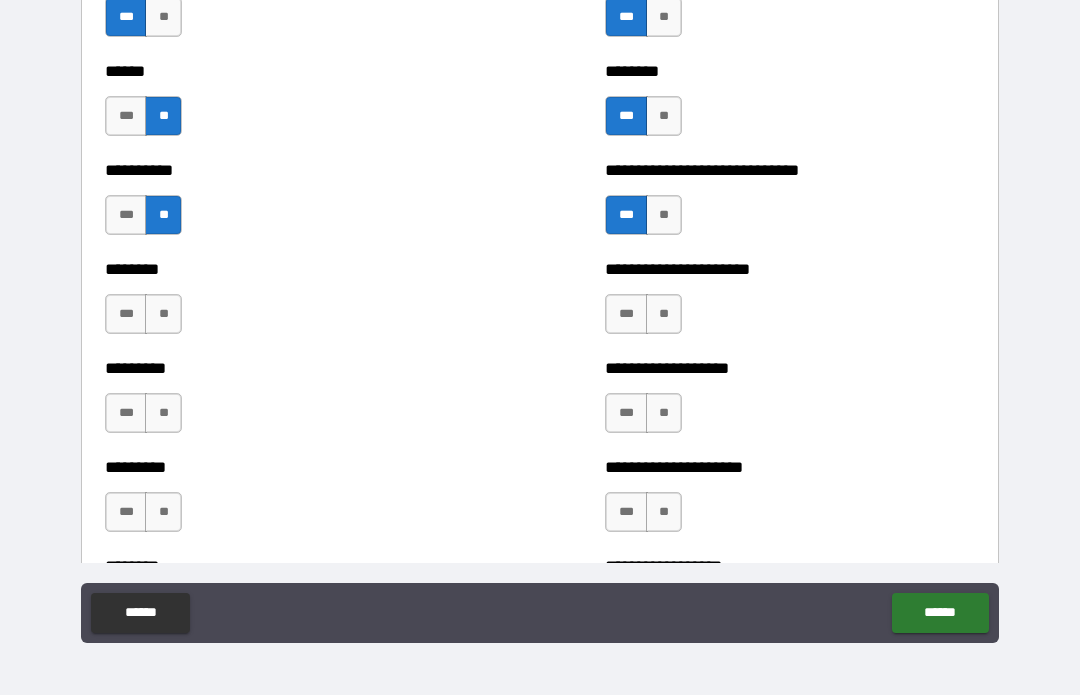scroll, scrollTop: 6905, scrollLeft: 0, axis: vertical 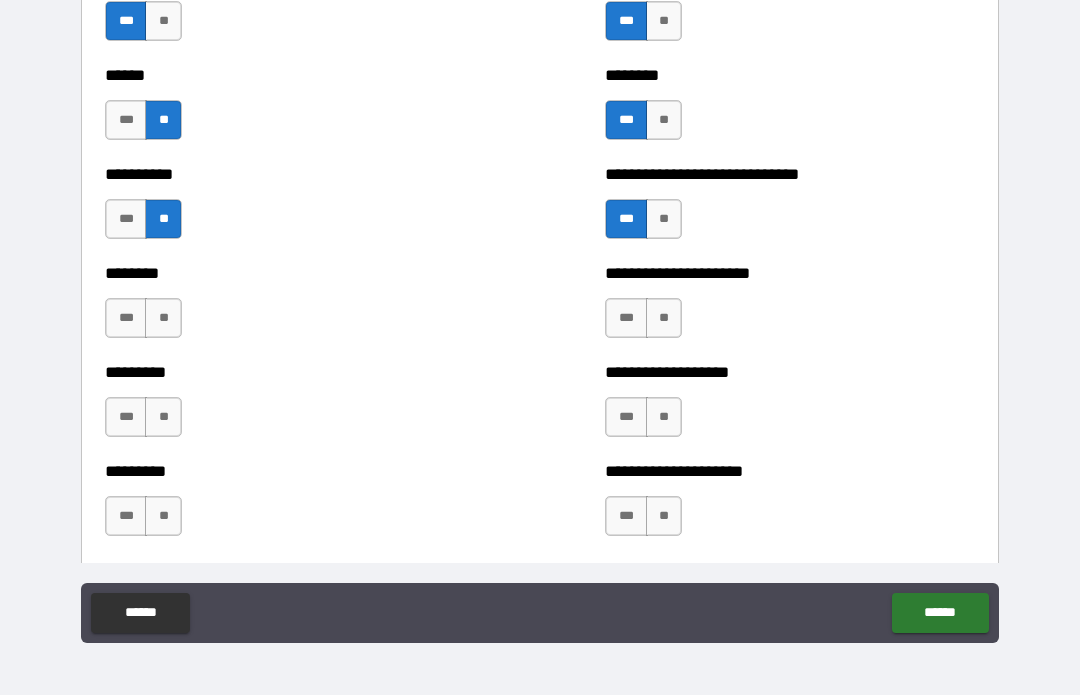 click on "**" at bounding box center [664, 319] 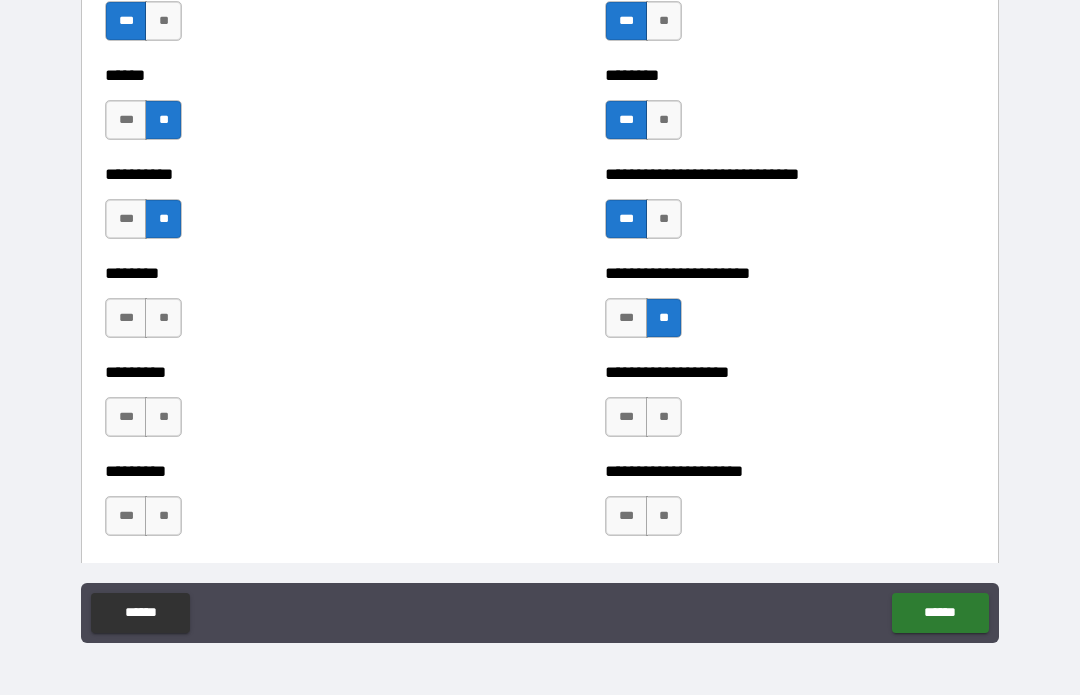 click on "**" at bounding box center (163, 319) 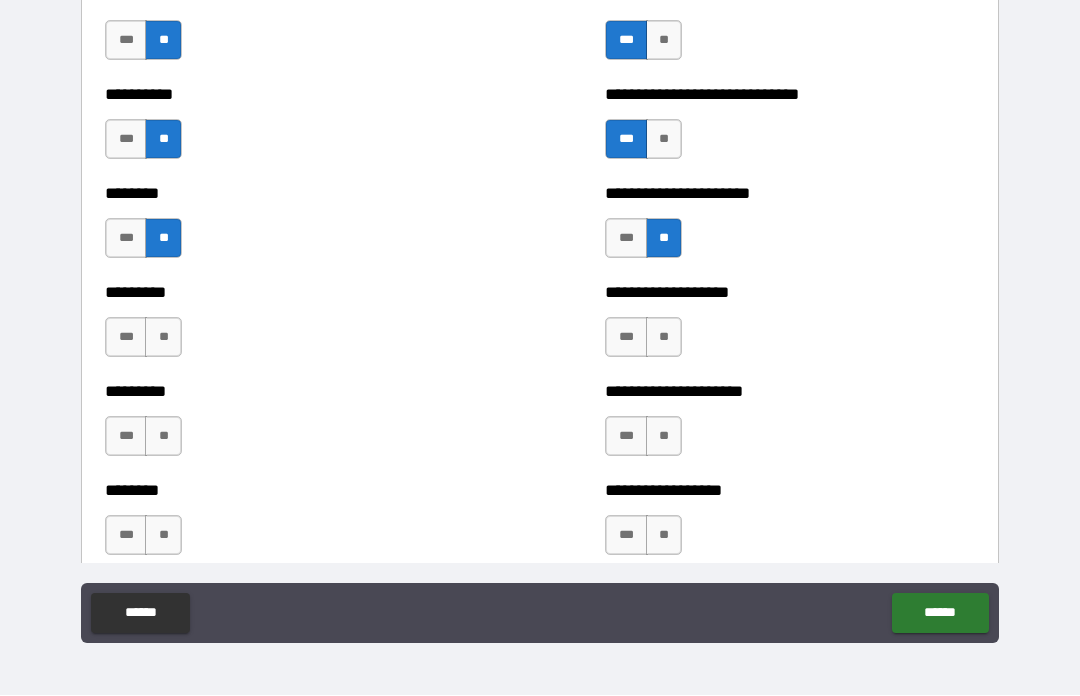 scroll, scrollTop: 6983, scrollLeft: 0, axis: vertical 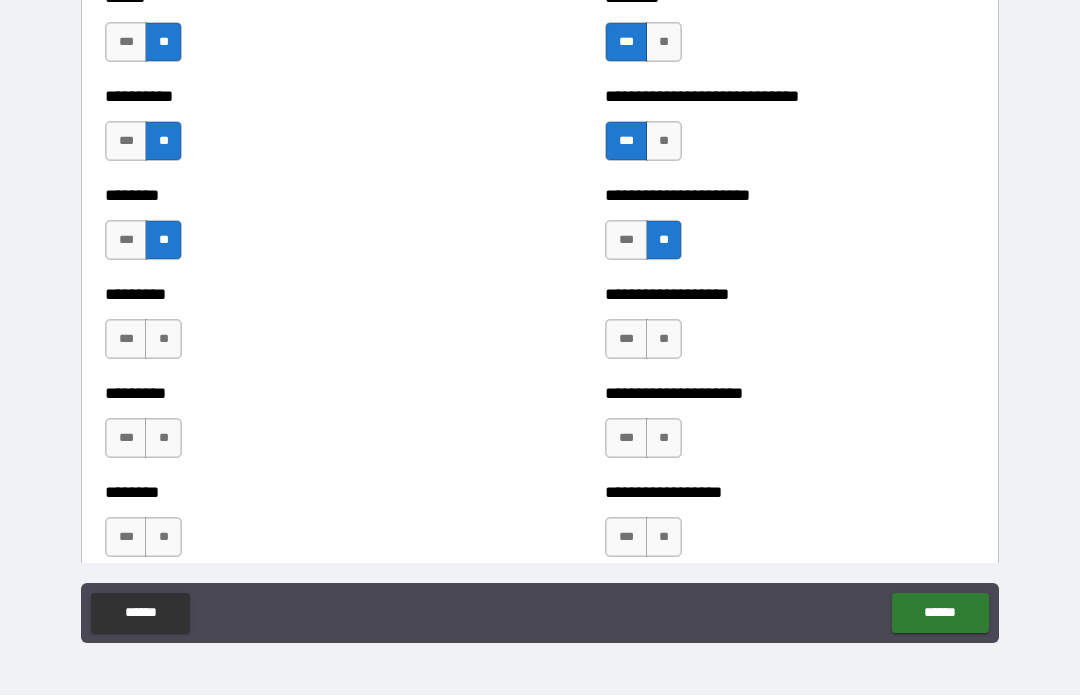 click on "***" at bounding box center (626, 340) 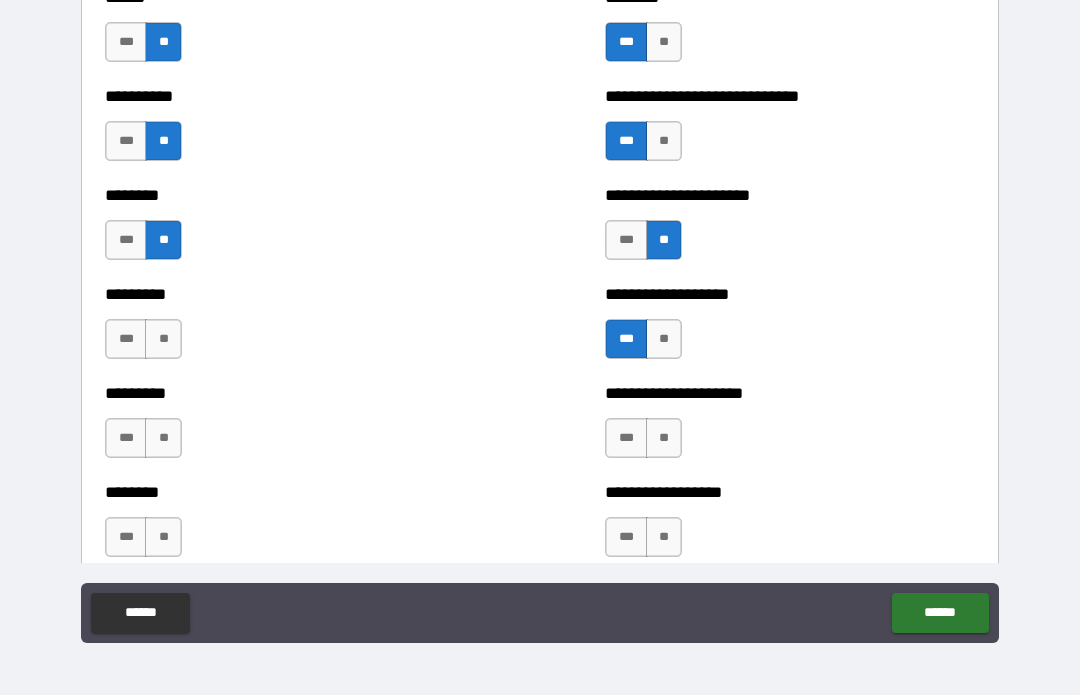 click on "**" at bounding box center (163, 340) 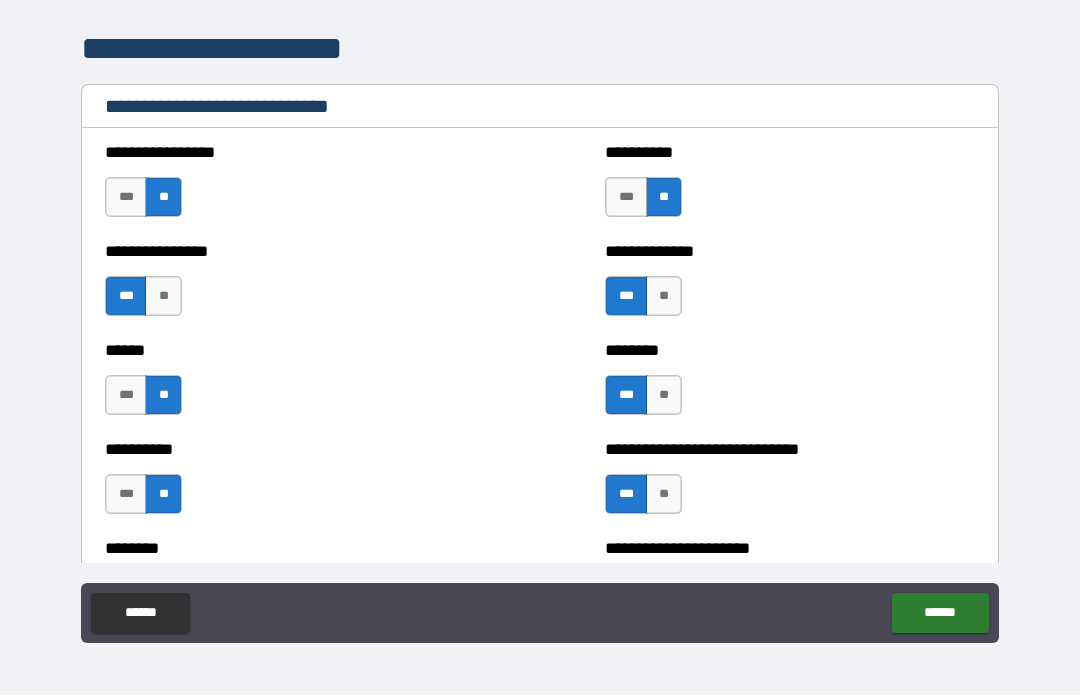 scroll, scrollTop: 6623, scrollLeft: 0, axis: vertical 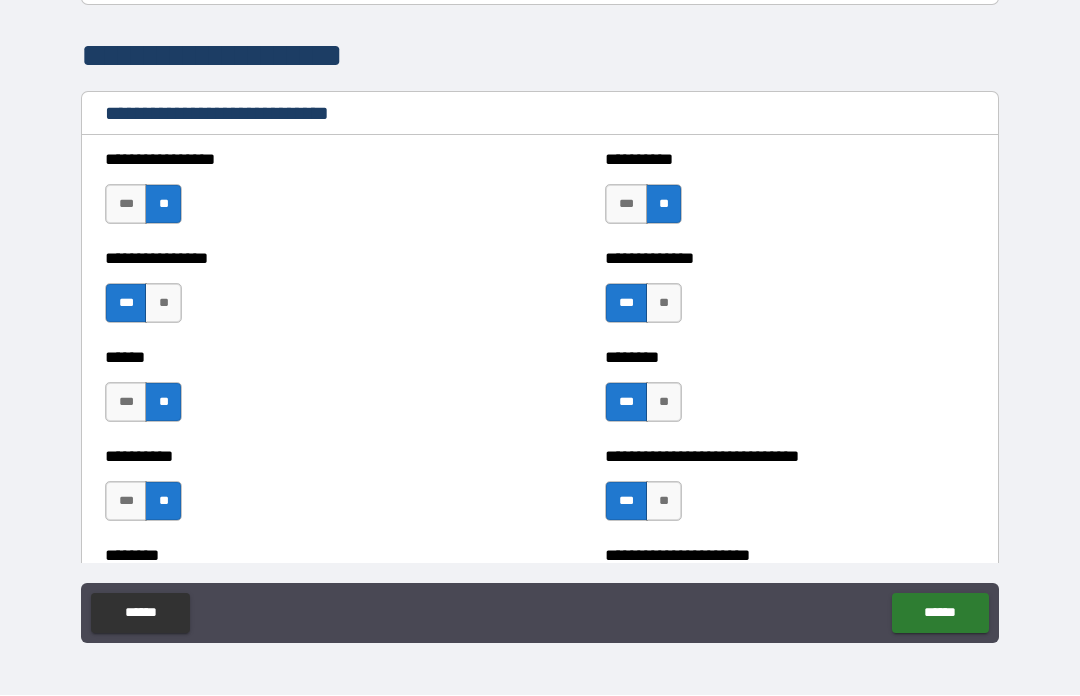 click on "***" at bounding box center (626, 205) 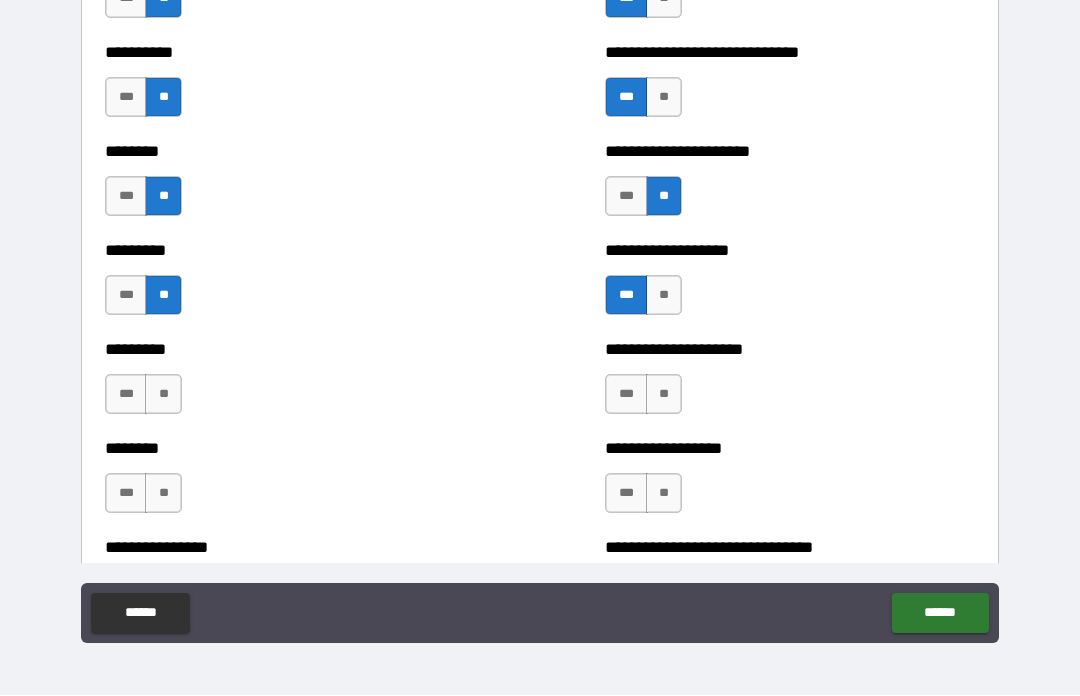 scroll, scrollTop: 7041, scrollLeft: 0, axis: vertical 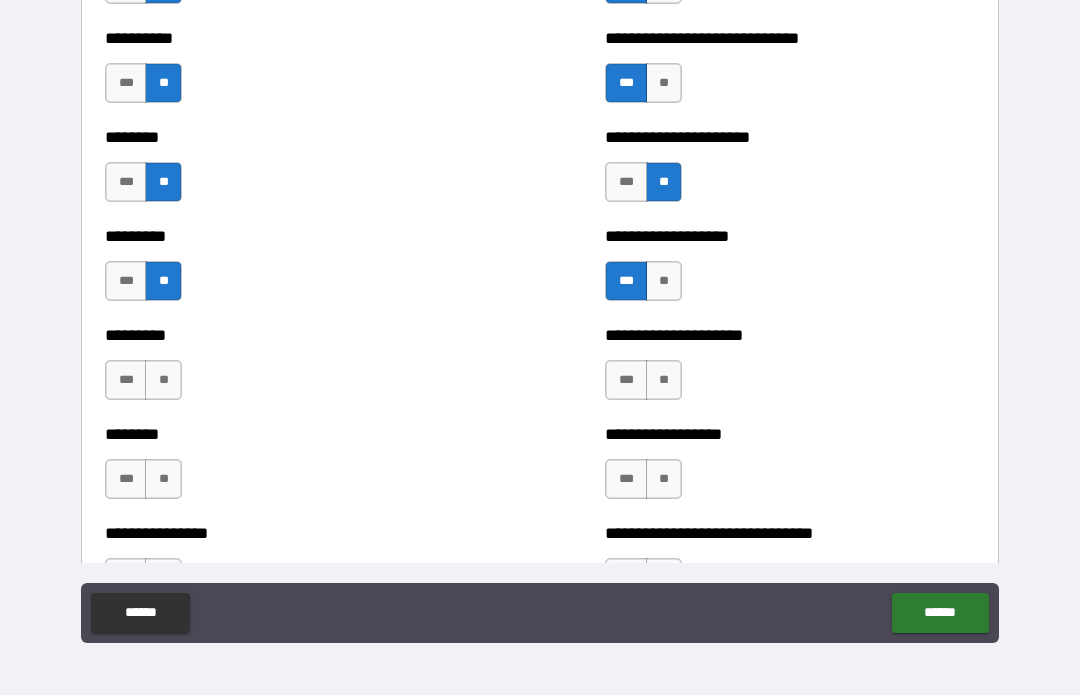 click on "**" at bounding box center (163, 381) 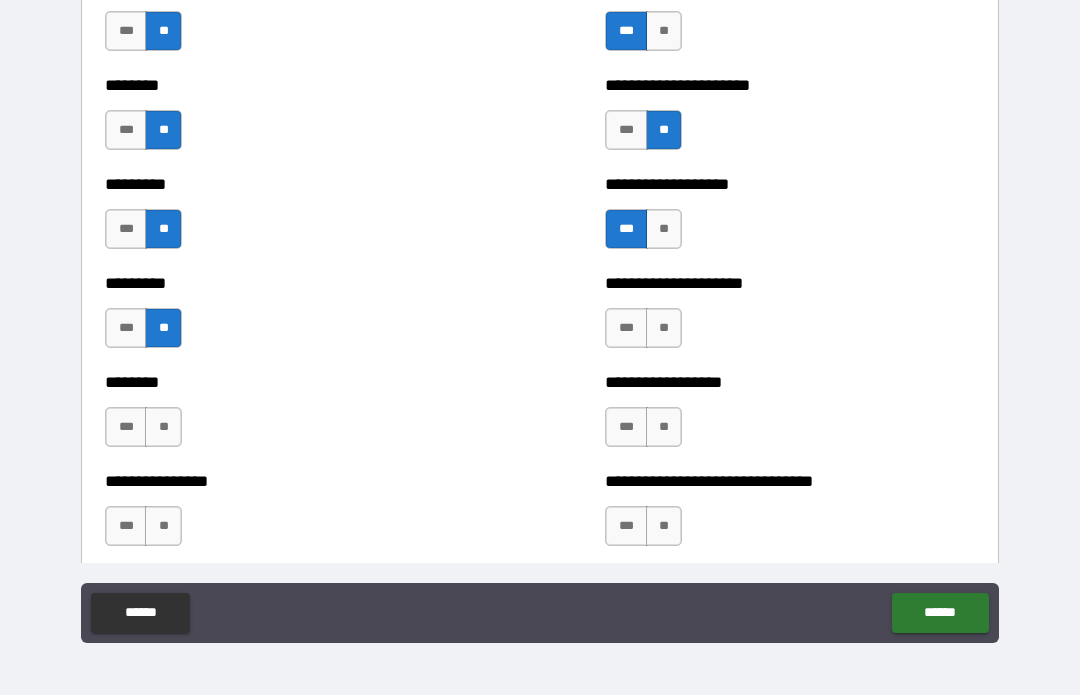 scroll, scrollTop: 7094, scrollLeft: 0, axis: vertical 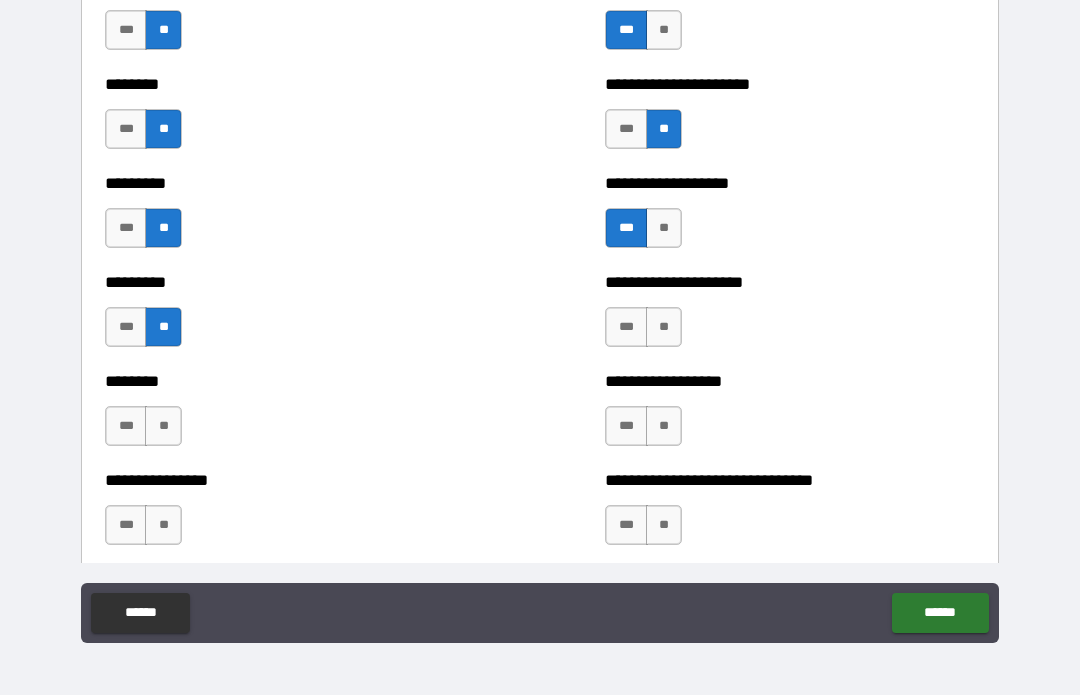 click on "**" at bounding box center [664, 328] 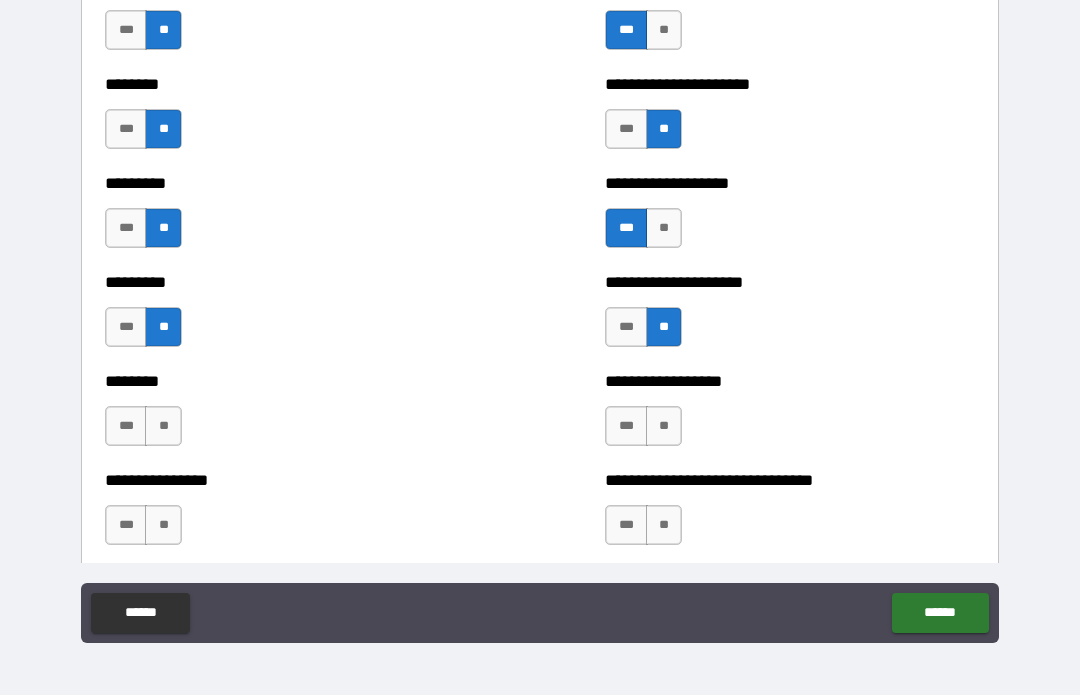 click on "***" at bounding box center [126, 427] 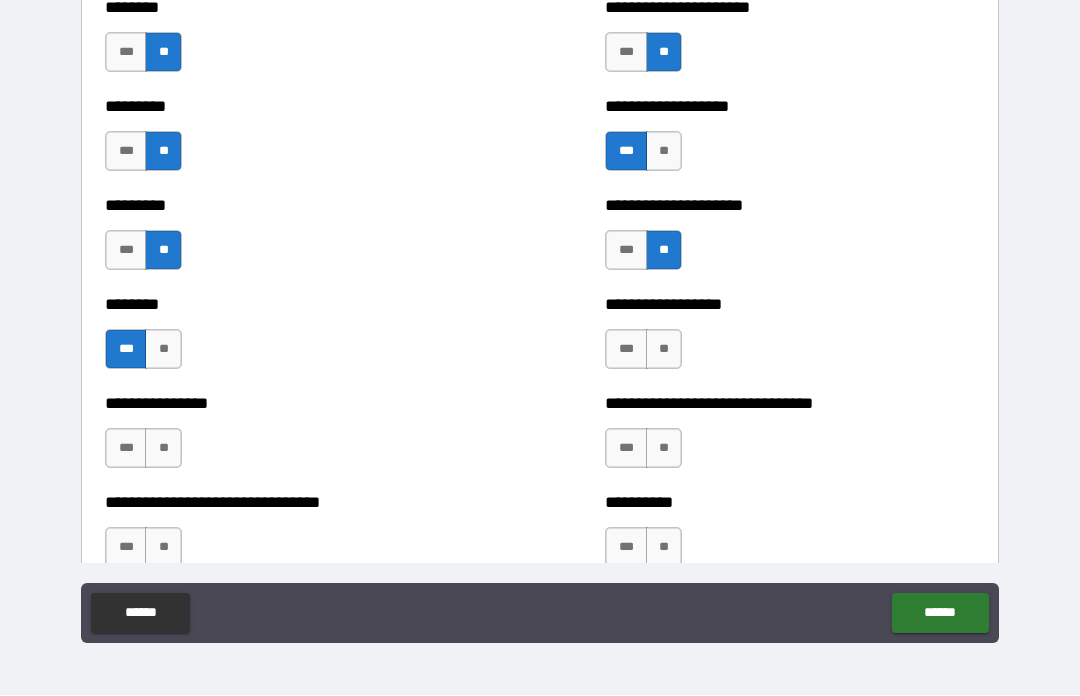 scroll, scrollTop: 7173, scrollLeft: 0, axis: vertical 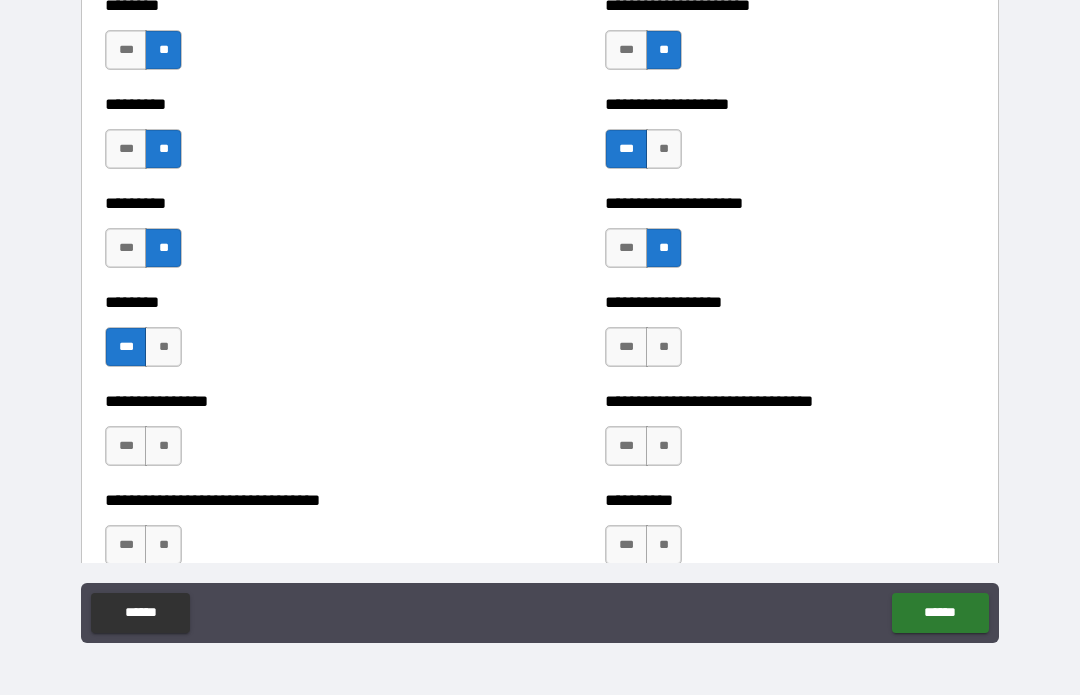 click on "**" at bounding box center [664, 348] 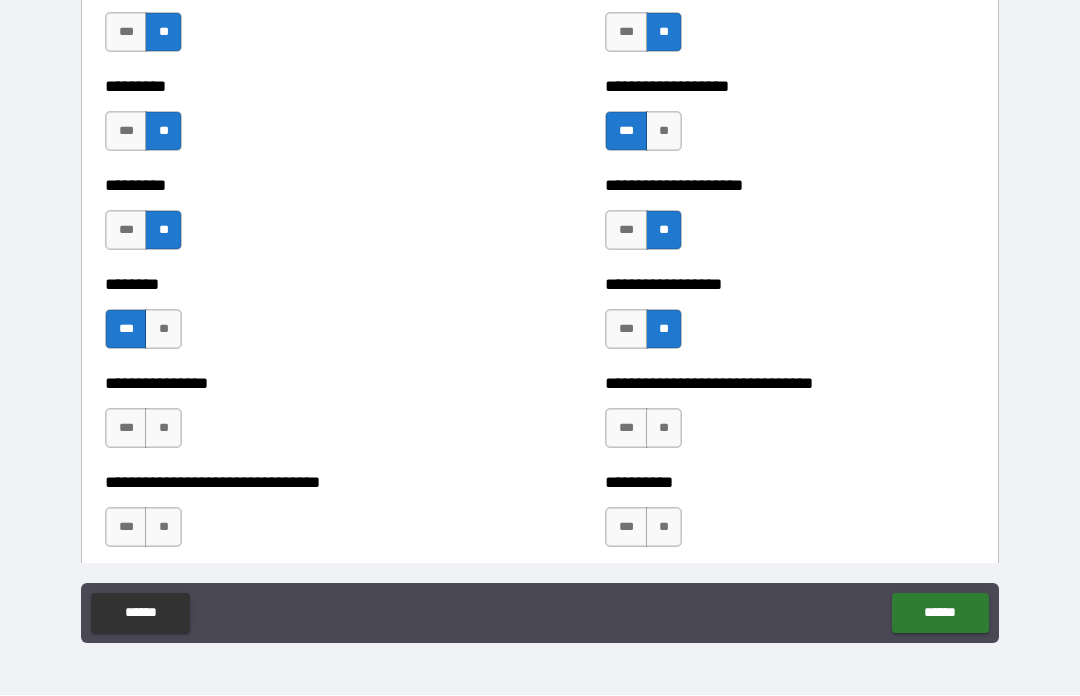 scroll, scrollTop: 7188, scrollLeft: 0, axis: vertical 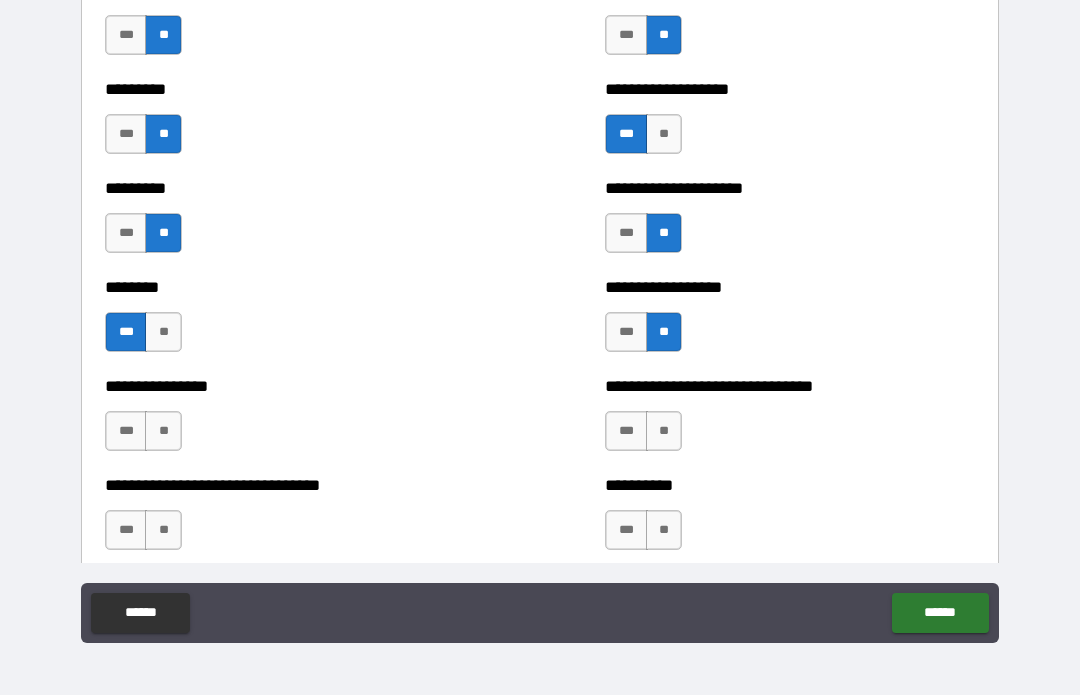 click on "***" at bounding box center [126, 432] 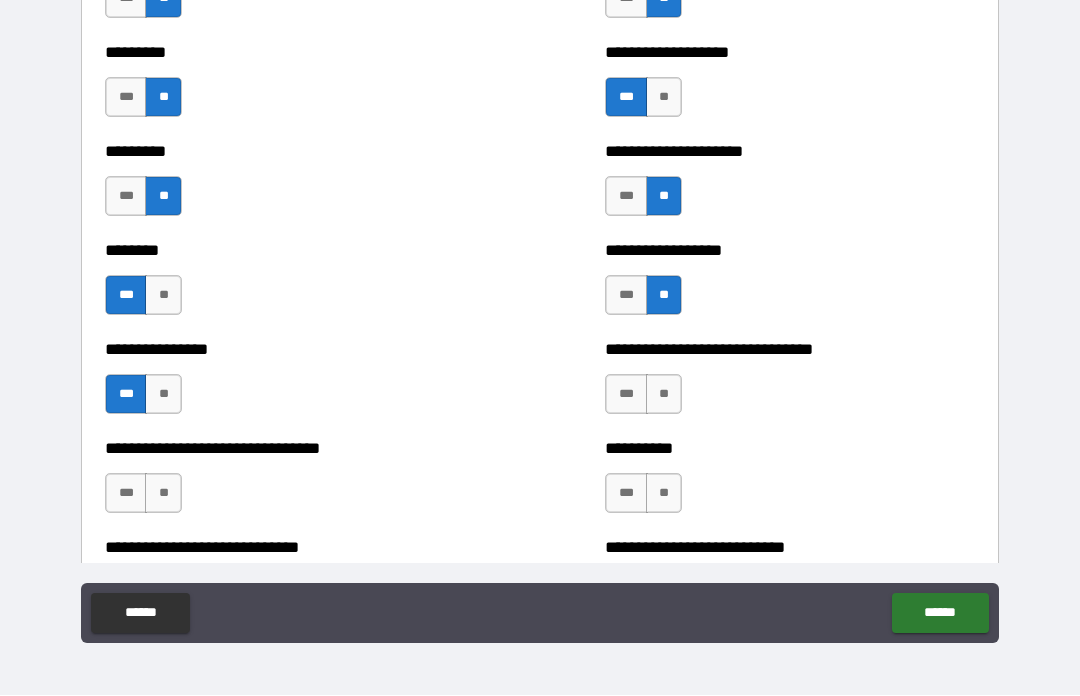 scroll, scrollTop: 7228, scrollLeft: 0, axis: vertical 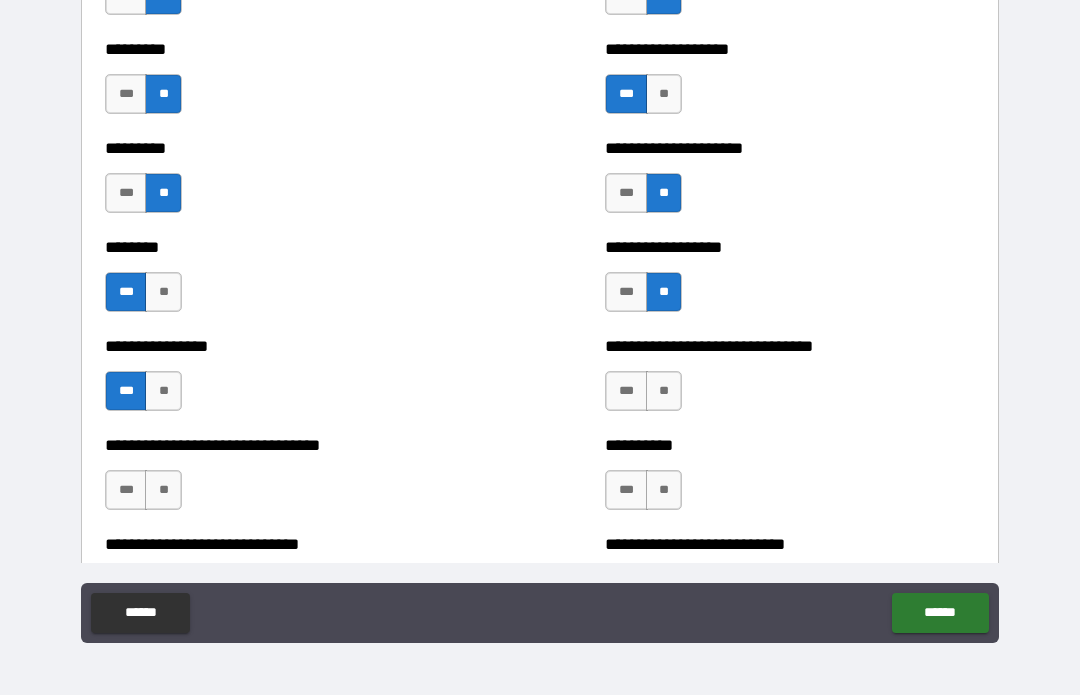 click on "***" at bounding box center (626, 392) 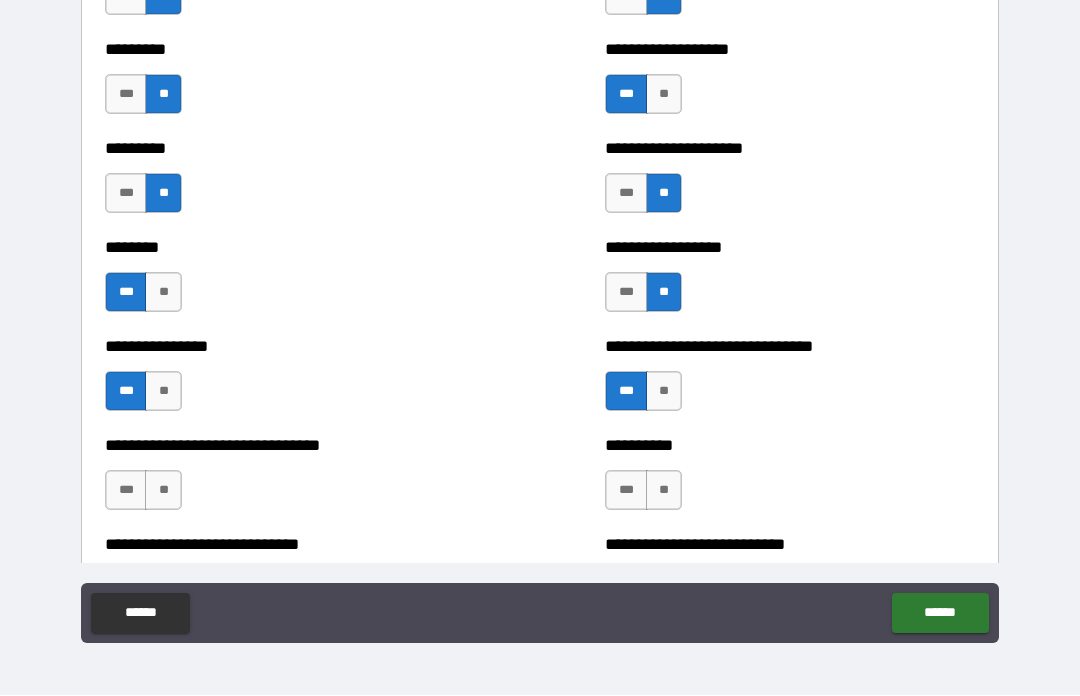 scroll, scrollTop: 7284, scrollLeft: 0, axis: vertical 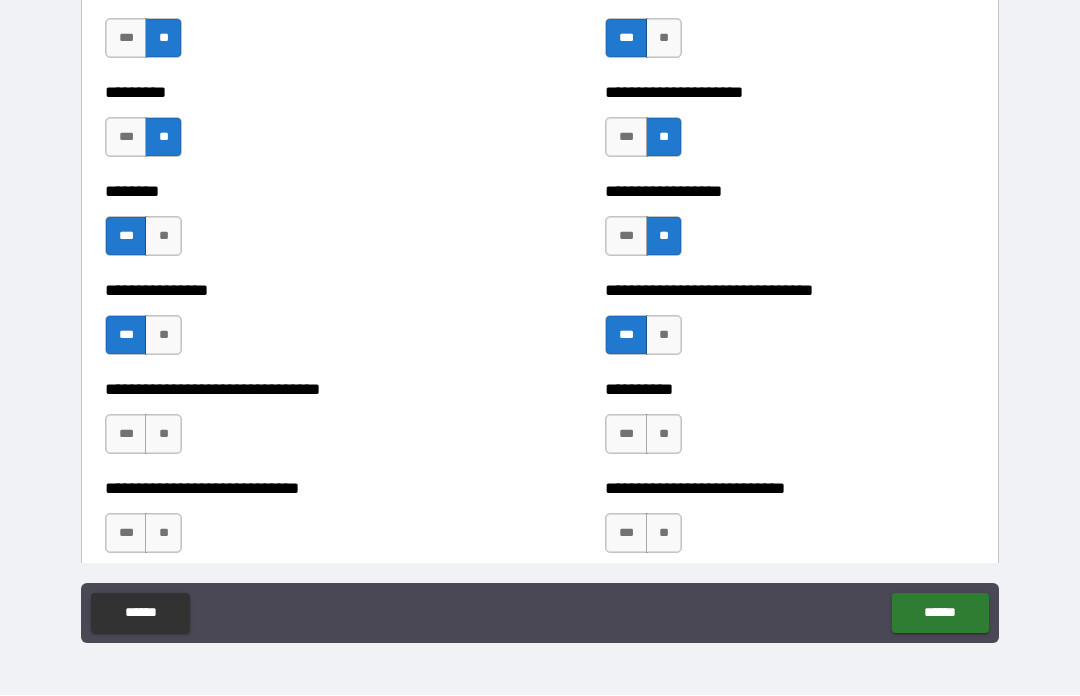 click on "**" at bounding box center (664, 435) 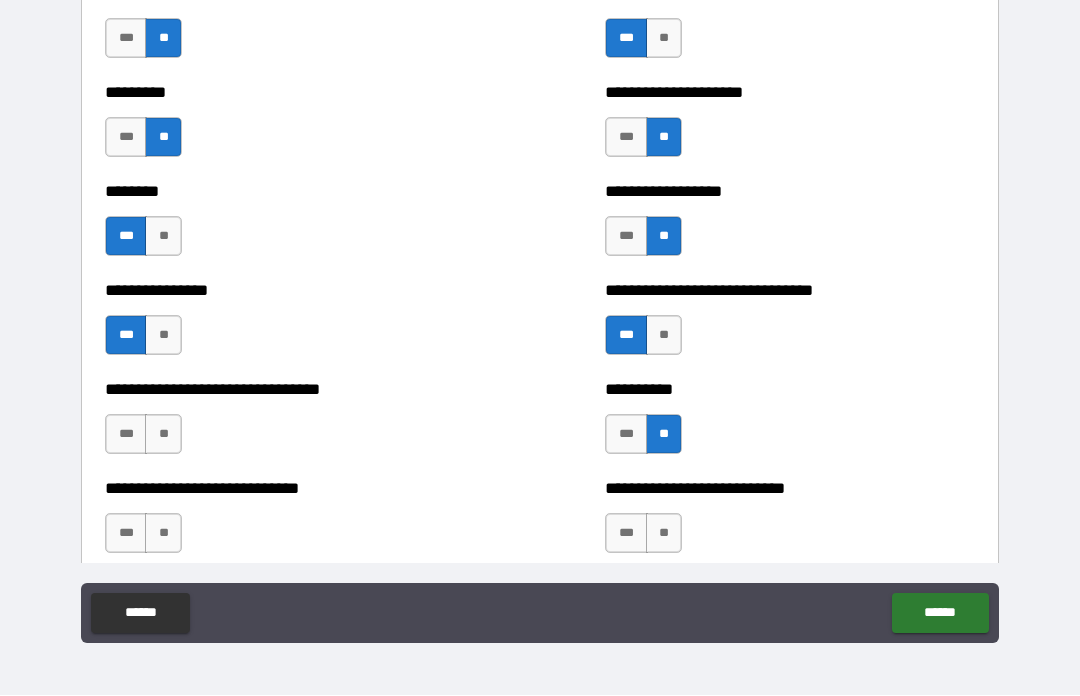 click on "***" at bounding box center [126, 435] 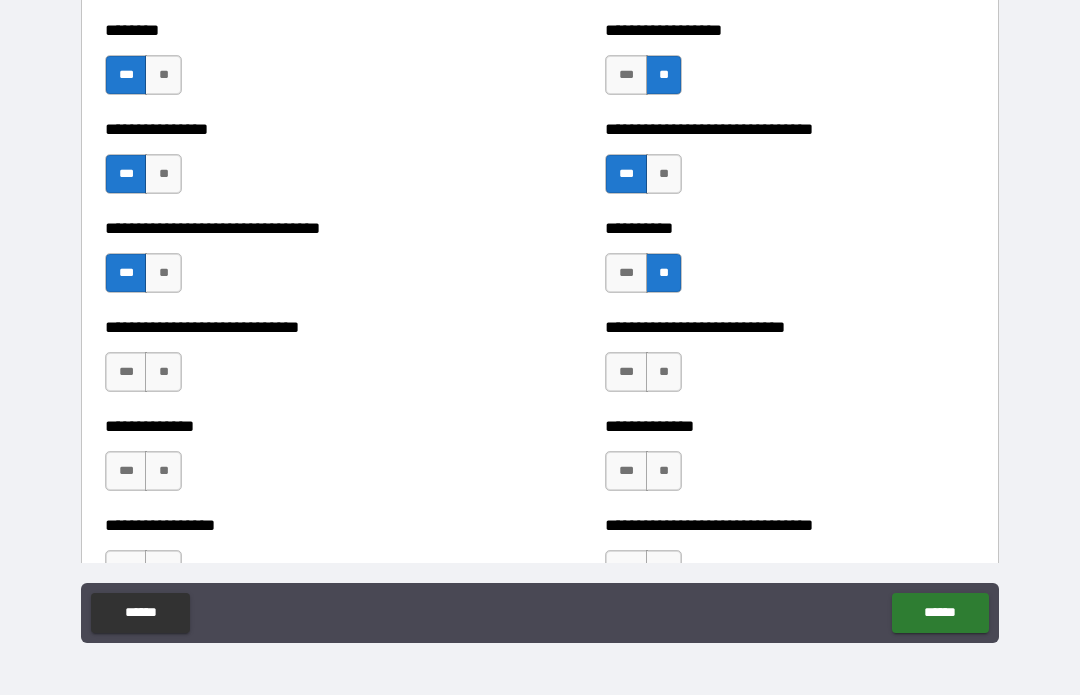 scroll, scrollTop: 7443, scrollLeft: 0, axis: vertical 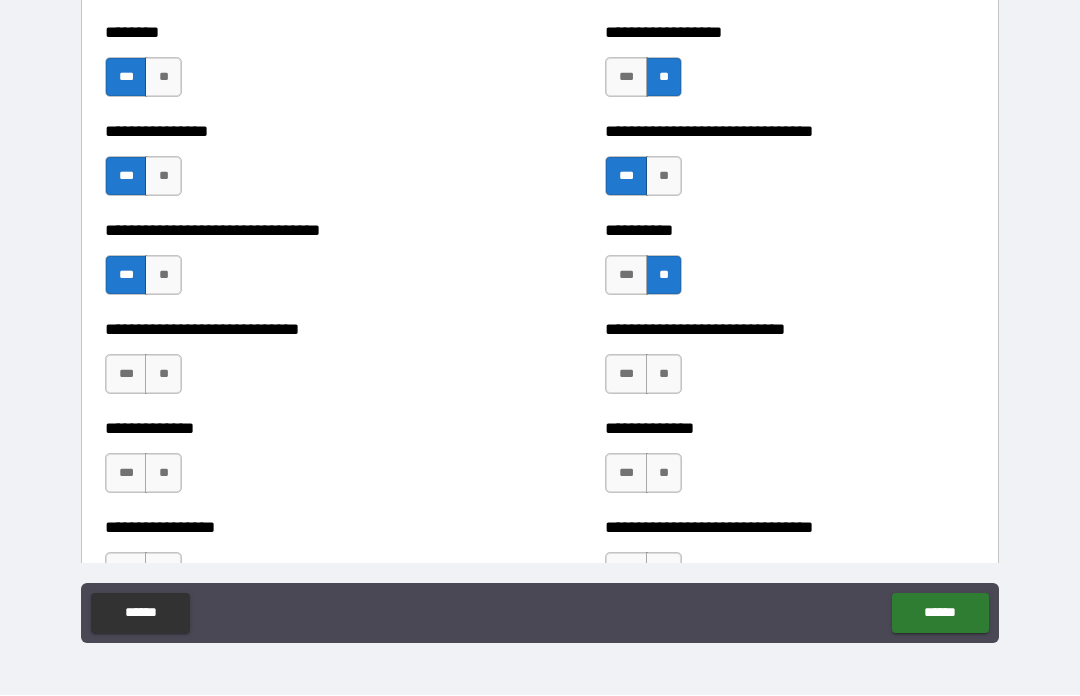 click on "**" at bounding box center [163, 375] 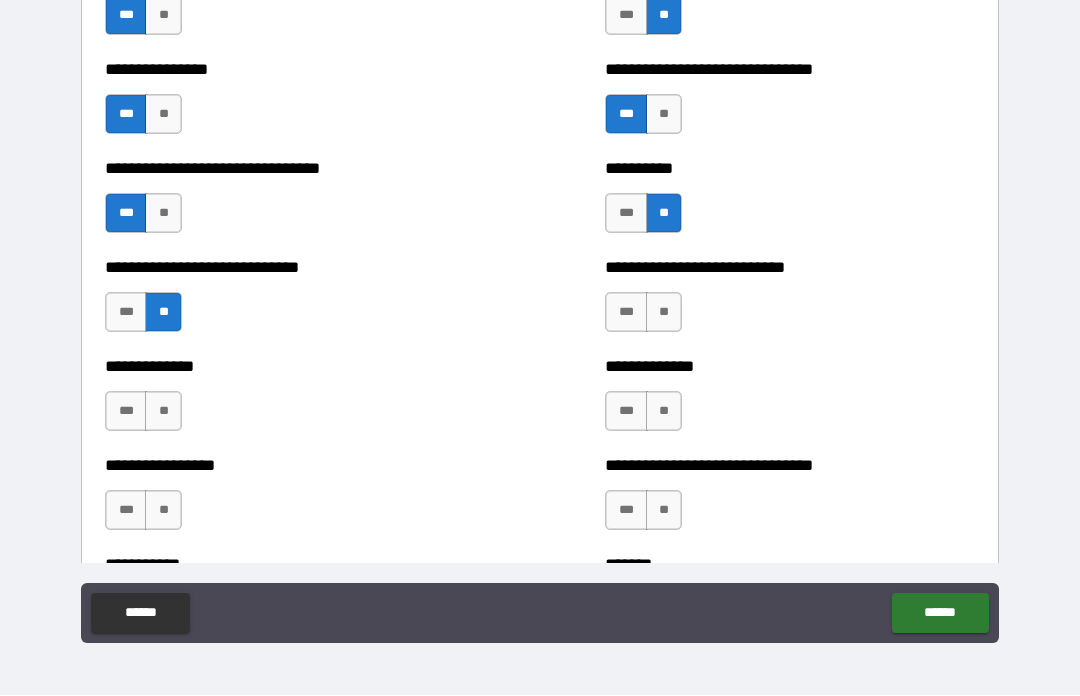 scroll, scrollTop: 7511, scrollLeft: 0, axis: vertical 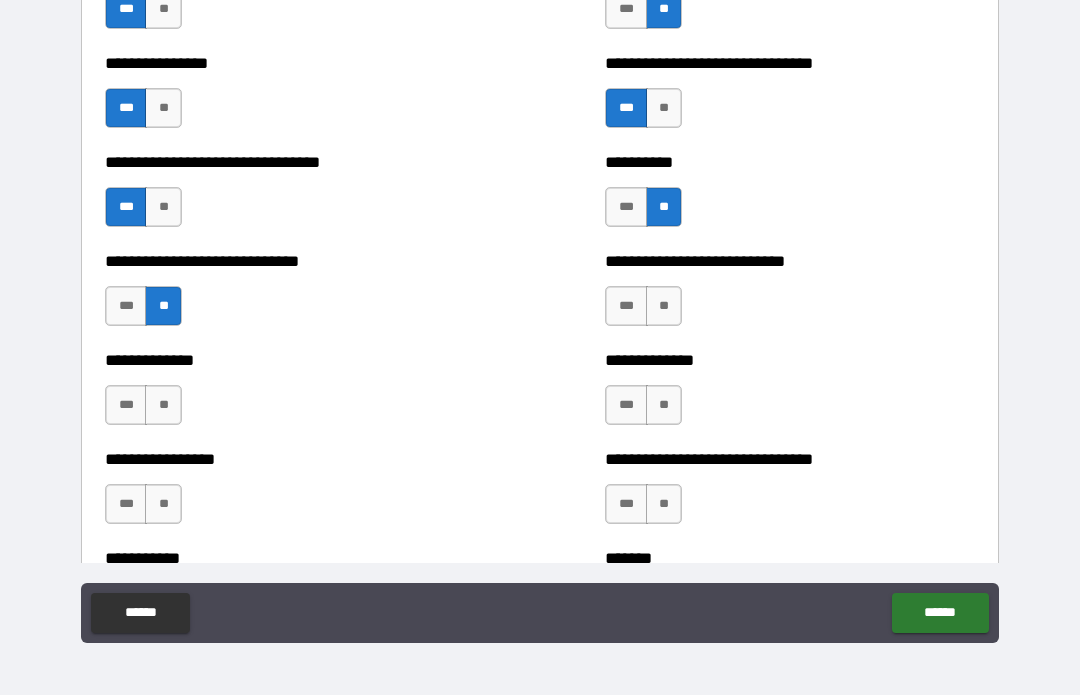 click on "***" at bounding box center [626, 307] 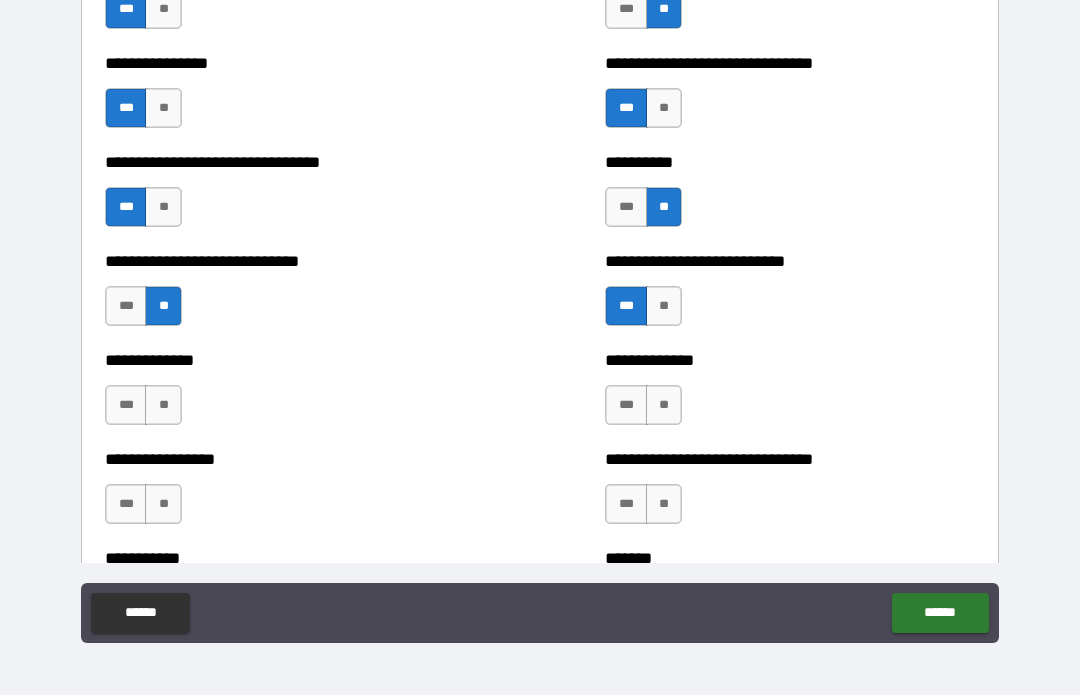 click on "**" at bounding box center (163, 406) 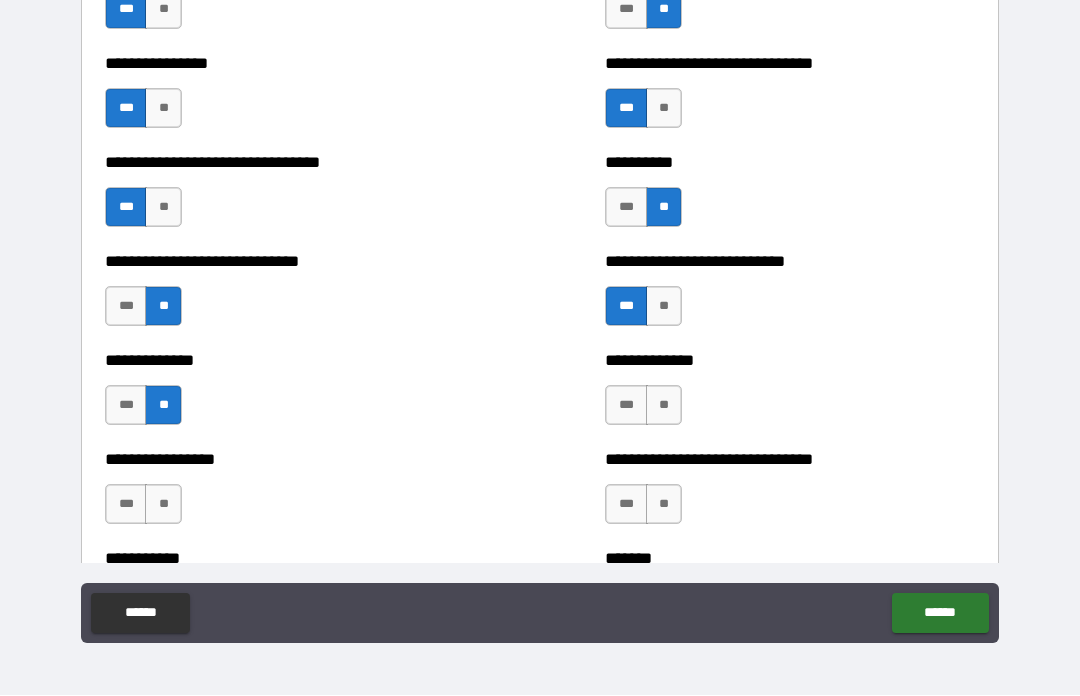 click on "**" at bounding box center (664, 406) 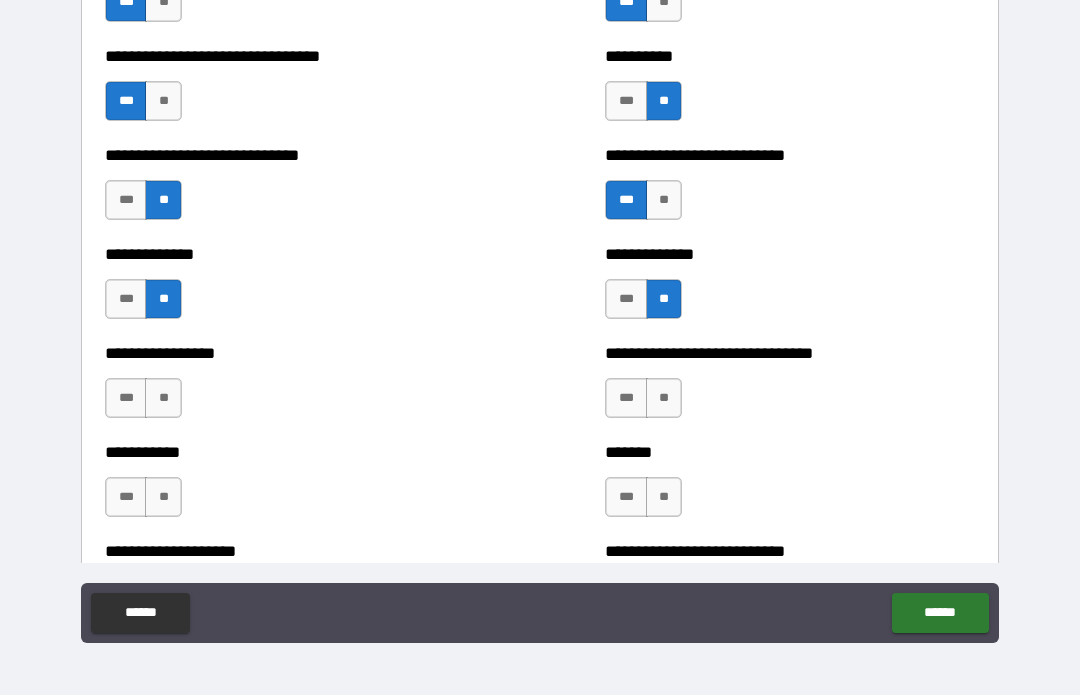 scroll, scrollTop: 7614, scrollLeft: 0, axis: vertical 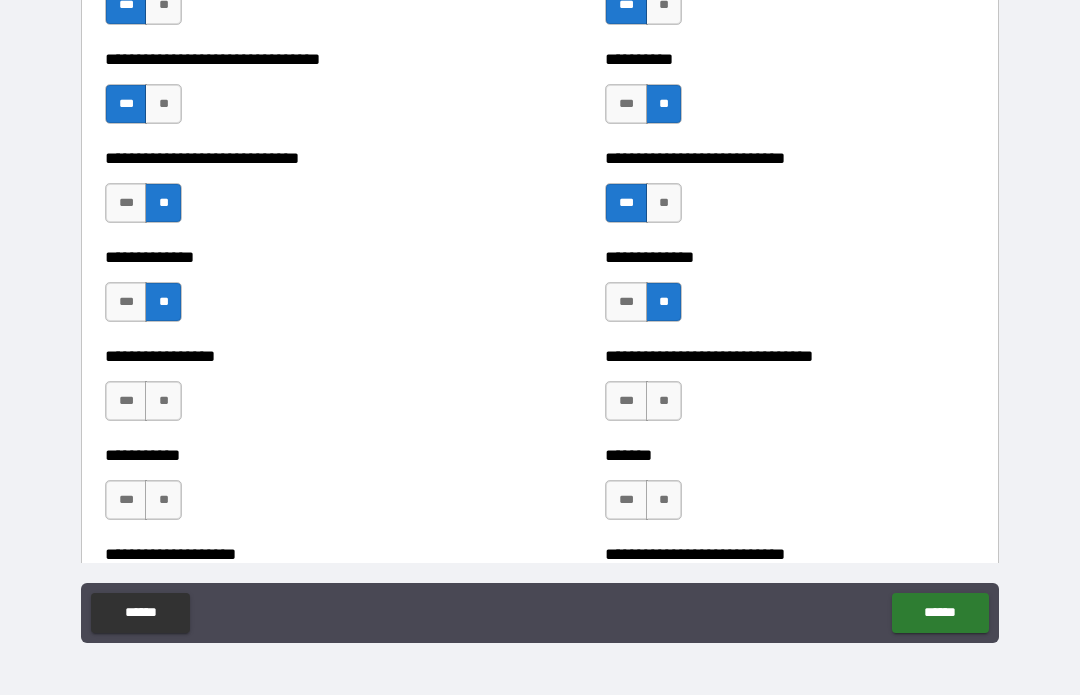 click on "**" at bounding box center [664, 402] 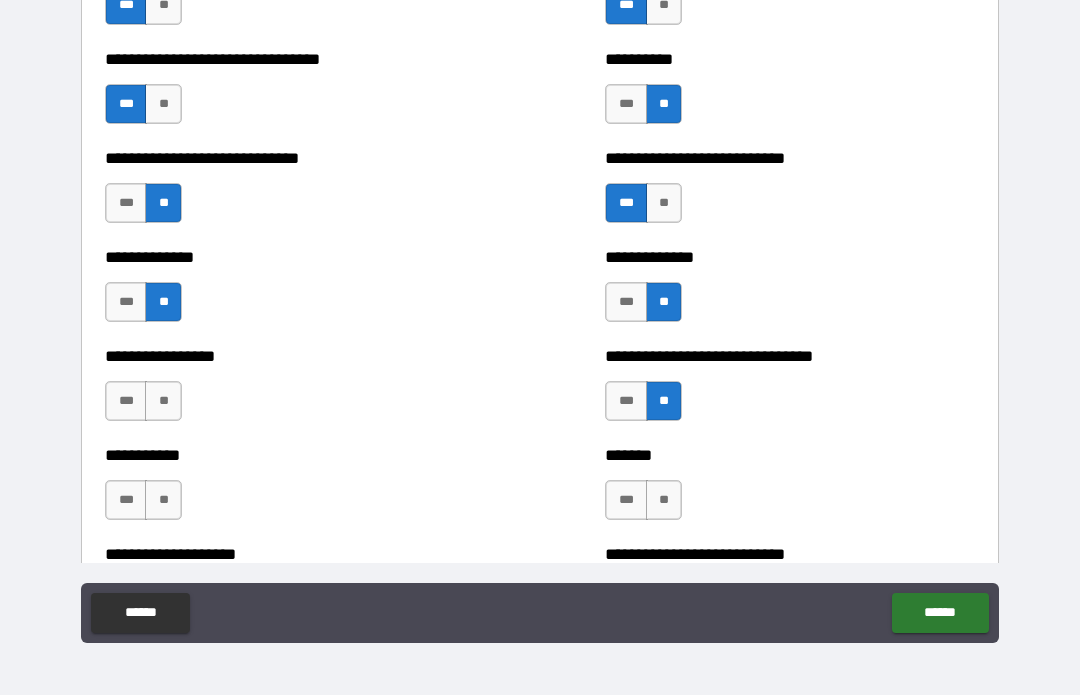 click on "***" at bounding box center (126, 402) 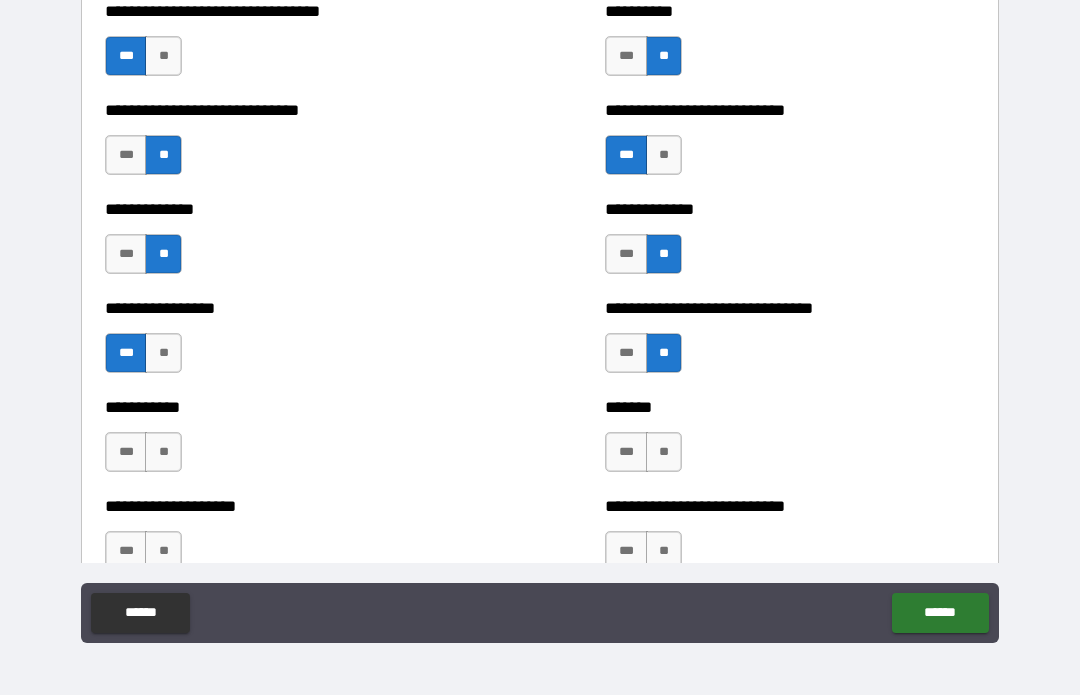 scroll, scrollTop: 7673, scrollLeft: 0, axis: vertical 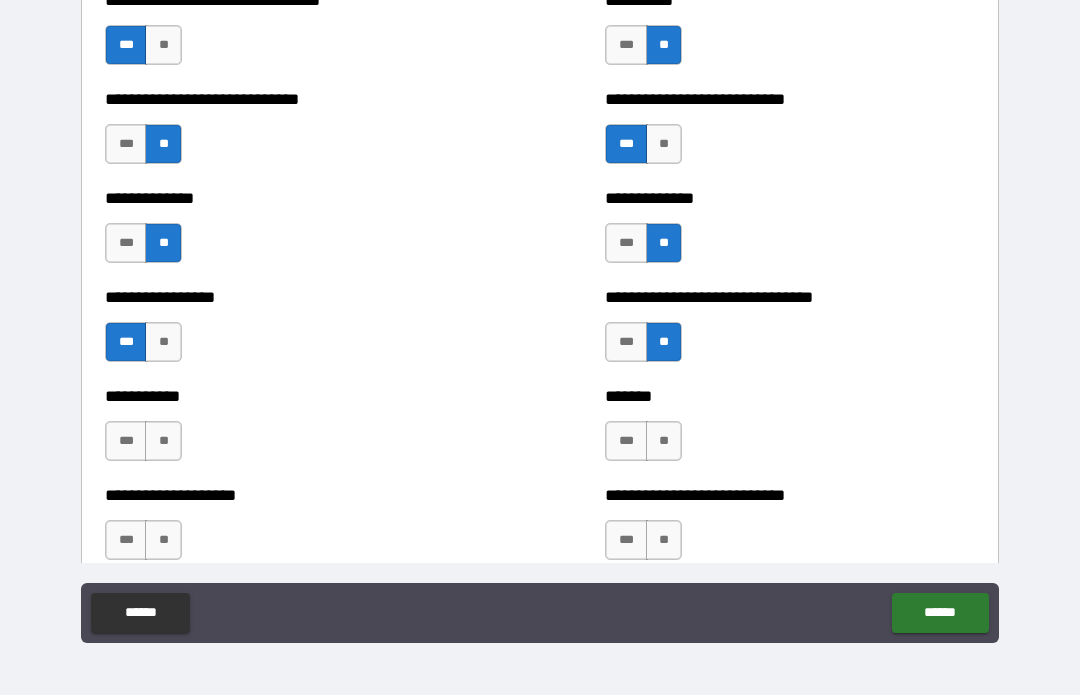 click on "**" at bounding box center [163, 442] 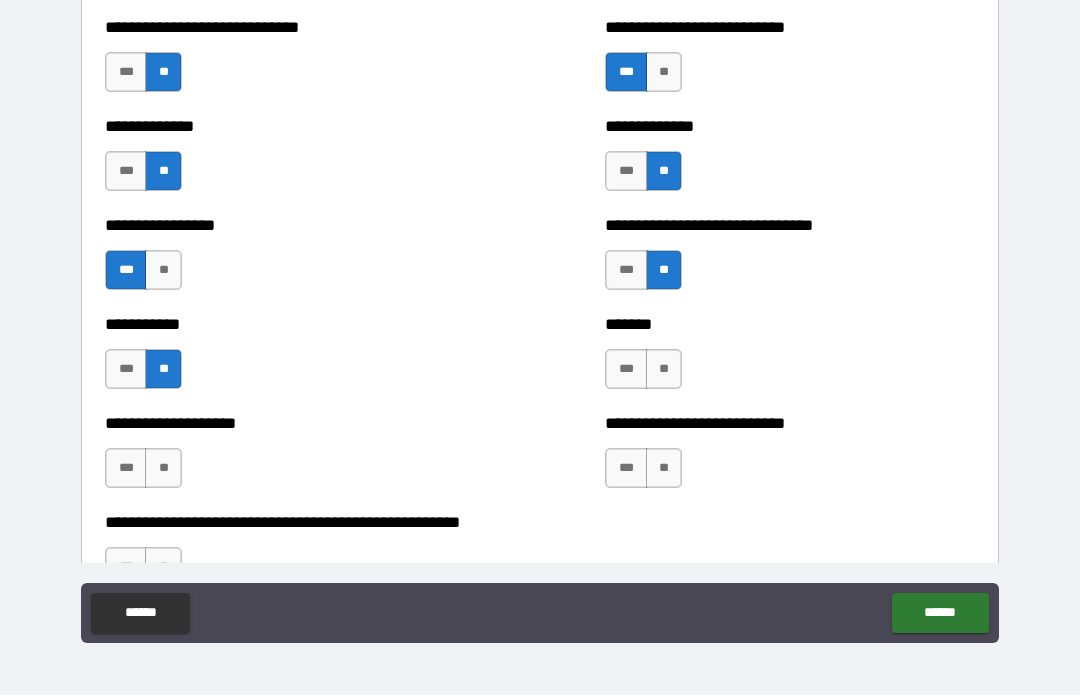 scroll, scrollTop: 7743, scrollLeft: 0, axis: vertical 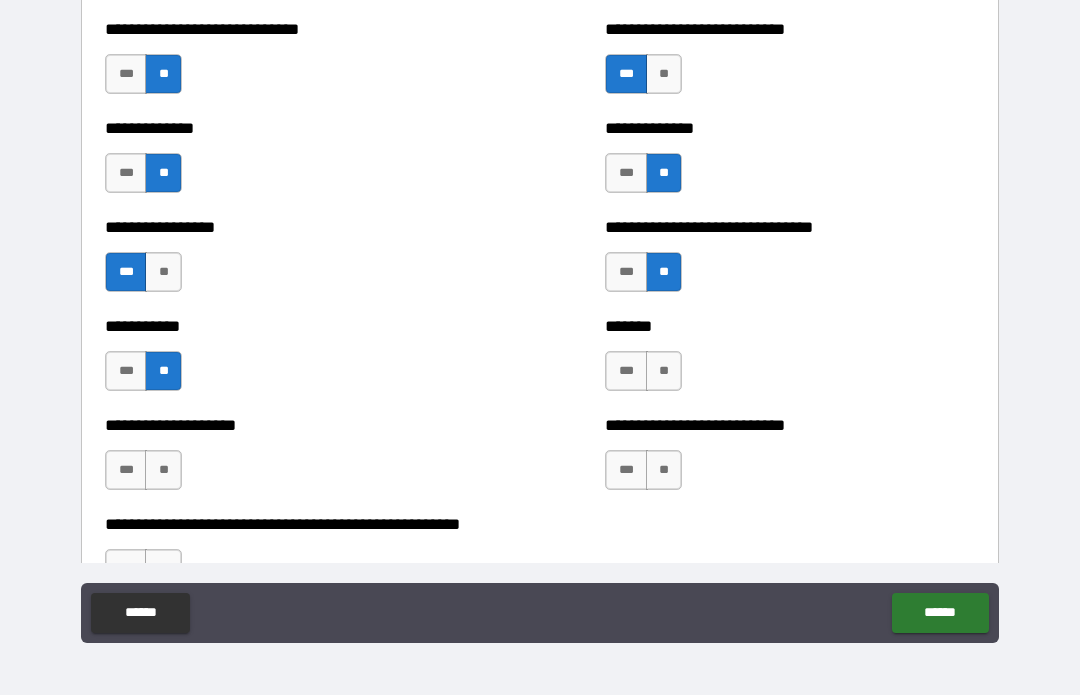 click on "**" at bounding box center (664, 372) 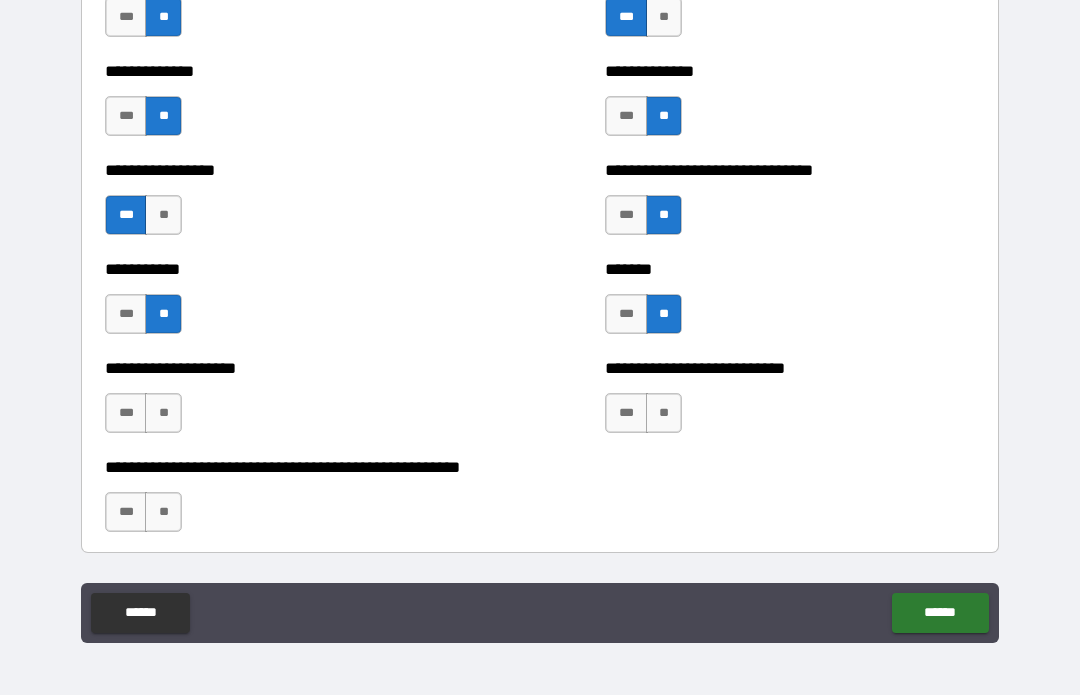 scroll, scrollTop: 7807, scrollLeft: 0, axis: vertical 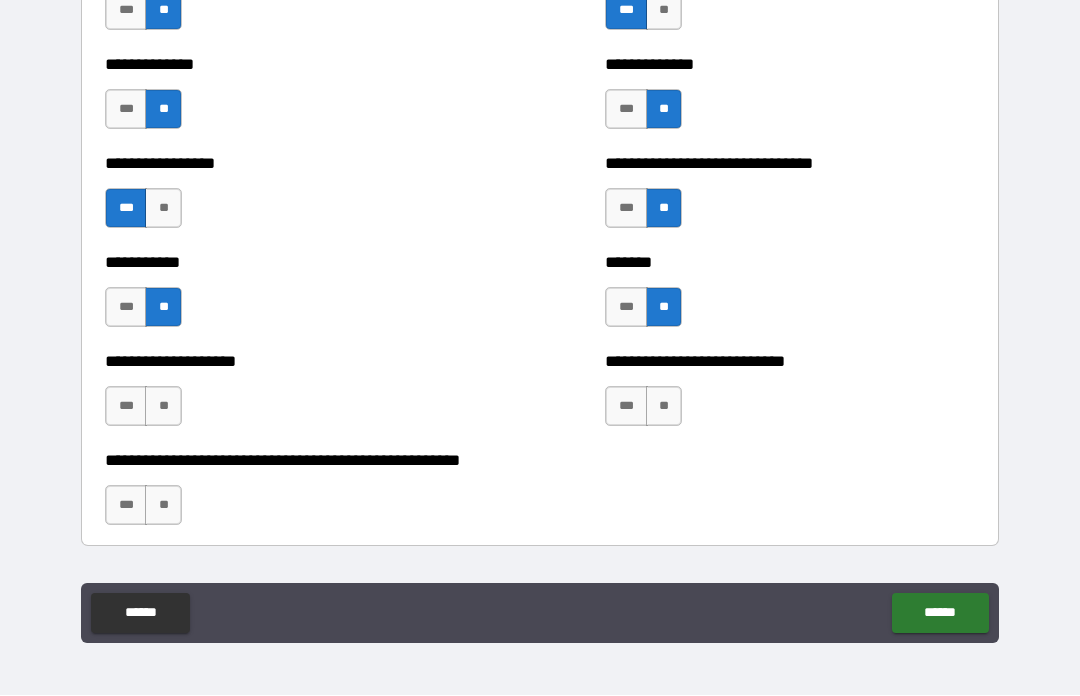 click on "***" at bounding box center (126, 407) 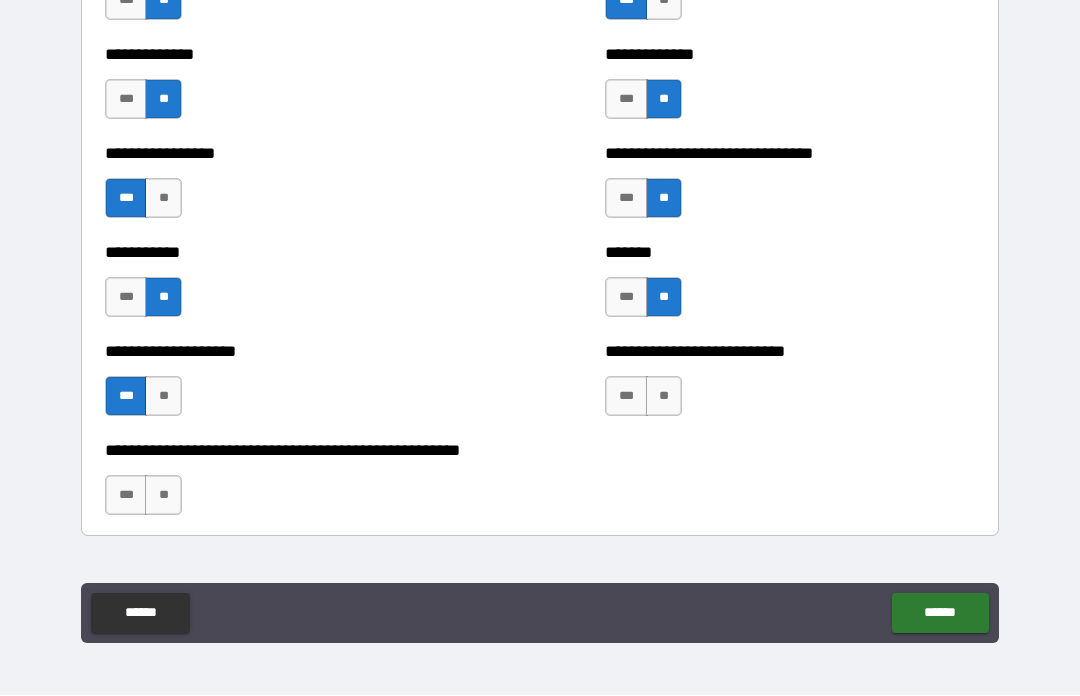 scroll, scrollTop: 7822, scrollLeft: 0, axis: vertical 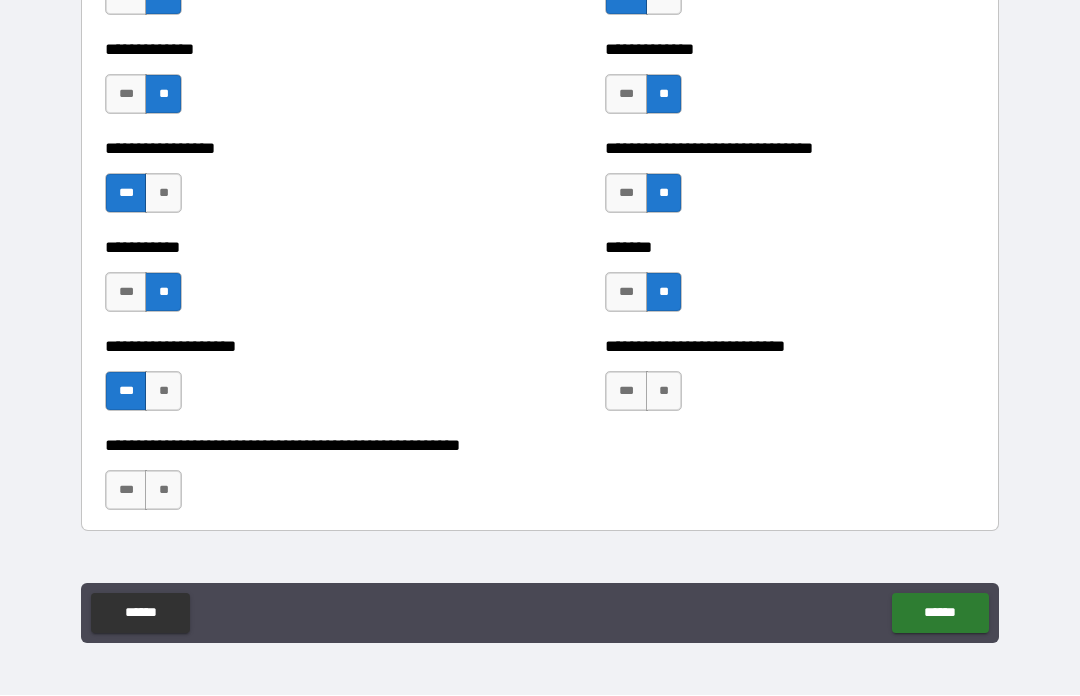 click on "**" at bounding box center [664, 392] 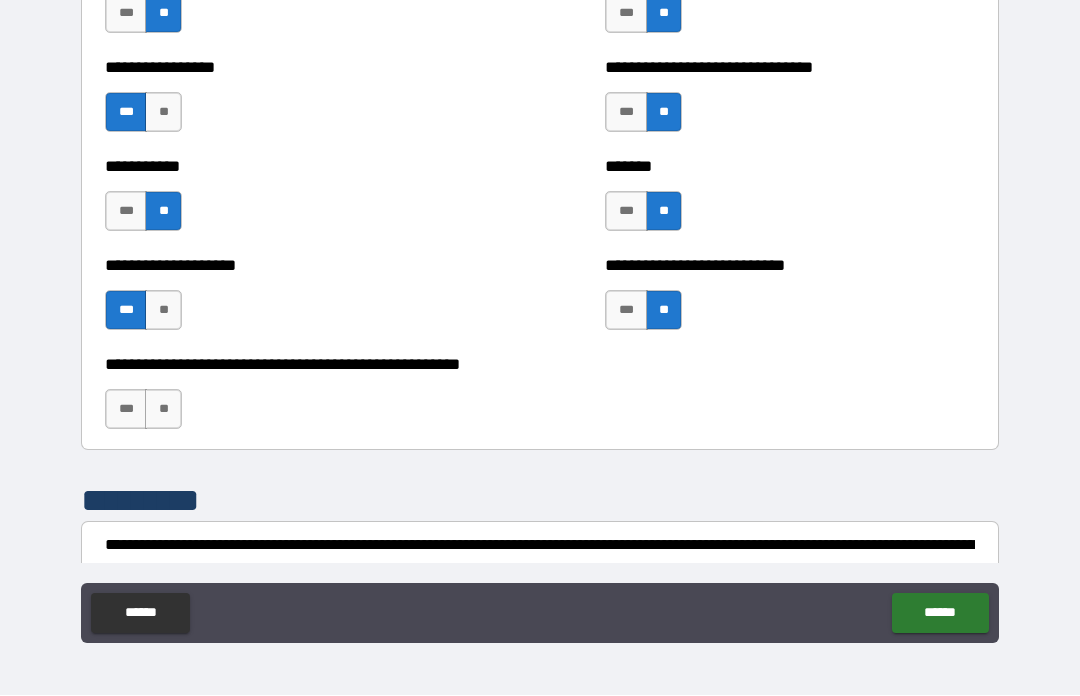 scroll, scrollTop: 7902, scrollLeft: 0, axis: vertical 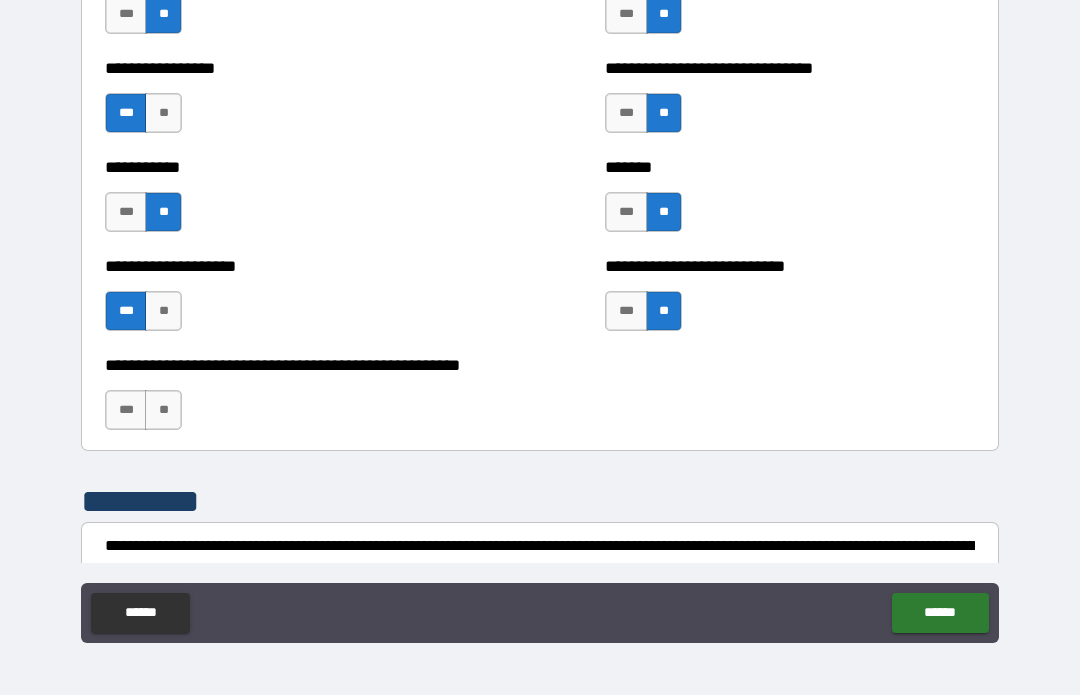click on "**" at bounding box center [163, 411] 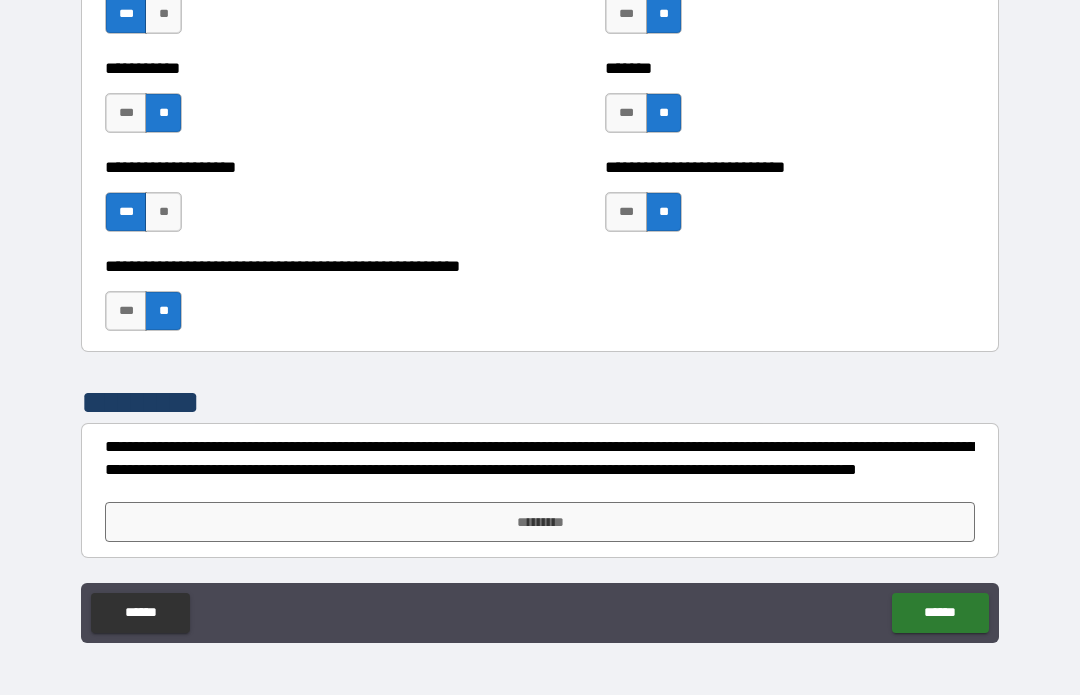 scroll, scrollTop: 8001, scrollLeft: 0, axis: vertical 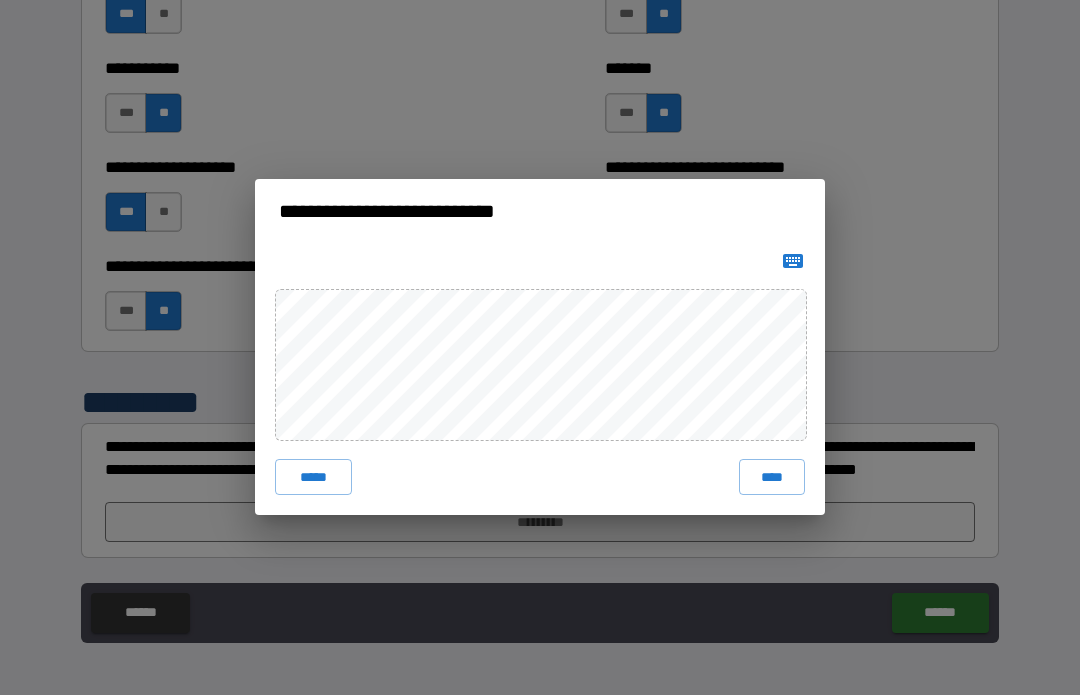 click on "****" at bounding box center [772, 478] 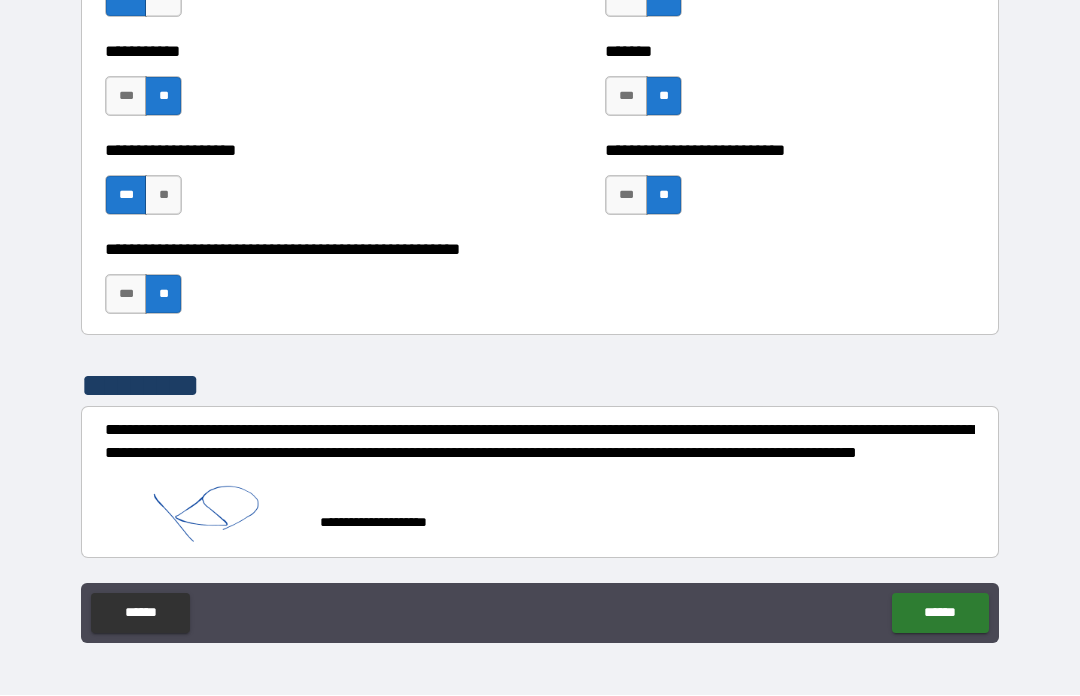 scroll, scrollTop: 0, scrollLeft: 0, axis: both 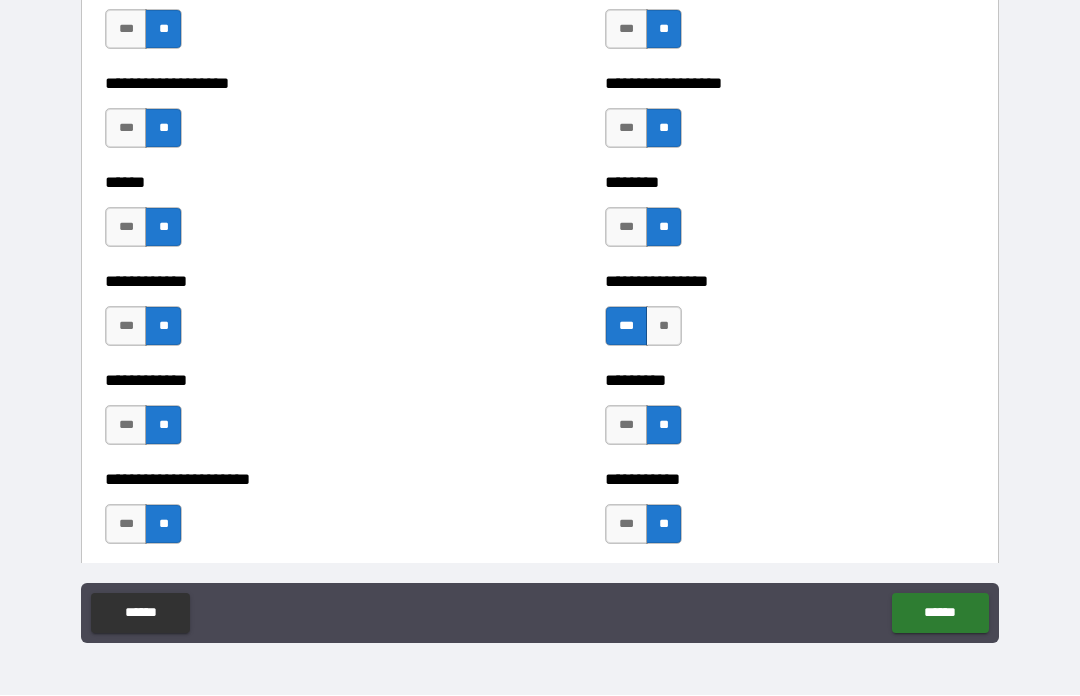 click on "******" at bounding box center (940, 614) 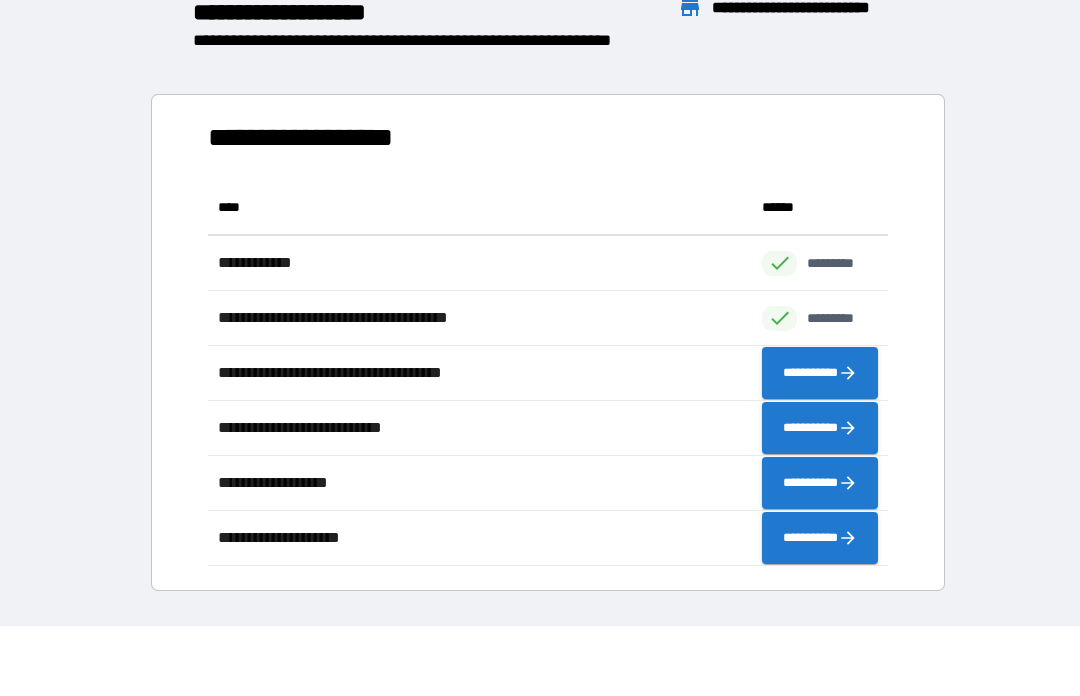 scroll, scrollTop: 1, scrollLeft: 1, axis: both 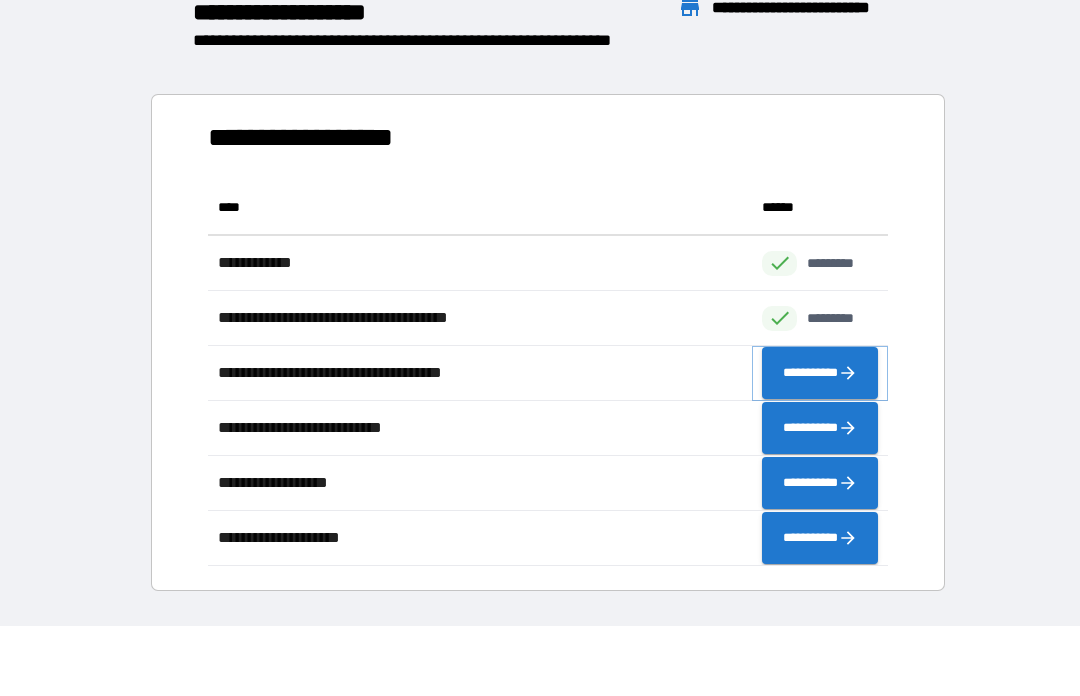 click on "**********" at bounding box center (820, 374) 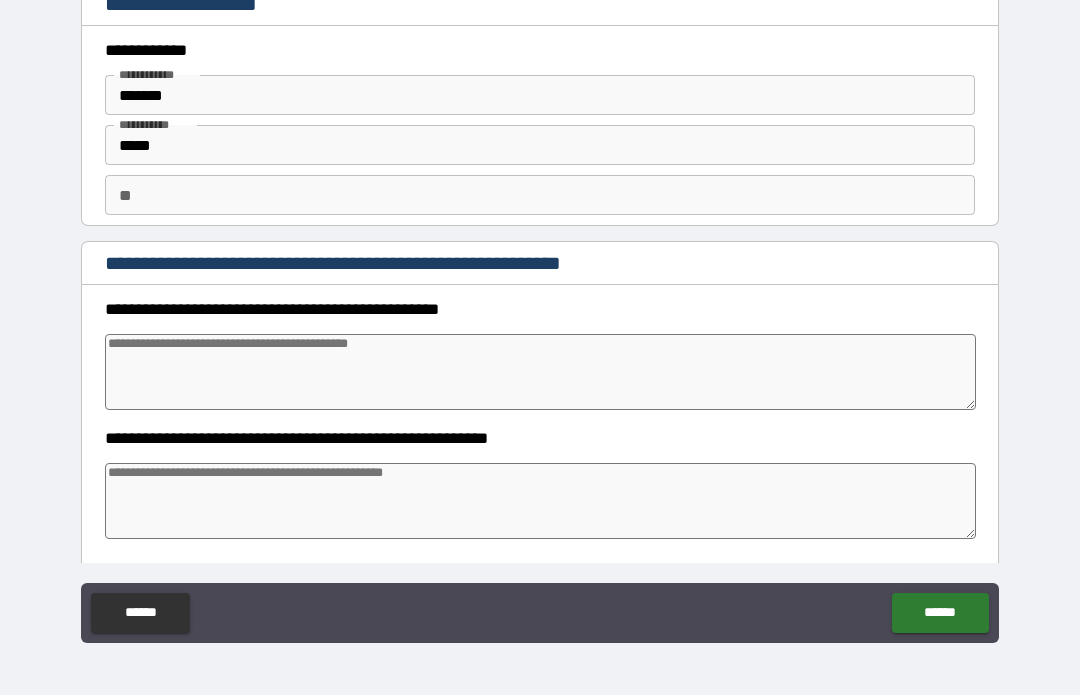 type on "*" 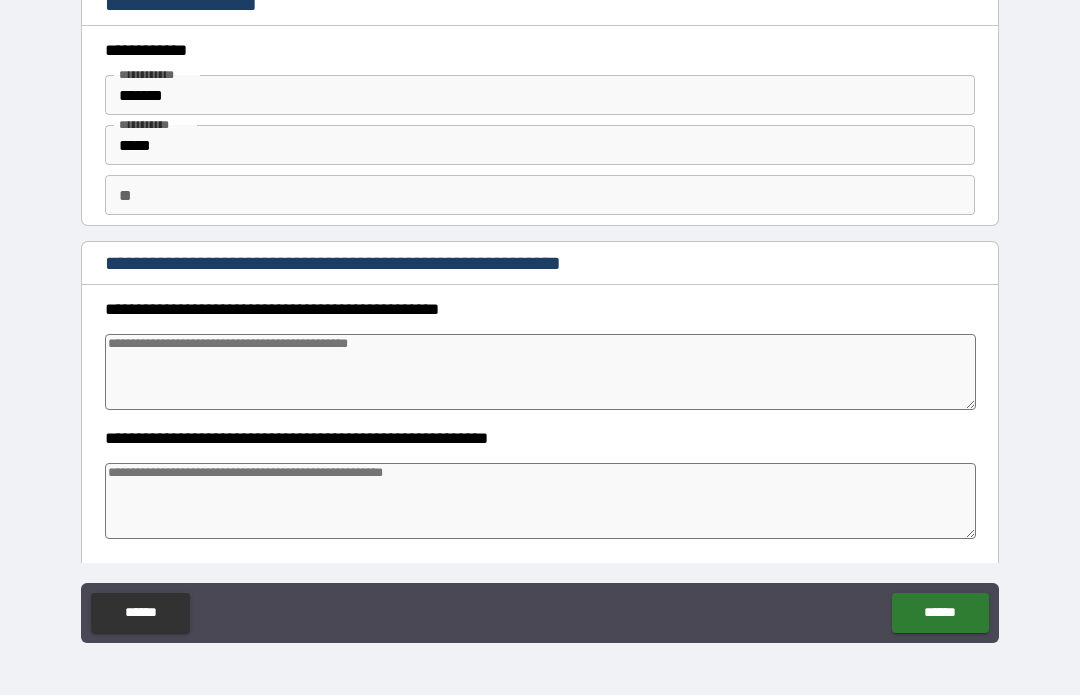 type on "*" 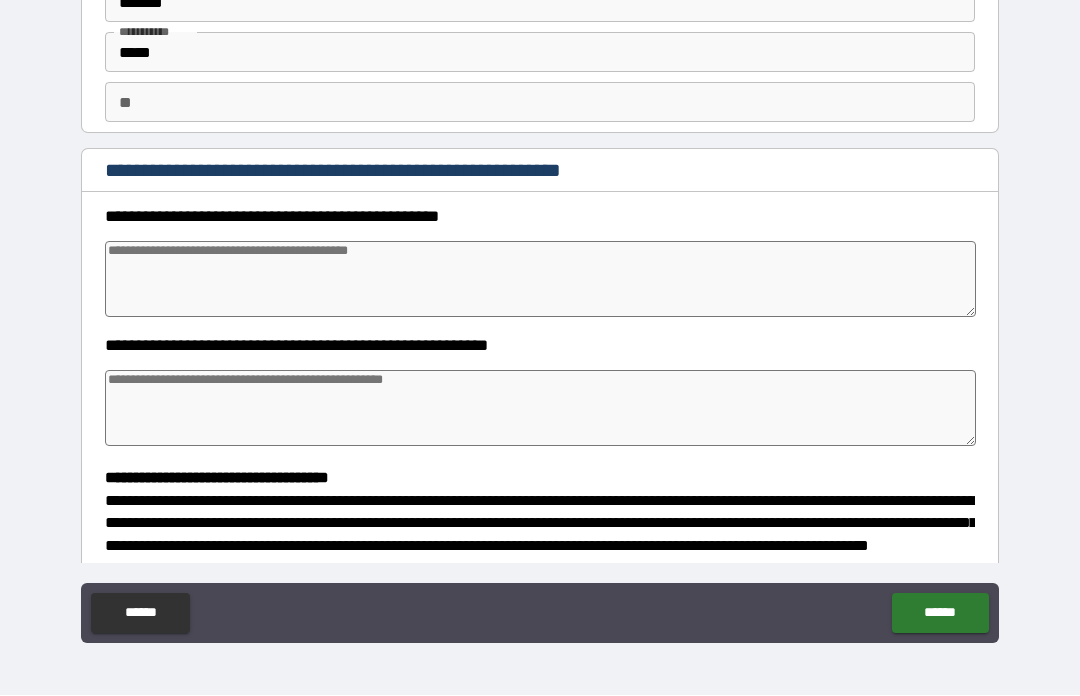 scroll, scrollTop: 95, scrollLeft: 0, axis: vertical 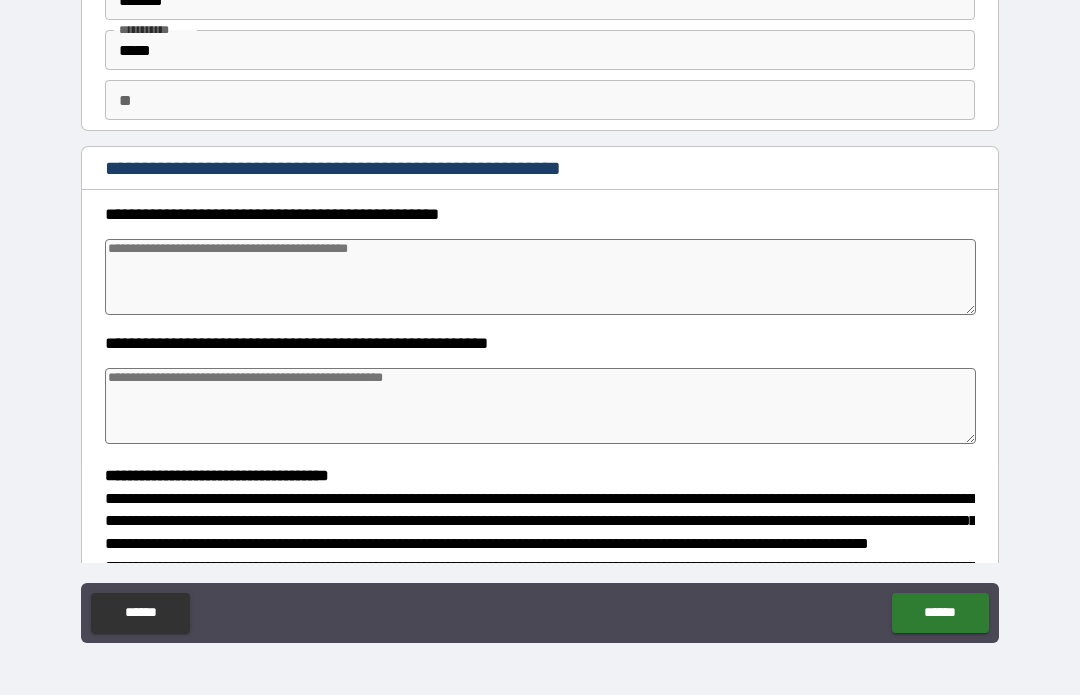 click at bounding box center (540, 278) 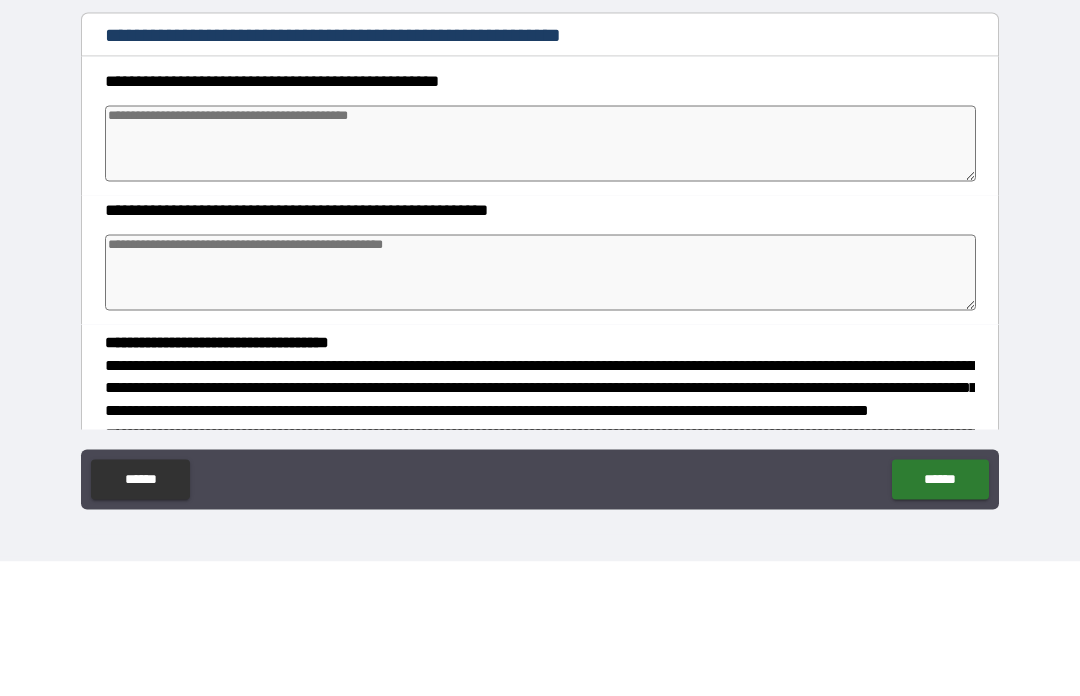 type on "*" 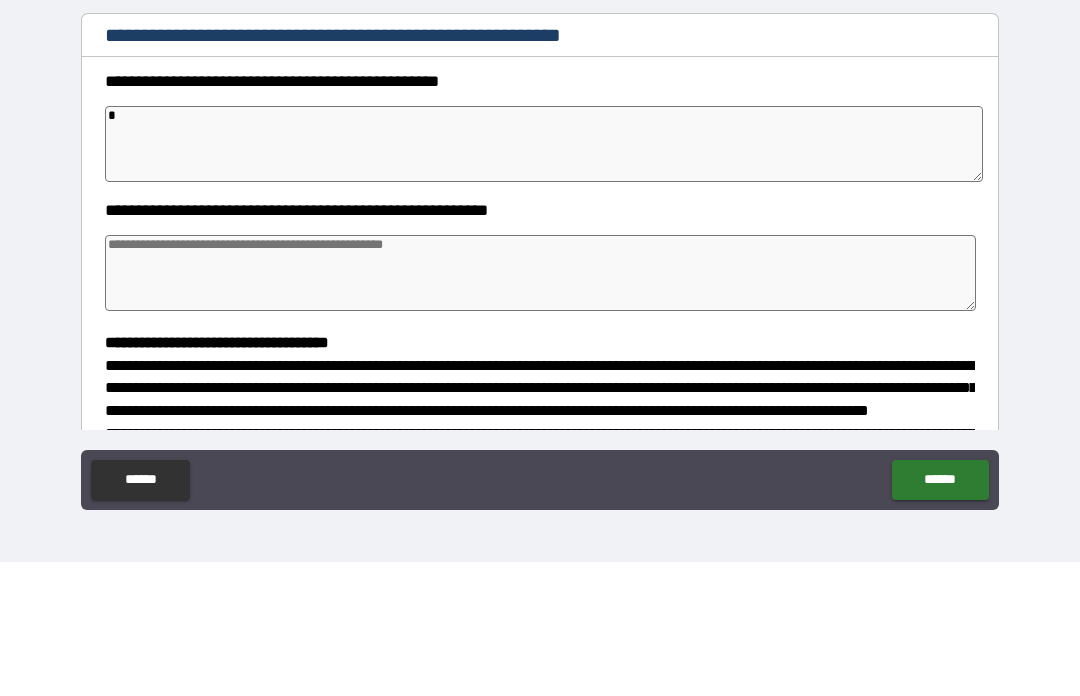 type on "*" 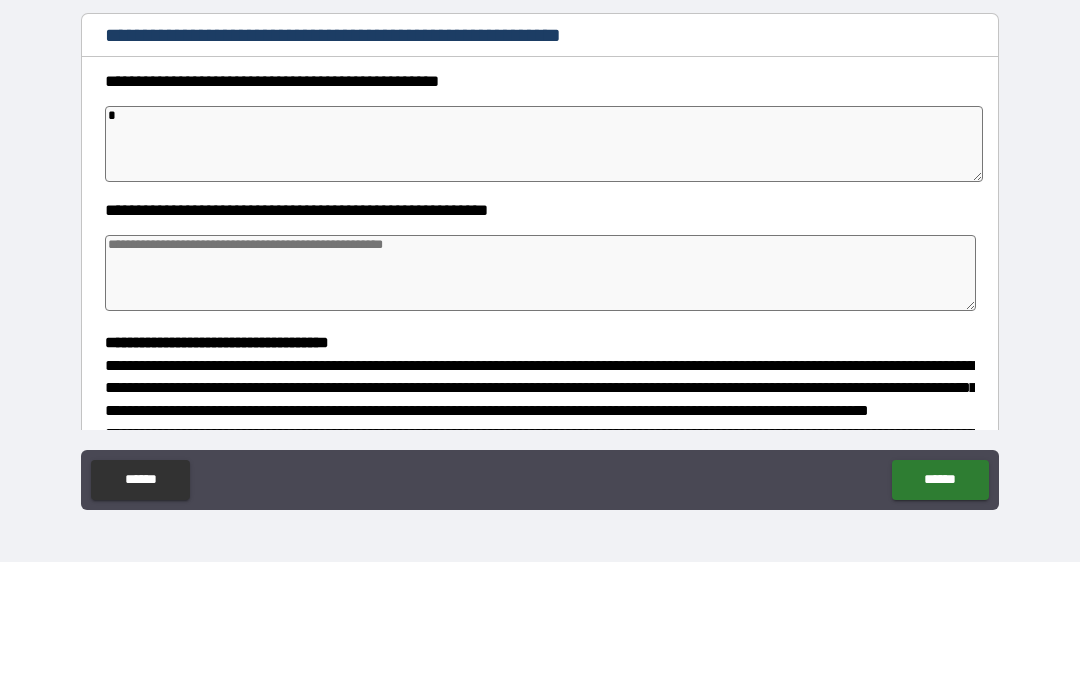 type on "*" 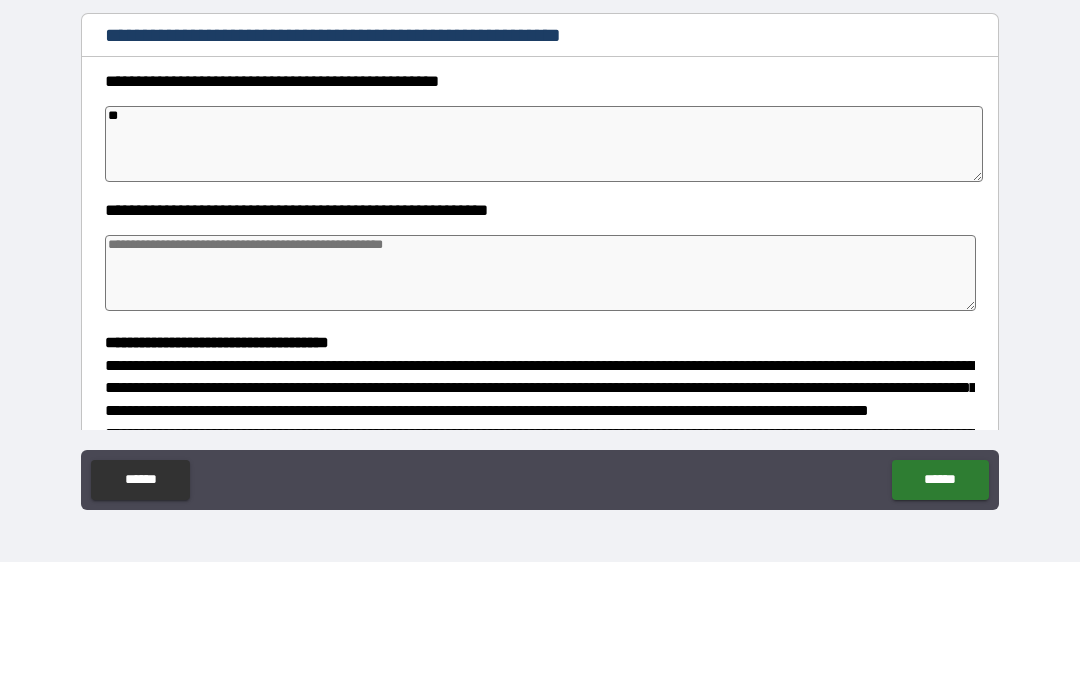 type on "*" 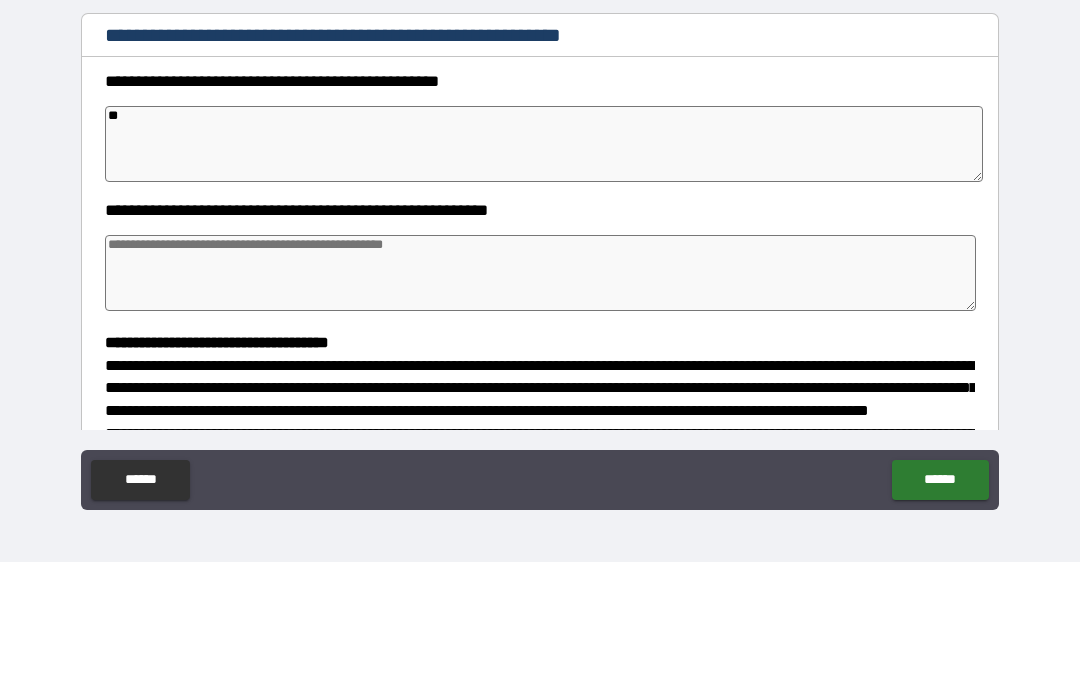type on "***" 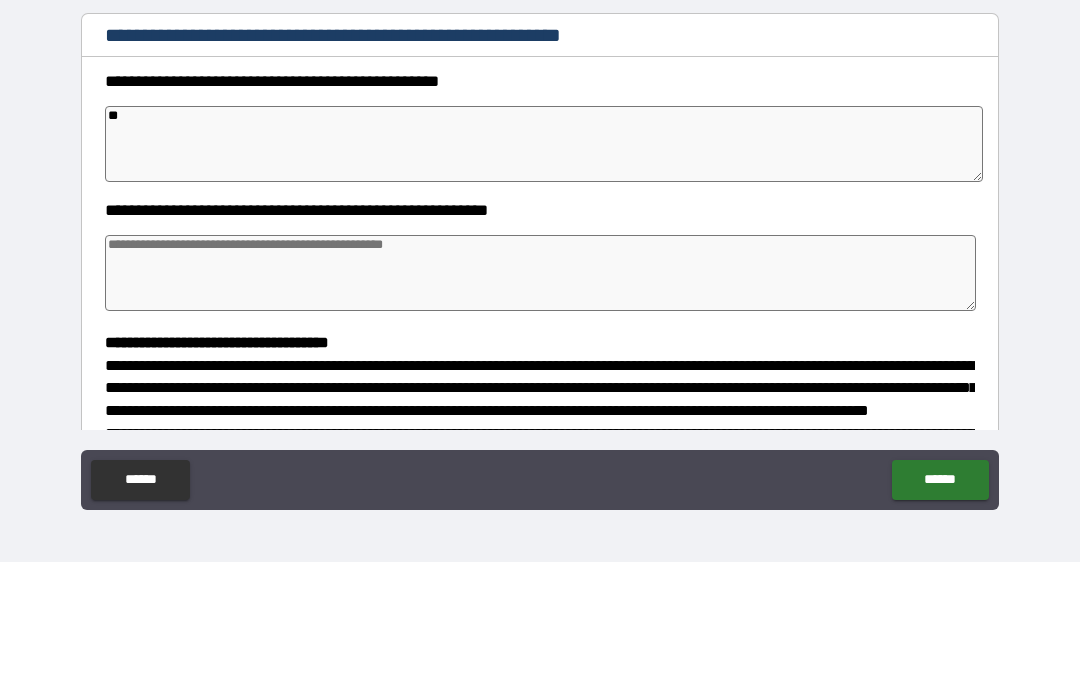 type on "*" 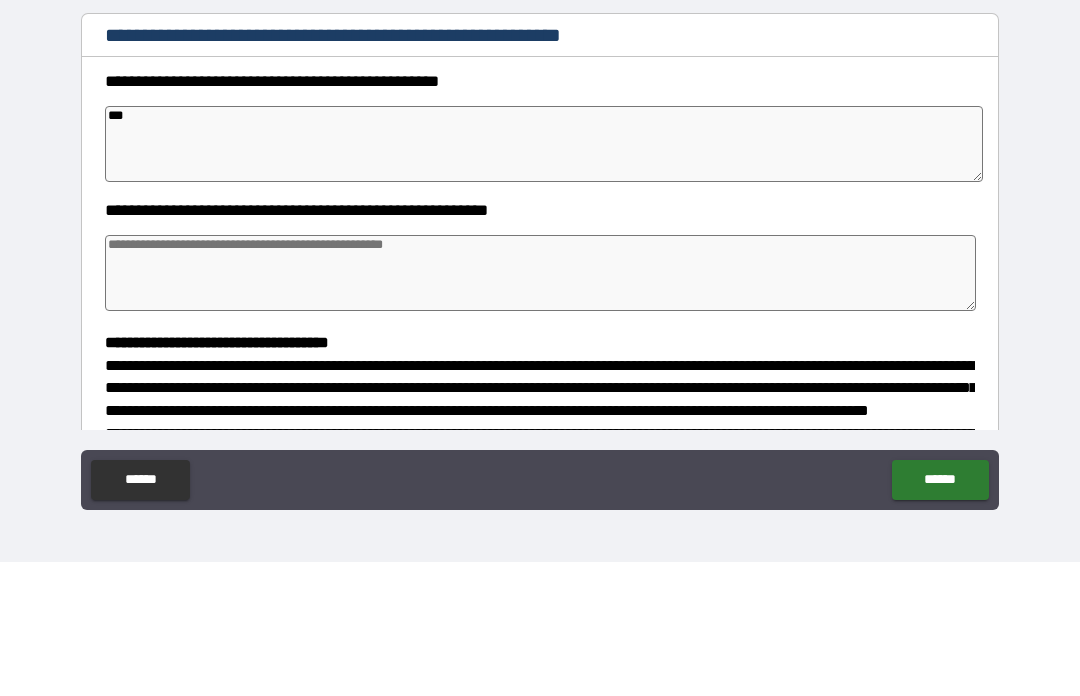 type on "****" 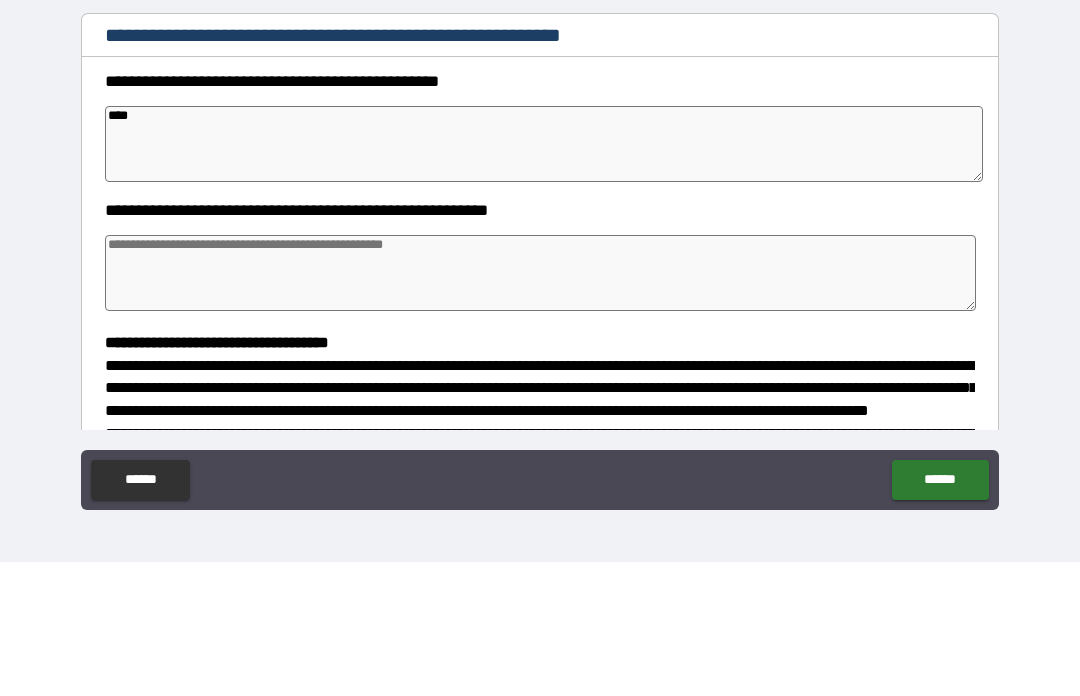 type on "*" 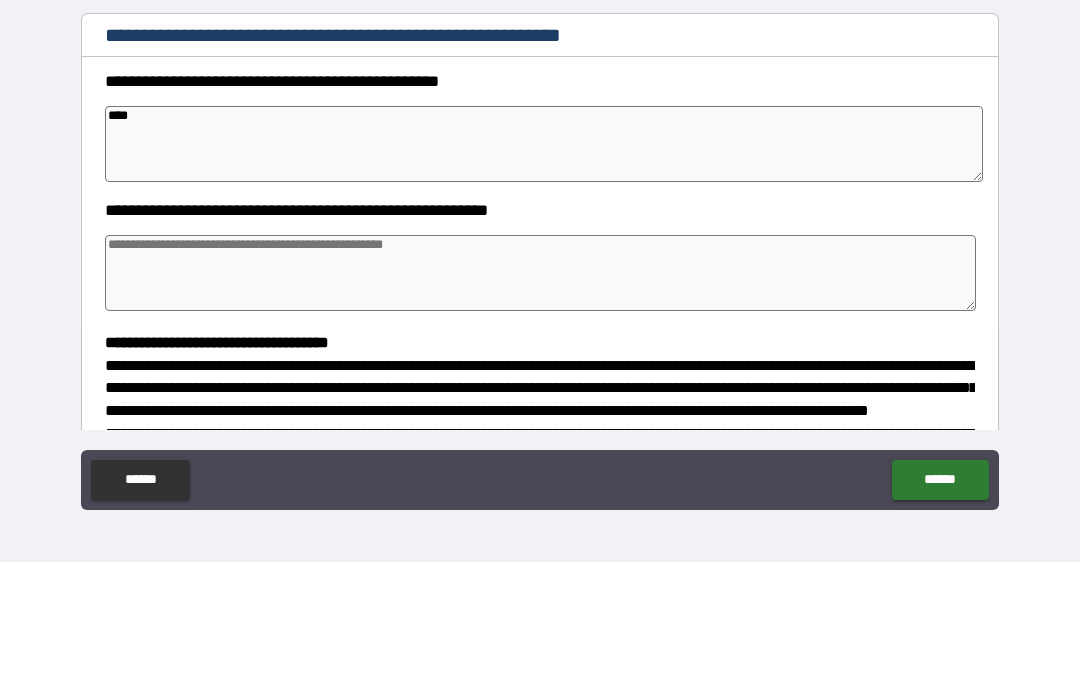 type on "*" 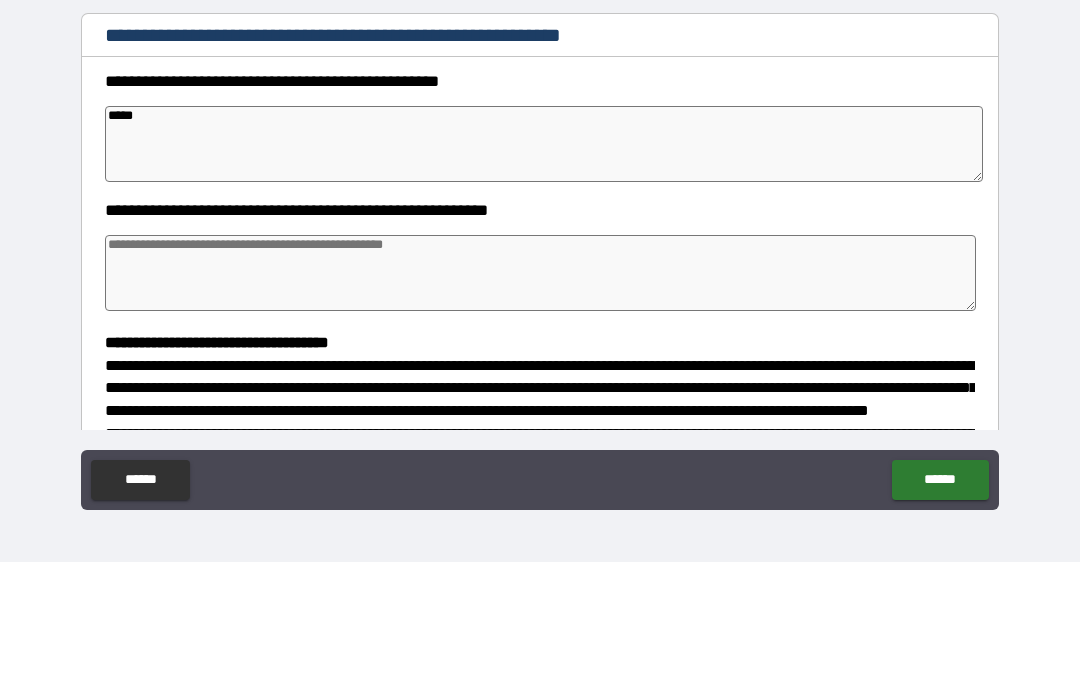 type on "*" 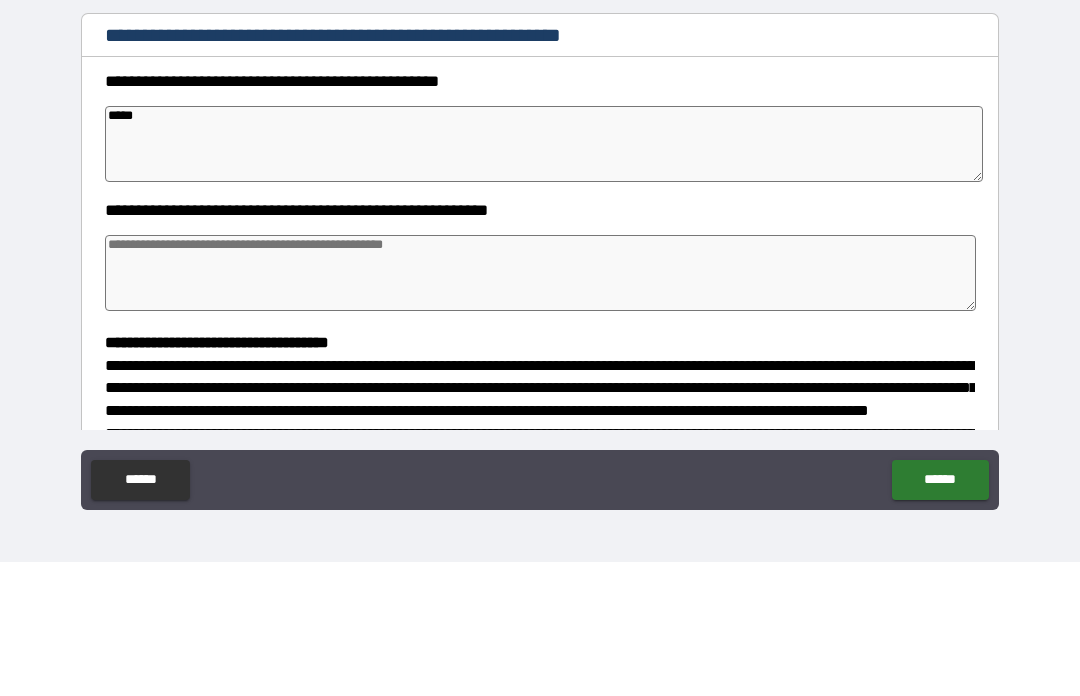 type on "*" 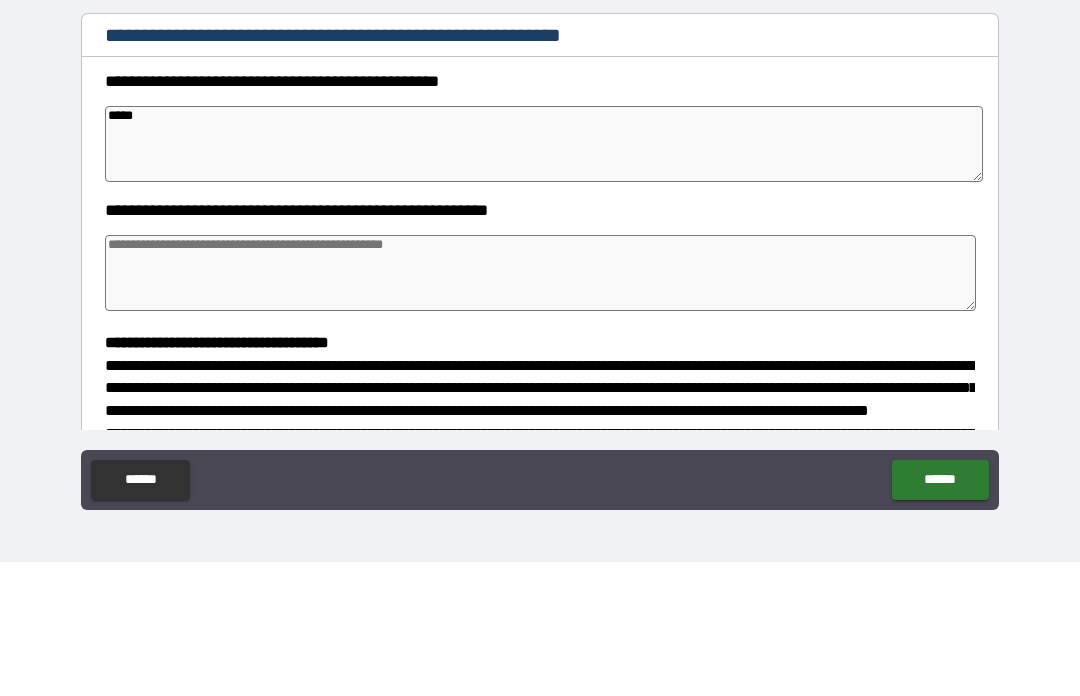 type on "*" 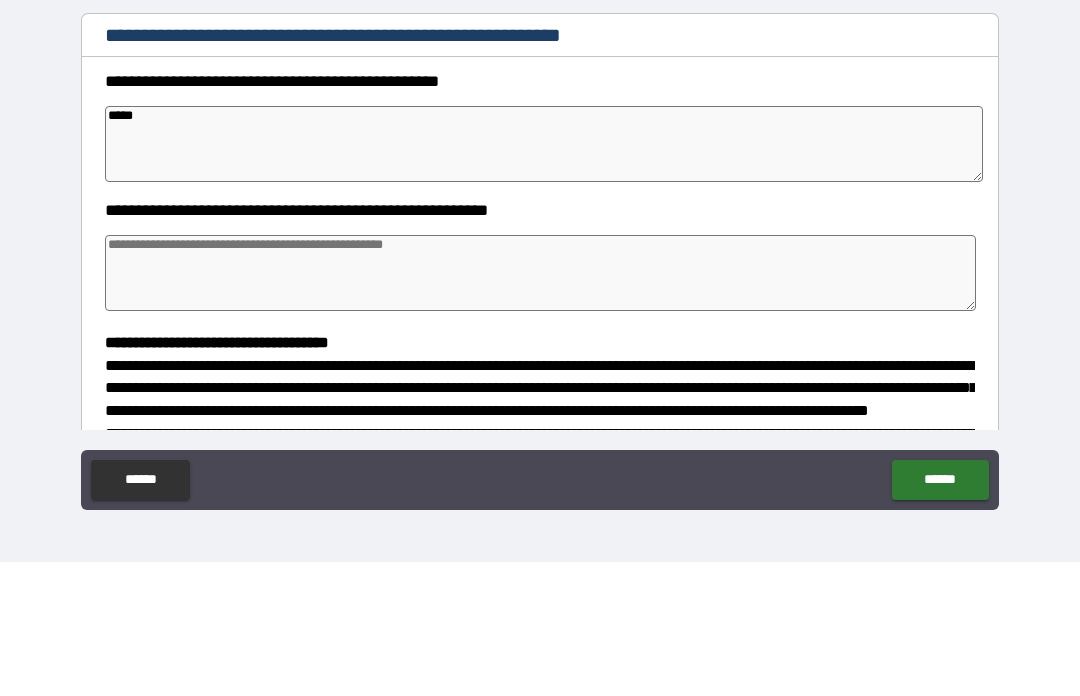 type on "******" 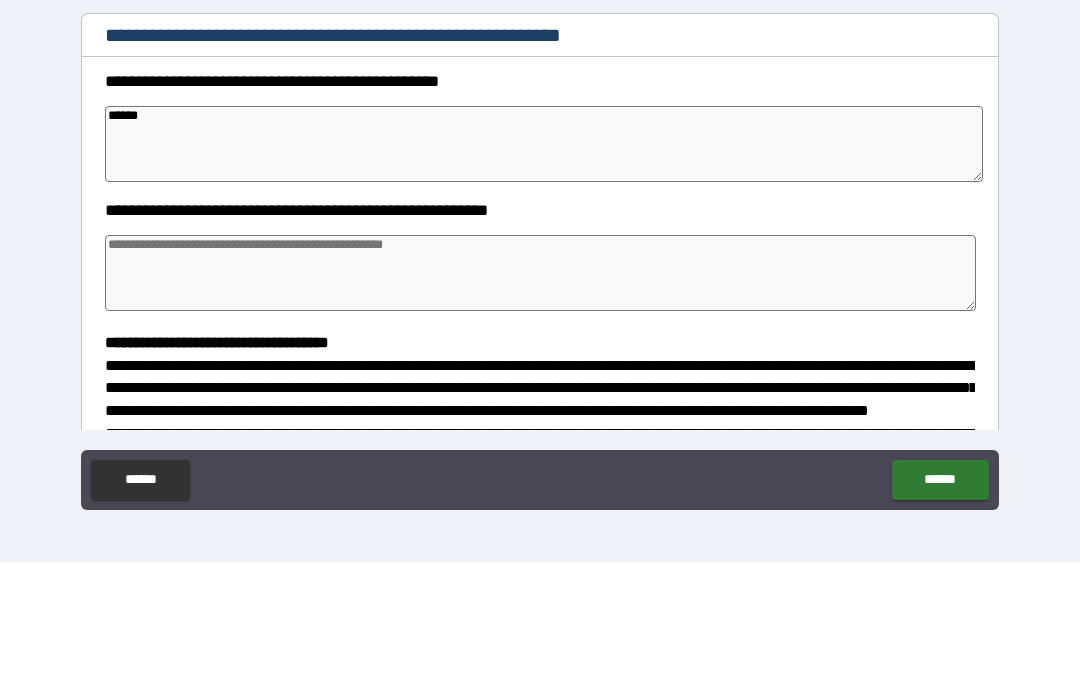 type on "*" 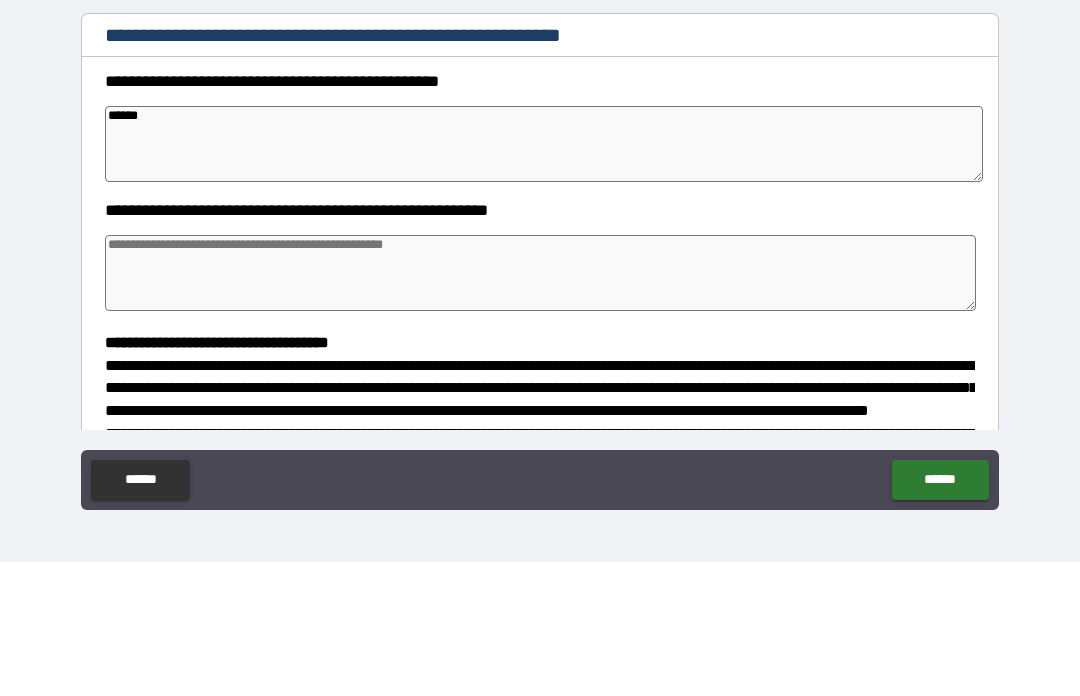 type on "*" 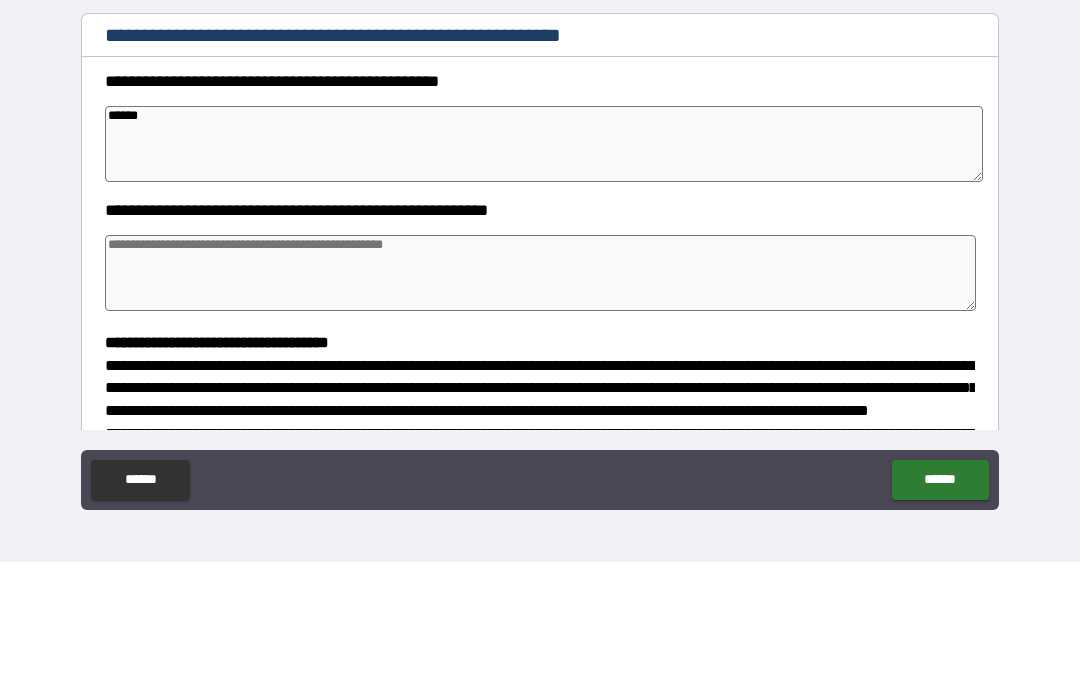 type on "*" 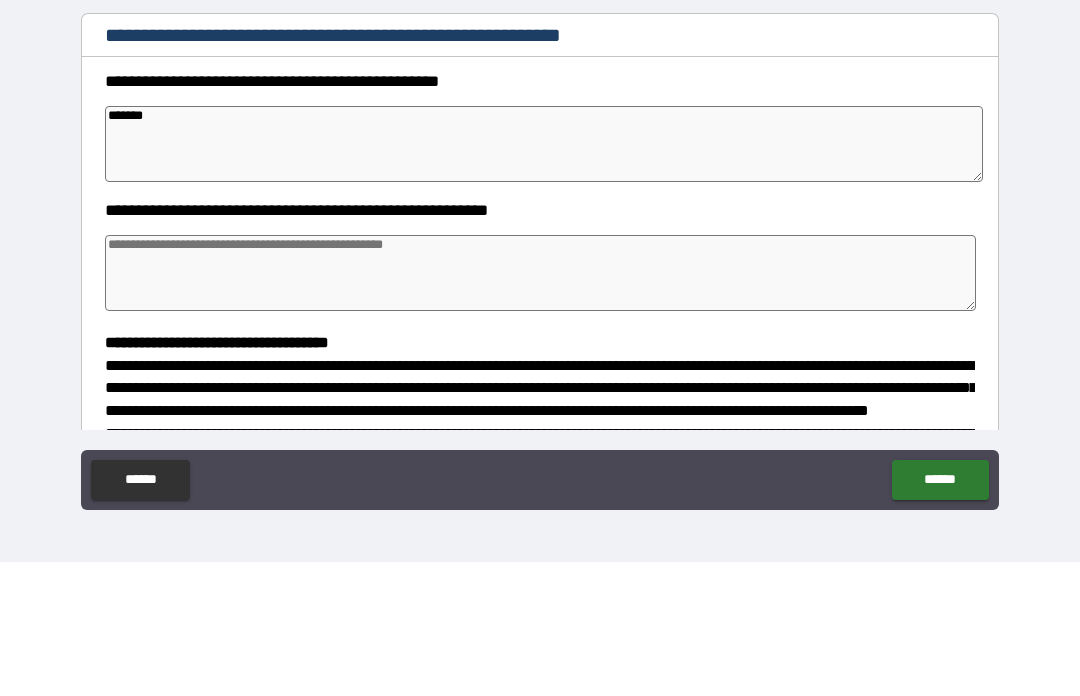 type on "*" 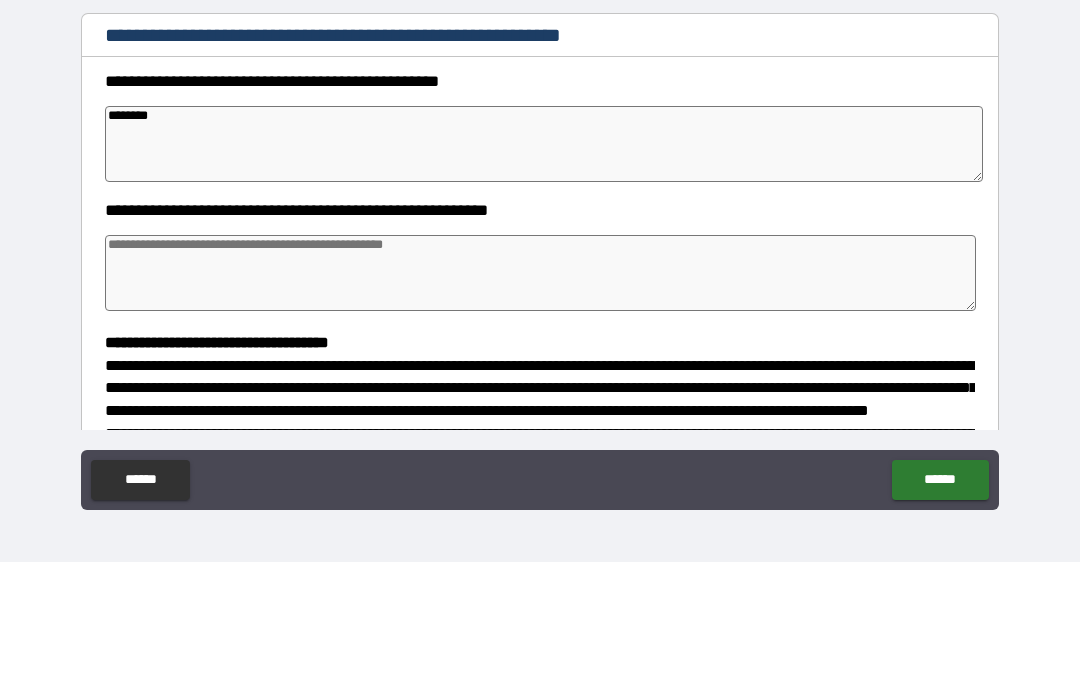 type on "*" 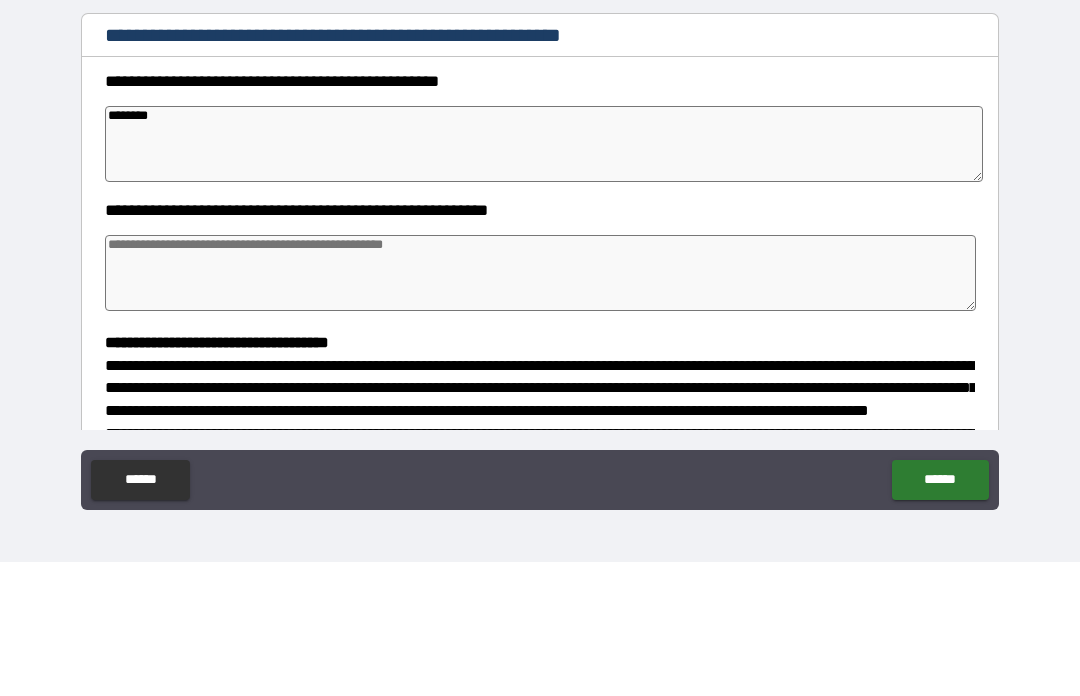type on "*" 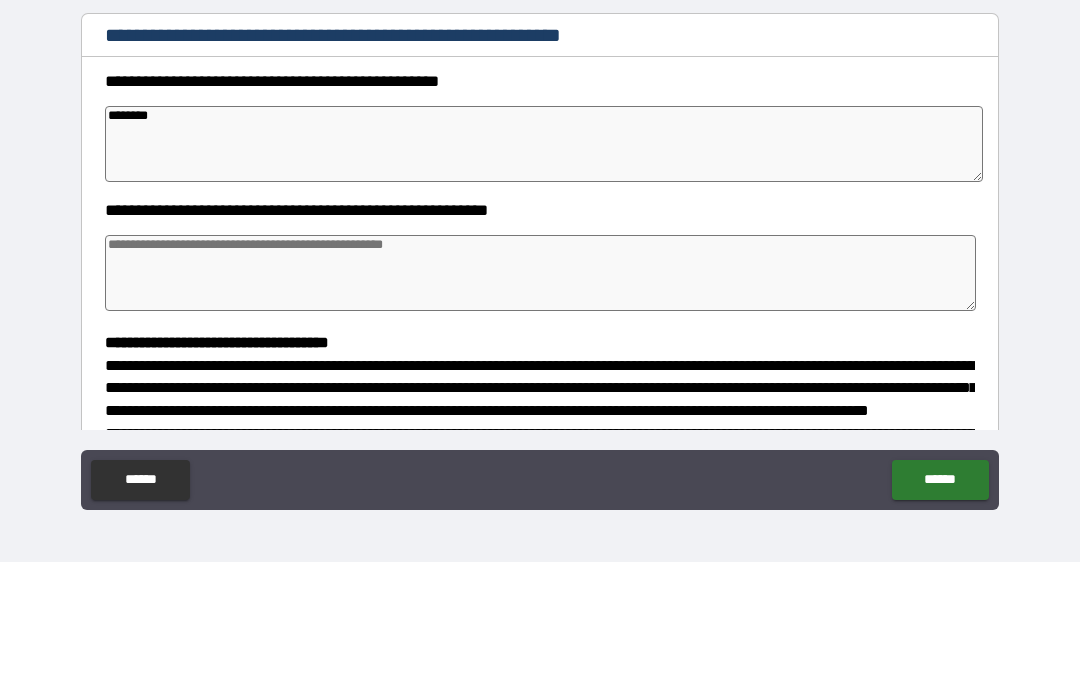 type on "*" 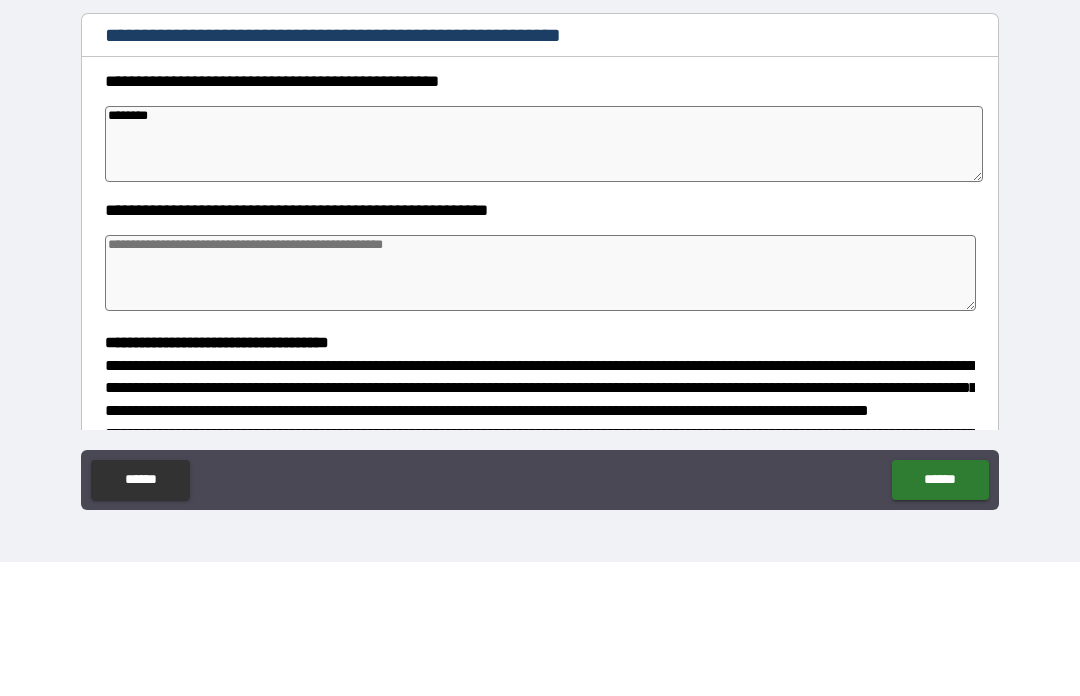 type on "*********" 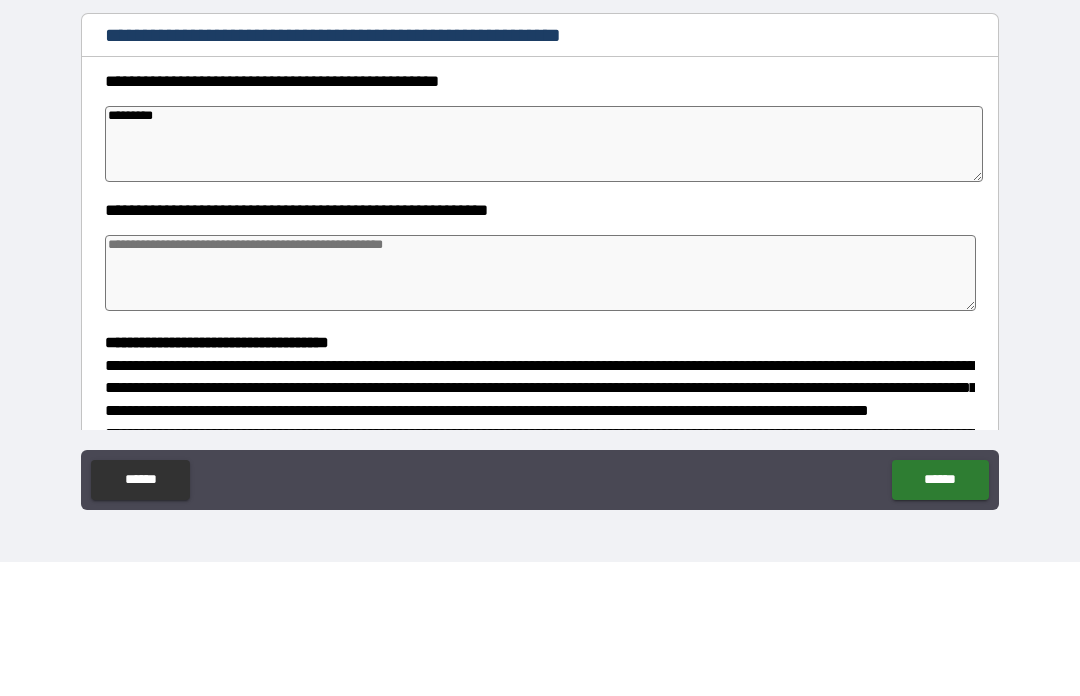 type on "*" 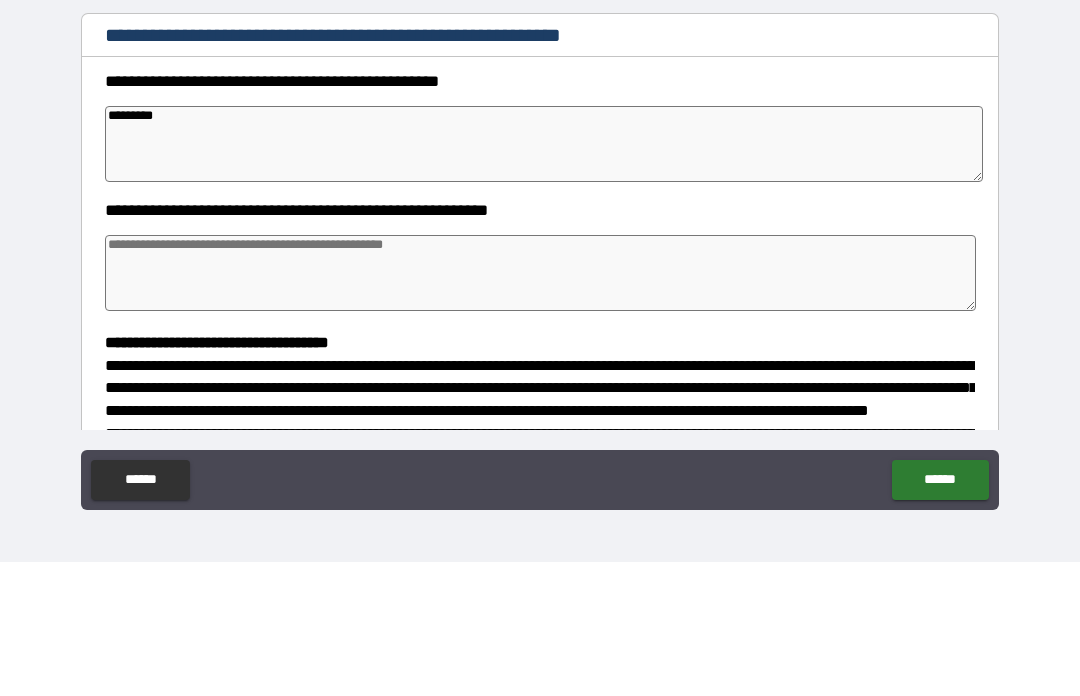 type on "*" 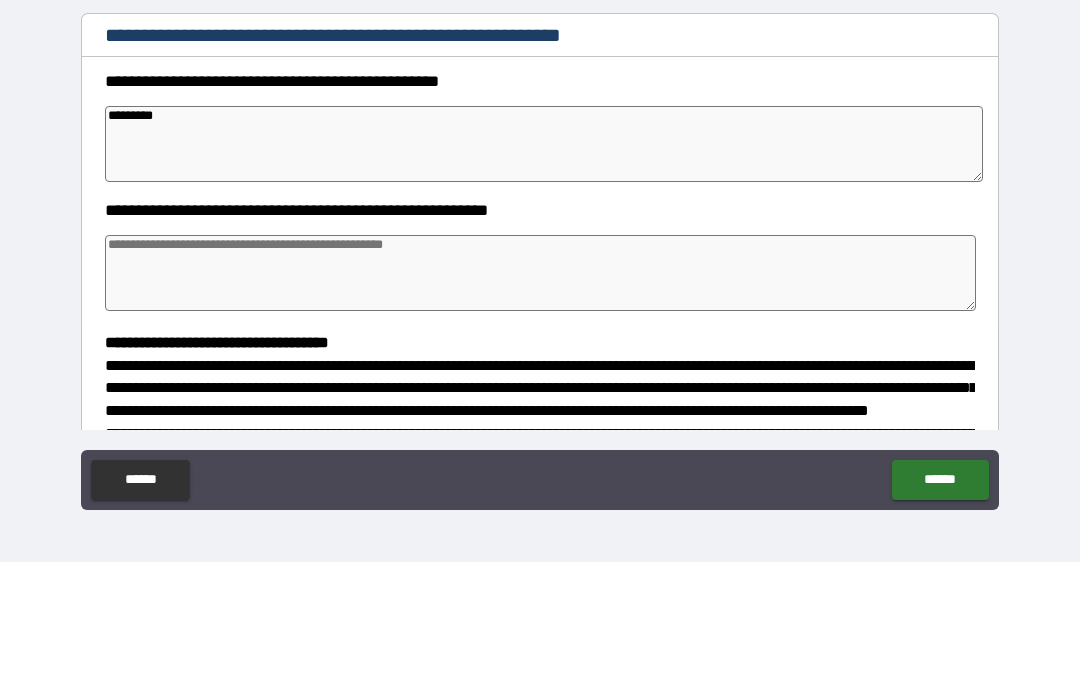 type on "*" 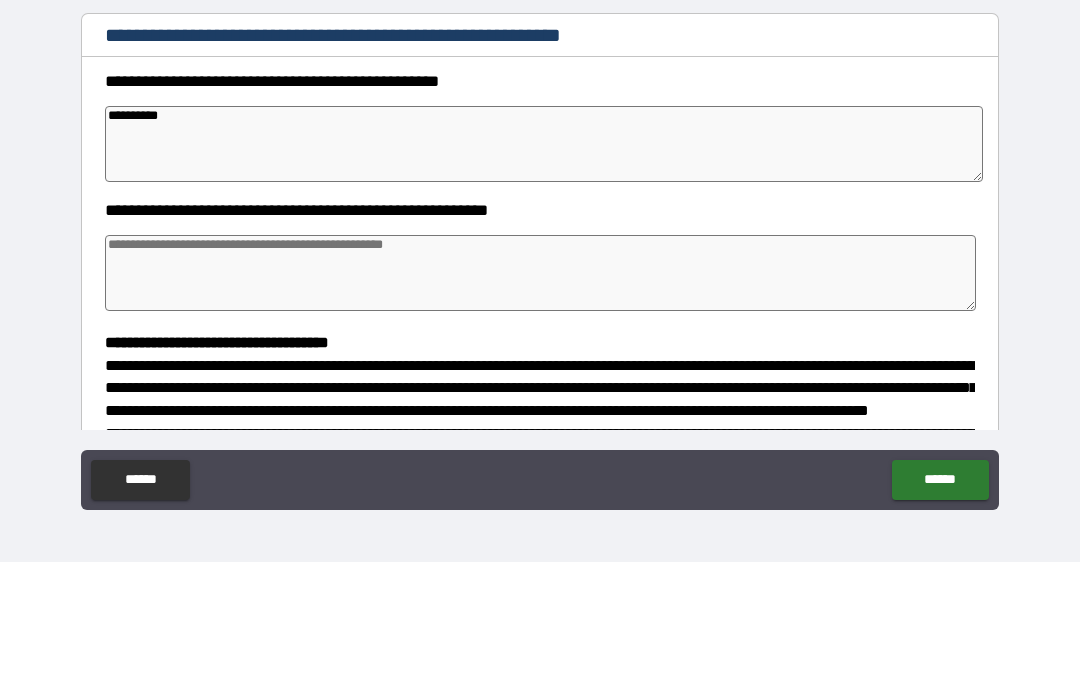 type on "*" 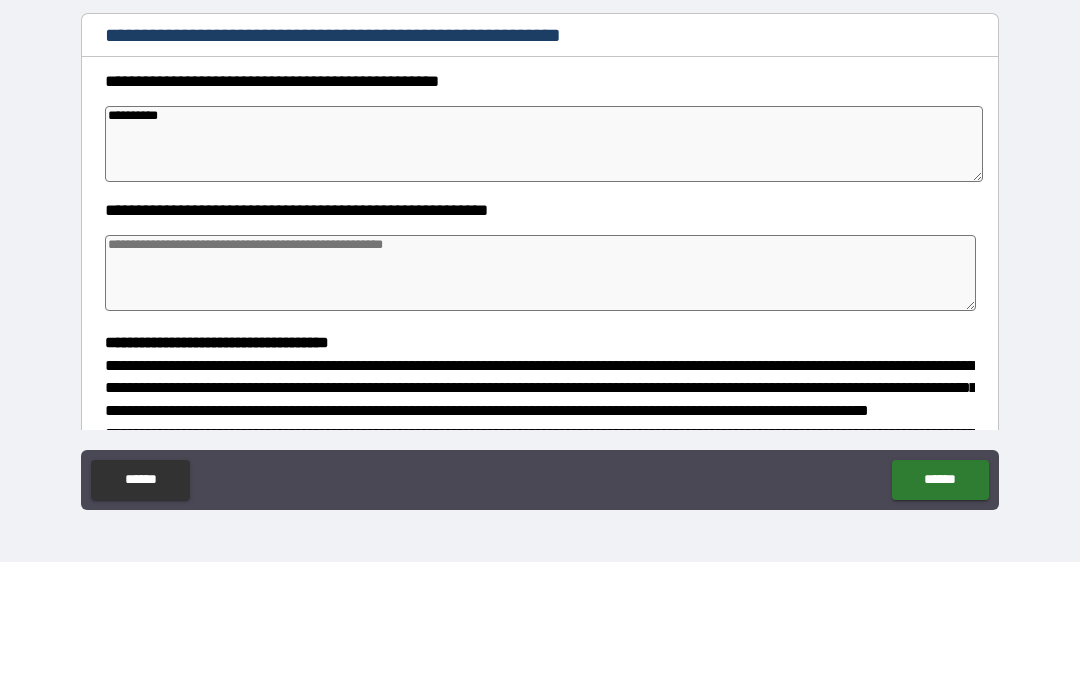 type on "*" 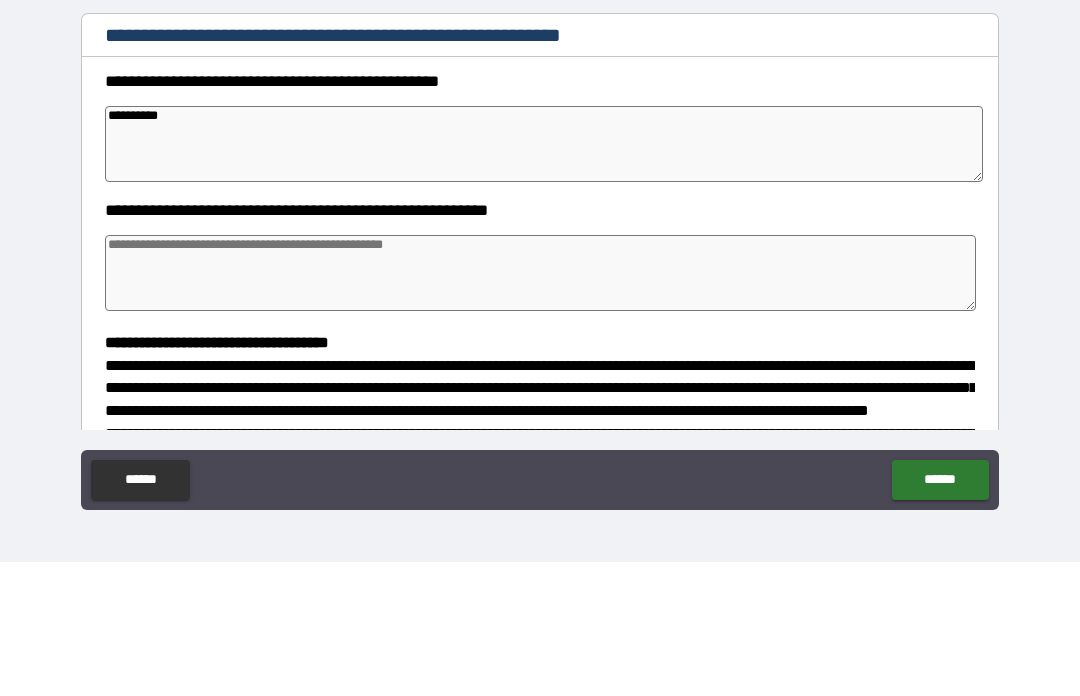 type on "*" 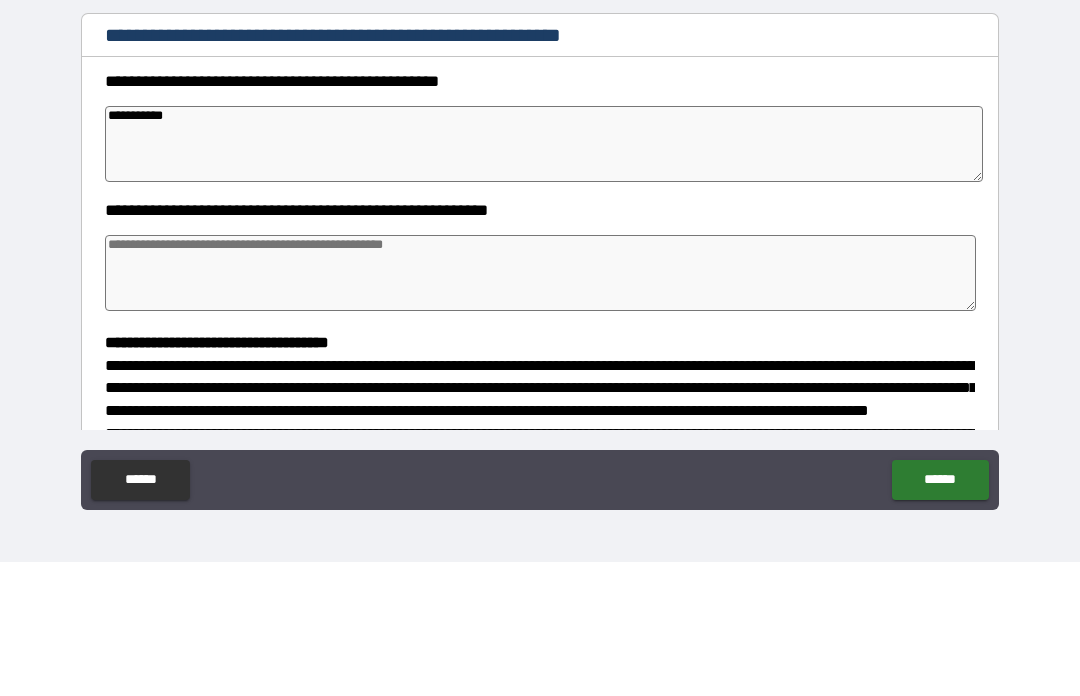 type on "*" 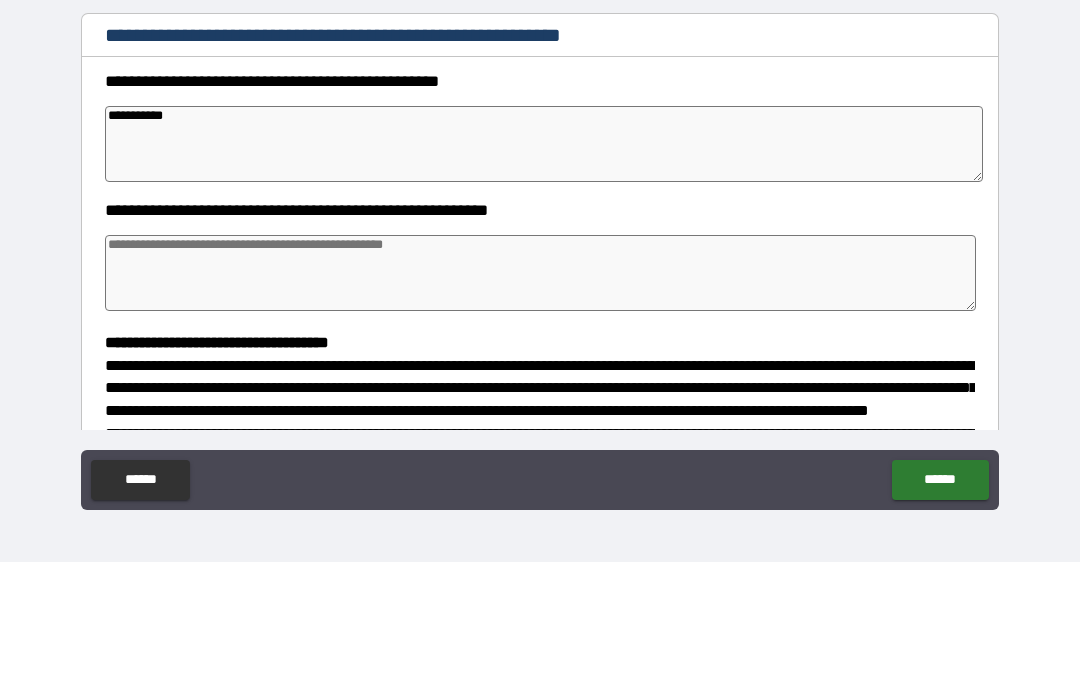 type on "*" 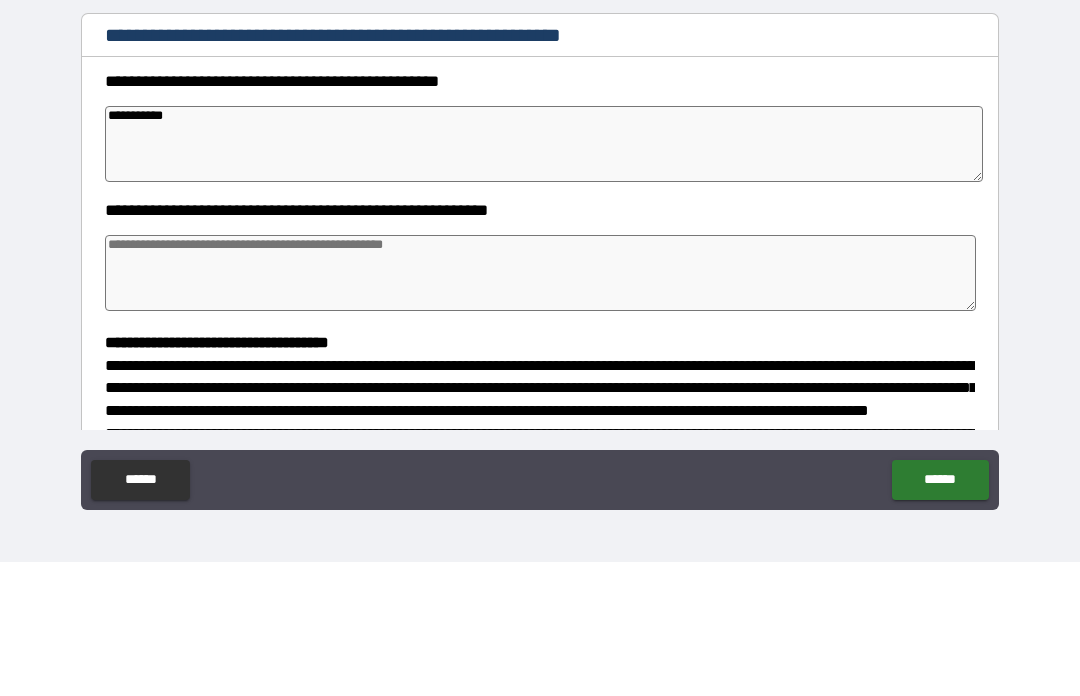 type on "*" 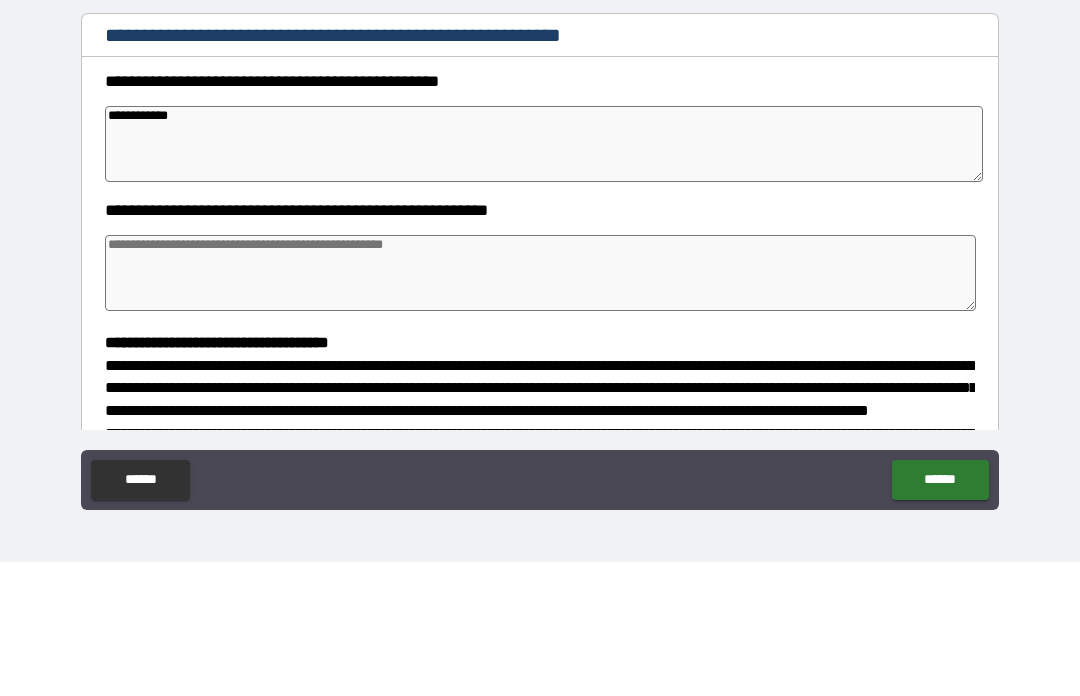 type on "*" 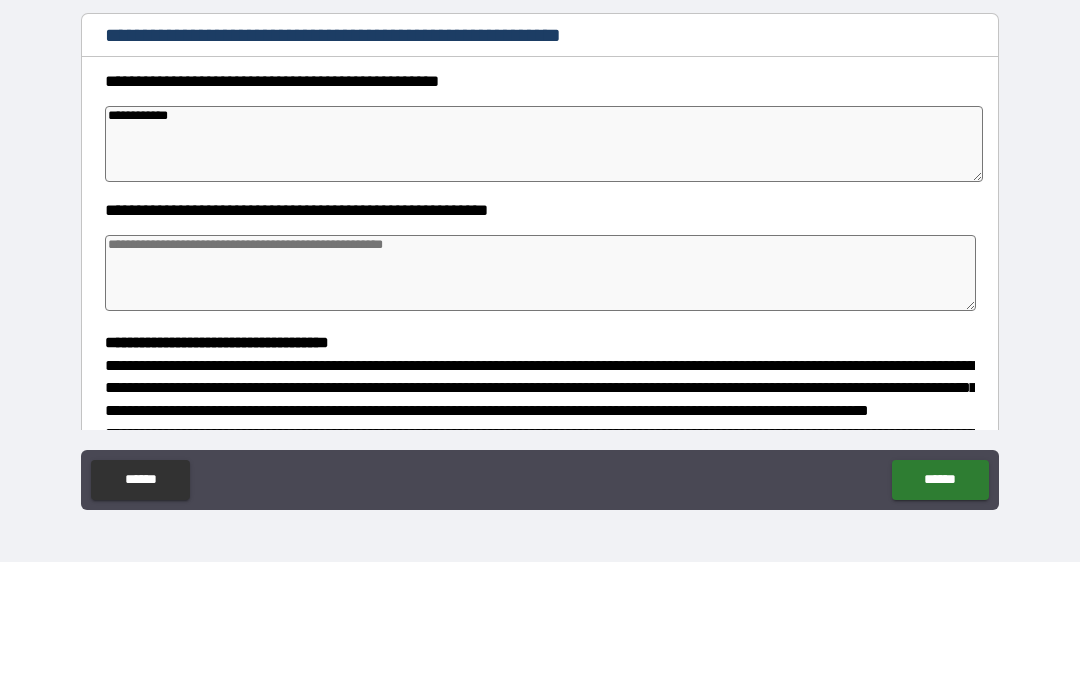 type on "*" 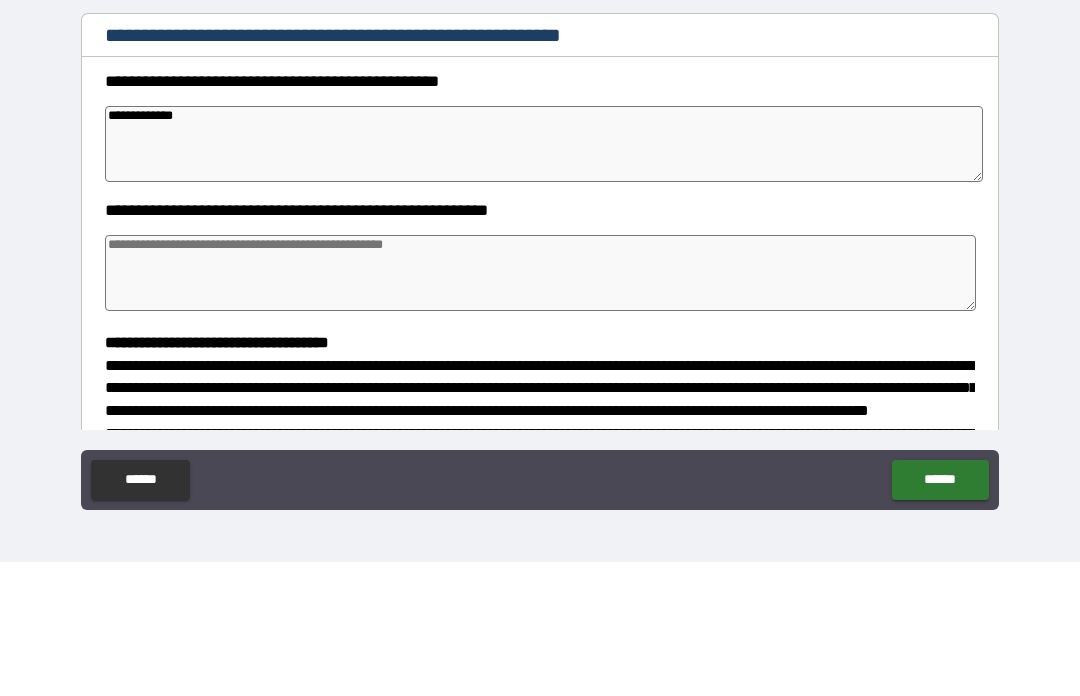 type on "*" 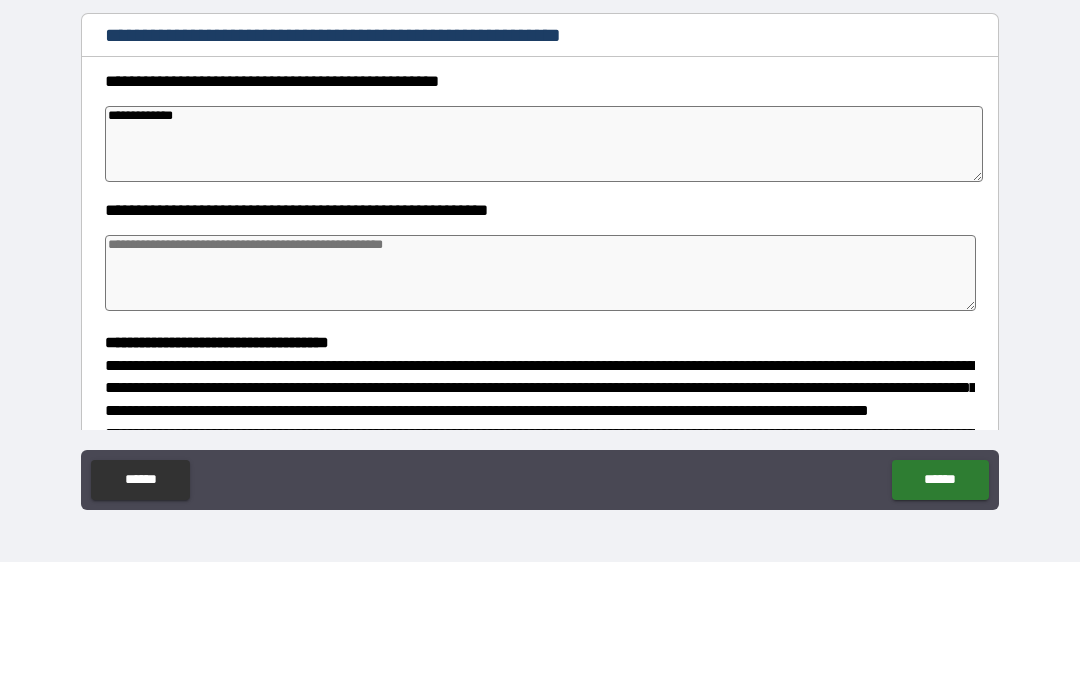 type on "*" 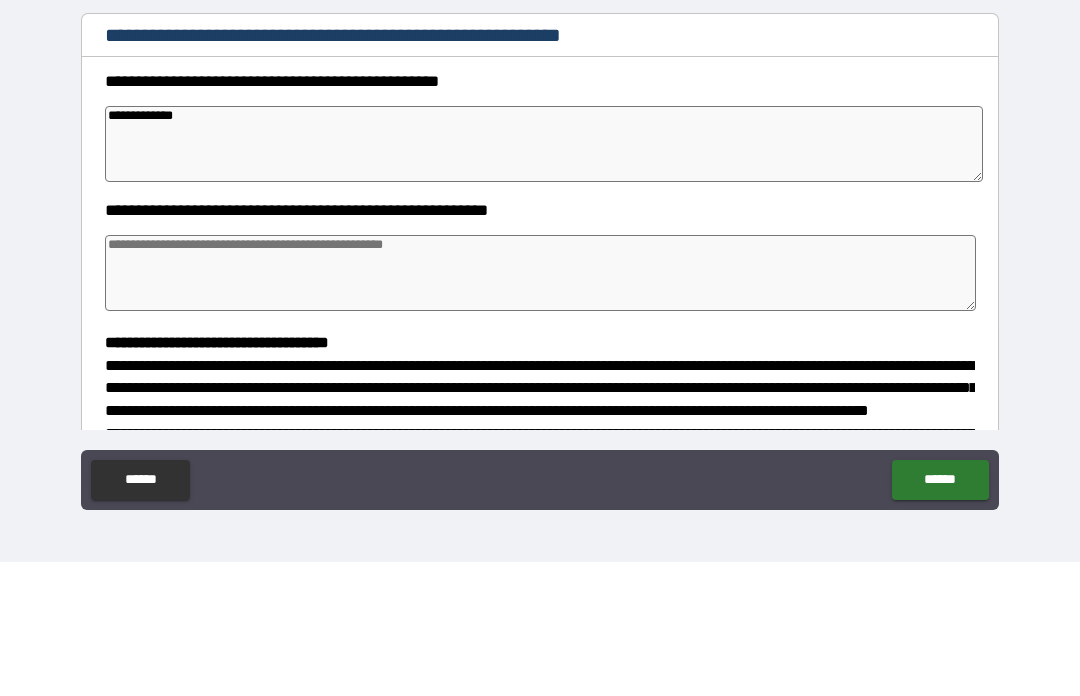 type on "*" 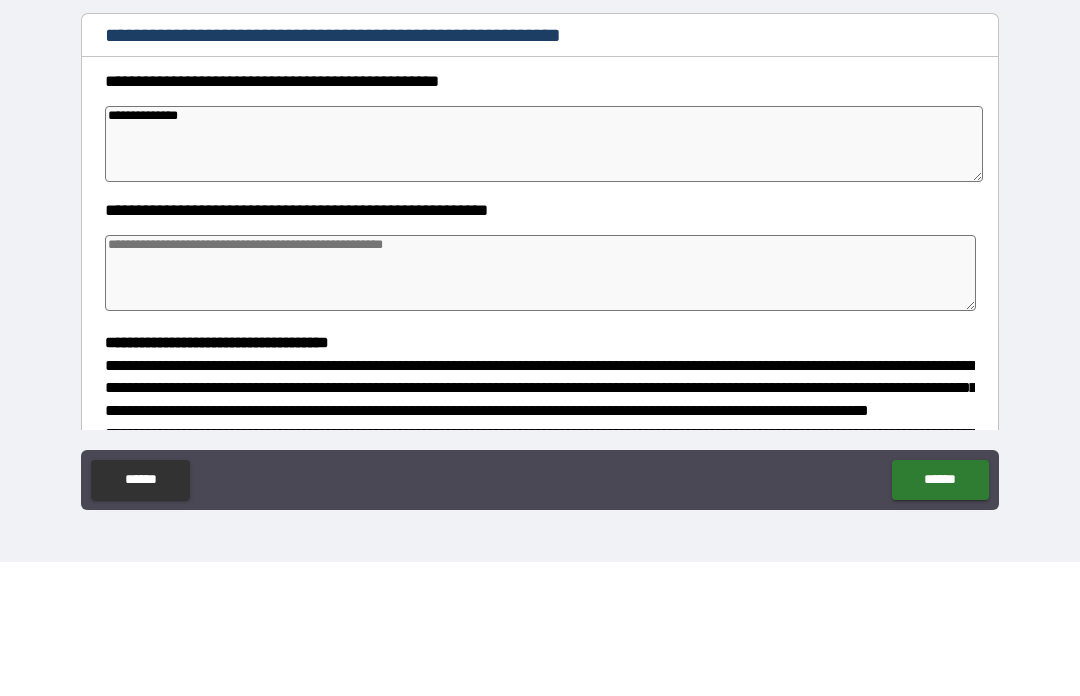 type on "*" 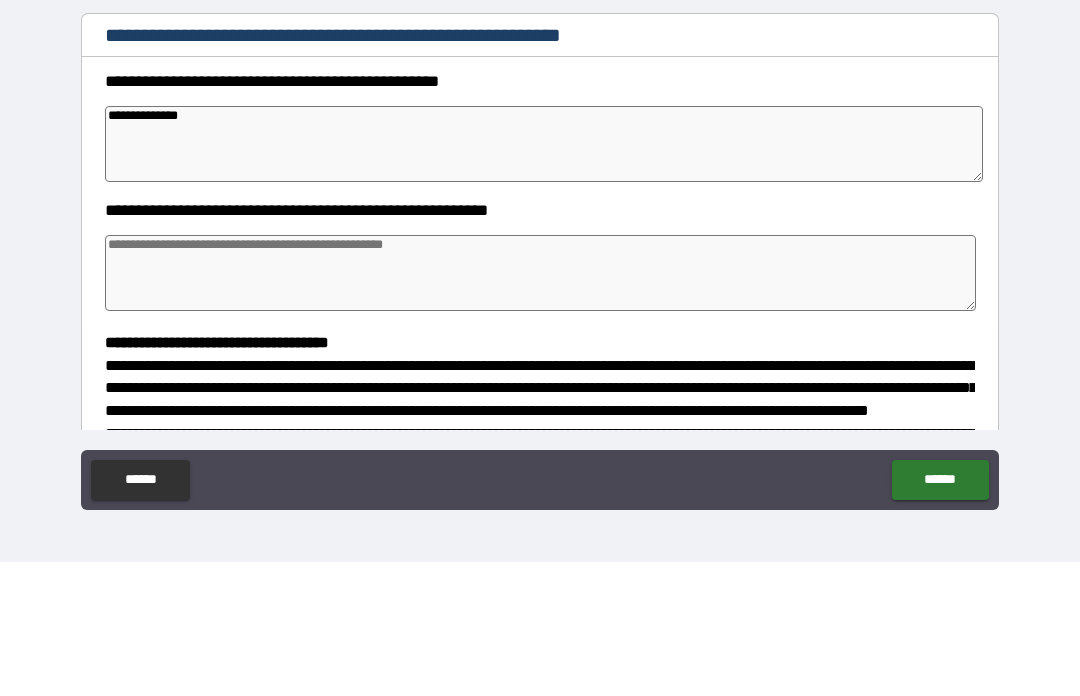 type on "**********" 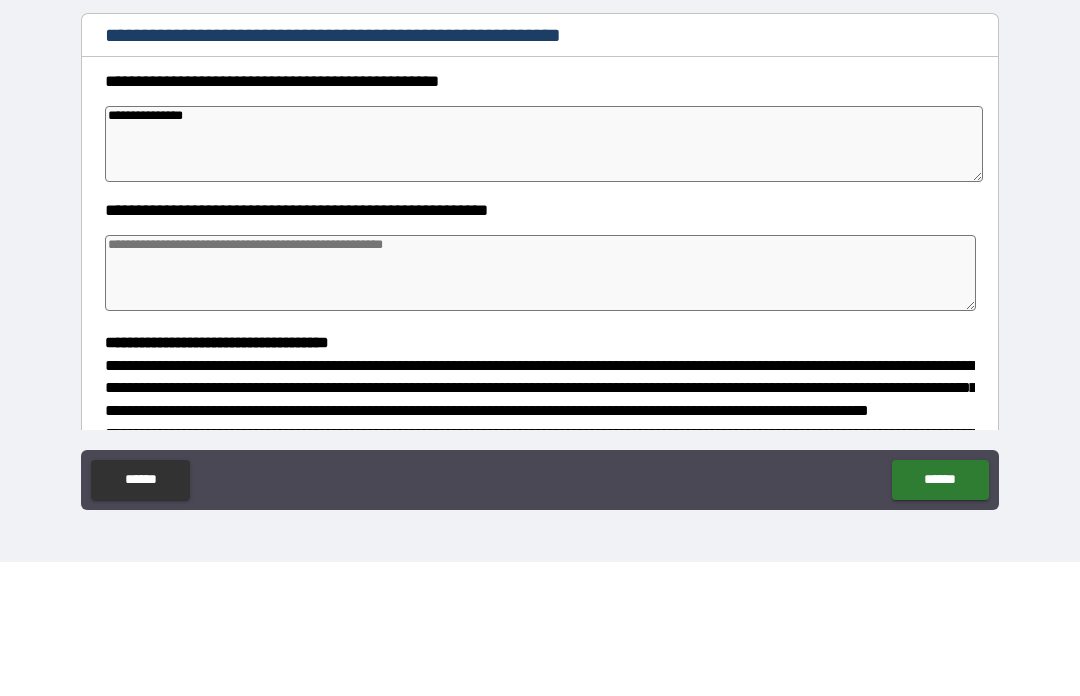 type on "*" 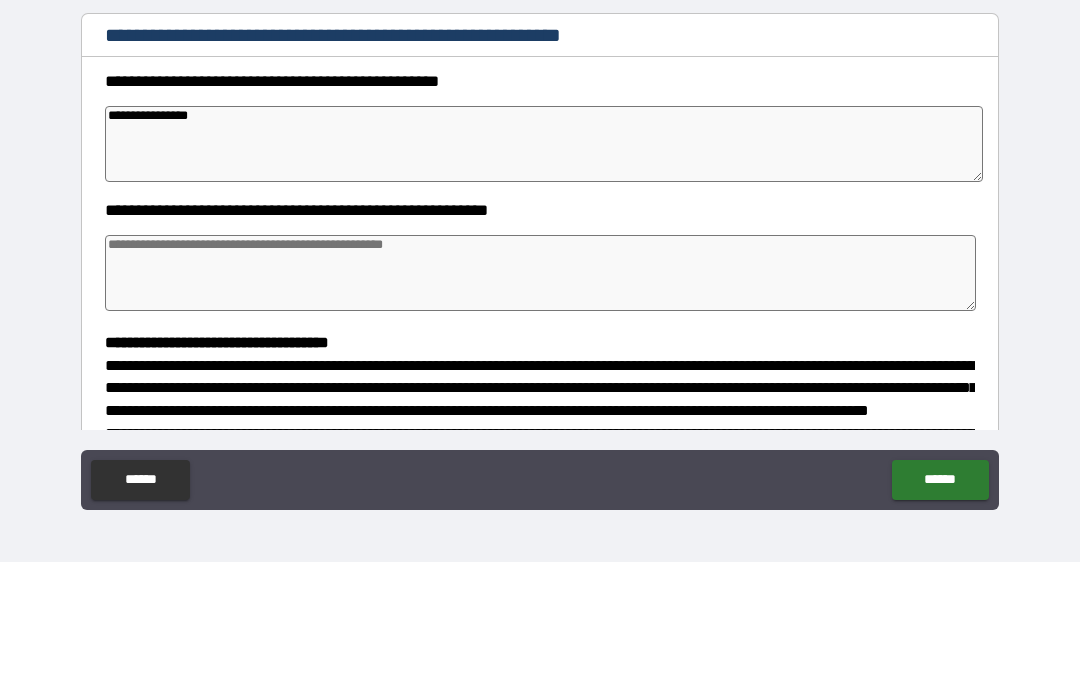 type on "*" 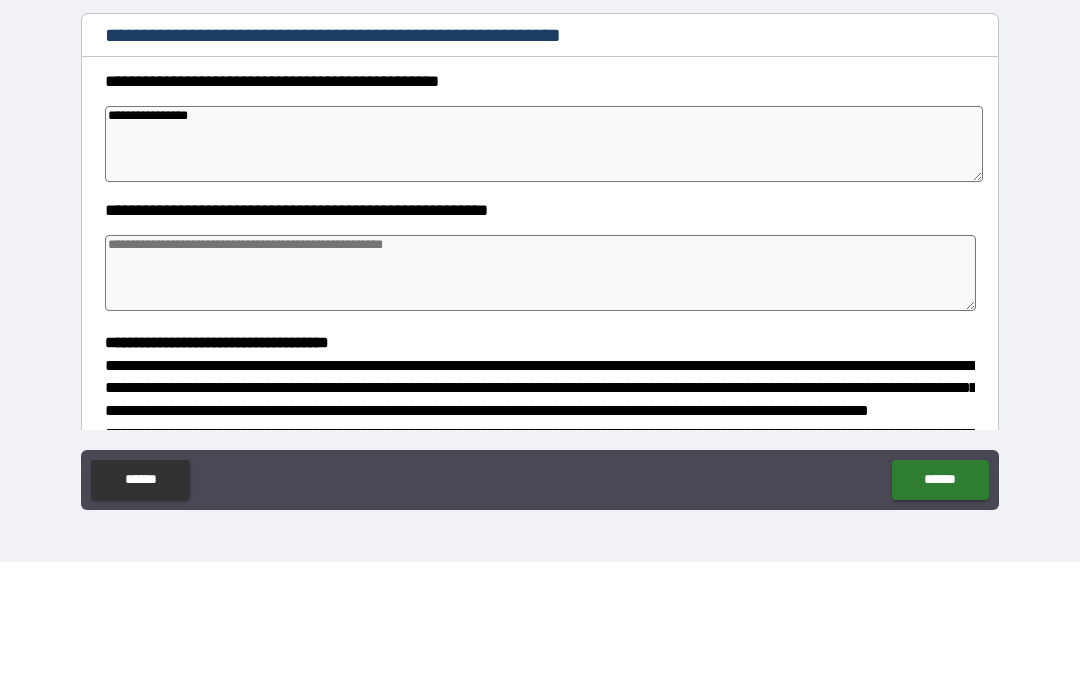 type on "*" 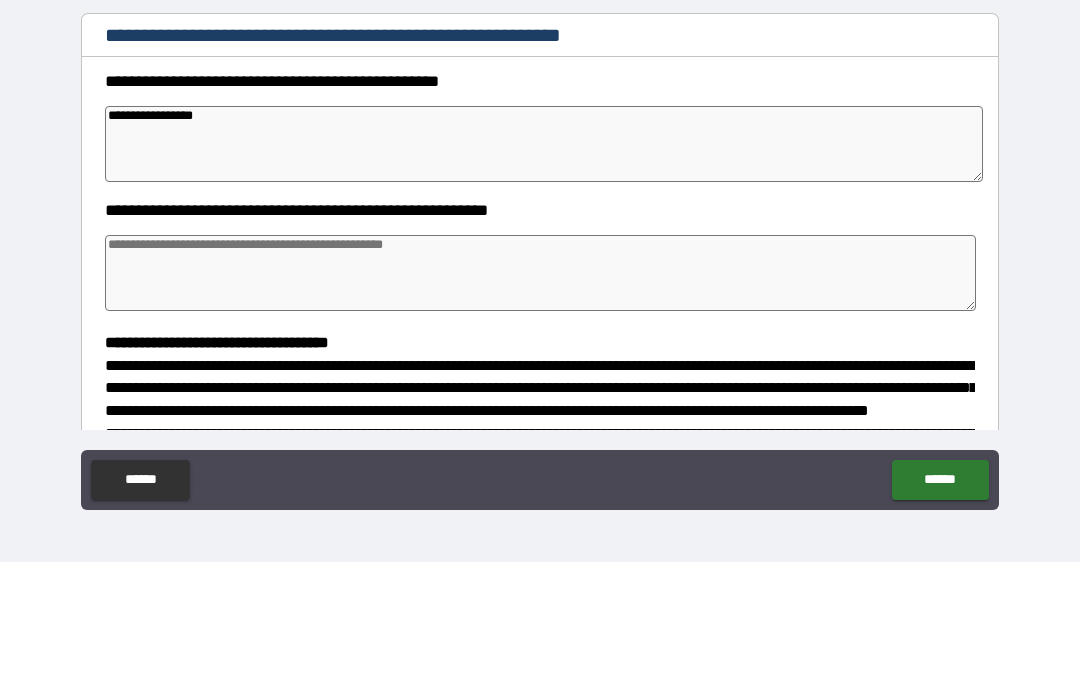 type on "*" 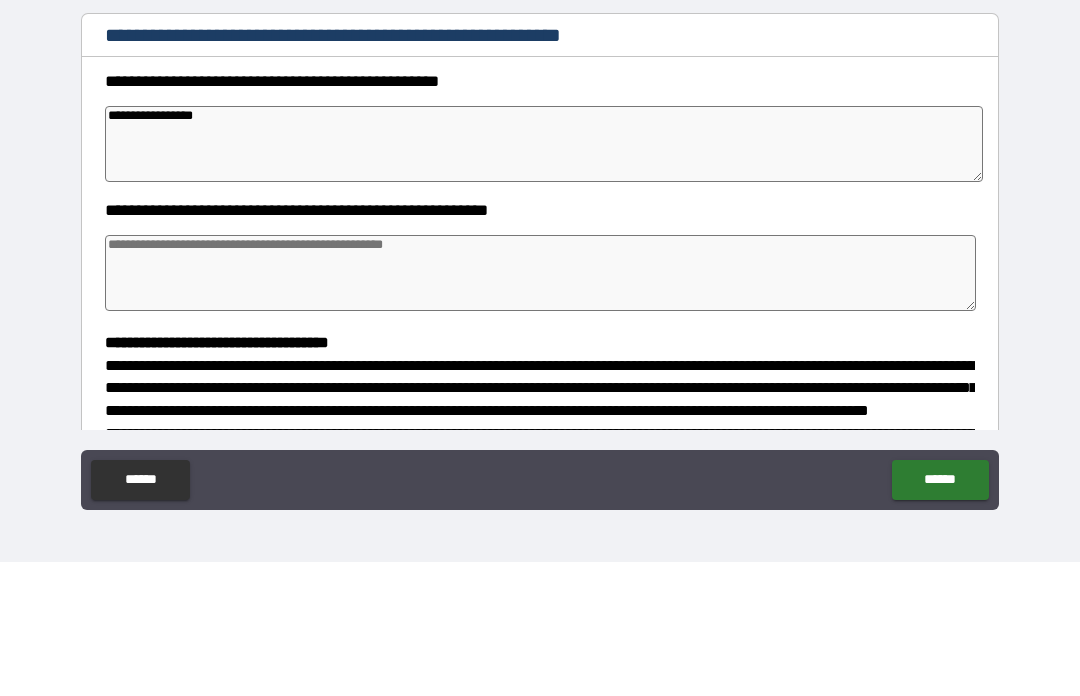 type on "*" 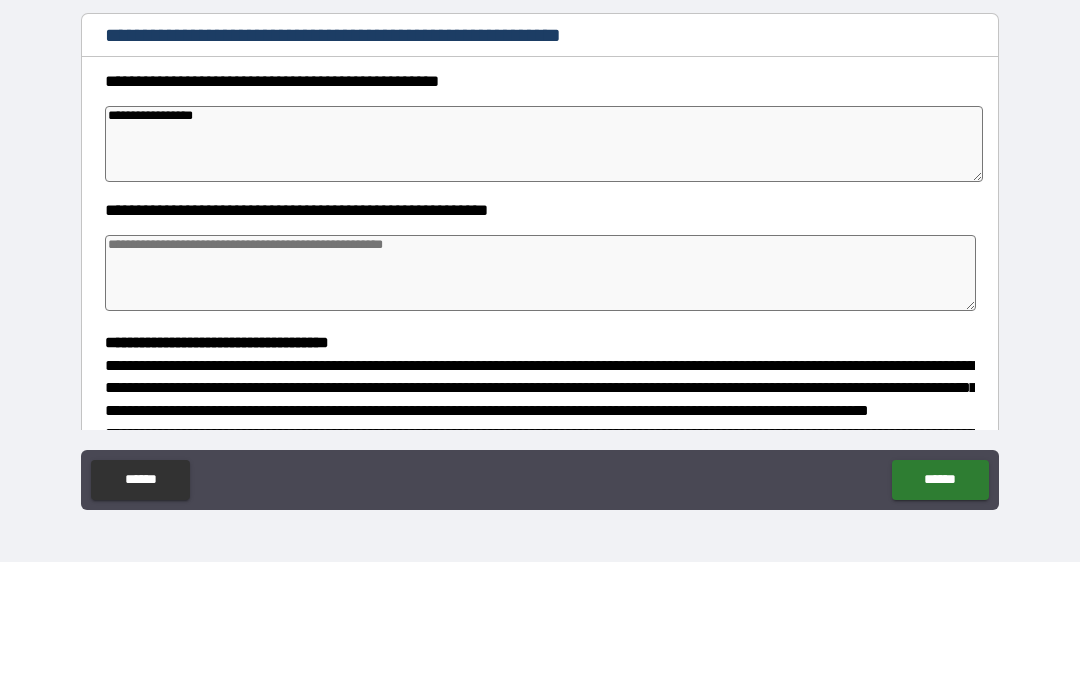 type on "*" 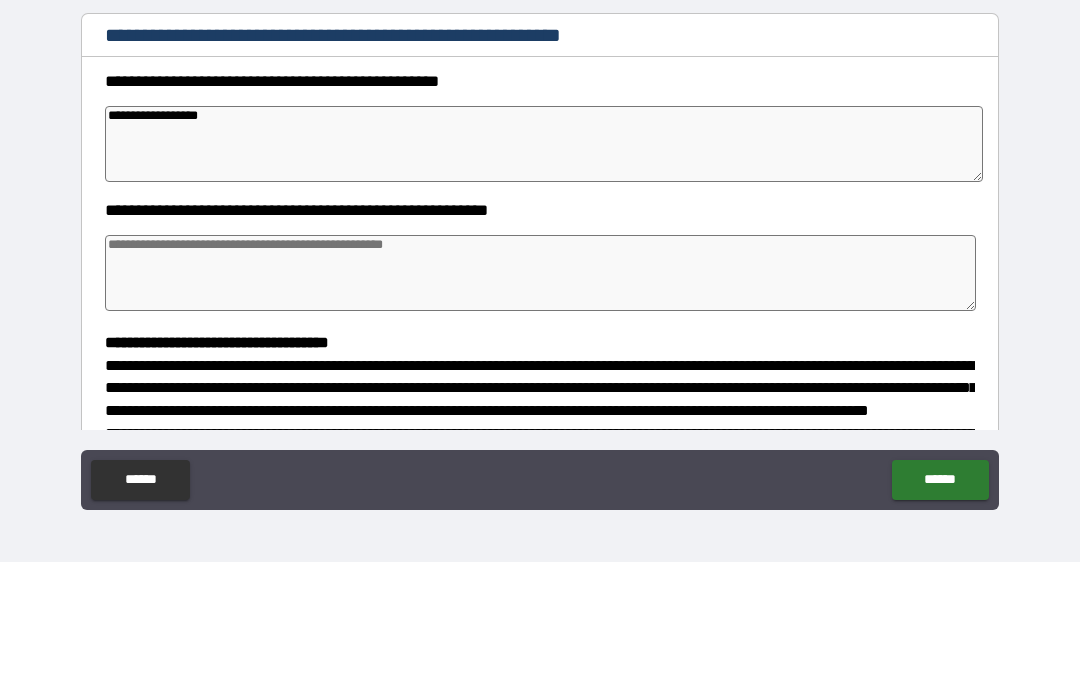 type on "*" 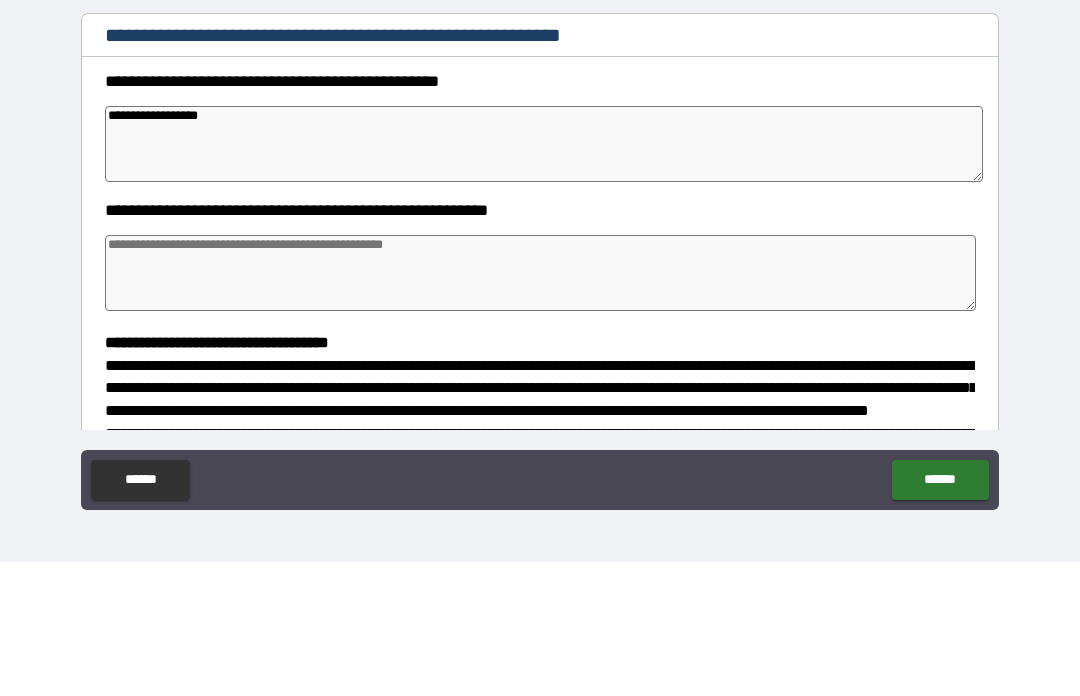 type on "*" 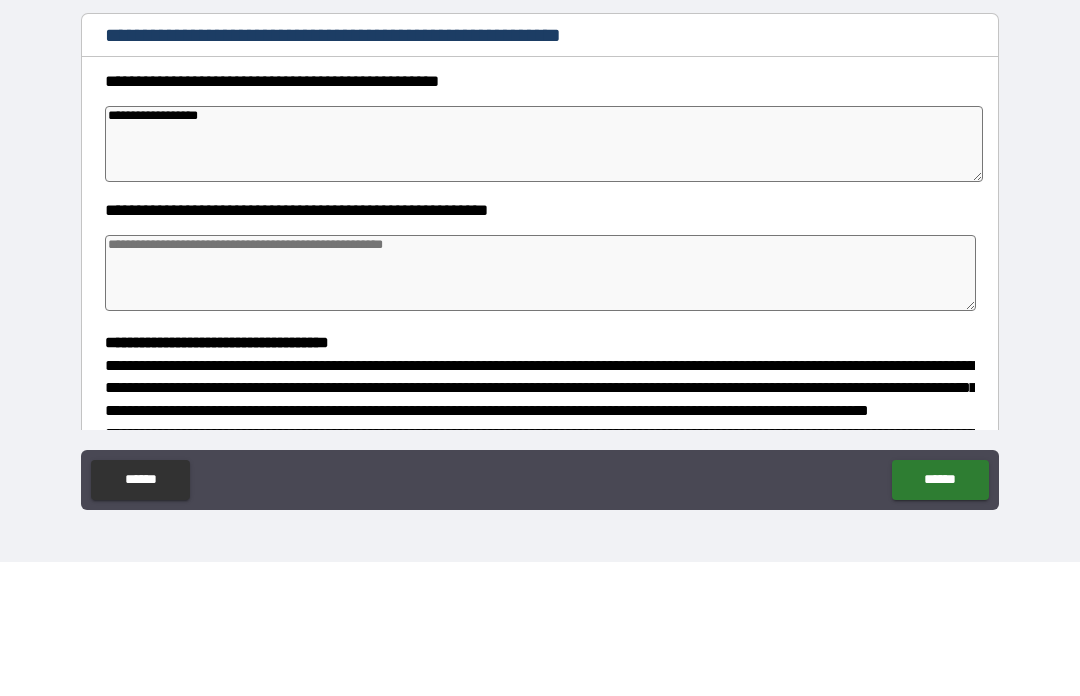 type on "*" 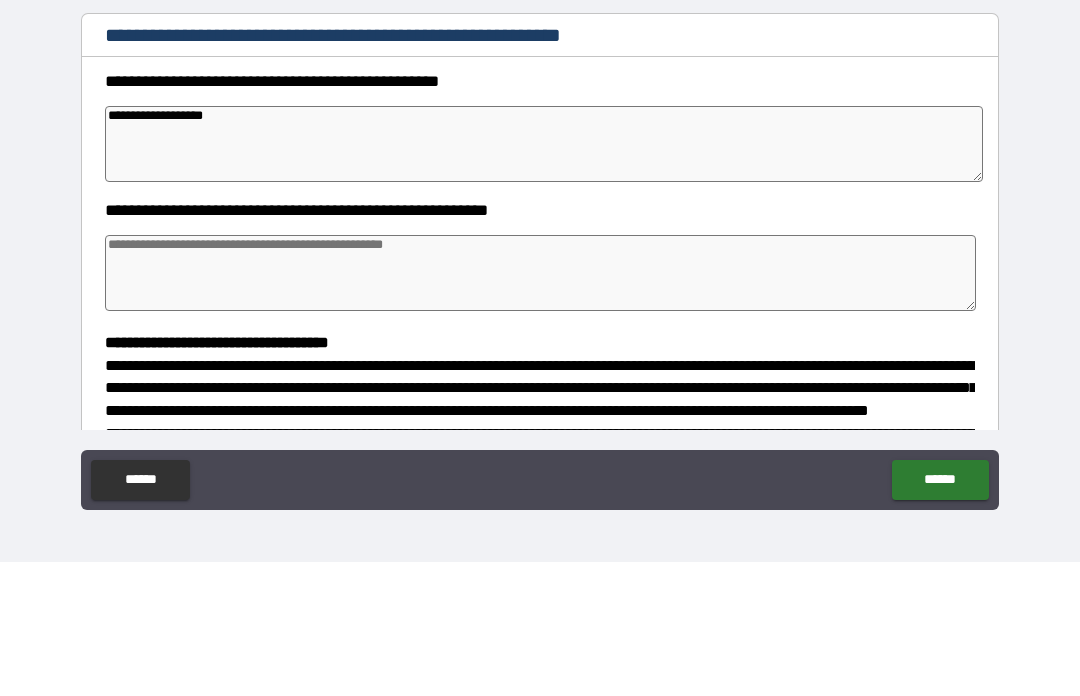 type on "*" 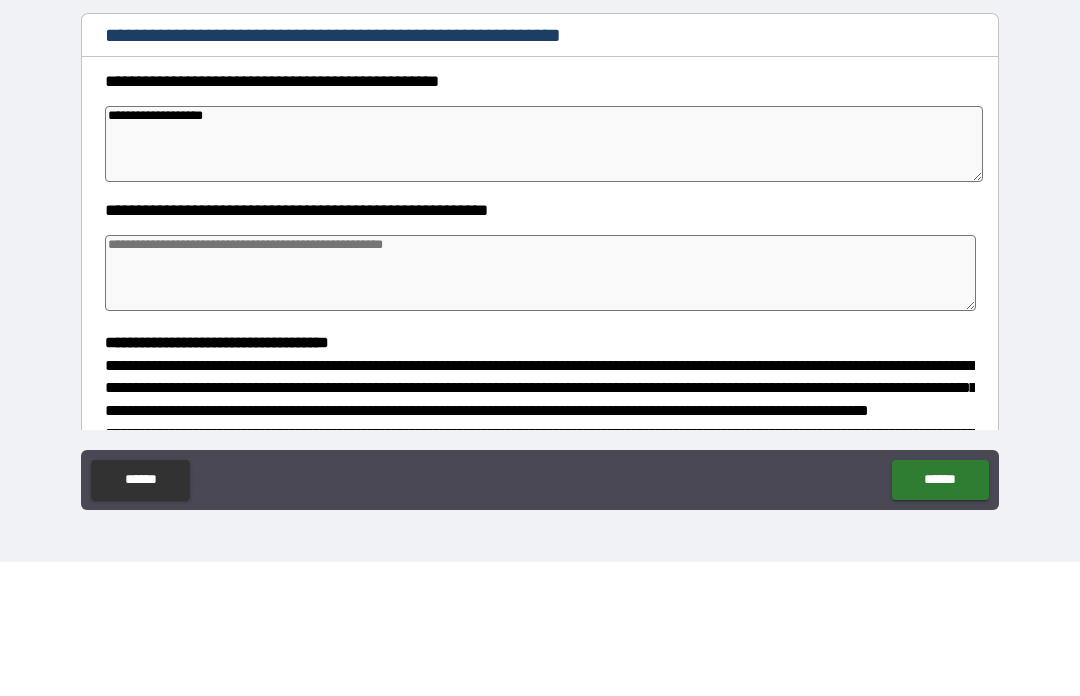type on "*" 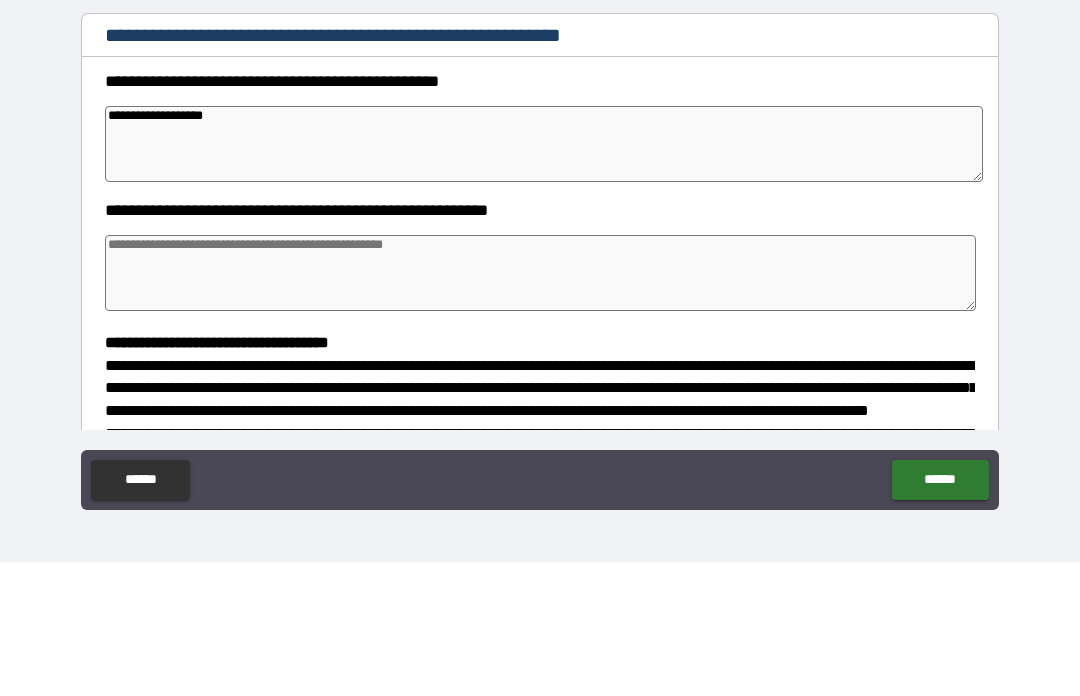 type on "*" 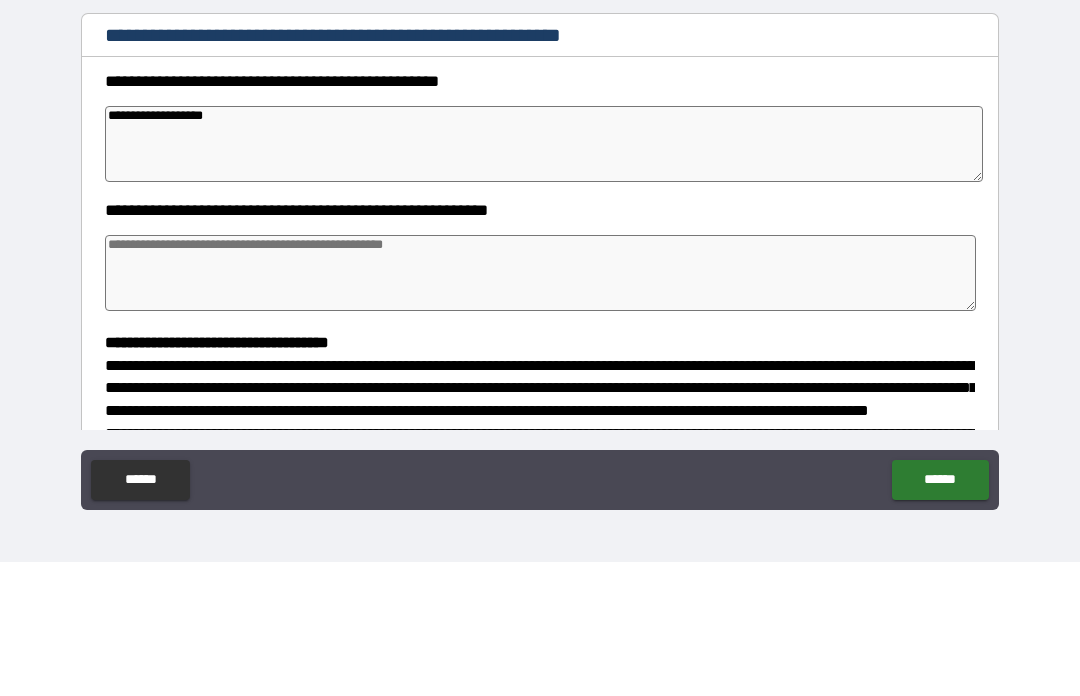 type on "**********" 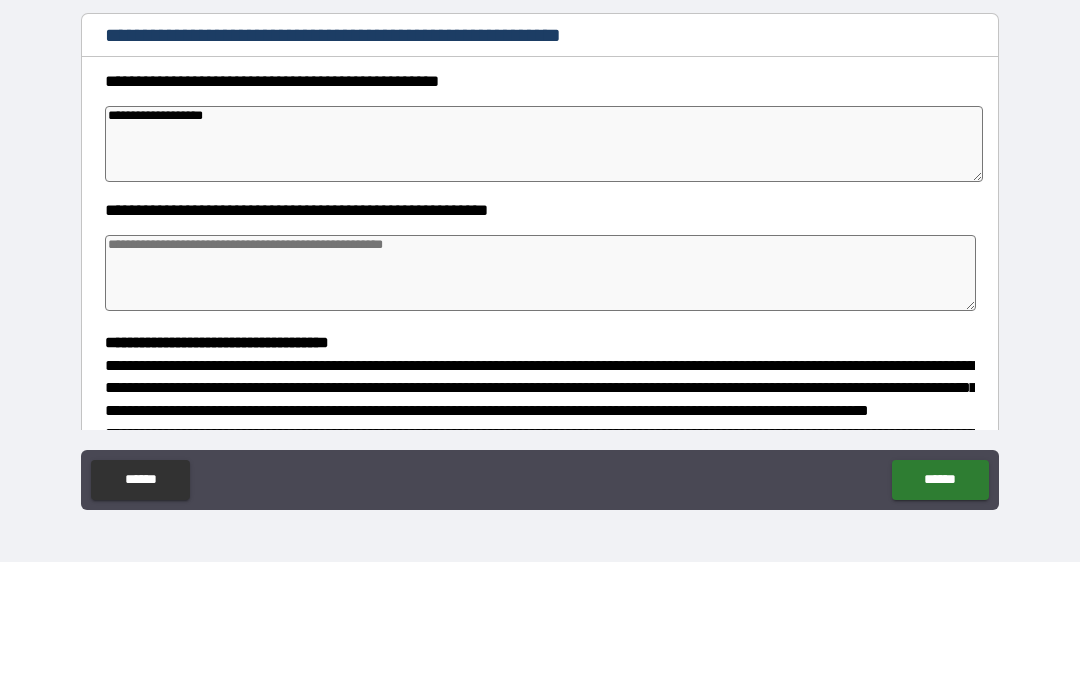 type on "*" 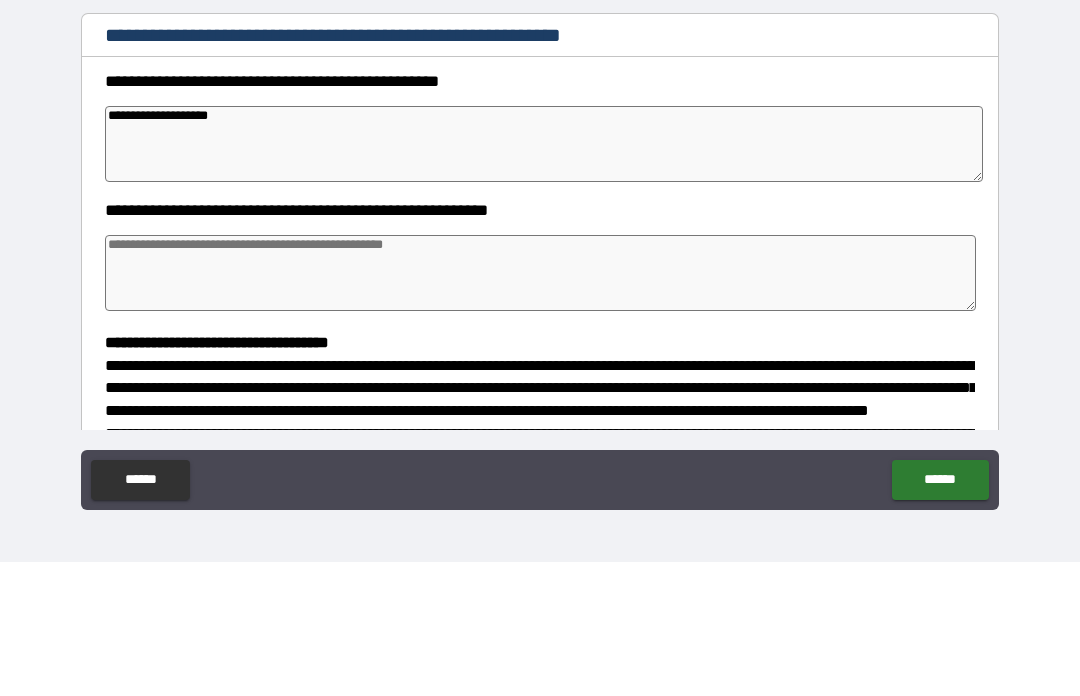 type on "*" 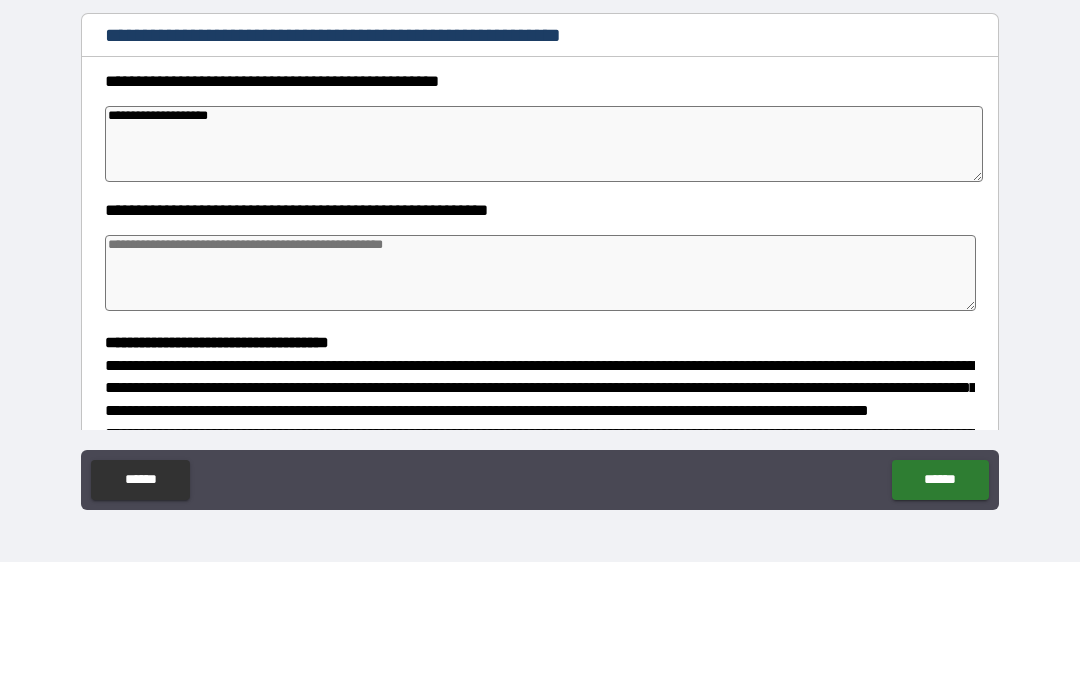 type on "*" 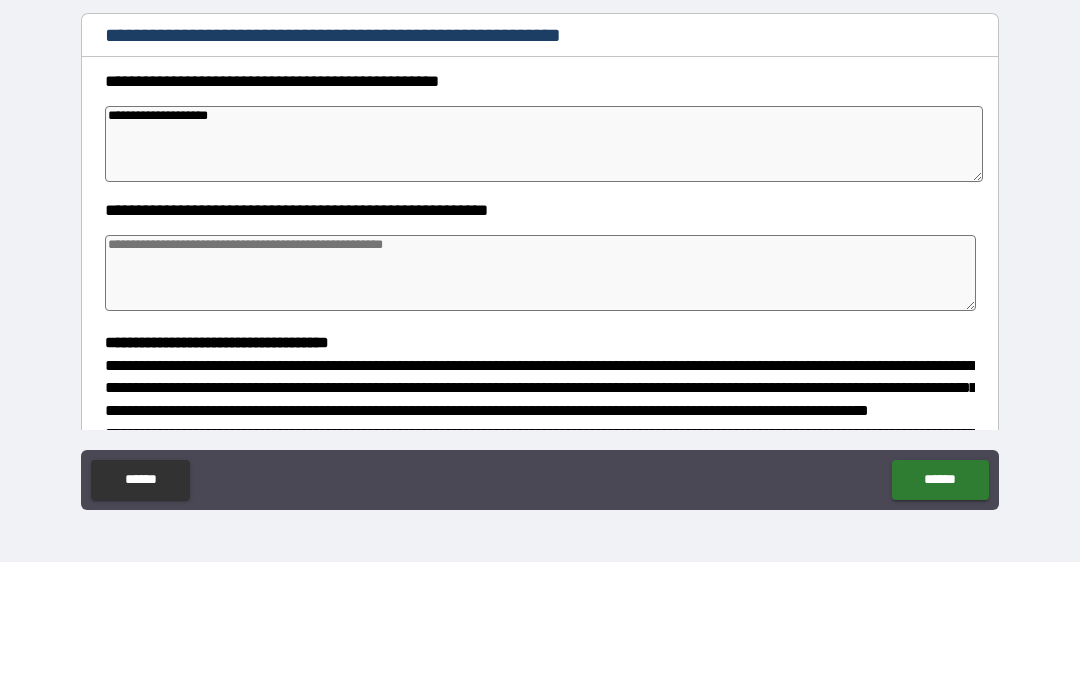 type on "**********" 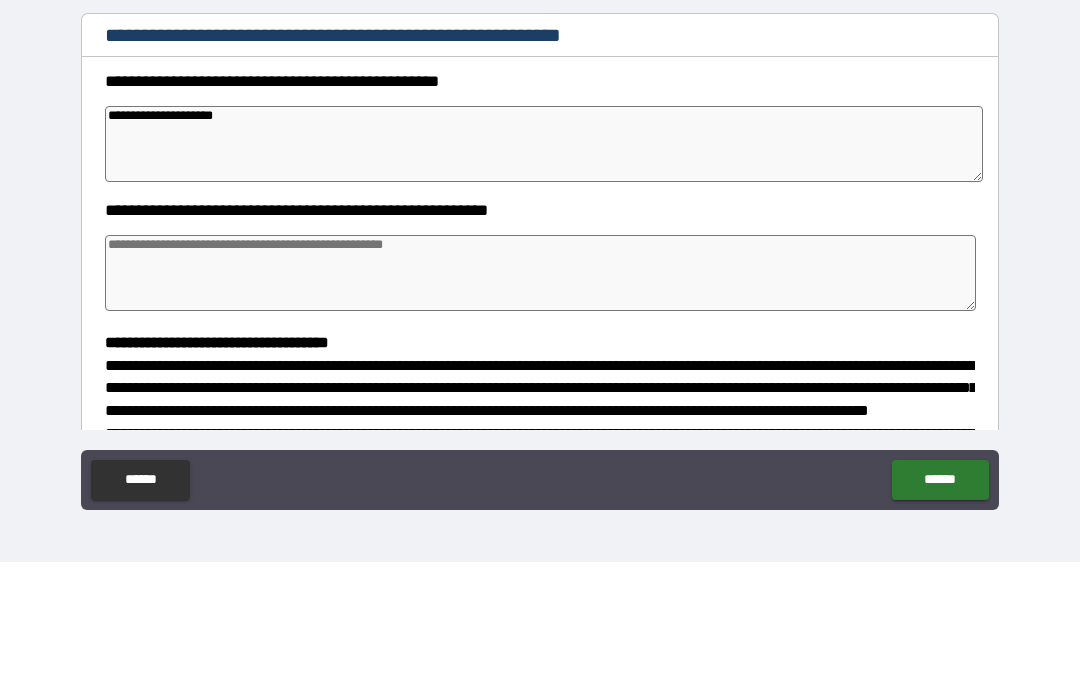 type on "*" 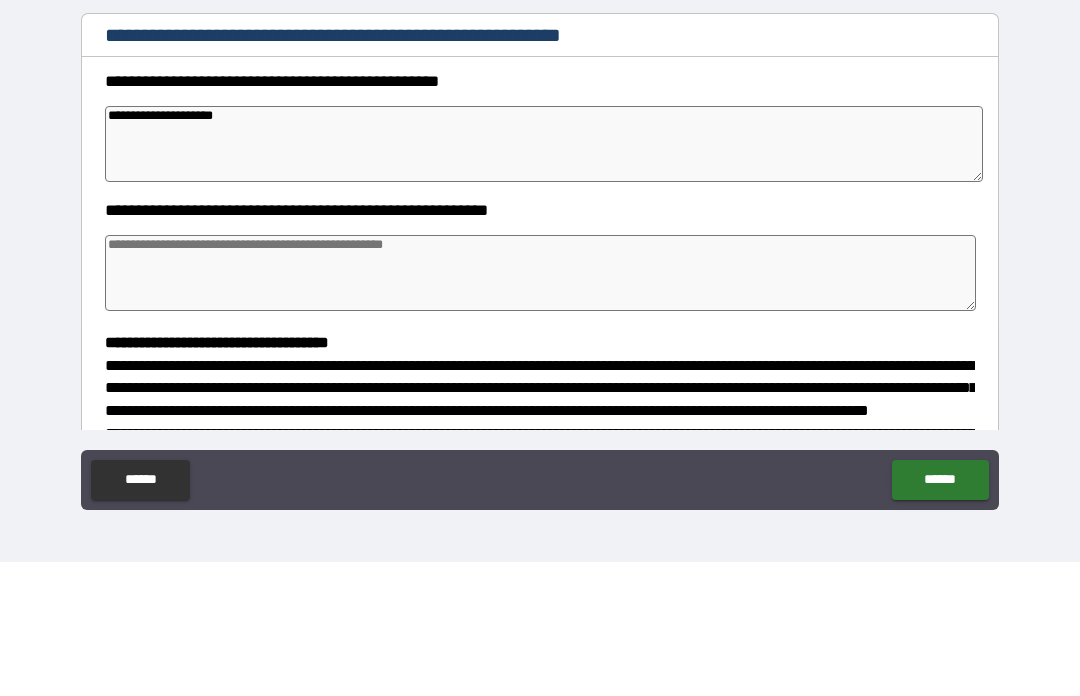 type on "*" 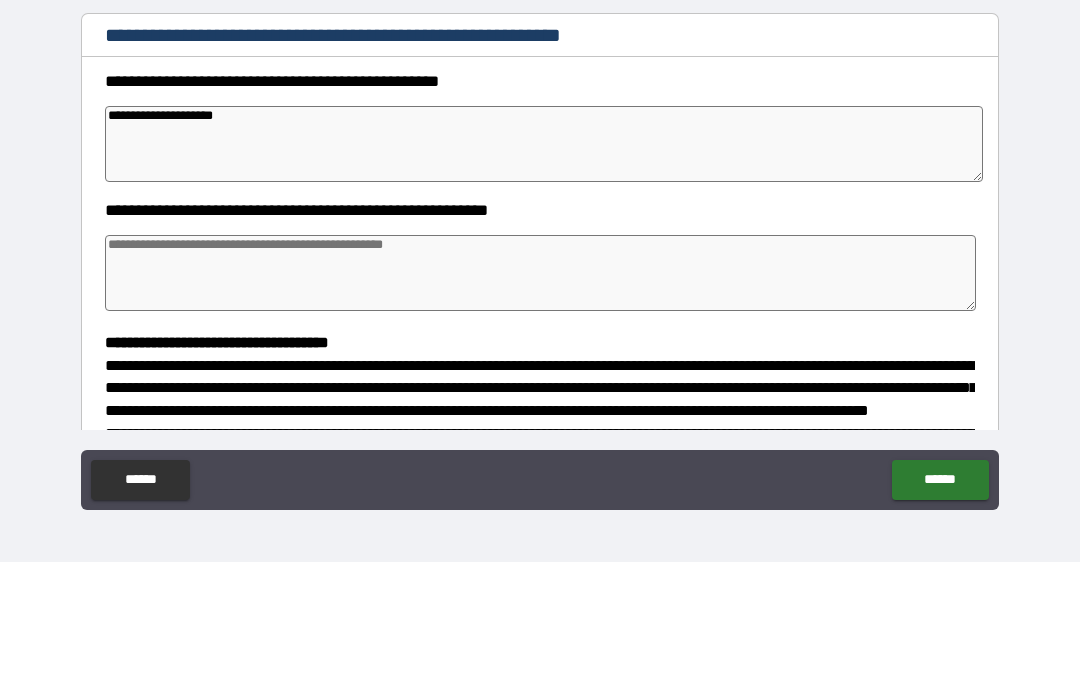 type on "*" 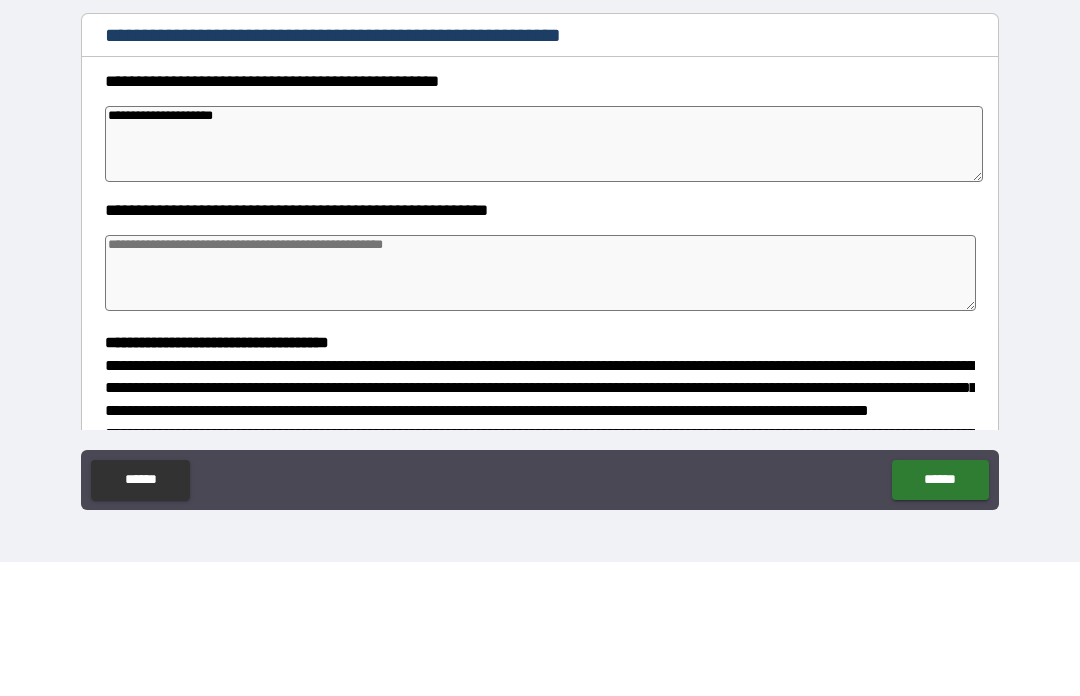 type on "**********" 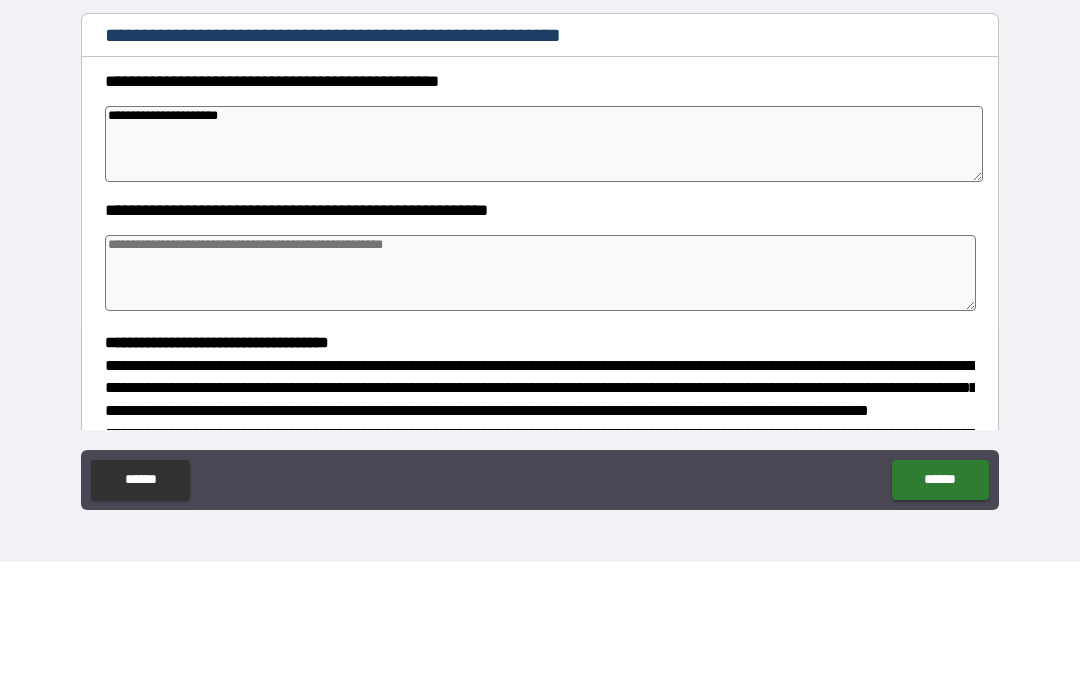 type on "*" 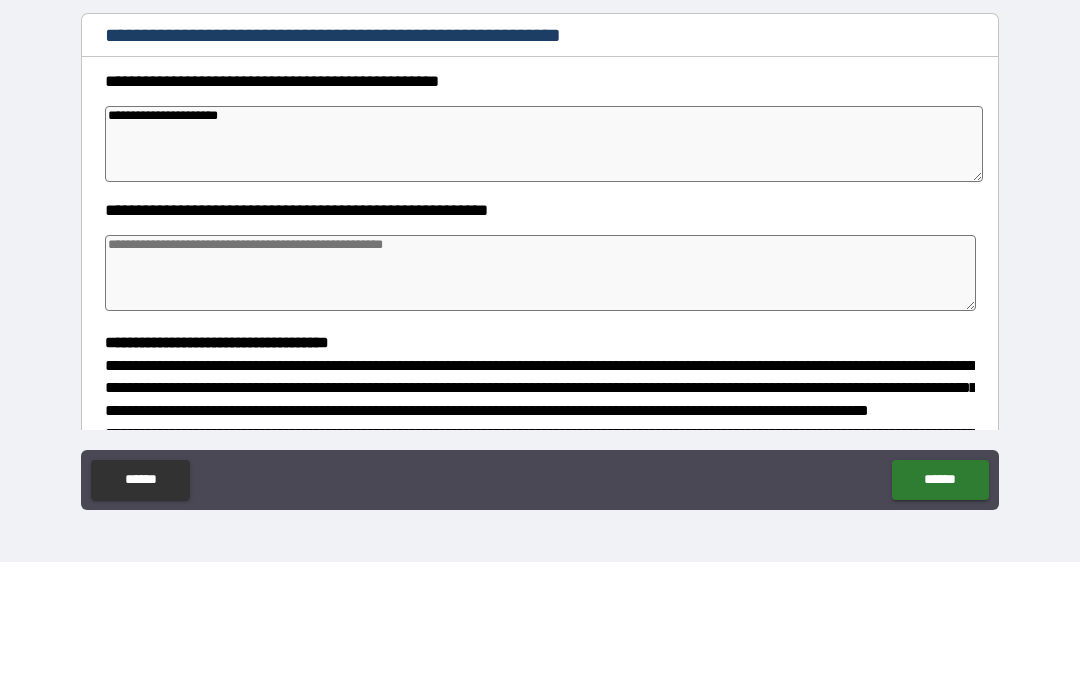 type on "*" 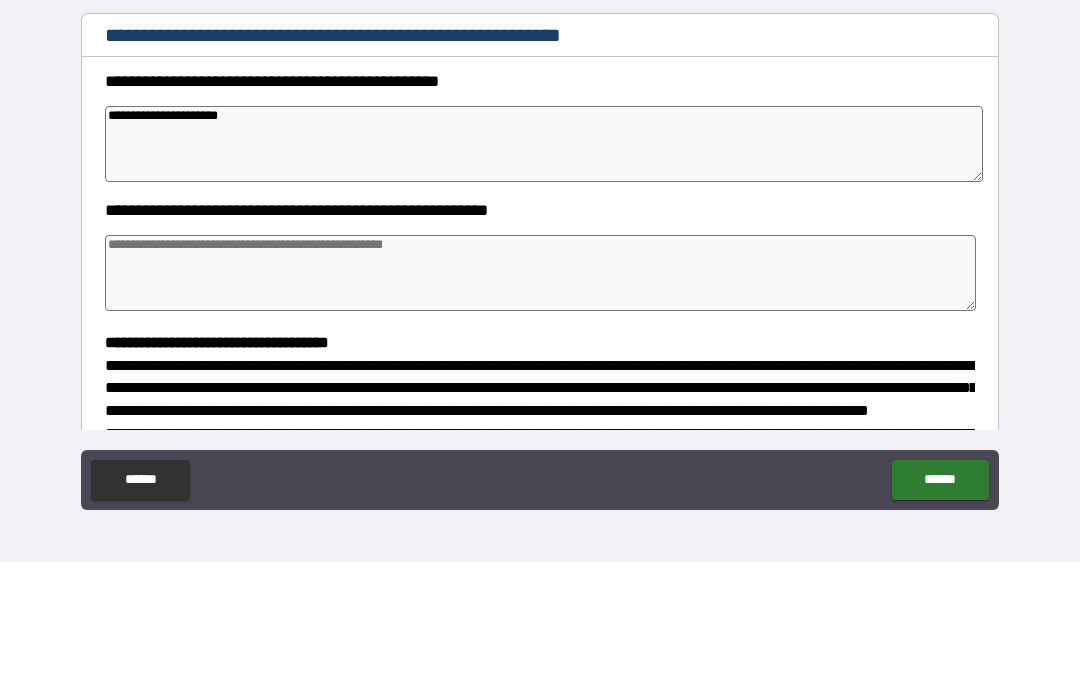 type on "*" 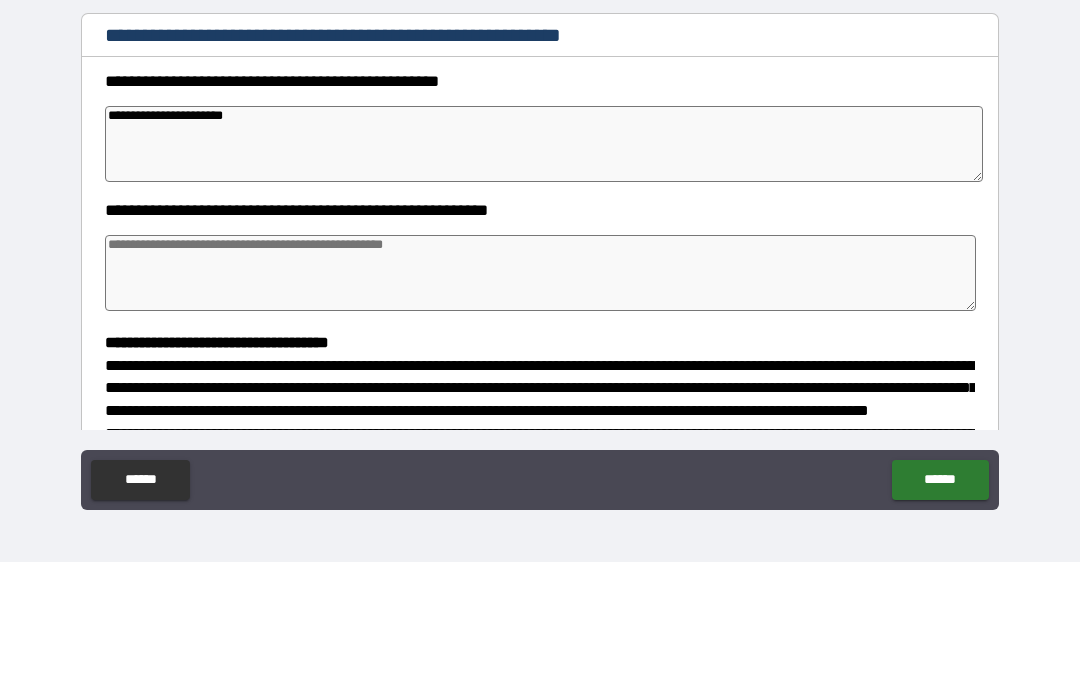 type on "*" 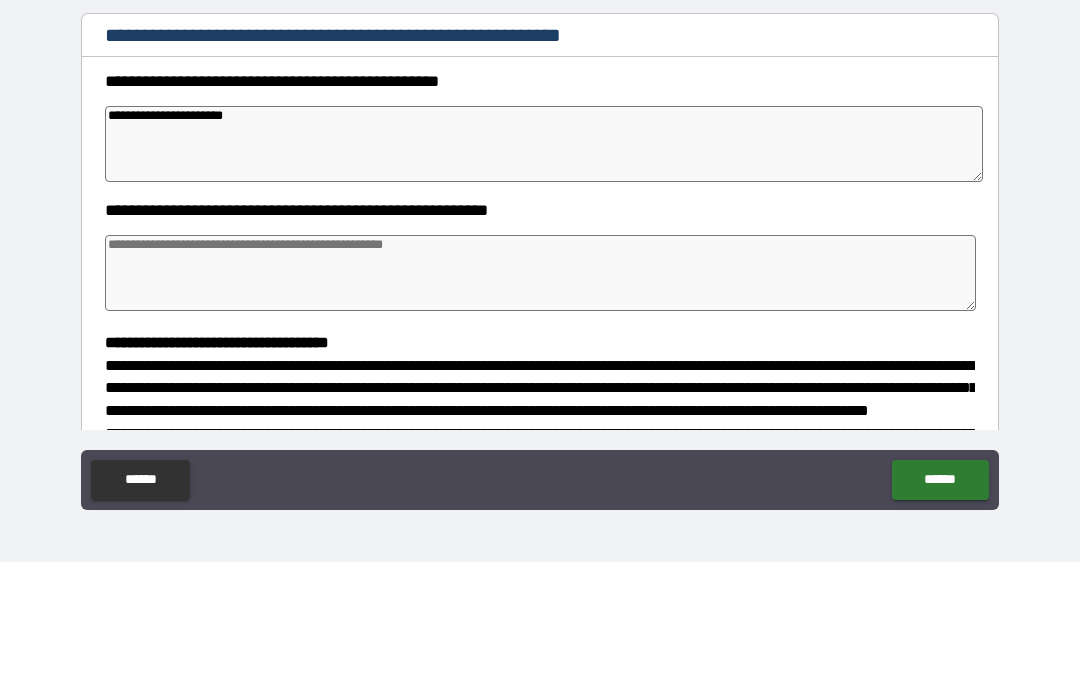 type on "*" 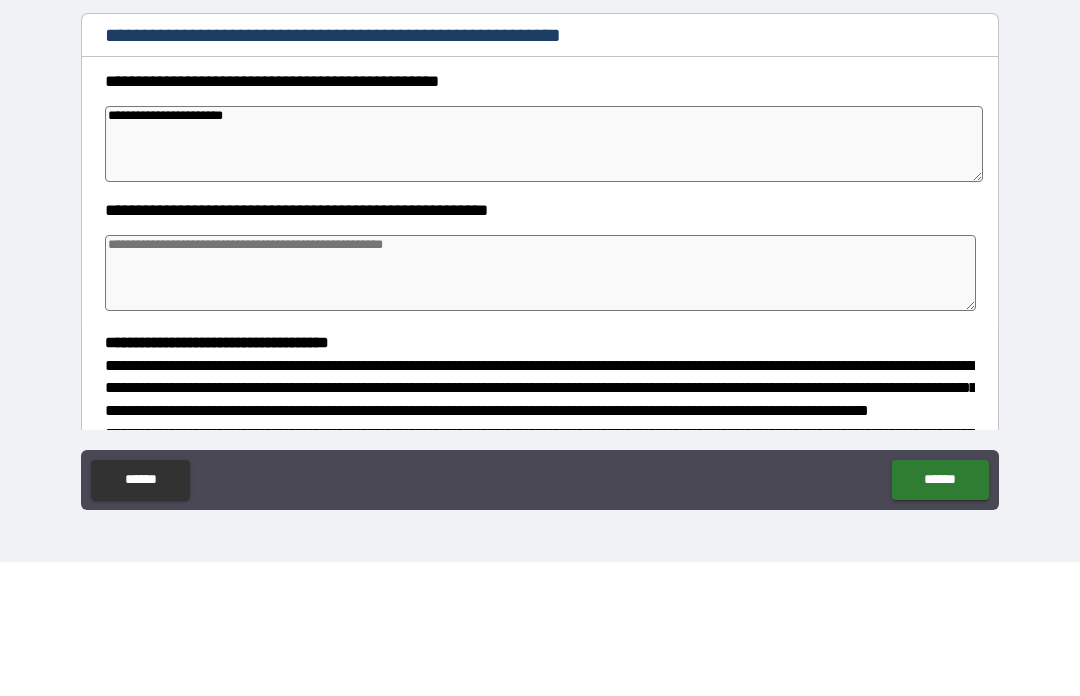 type on "*" 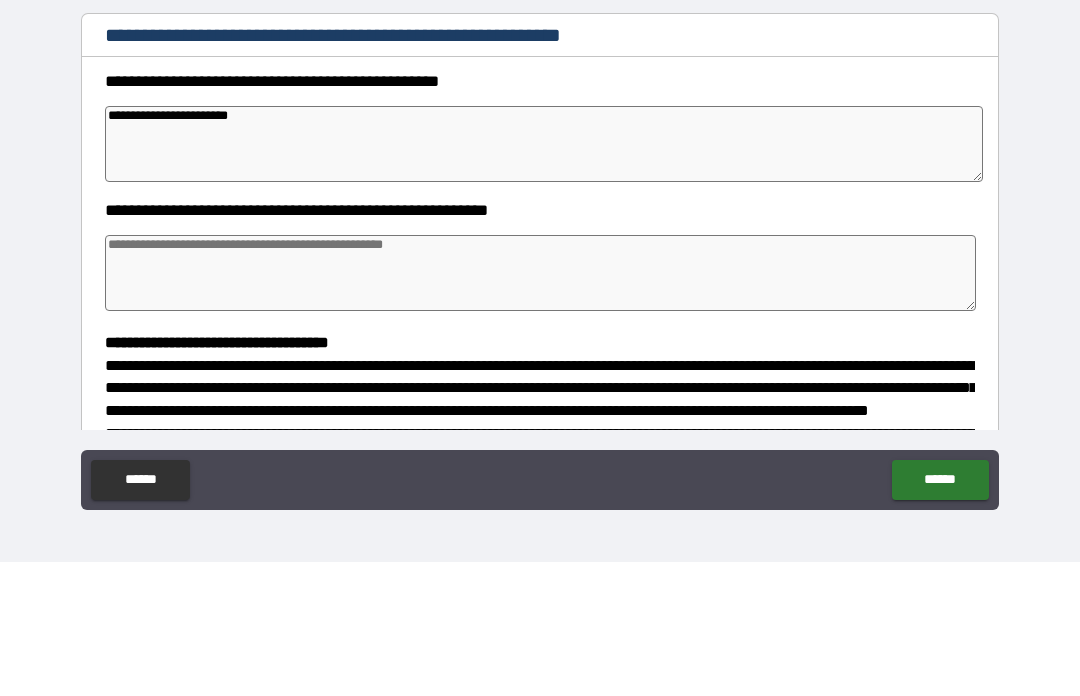 type on "*" 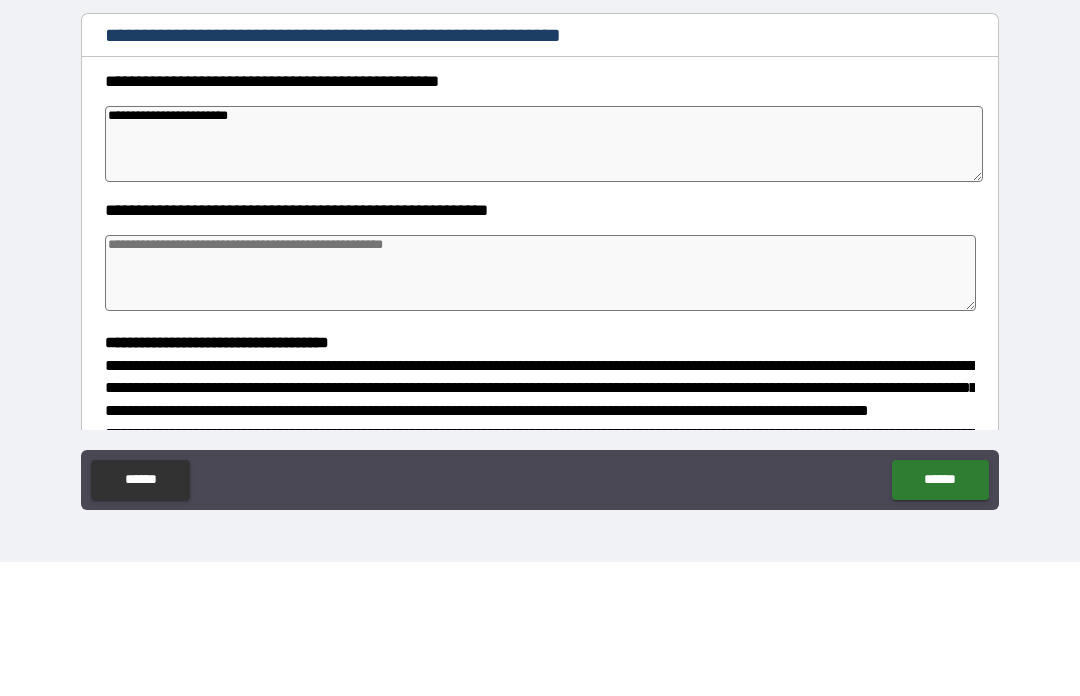 type on "**********" 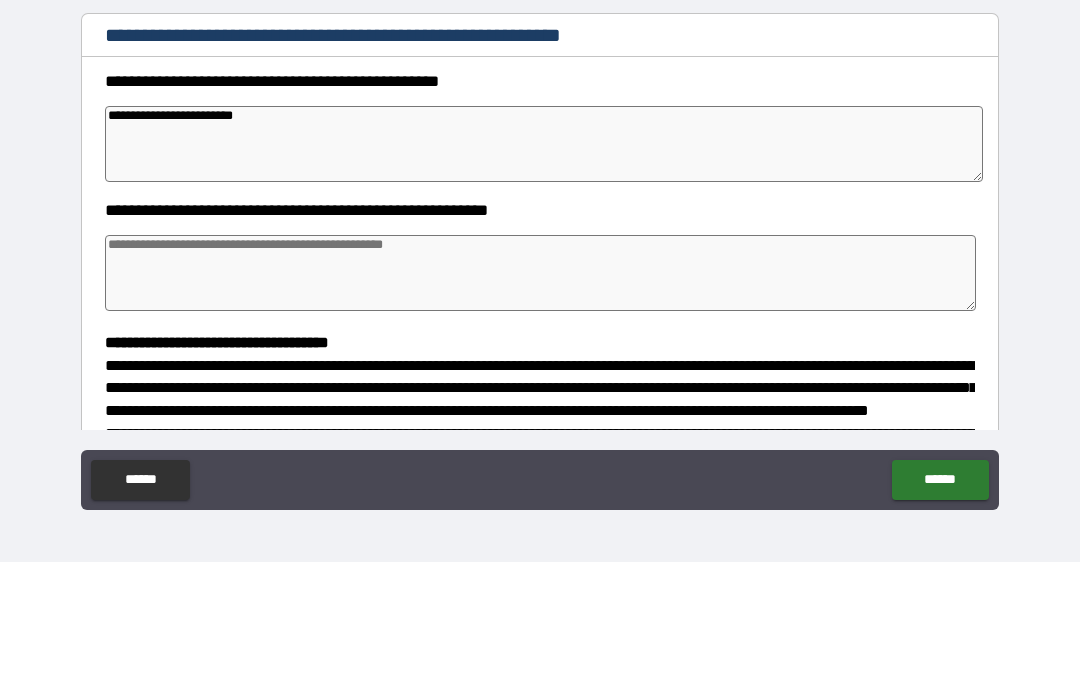 type on "*" 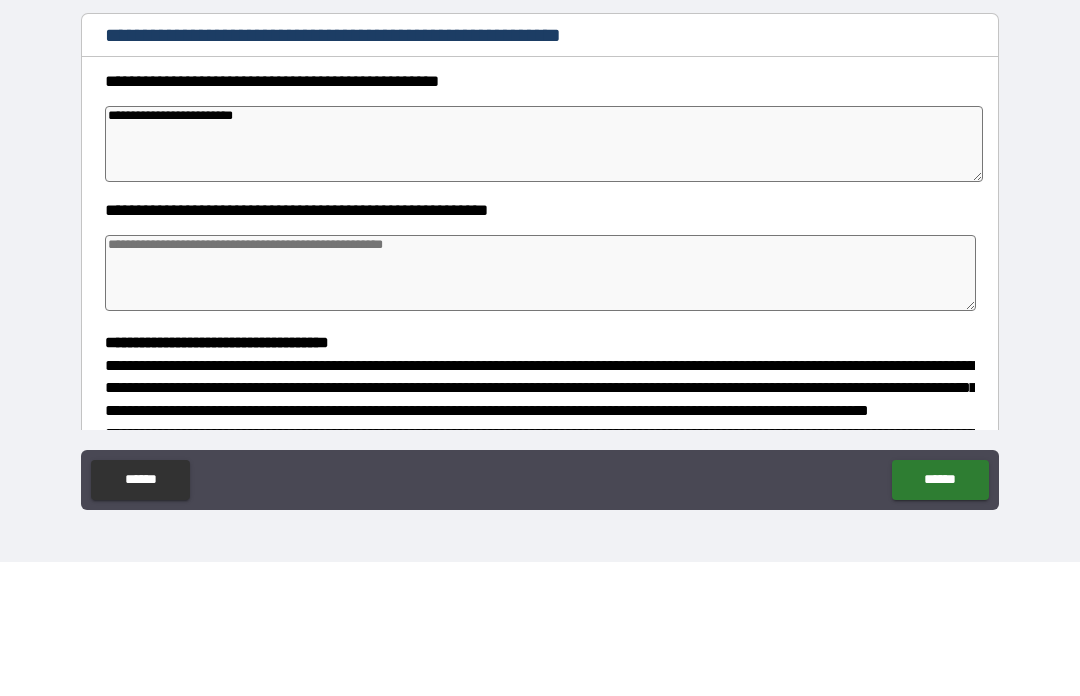 type on "*" 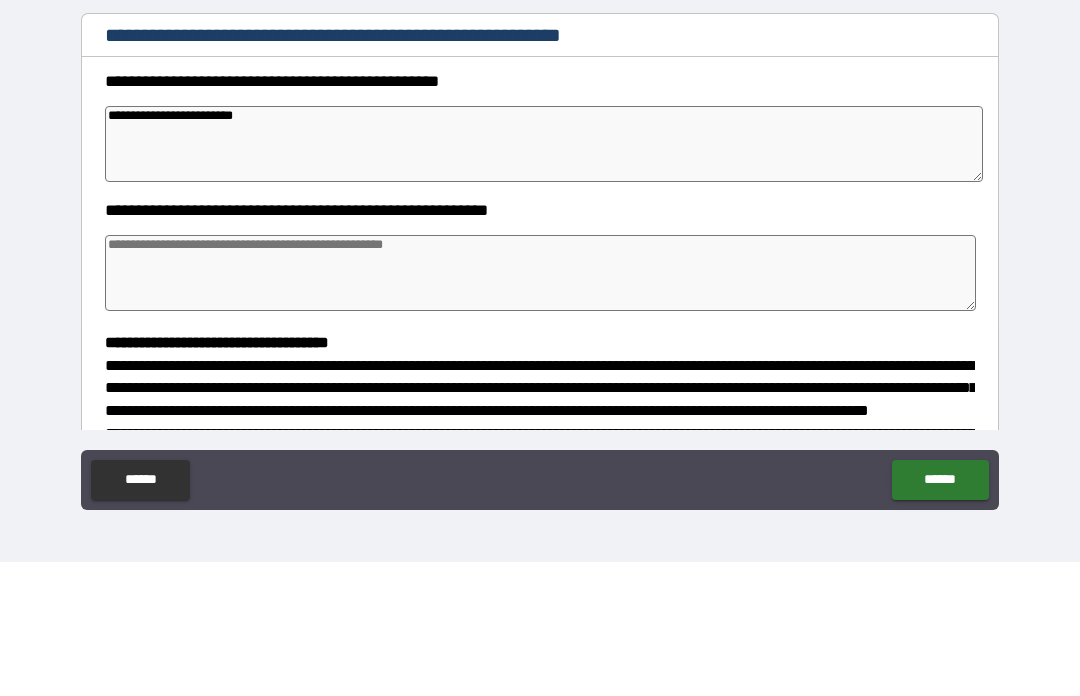 type on "*" 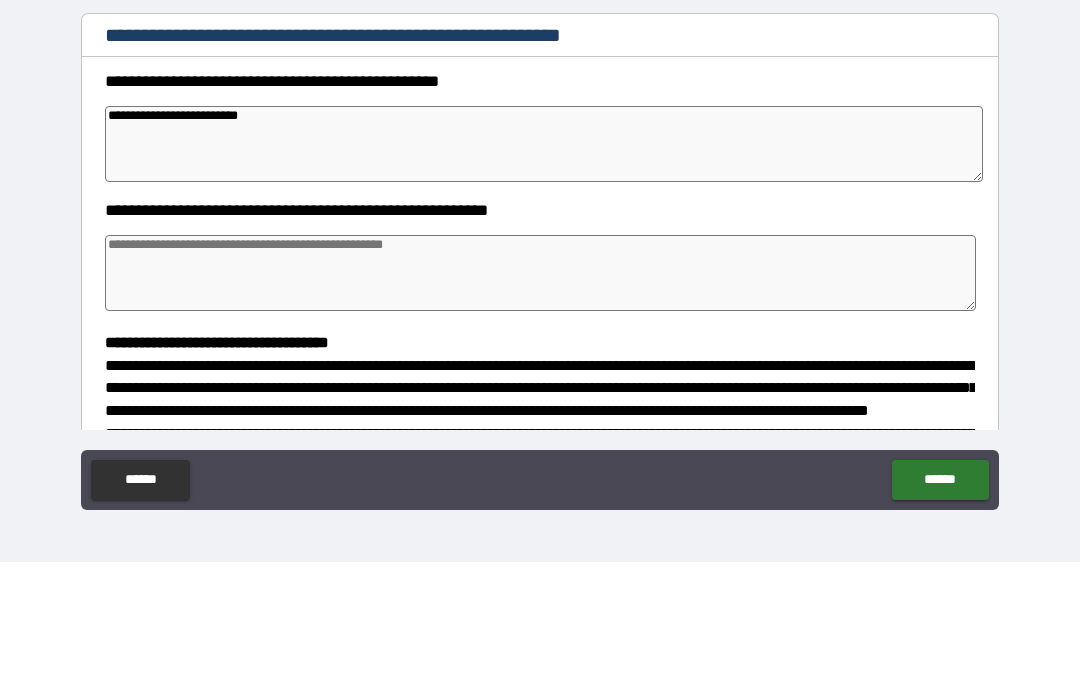 type on "*" 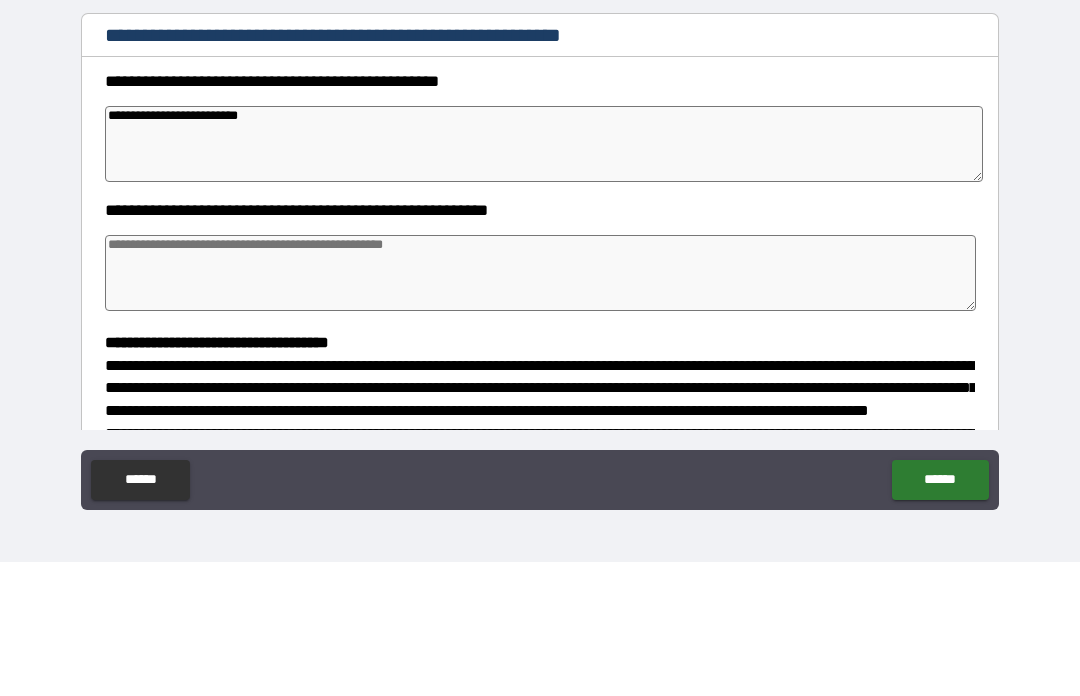 type on "*" 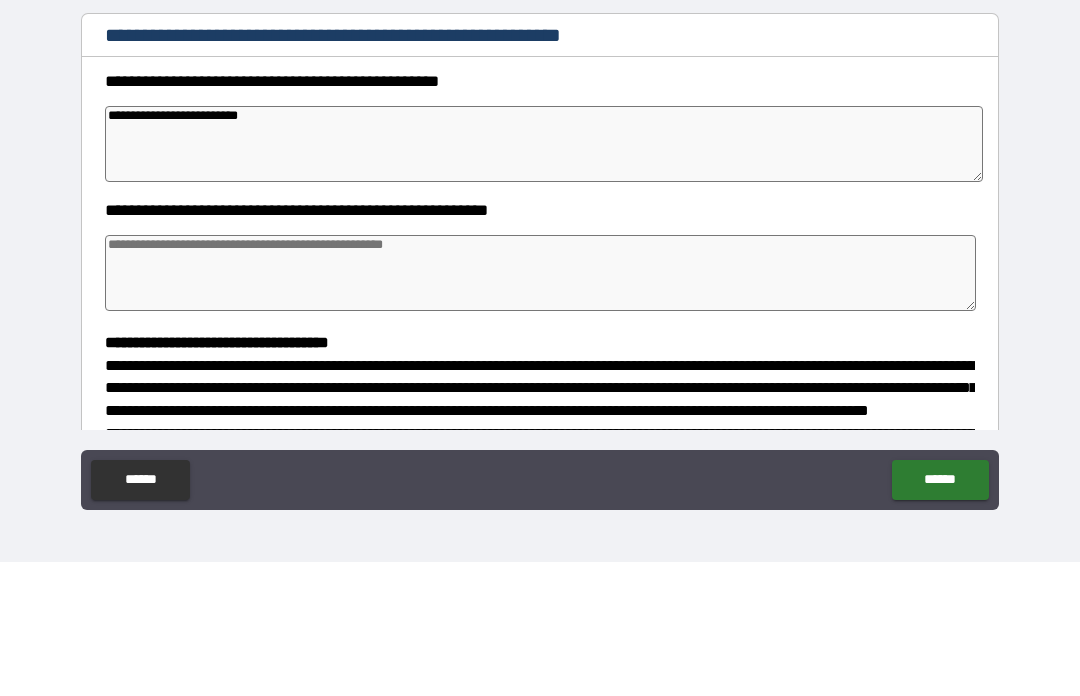 type on "*" 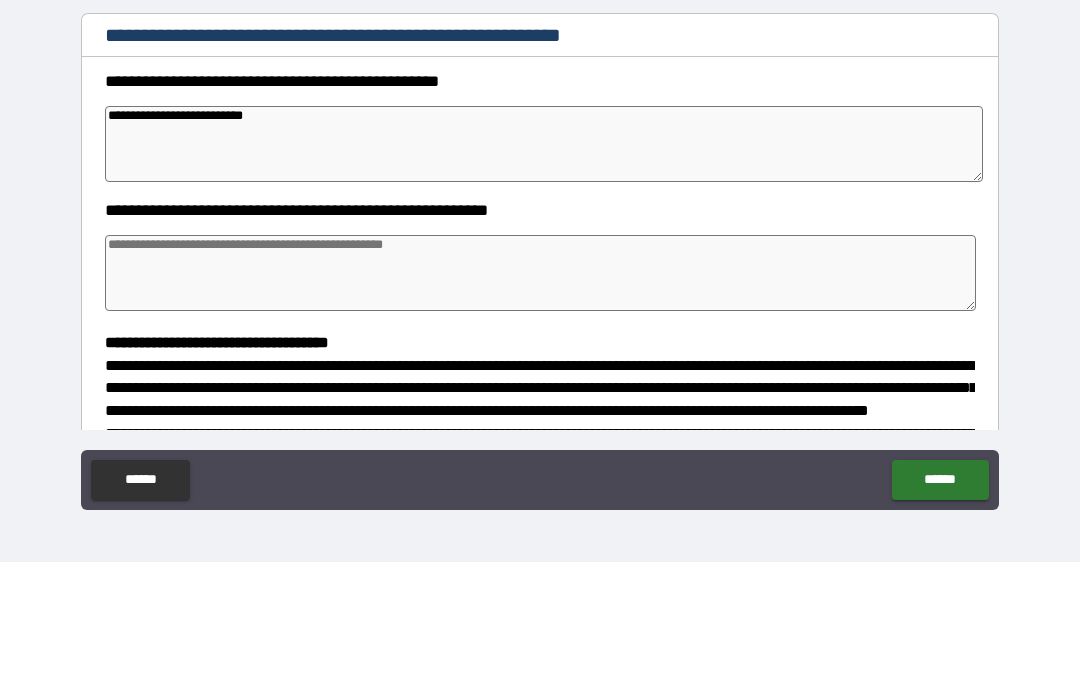 type on "*" 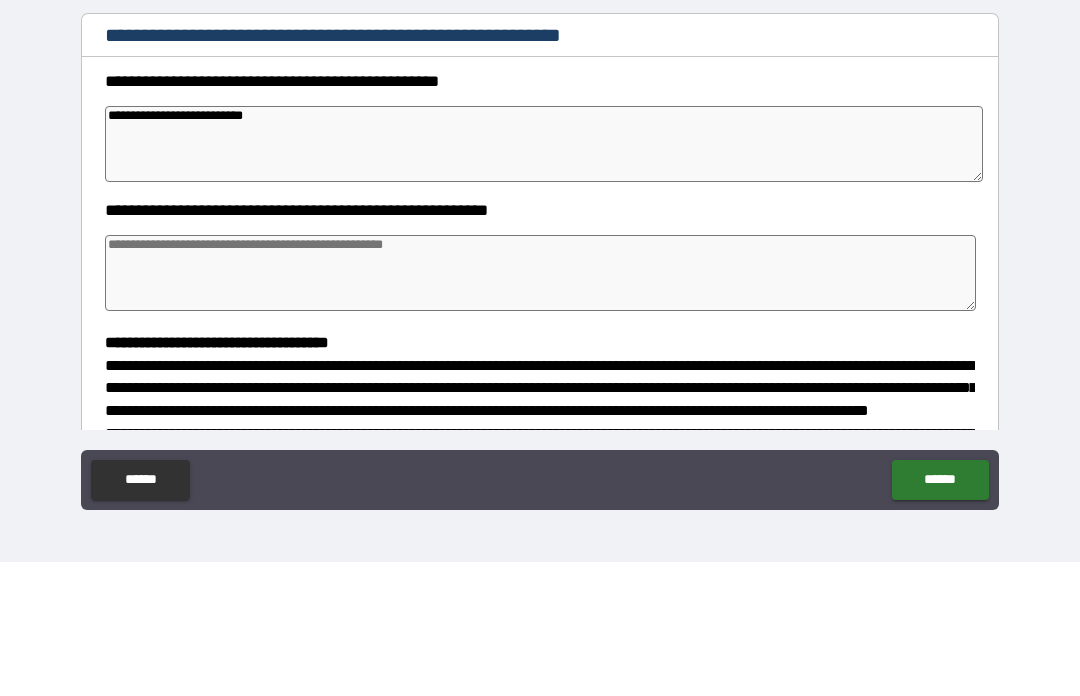 type on "*" 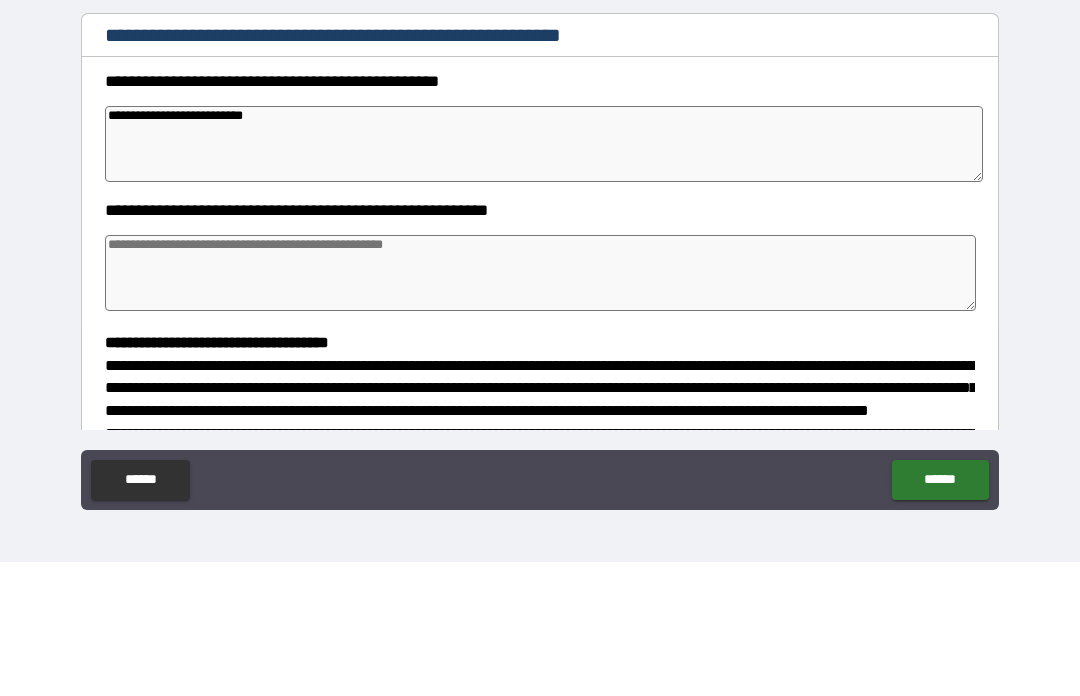 type on "*" 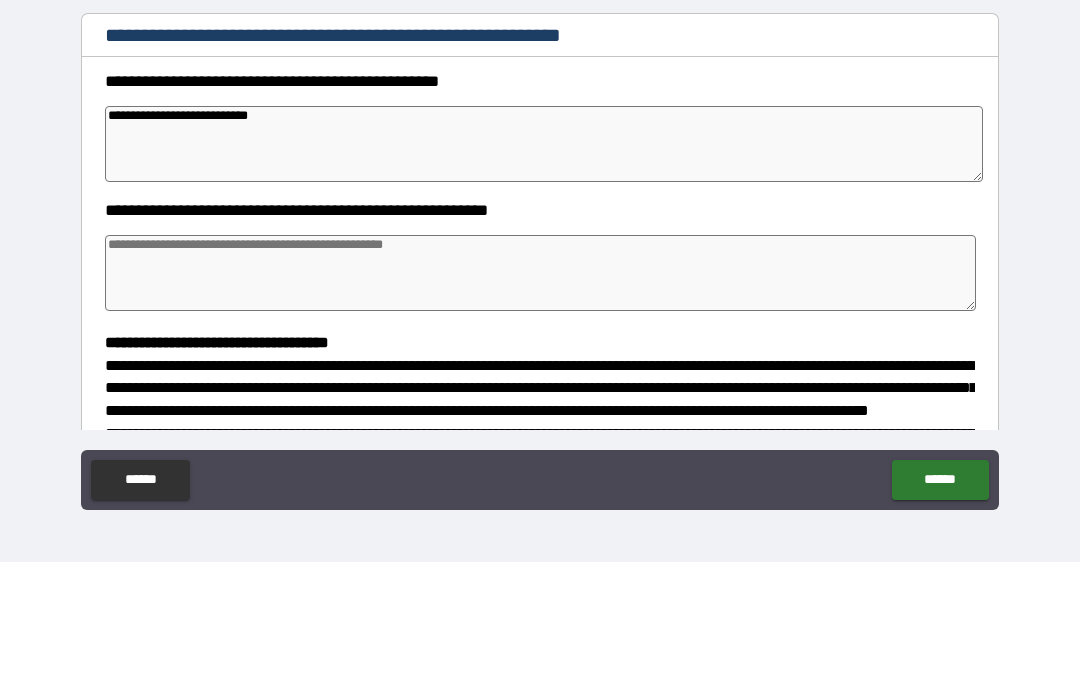 type on "*" 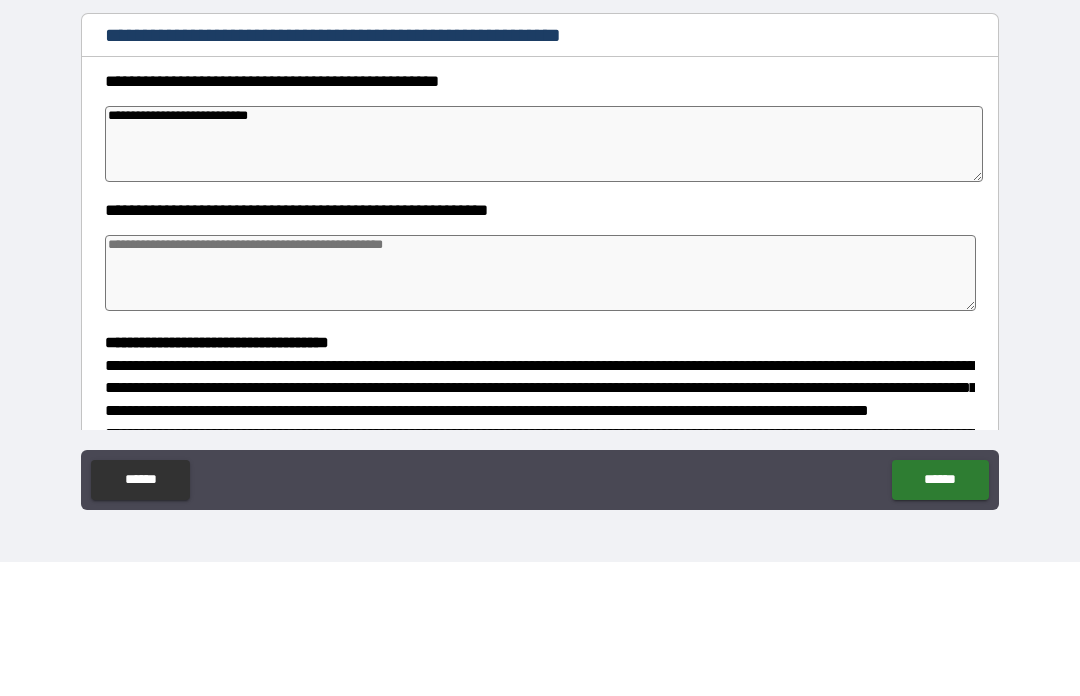 type on "*" 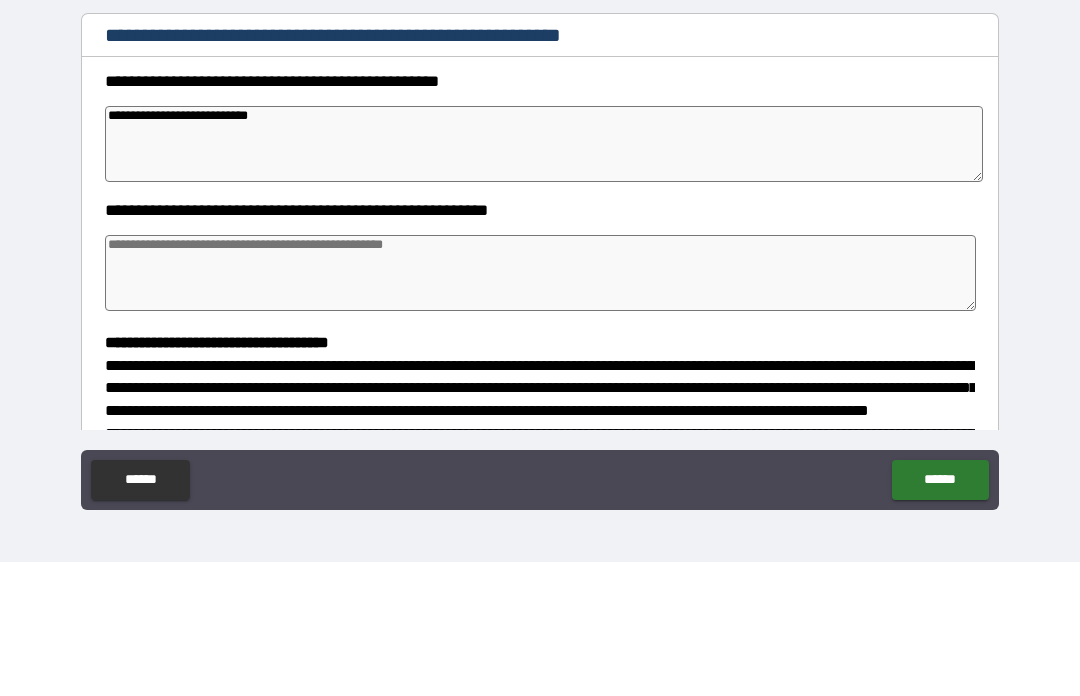 type on "*" 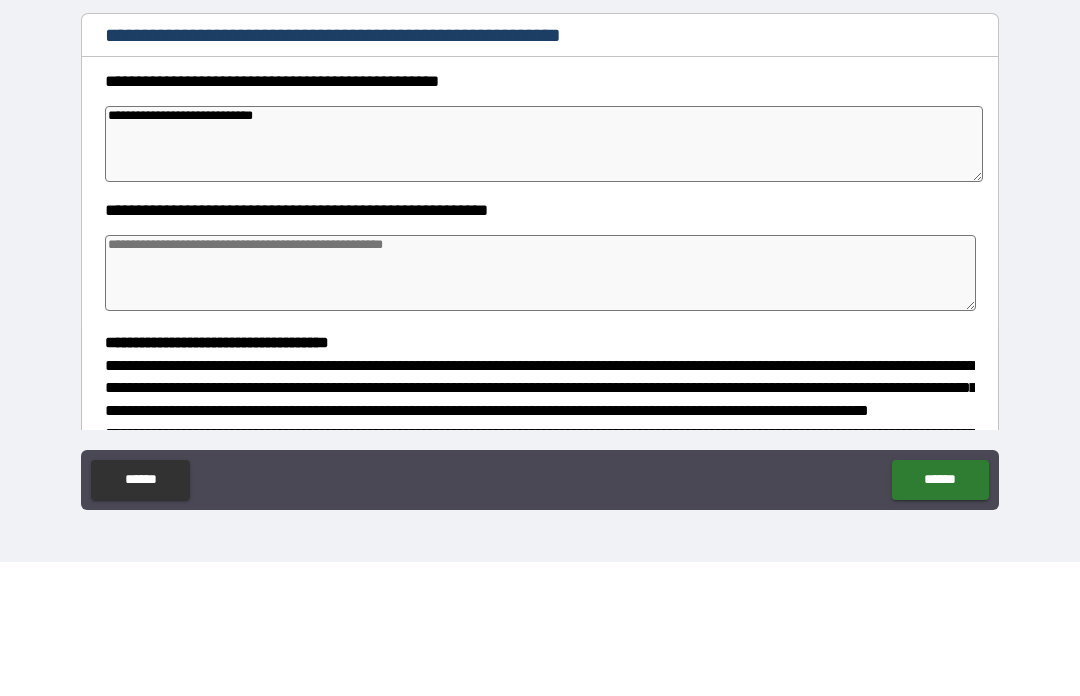 type on "*" 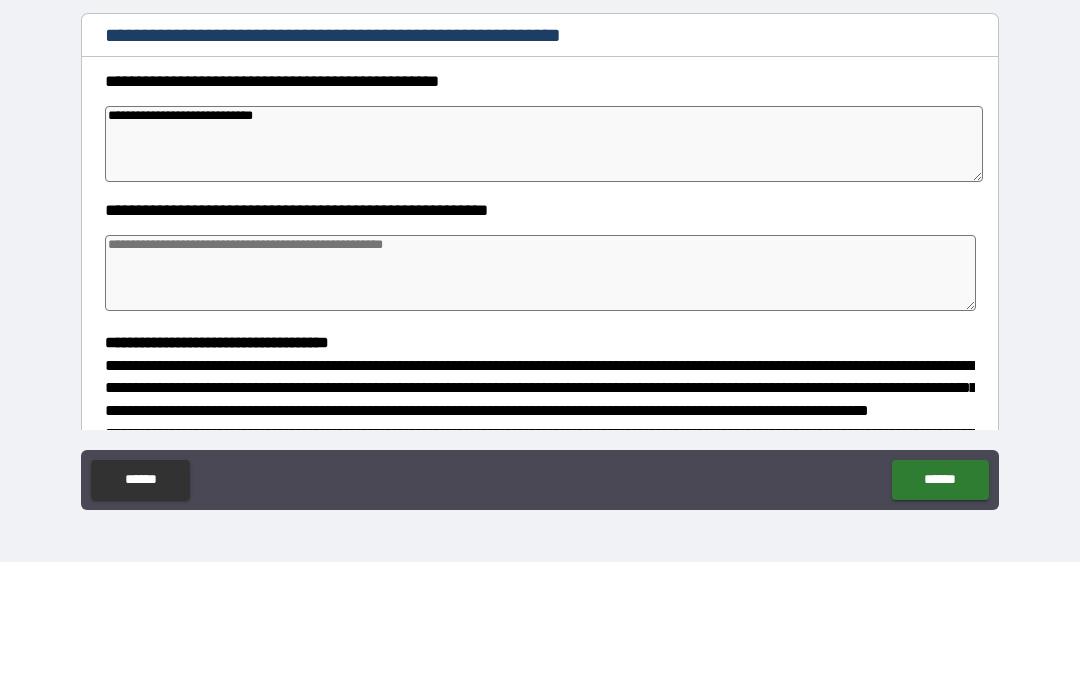 type on "*" 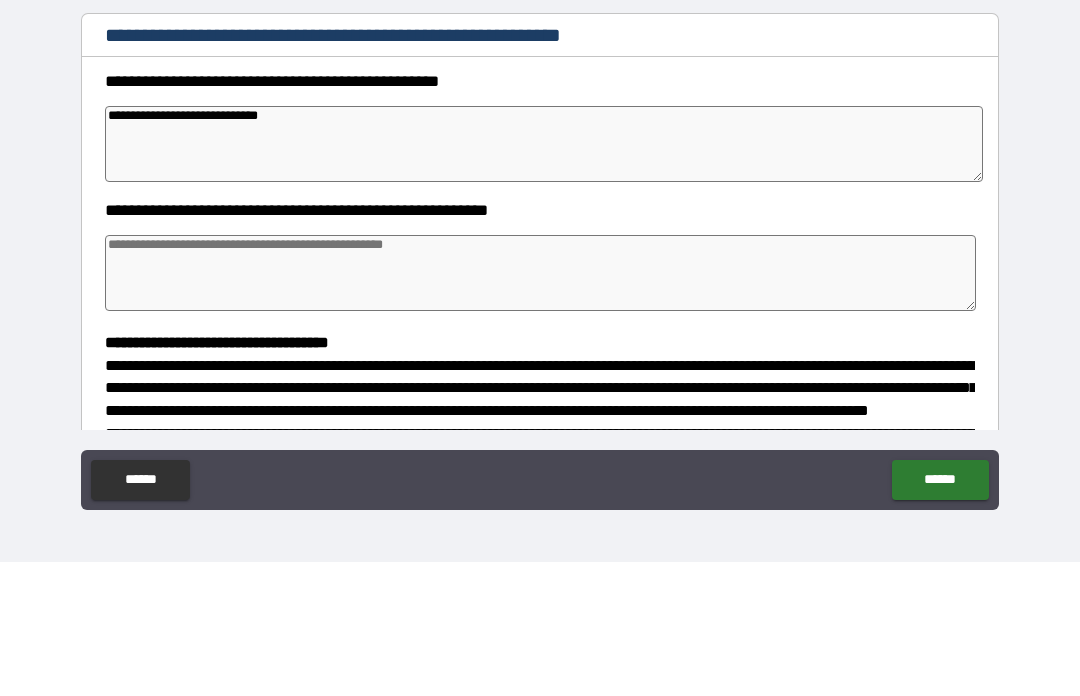 type on "*" 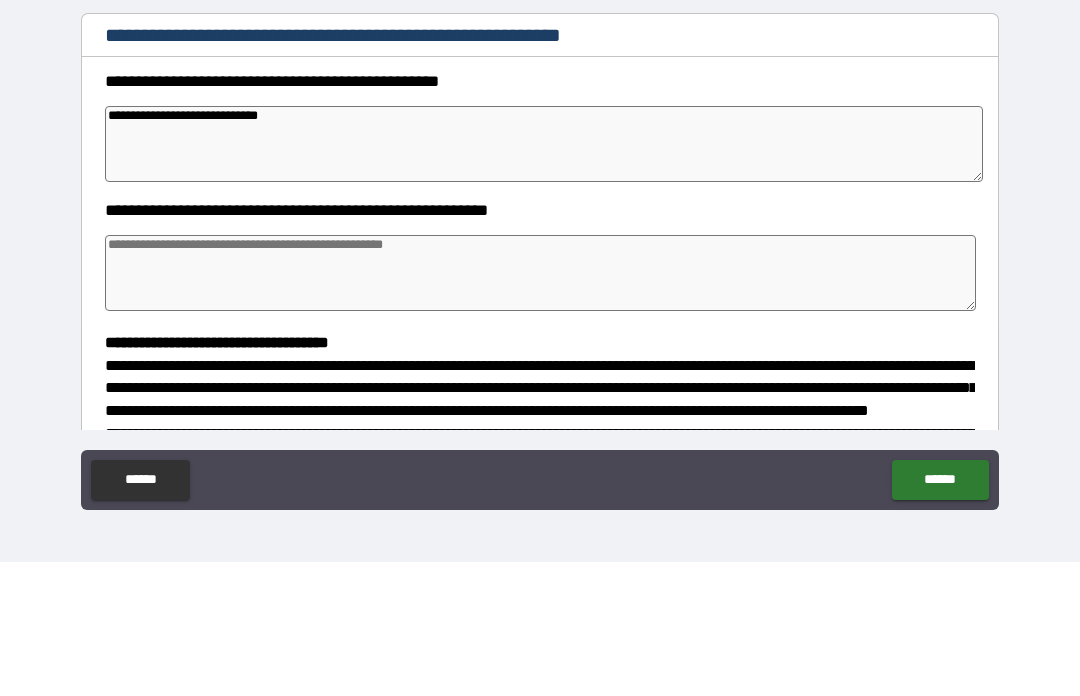 type on "*" 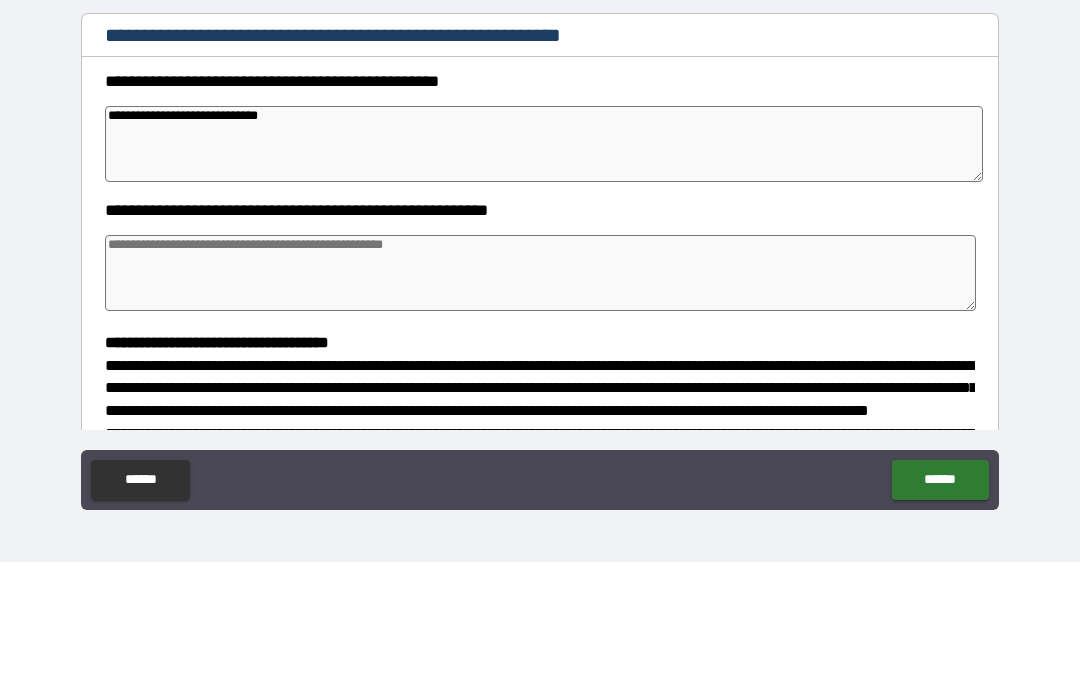 type on "*" 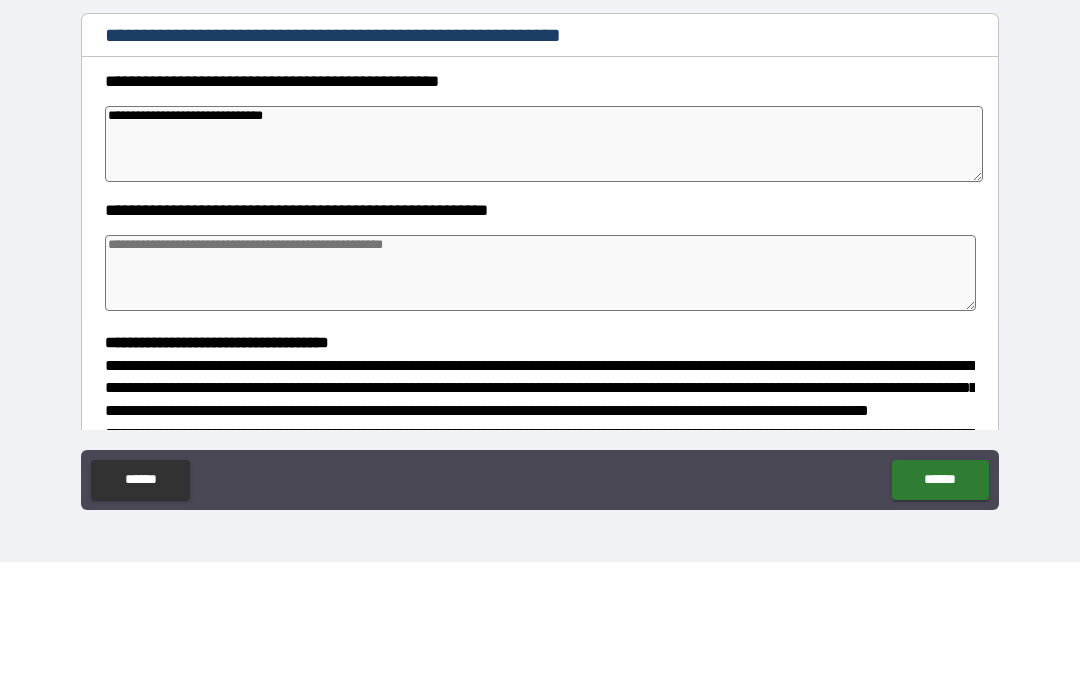 type on "*" 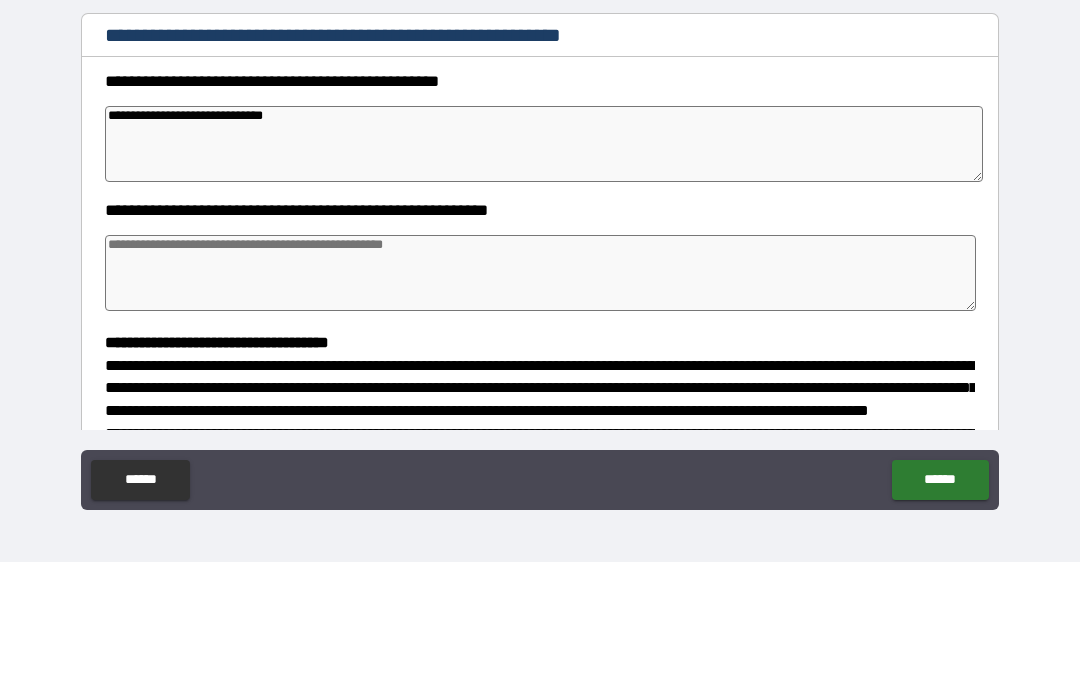 type on "*" 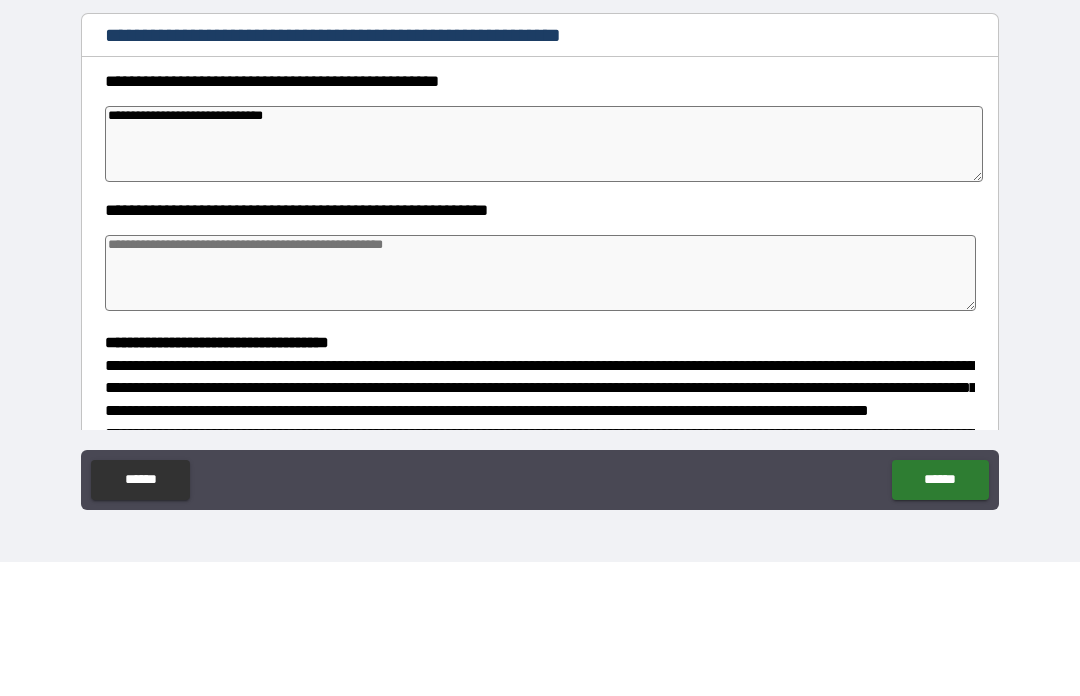 type on "*" 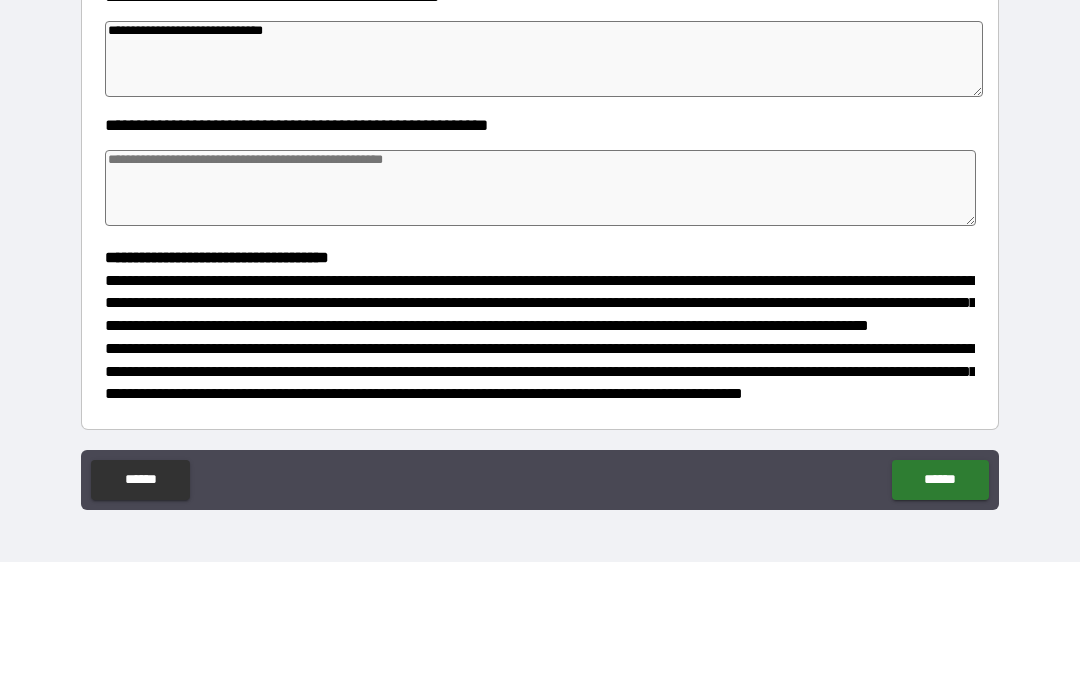 scroll, scrollTop: 187, scrollLeft: 0, axis: vertical 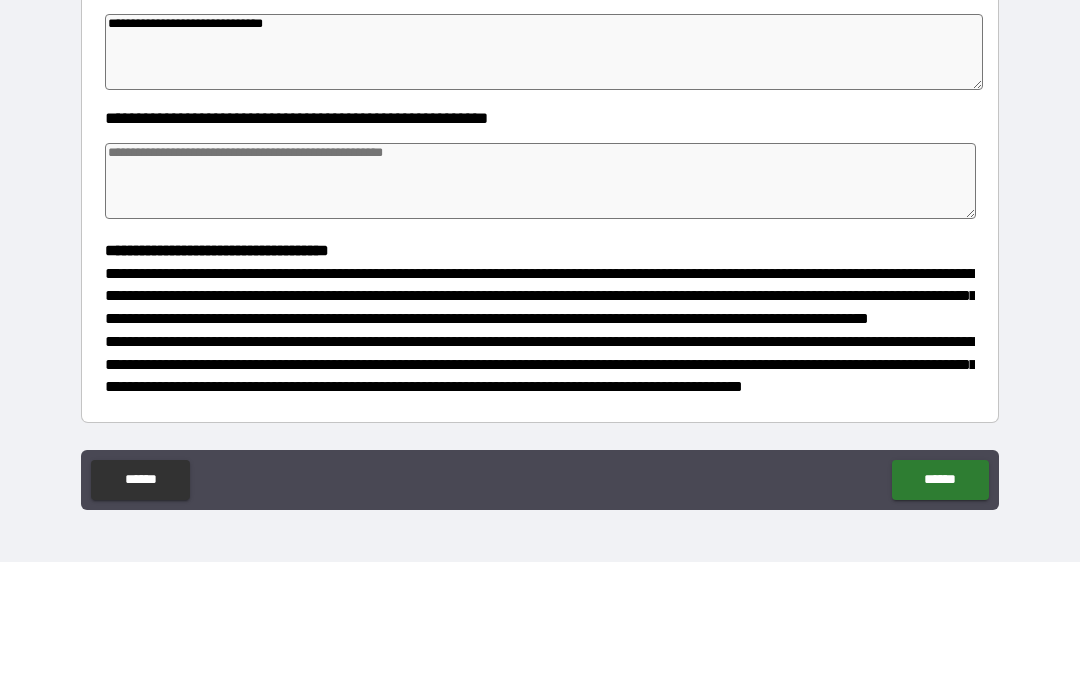 type on "**********" 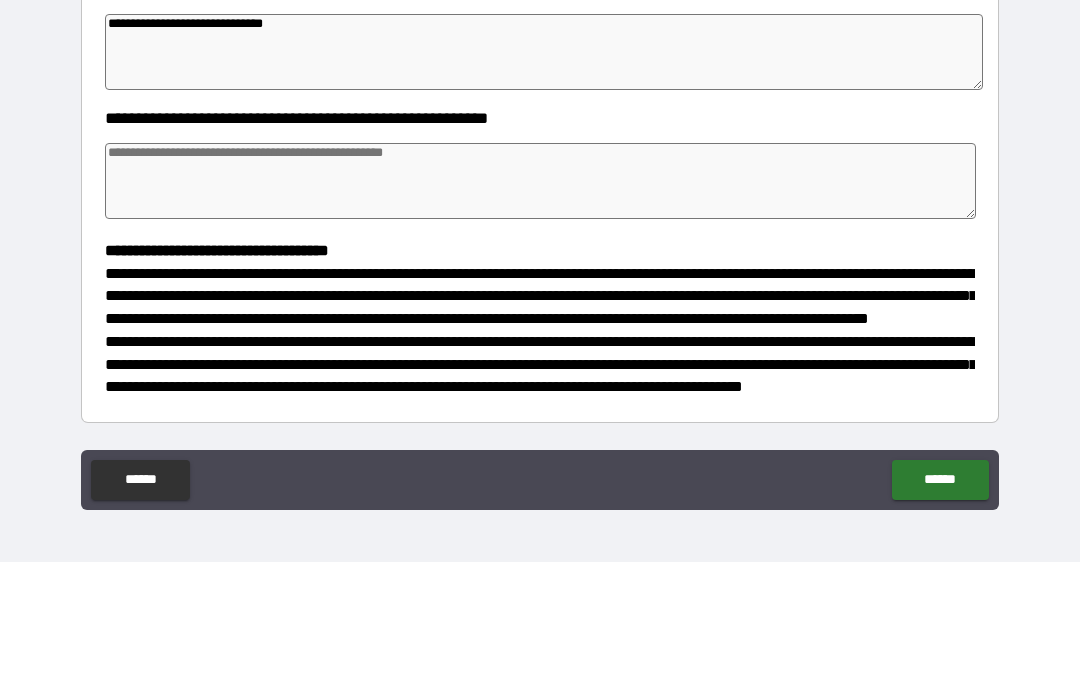 type on "*" 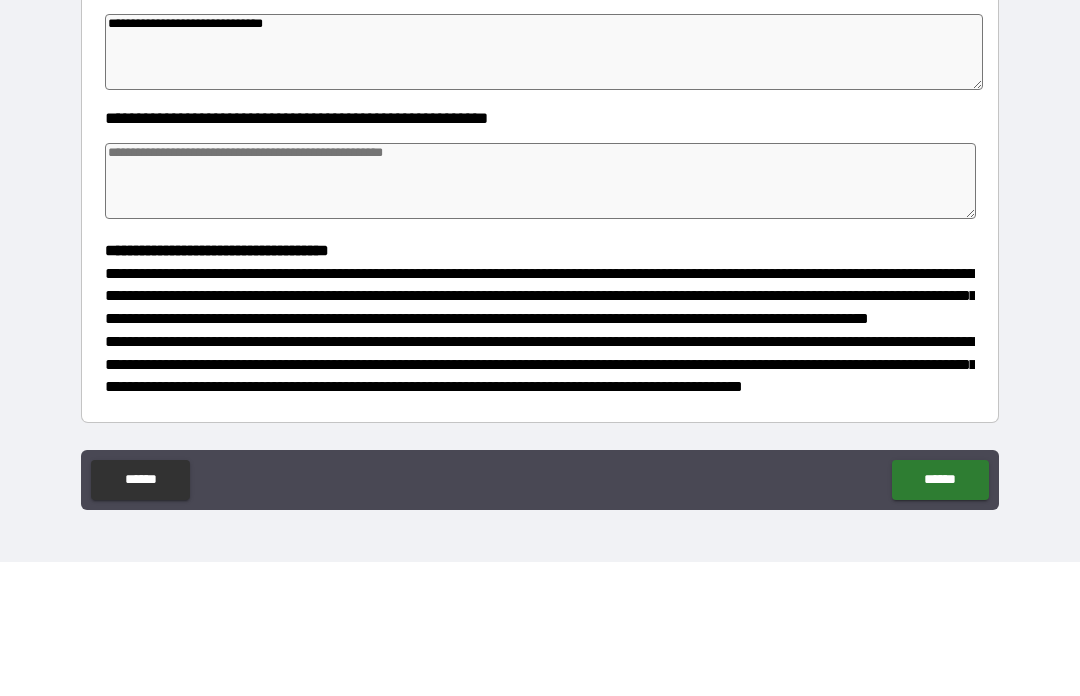 type on "*" 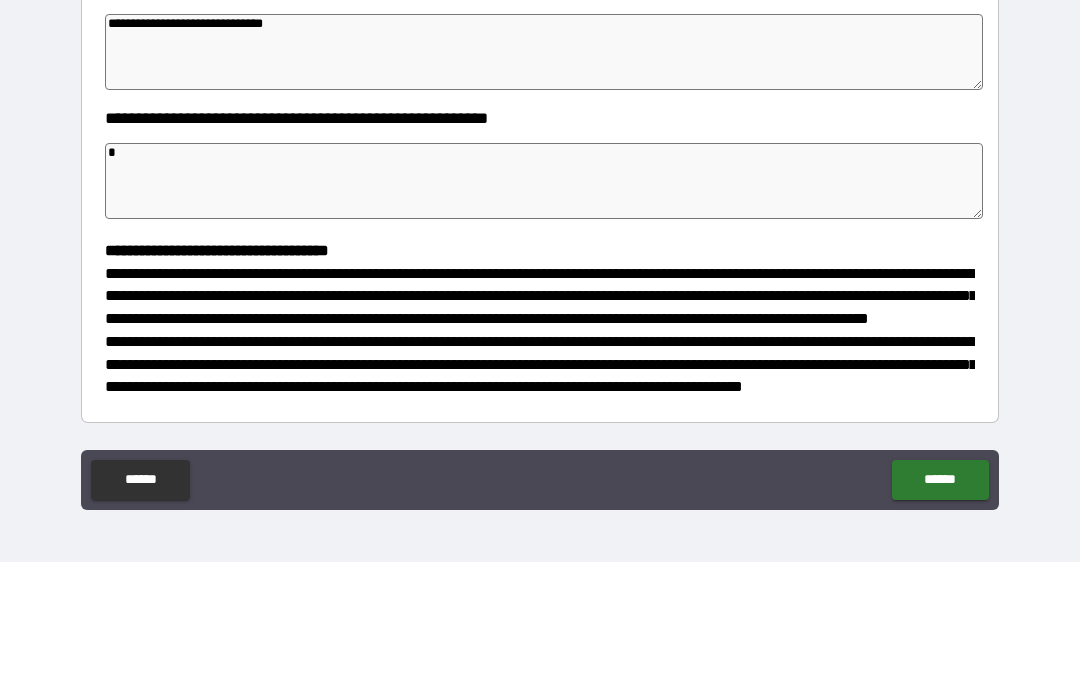 type on "*" 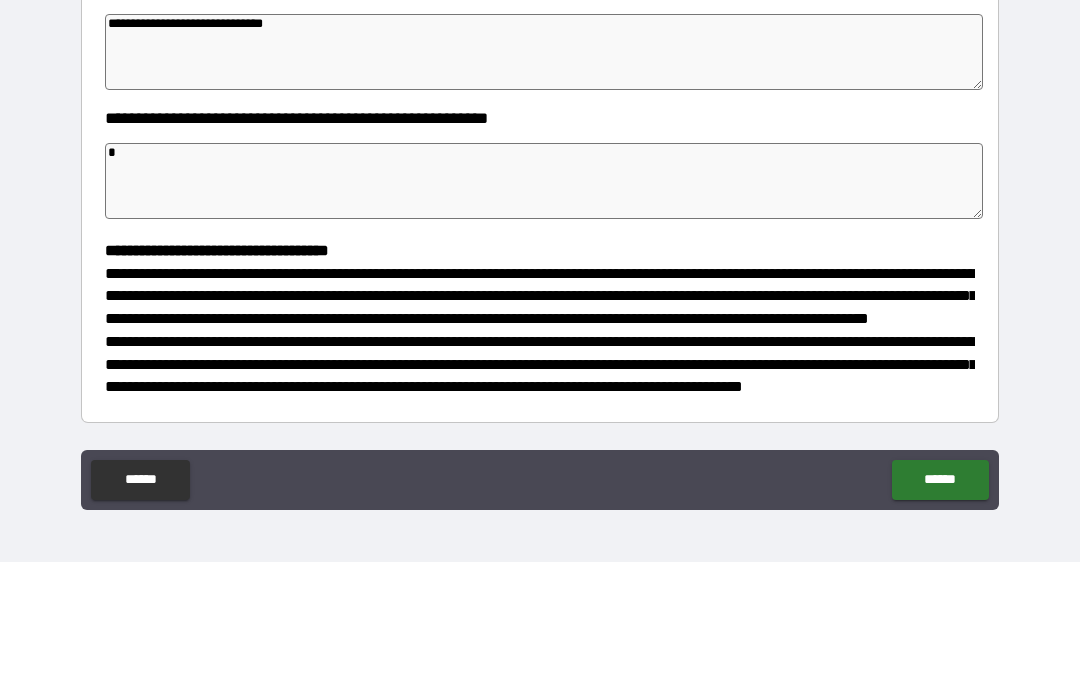 type on "**" 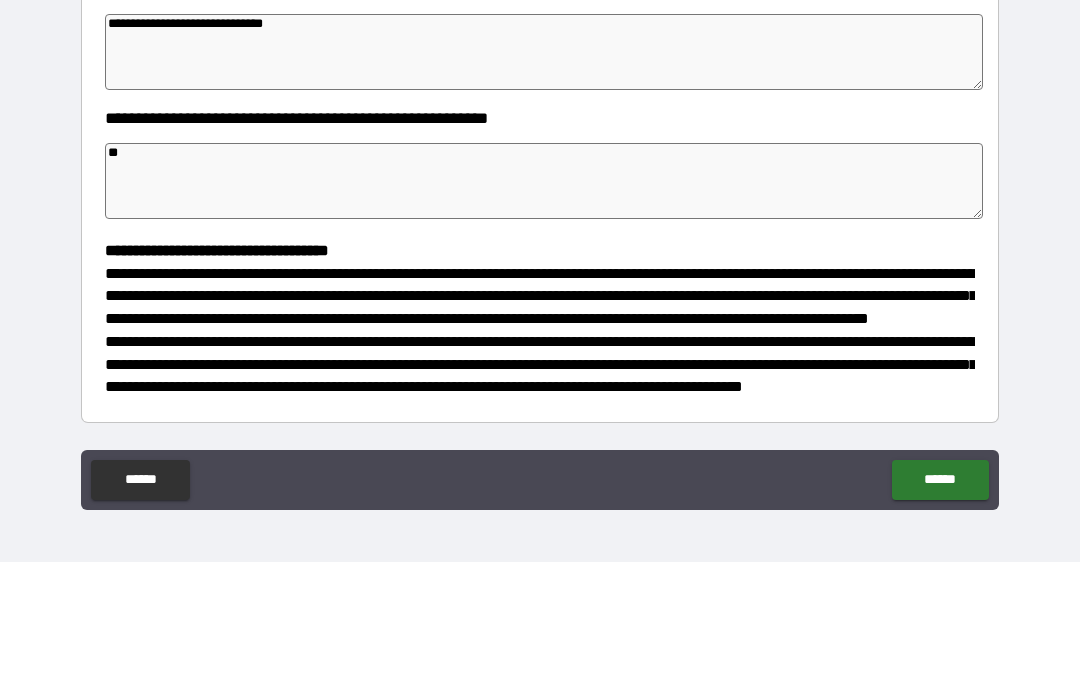 type on "*" 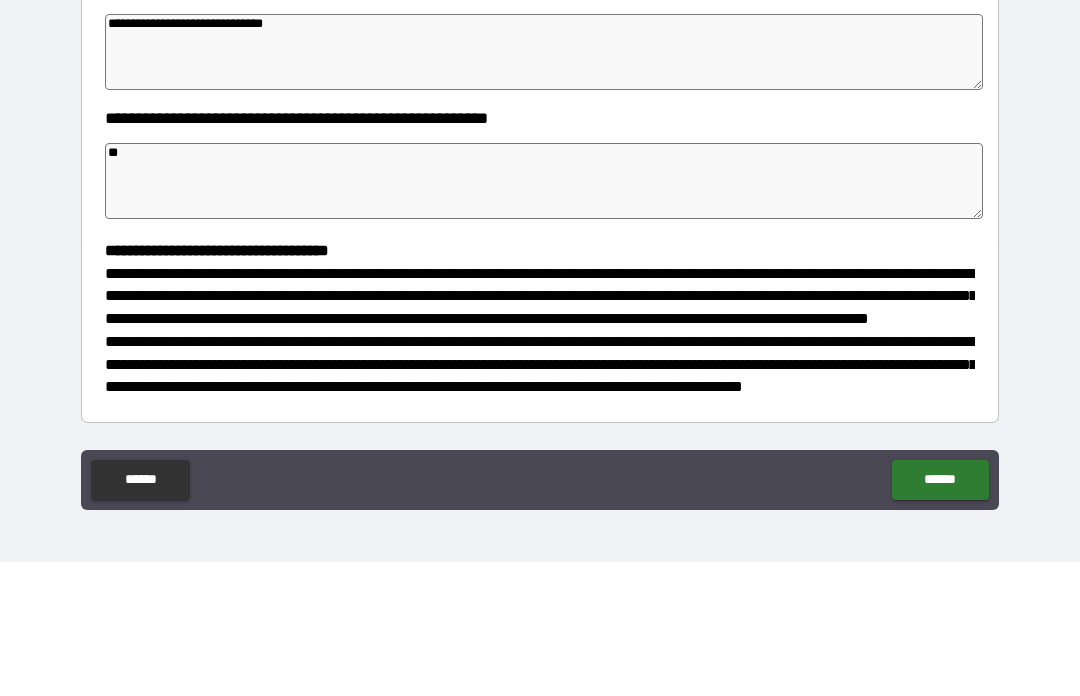 type on "*" 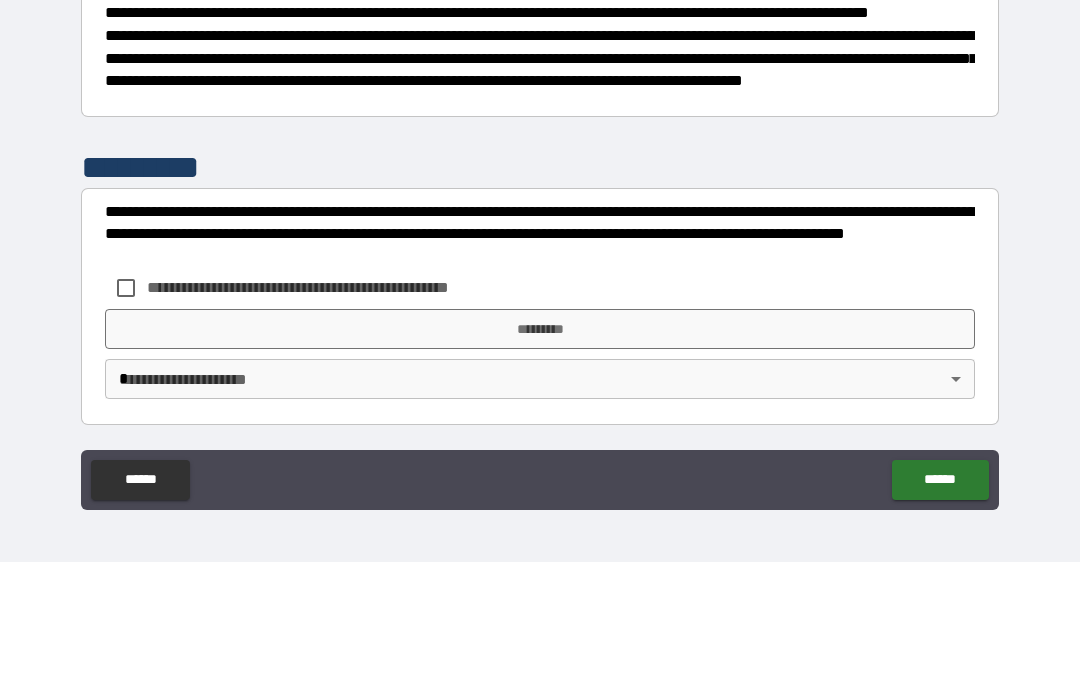 scroll, scrollTop: 531, scrollLeft: 0, axis: vertical 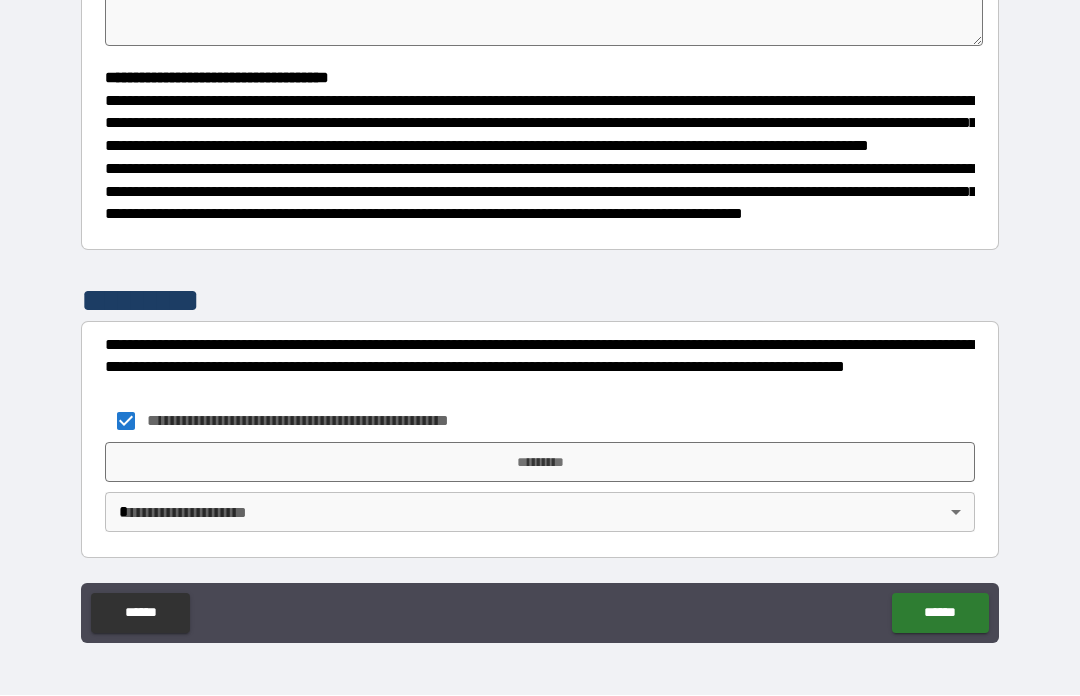 type on "*" 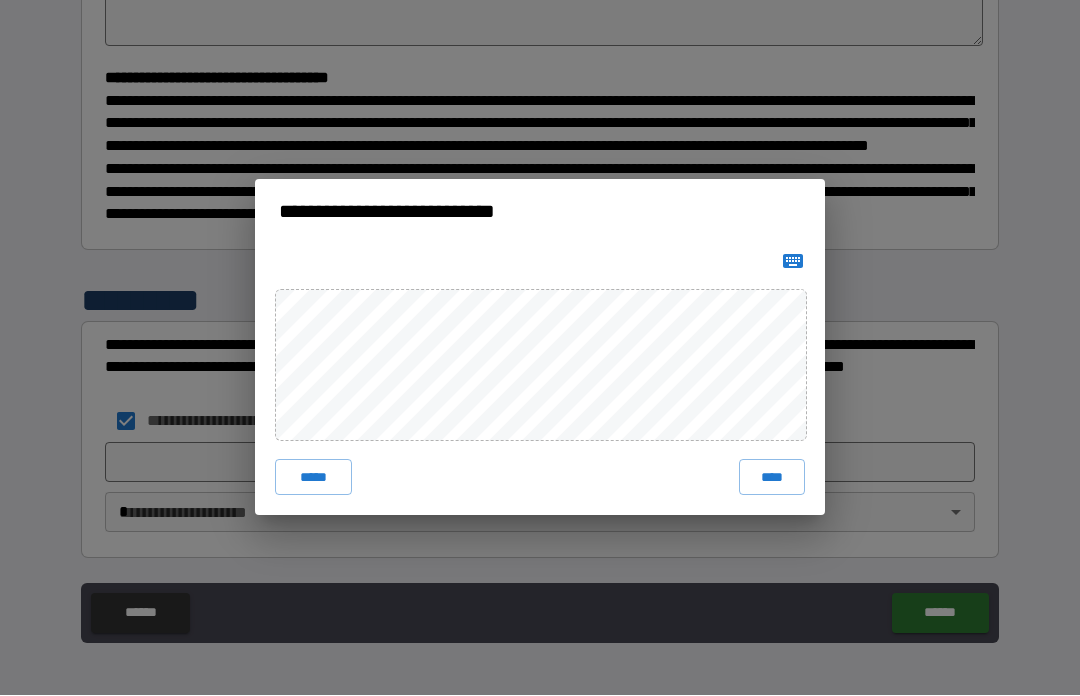 click on "****" at bounding box center [772, 478] 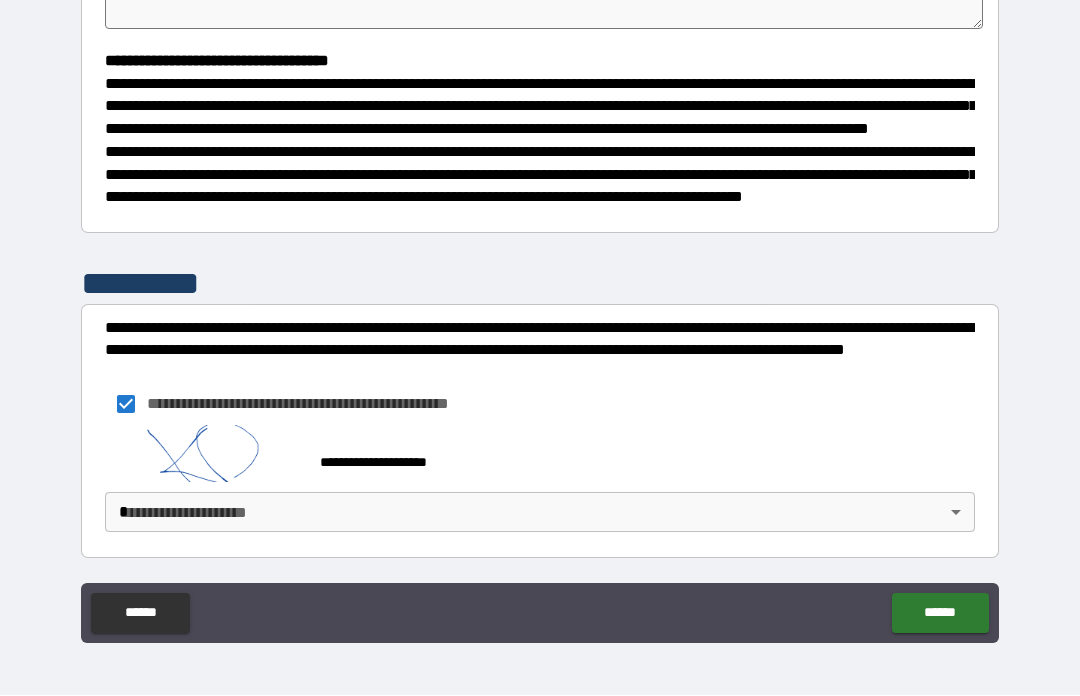 type on "*" 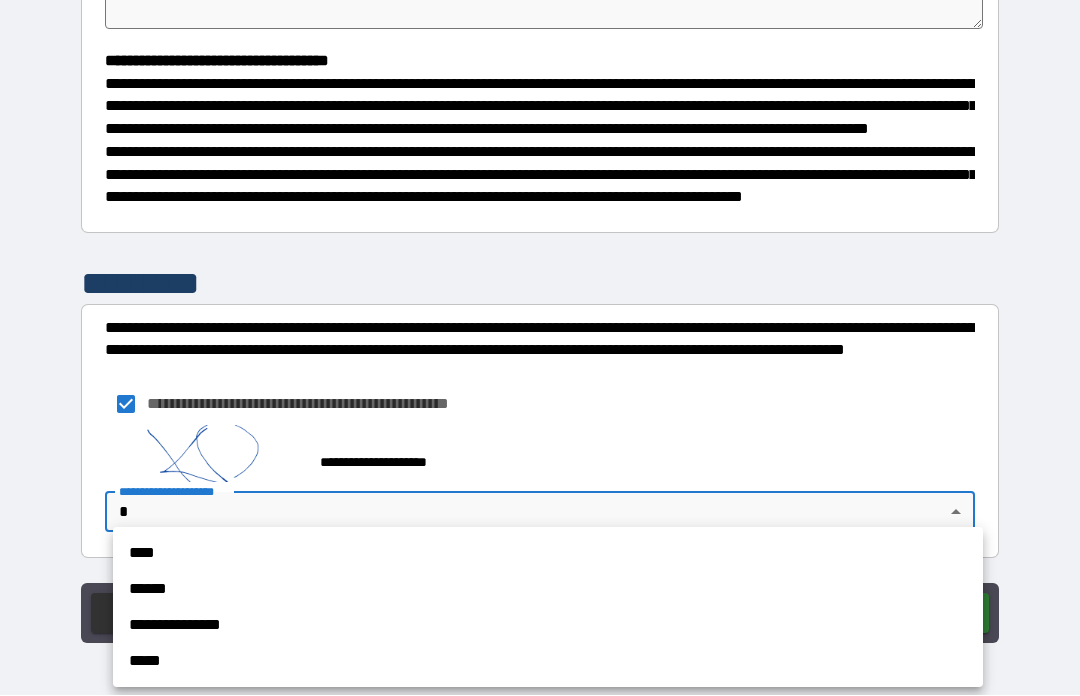 click on "****" at bounding box center [548, 554] 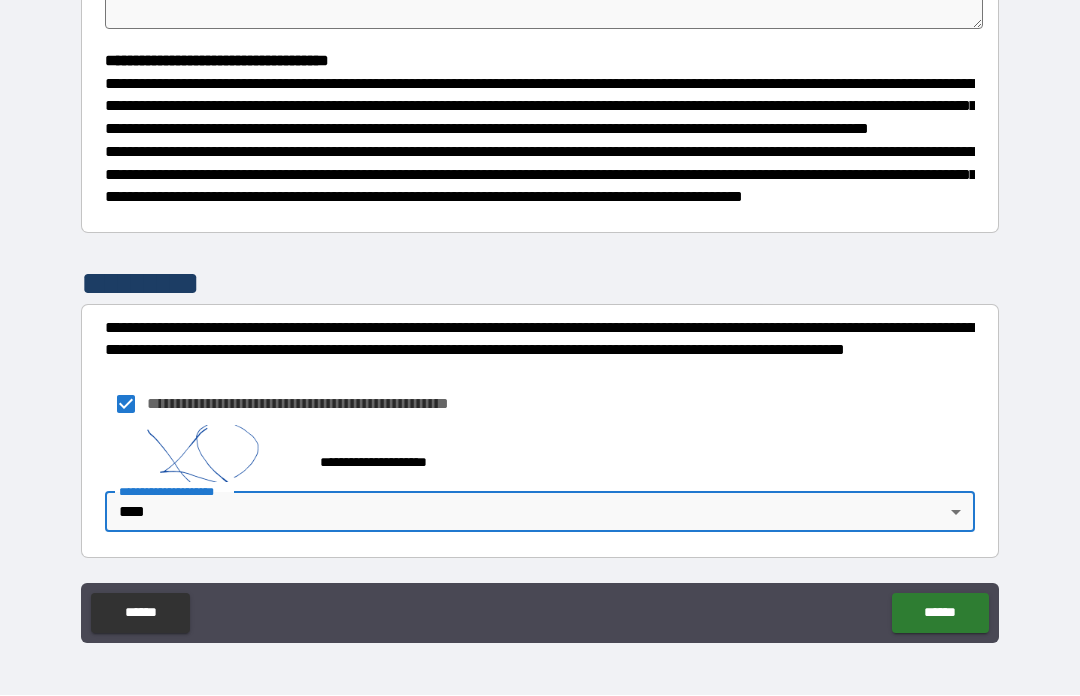 type on "*" 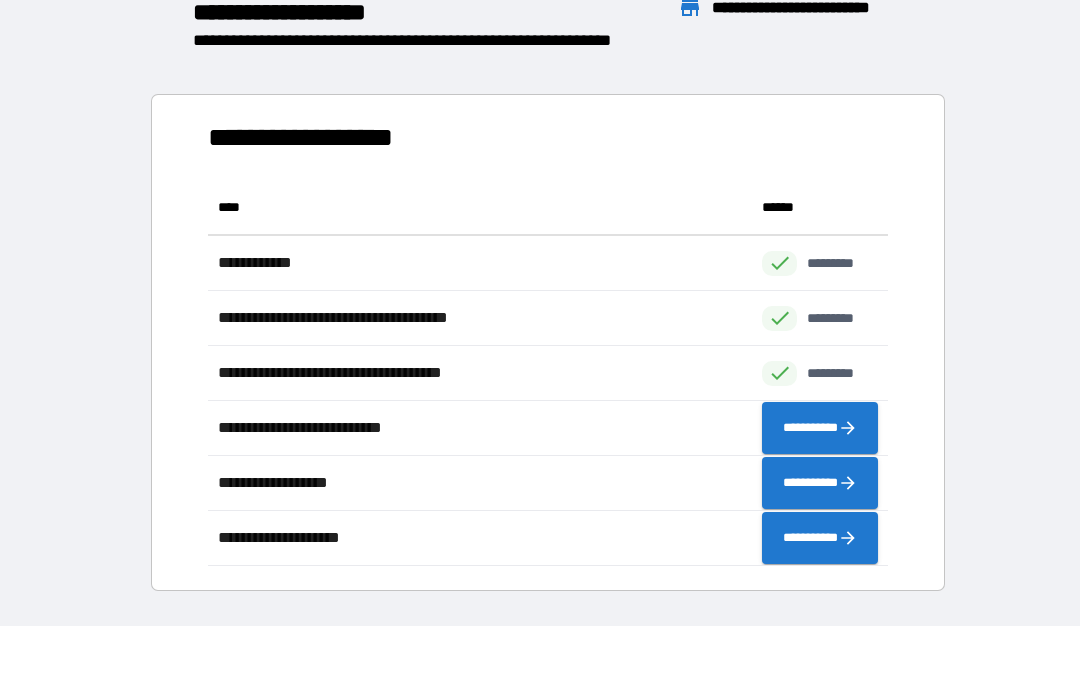 scroll, scrollTop: 386, scrollLeft: 680, axis: both 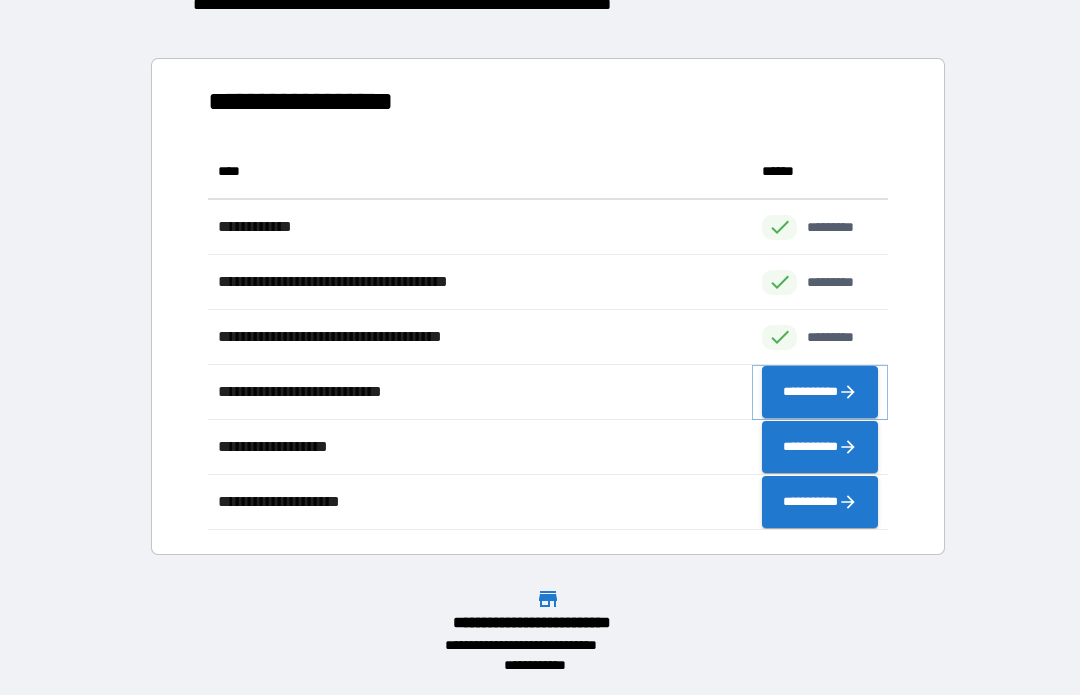 click on "**********" at bounding box center (820, 393) 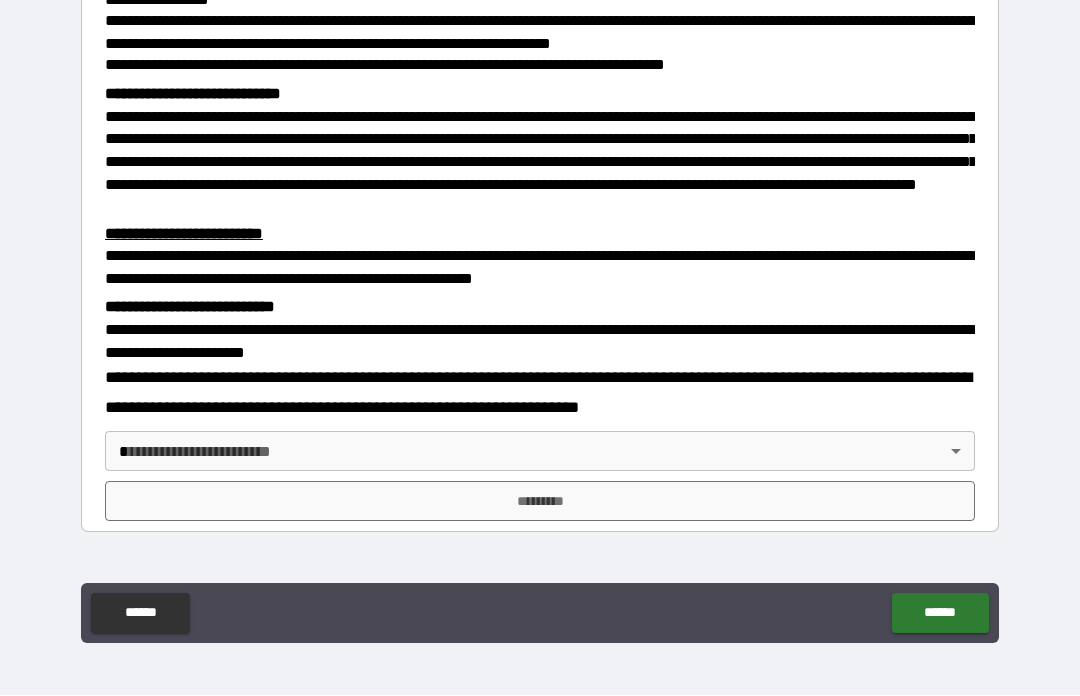 scroll, scrollTop: 382, scrollLeft: 0, axis: vertical 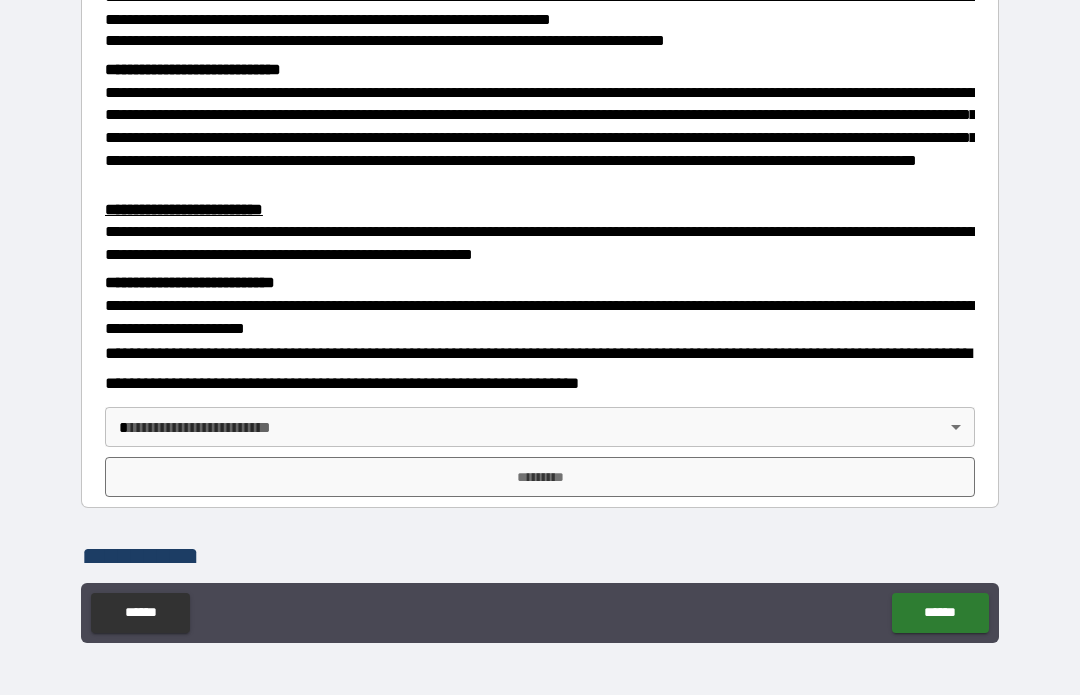 click on "**********" at bounding box center (540, 313) 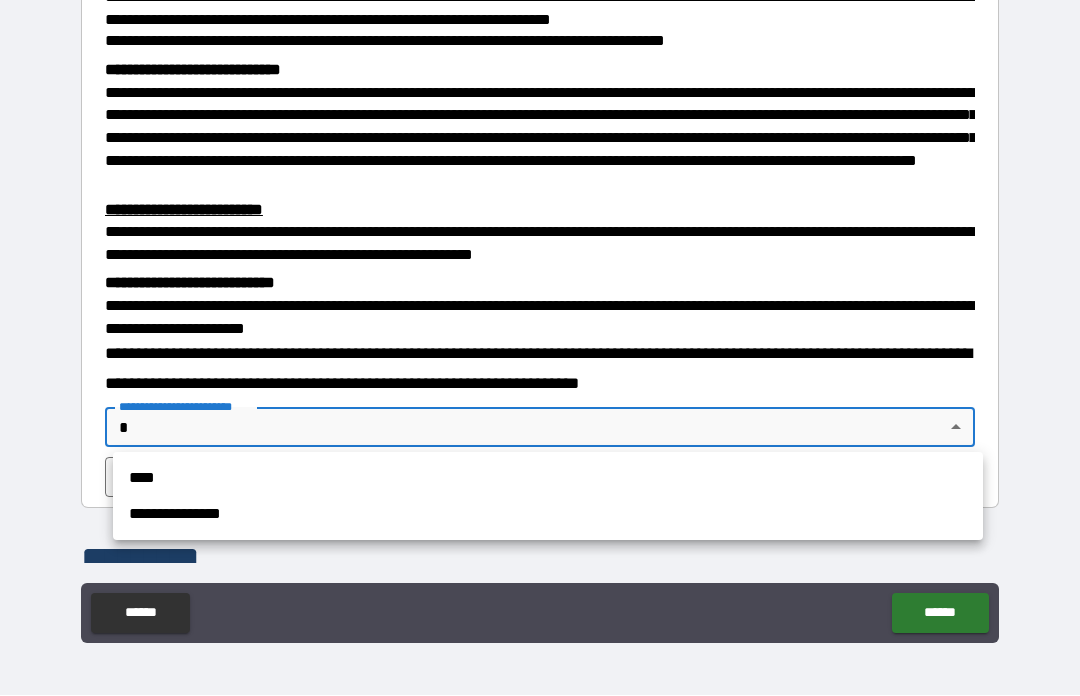 click on "****" at bounding box center (548, 479) 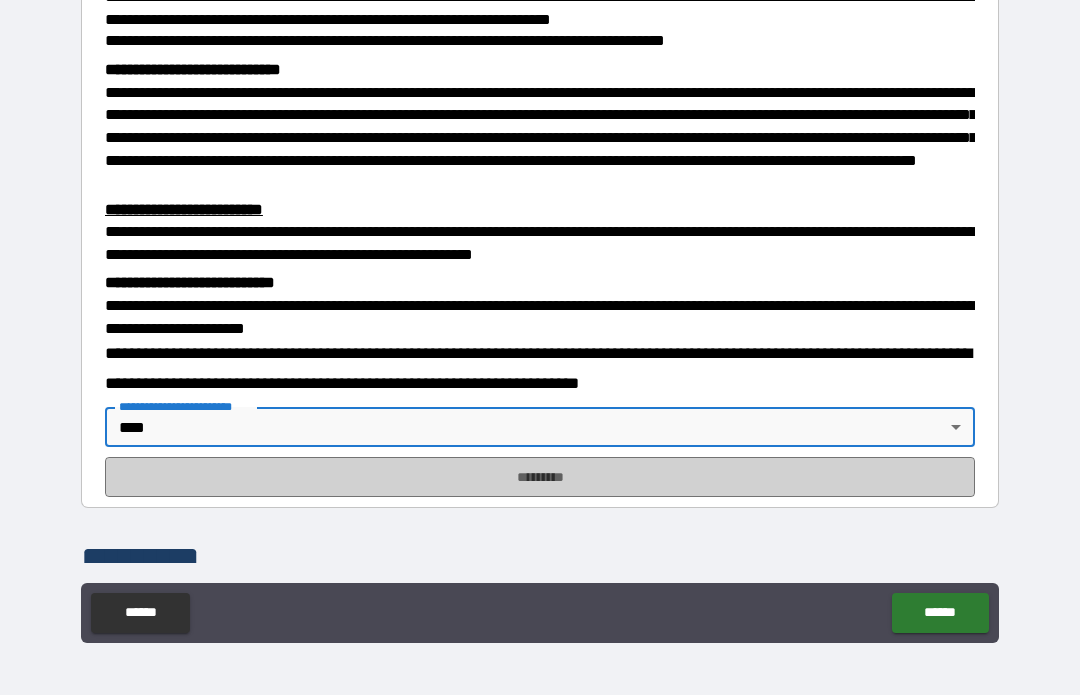 click on "*********" at bounding box center (540, 478) 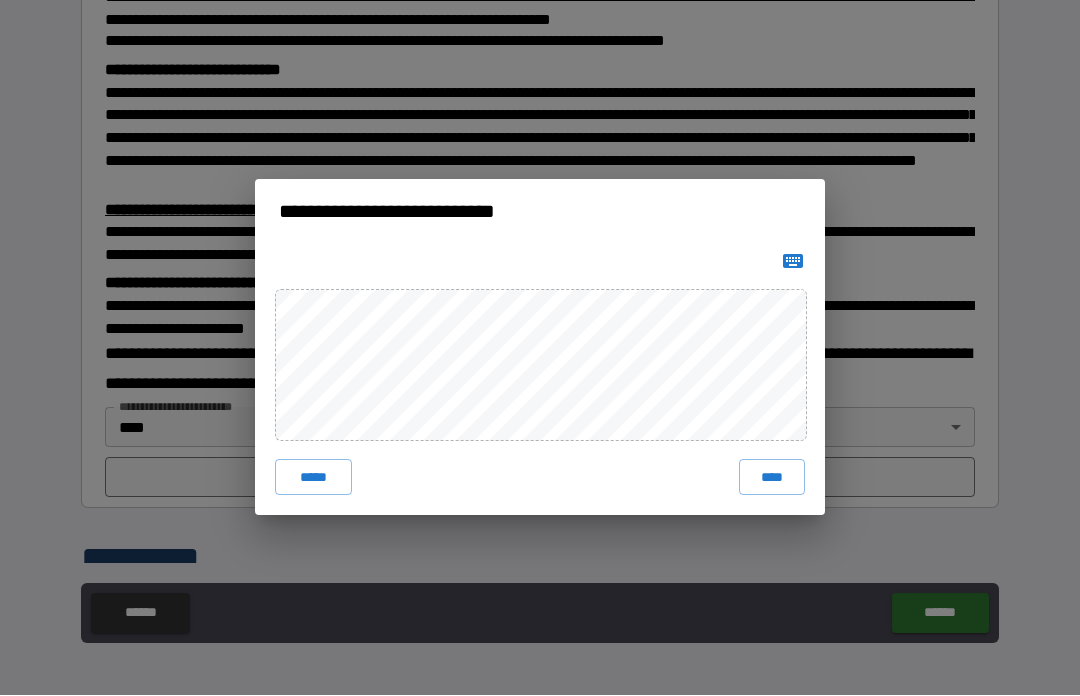 click on "****" at bounding box center [772, 478] 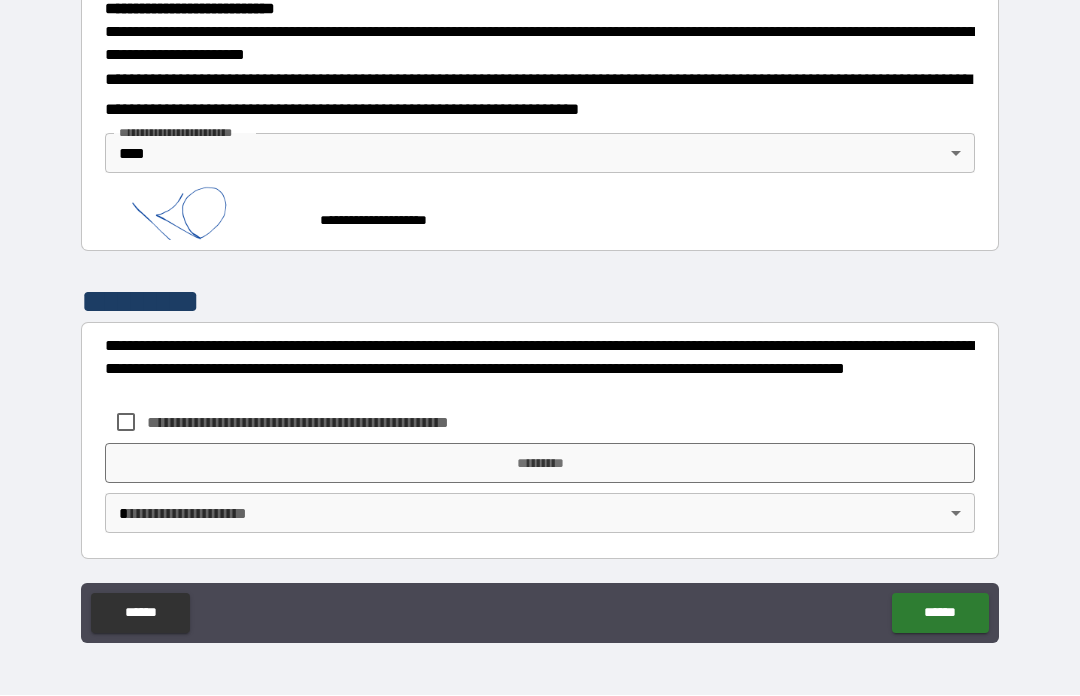 scroll, scrollTop: 655, scrollLeft: 0, axis: vertical 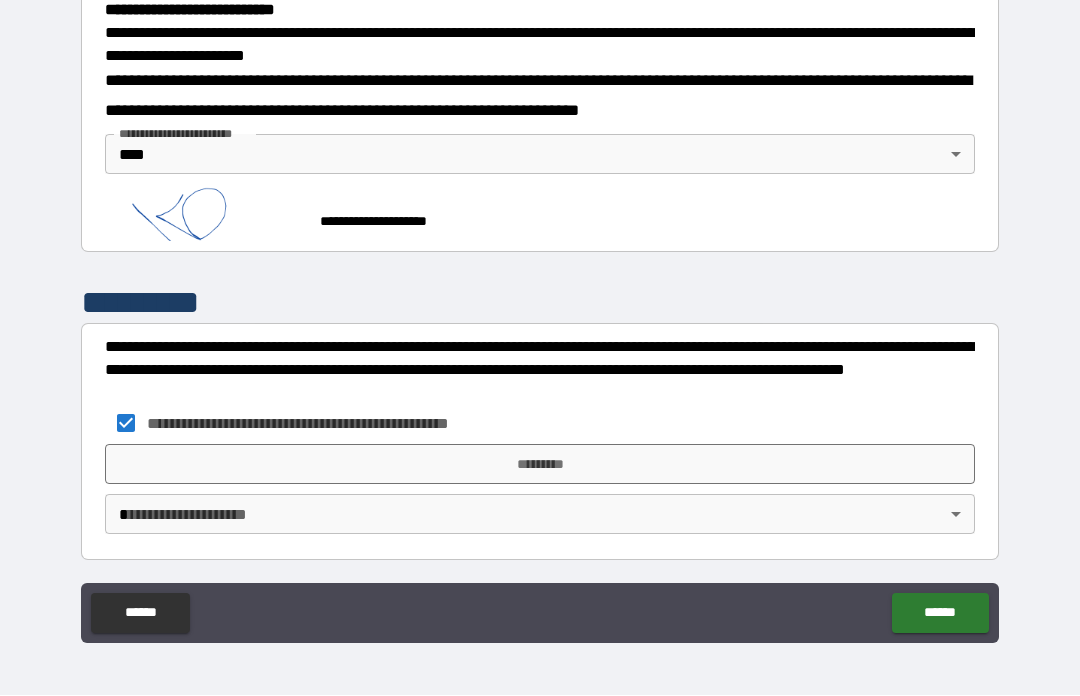 click on "*********" at bounding box center [540, 465] 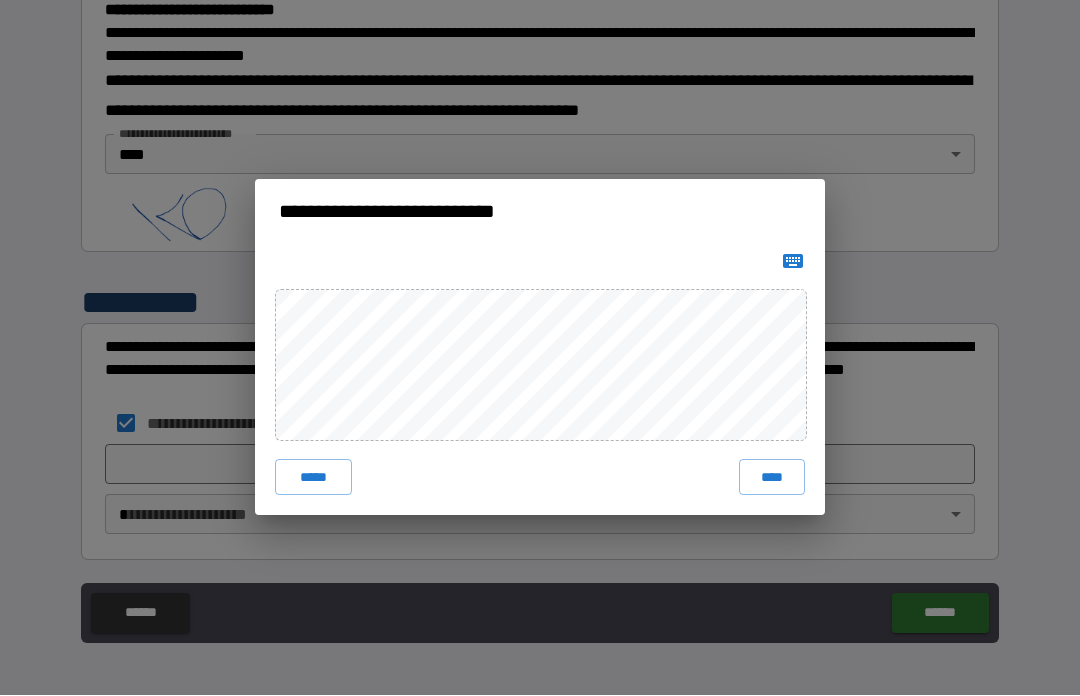click on "****" at bounding box center (772, 478) 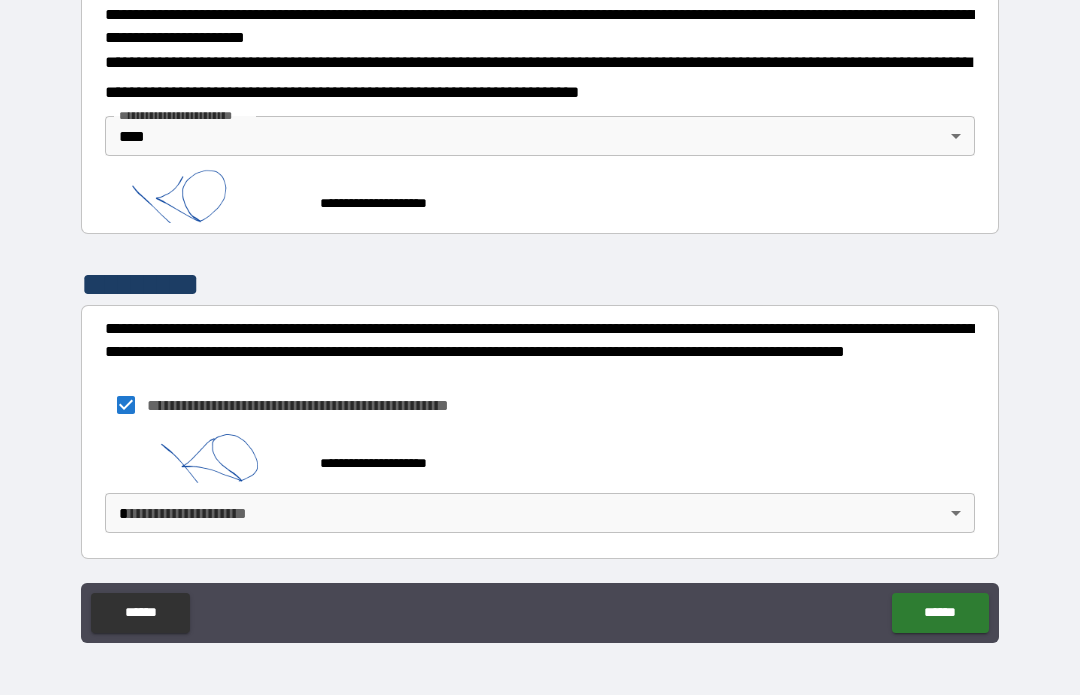 scroll, scrollTop: 672, scrollLeft: 0, axis: vertical 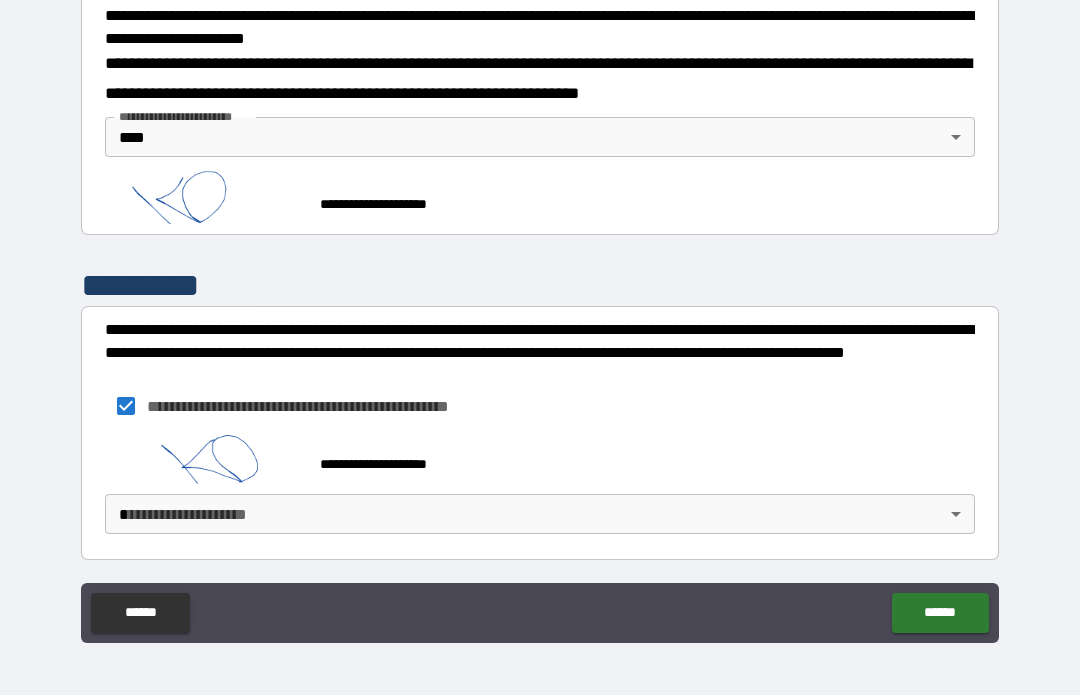 click on "**********" at bounding box center [540, 313] 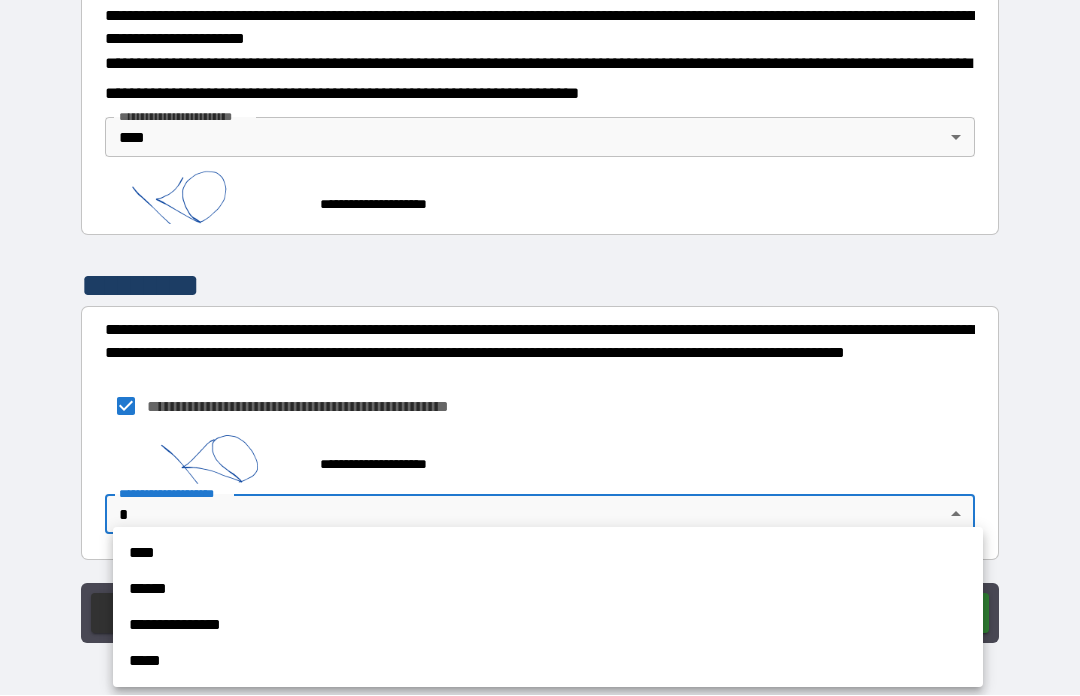 click on "****" at bounding box center (548, 554) 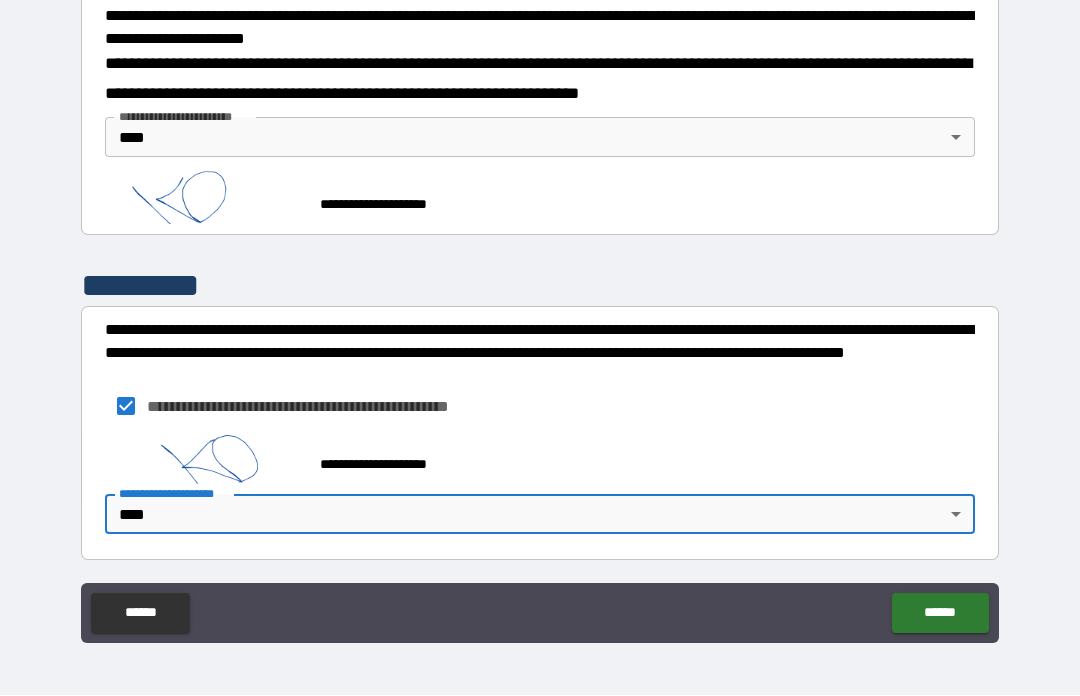 type on "****" 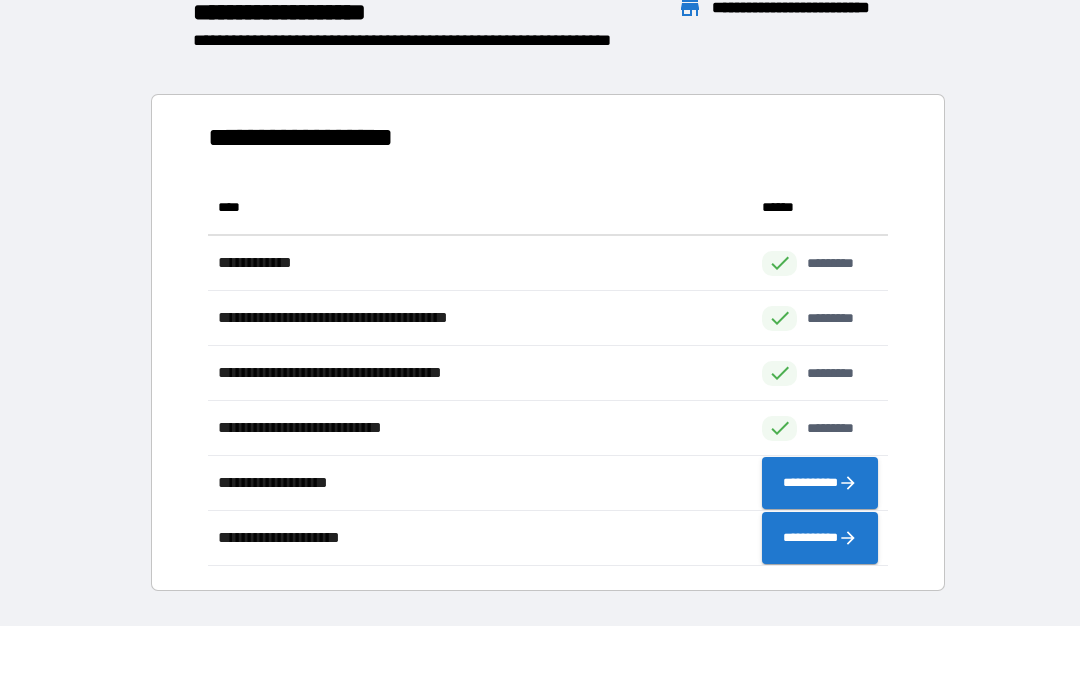 scroll, scrollTop: 1, scrollLeft: 1, axis: both 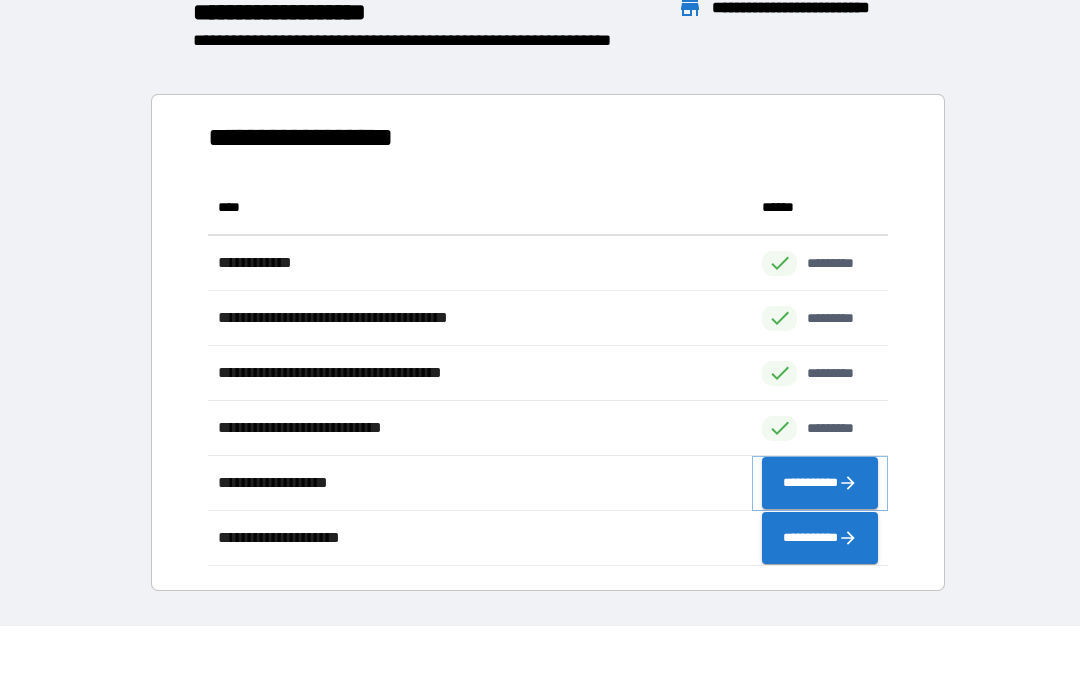 click on "**********" at bounding box center [820, 484] 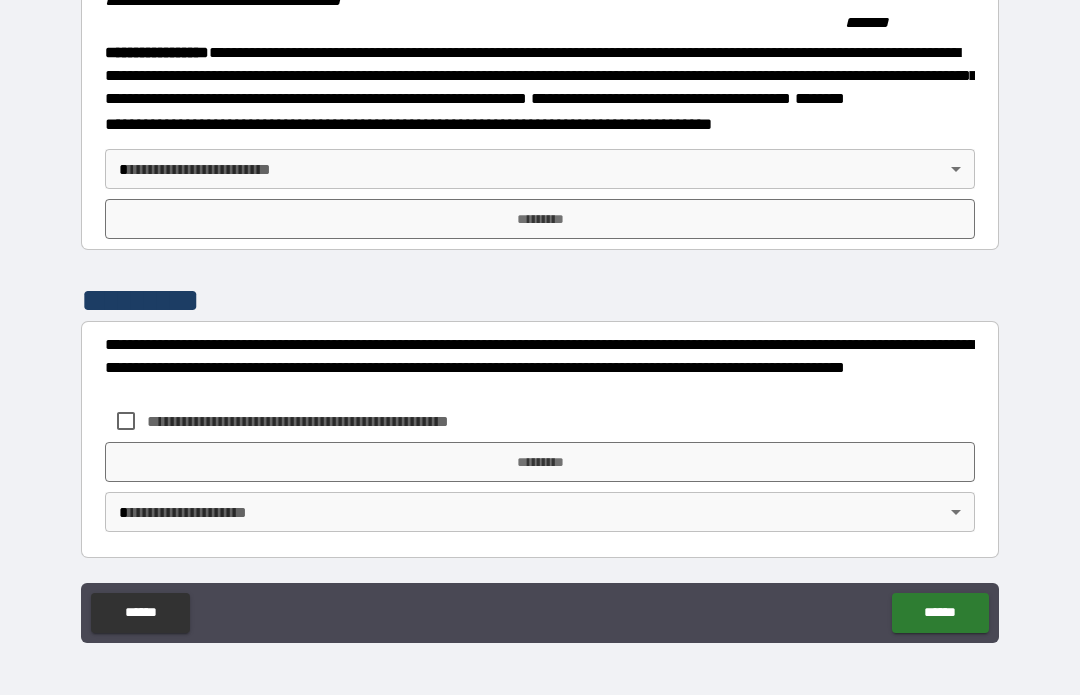scroll, scrollTop: 2142, scrollLeft: 0, axis: vertical 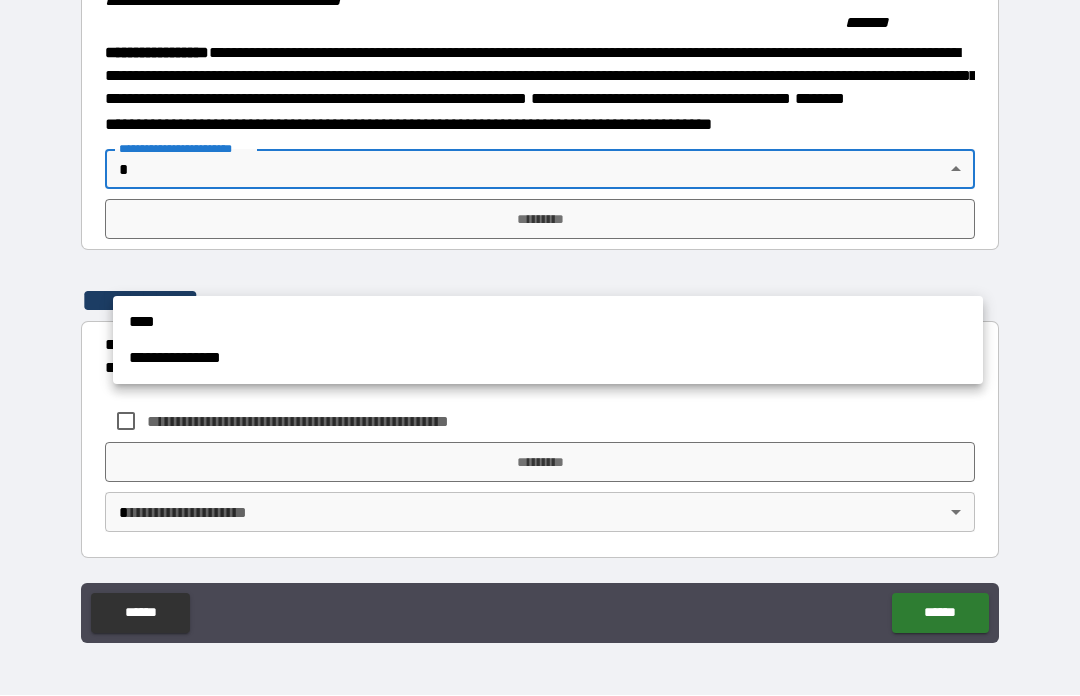 click on "****" at bounding box center [548, 323] 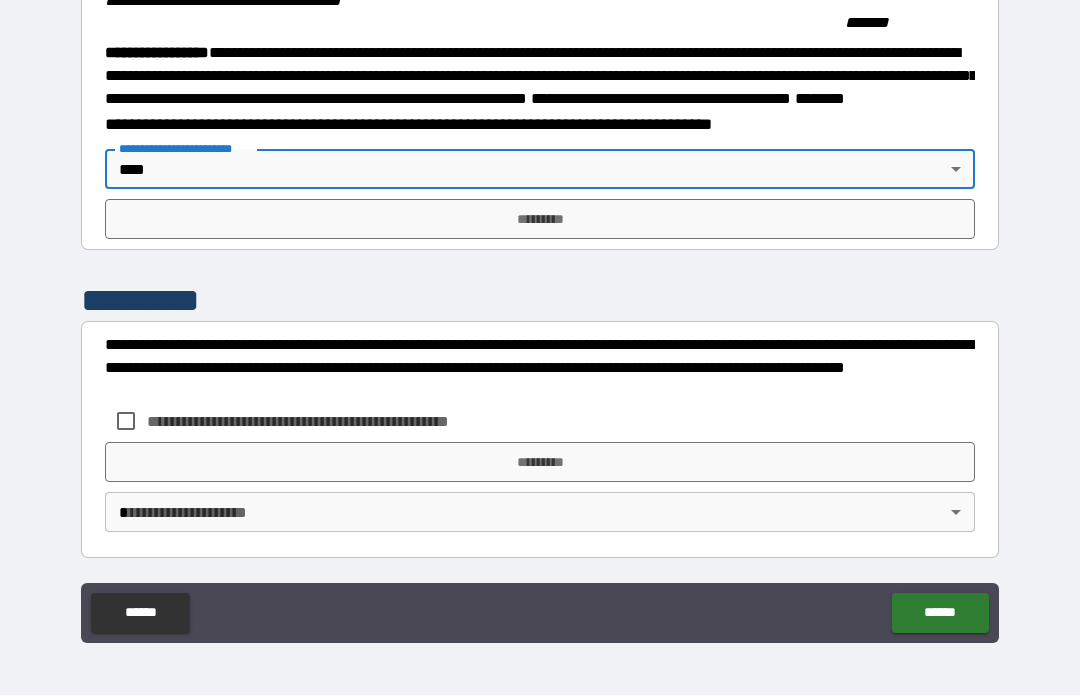 click on "*********" at bounding box center [540, 220] 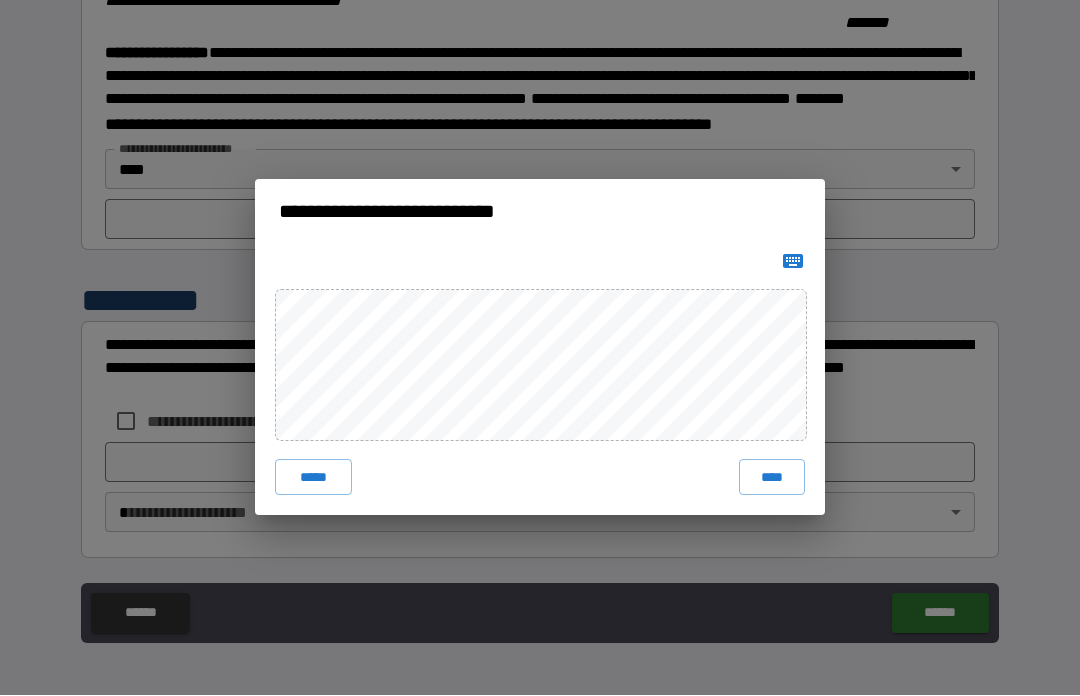 click on "****" at bounding box center (772, 478) 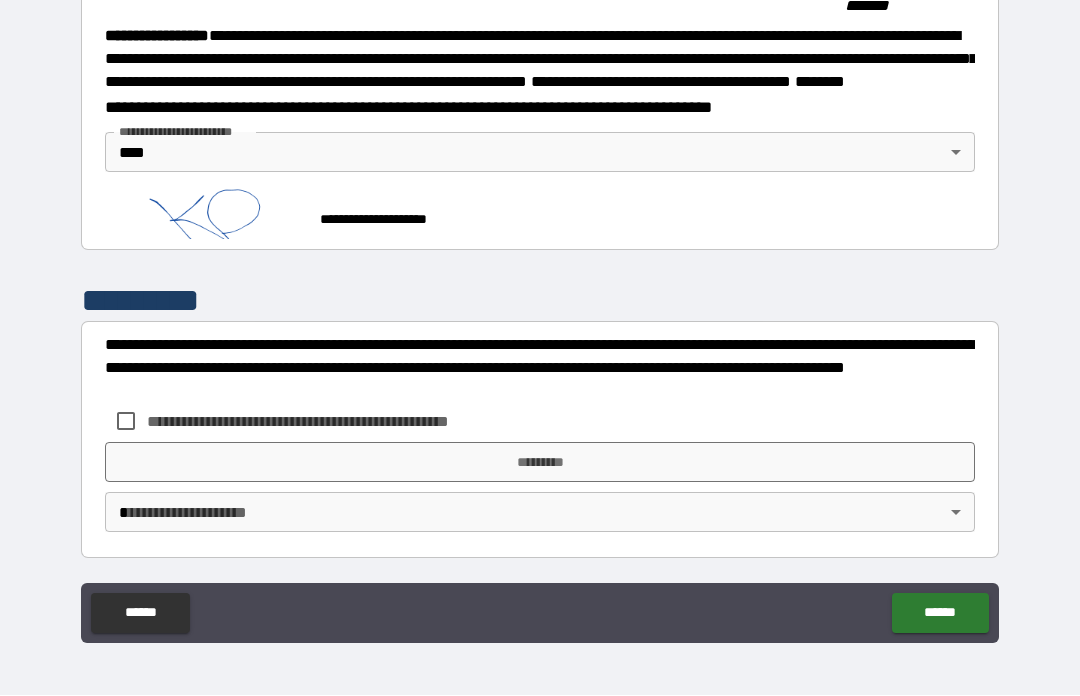 scroll, scrollTop: 2221, scrollLeft: 0, axis: vertical 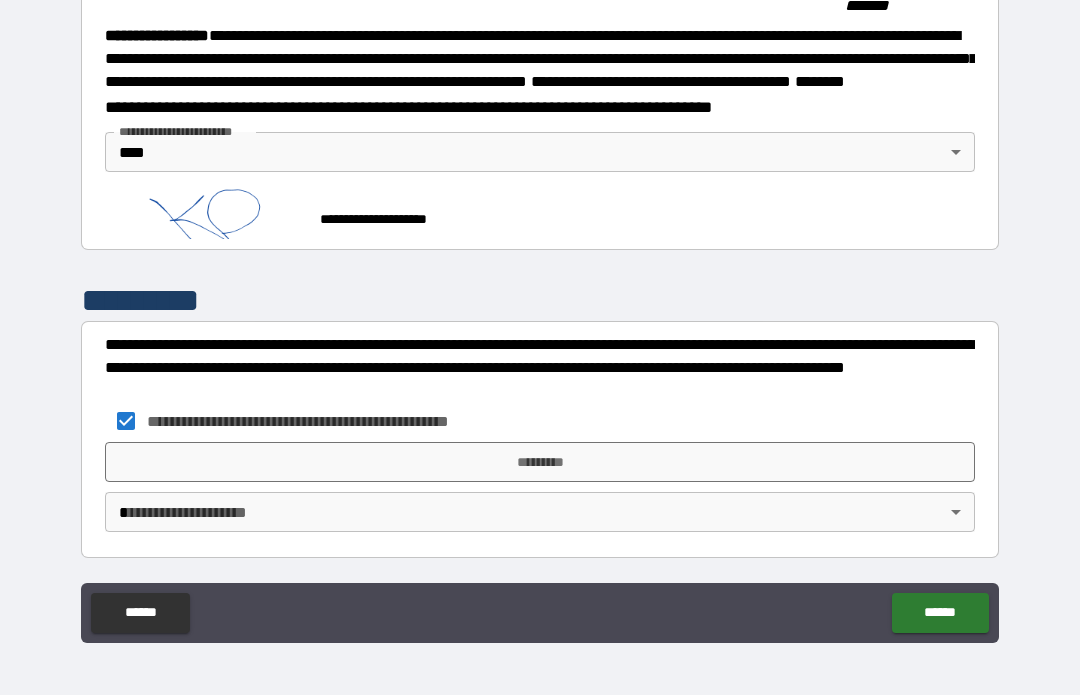 click on "*********" at bounding box center [540, 463] 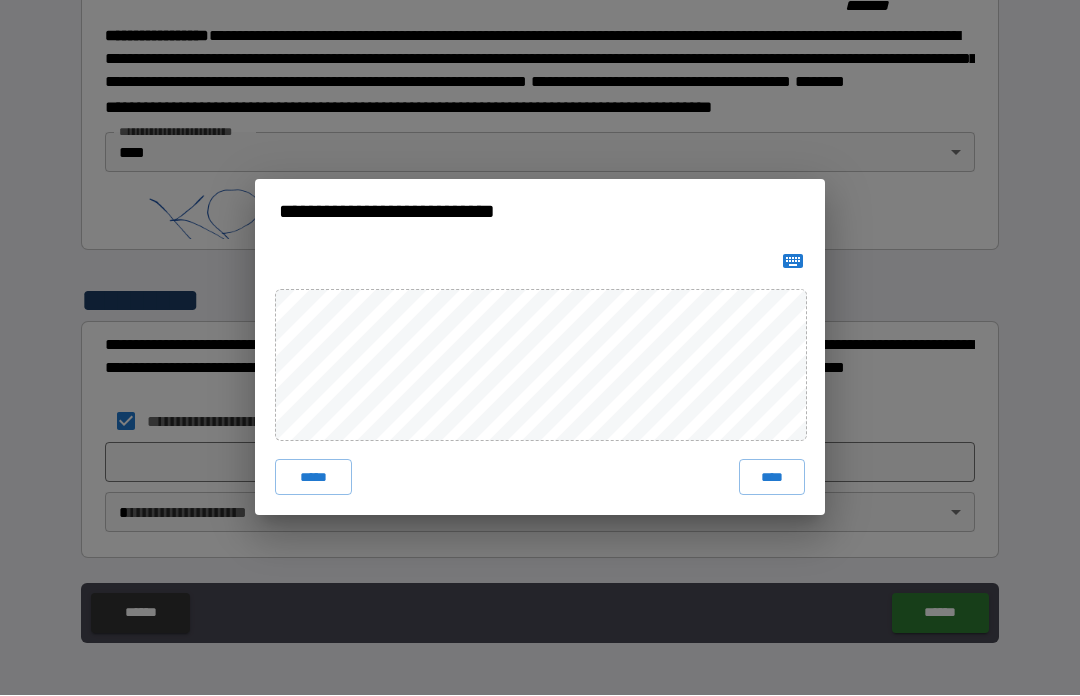 click on "****" at bounding box center [772, 478] 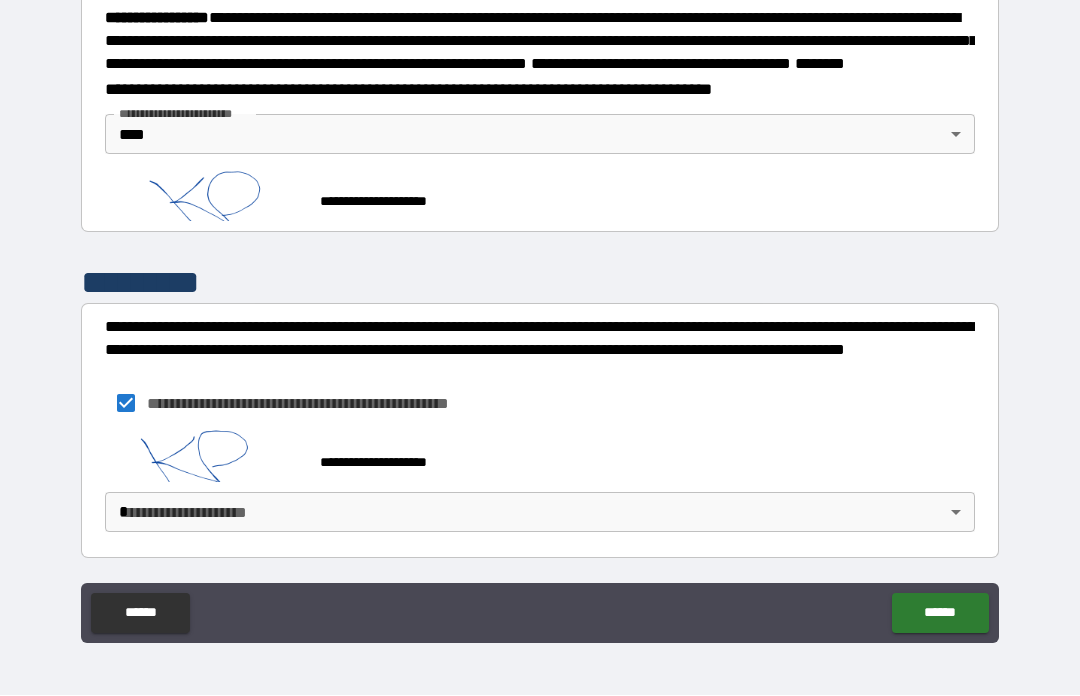 scroll, scrollTop: 2276, scrollLeft: 0, axis: vertical 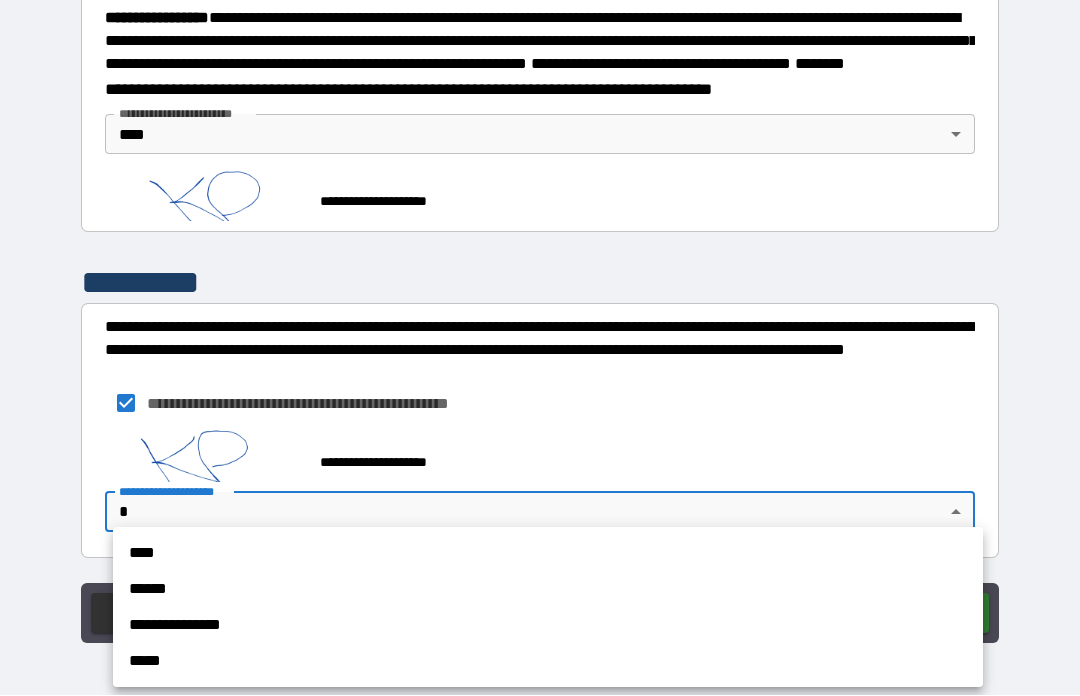 click on "****" at bounding box center [548, 554] 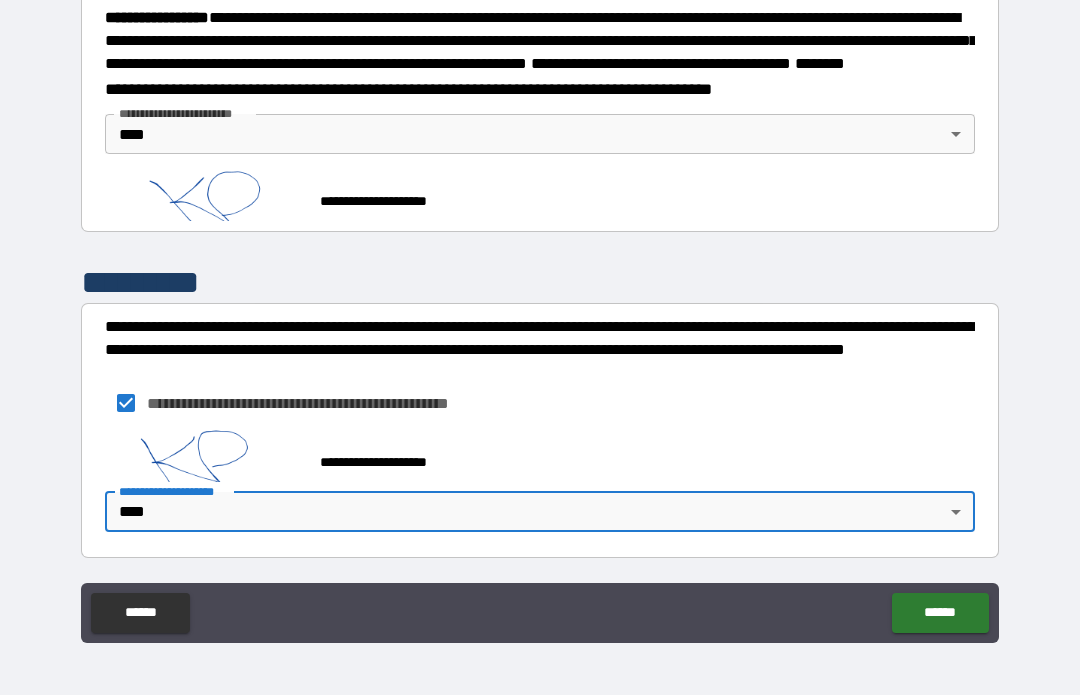 type on "****" 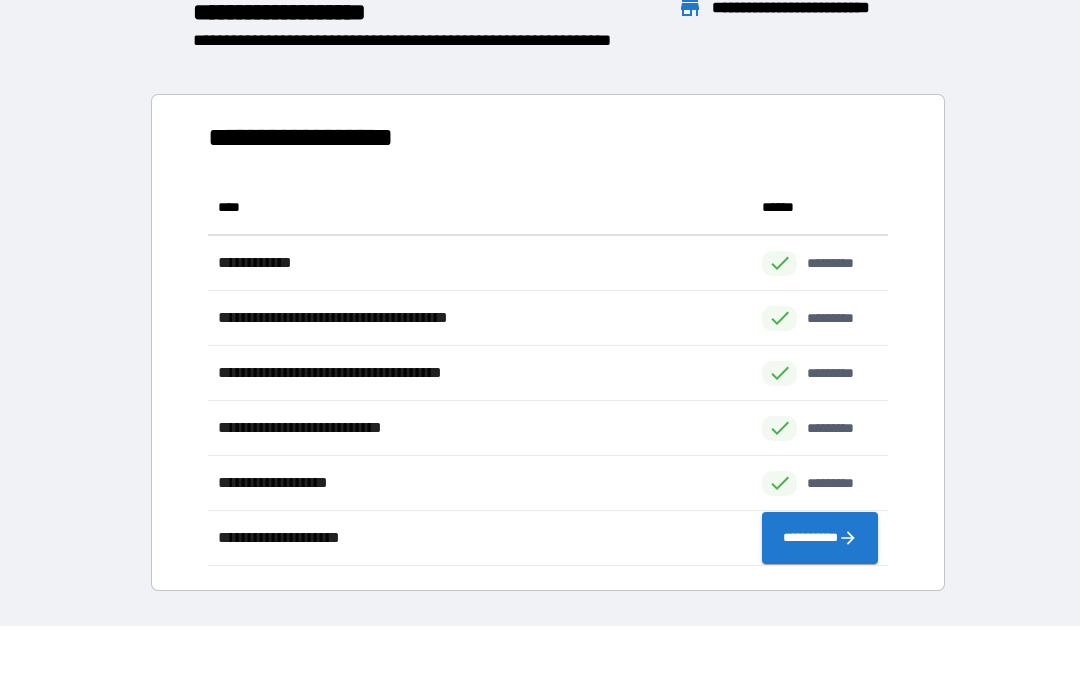 scroll, scrollTop: 1, scrollLeft: 1, axis: both 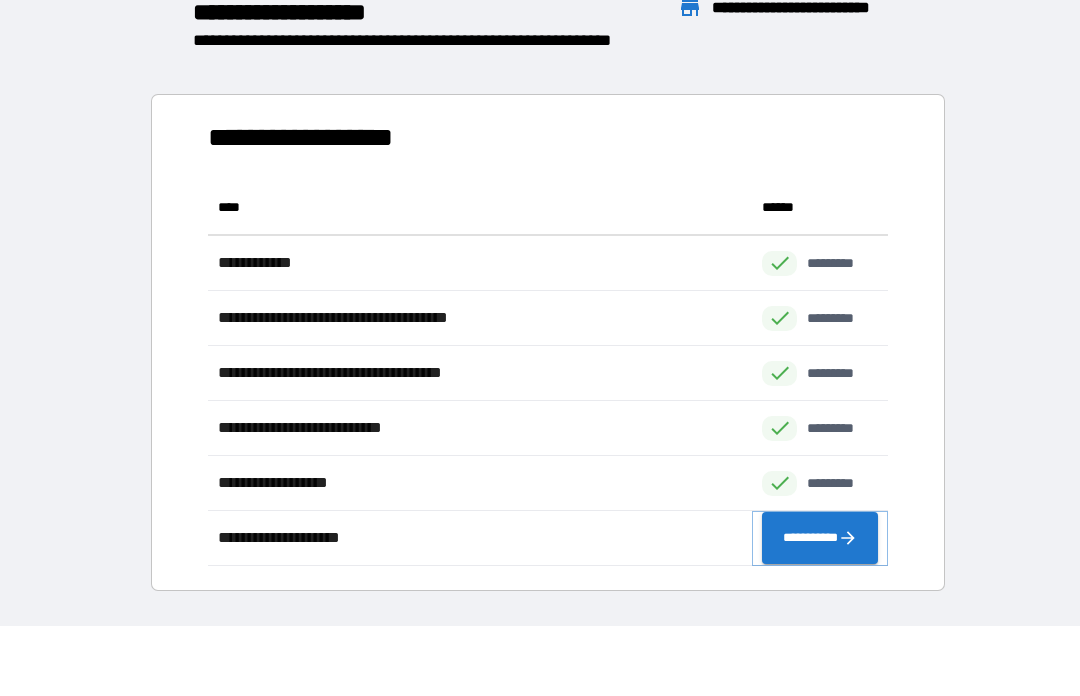 click on "**********" at bounding box center [820, 539] 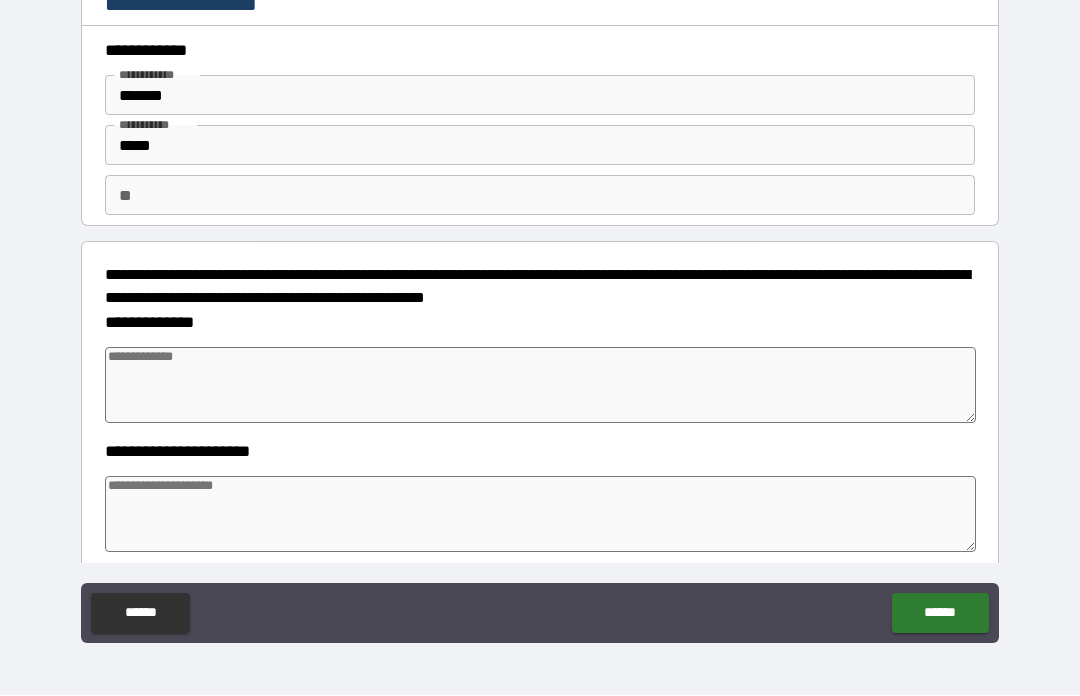 type on "*" 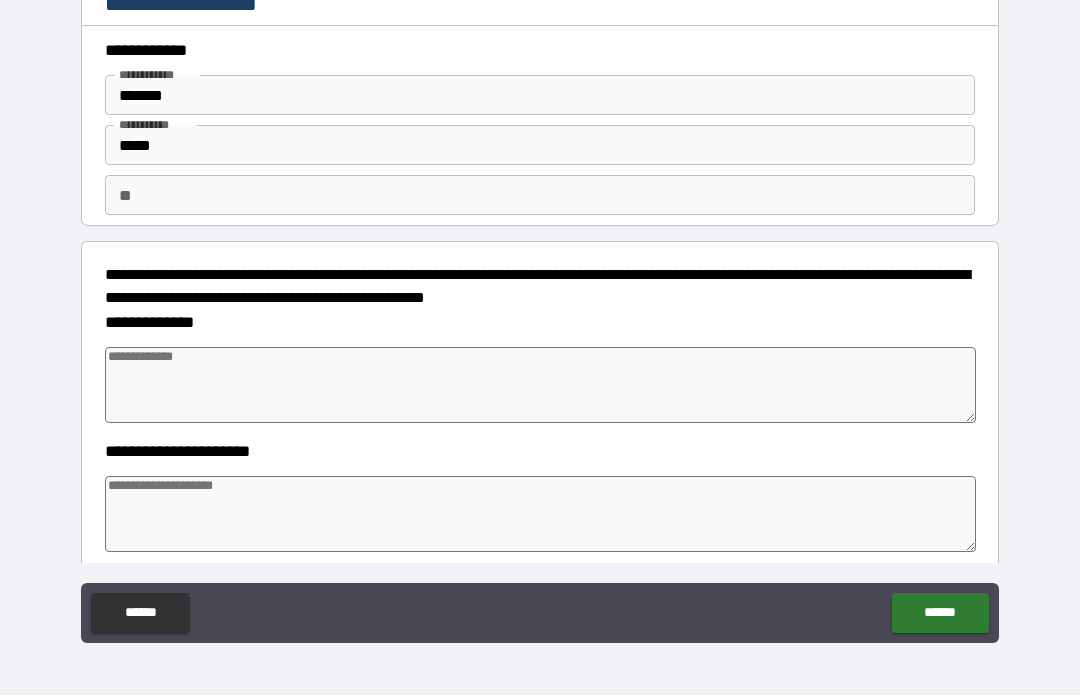 type on "*" 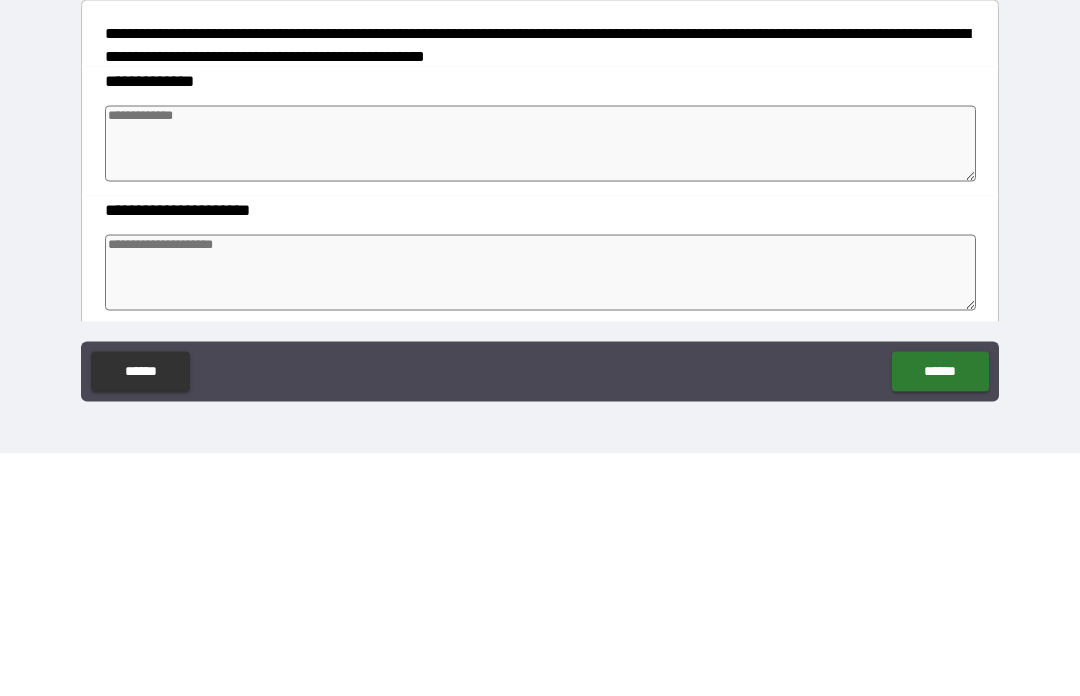 type on "*" 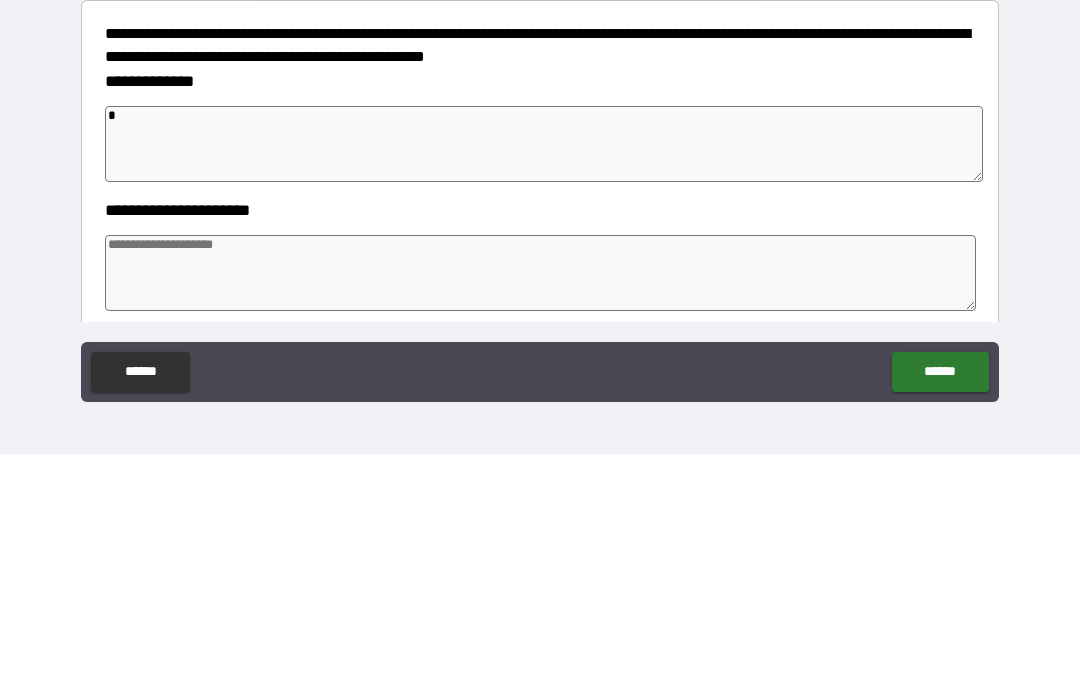 type on "*" 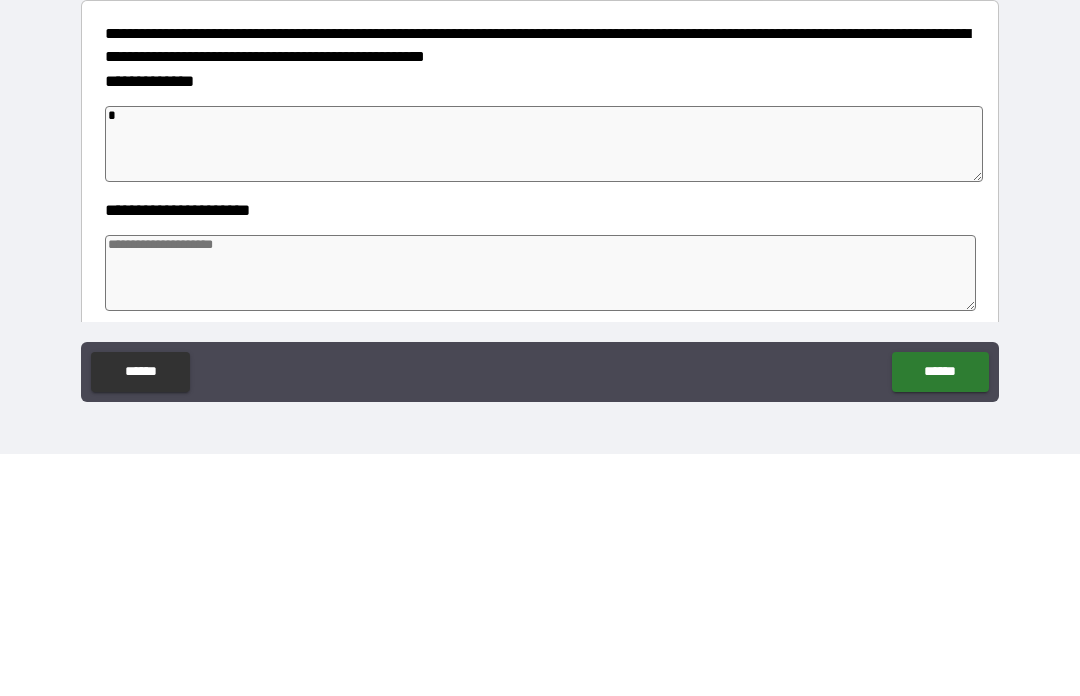 type on "*" 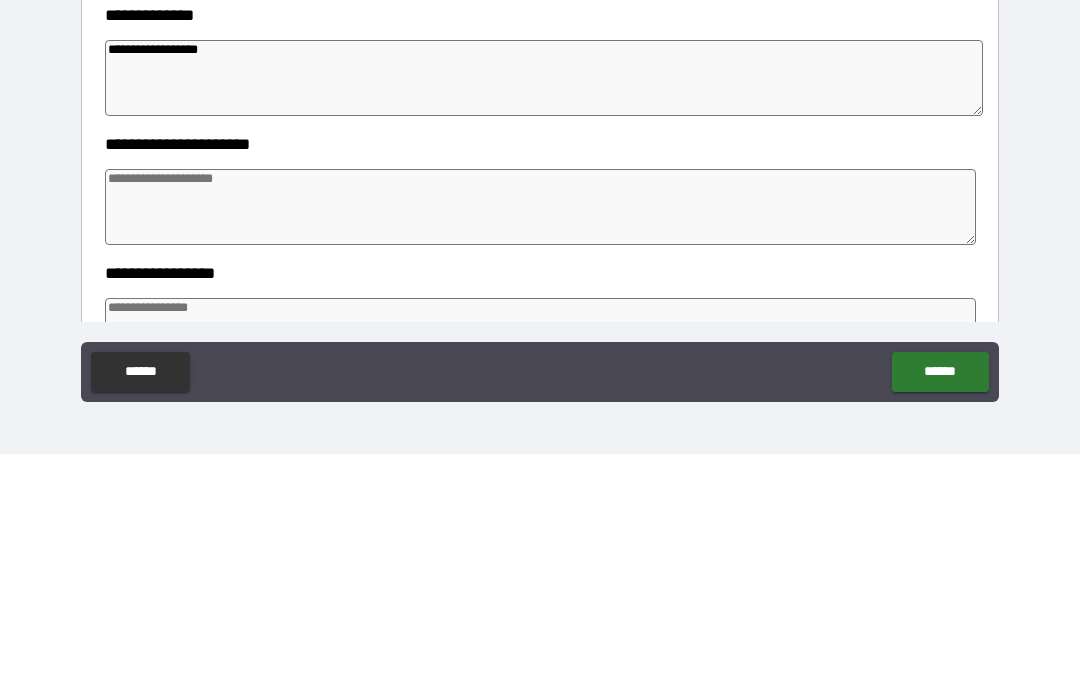 scroll, scrollTop: 71, scrollLeft: 0, axis: vertical 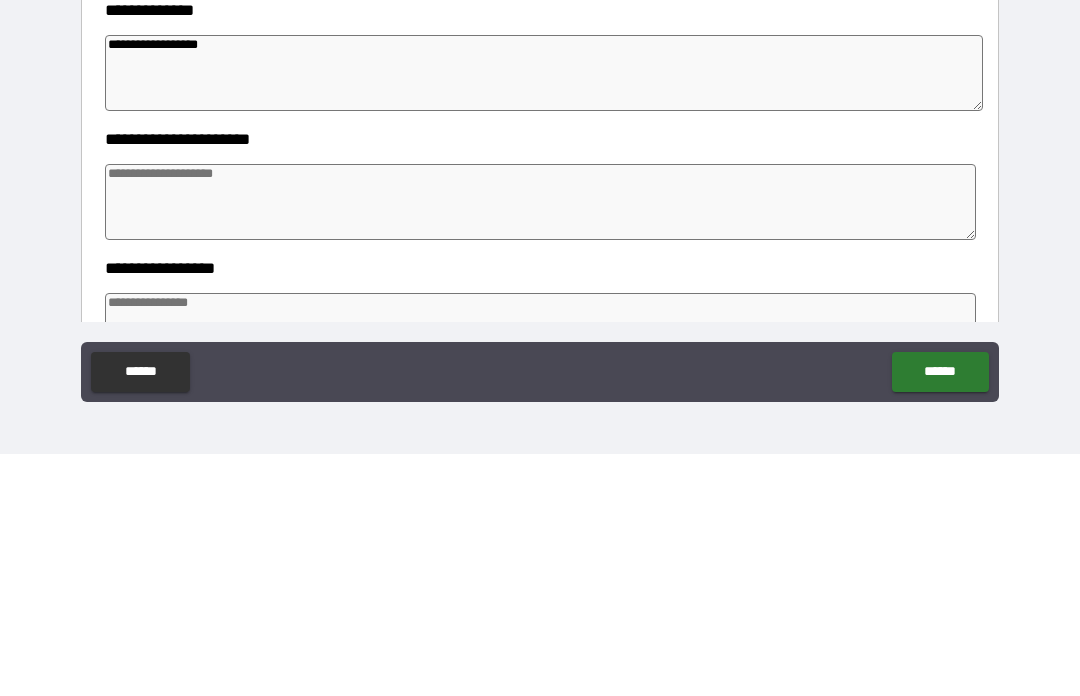 click at bounding box center [540, 444] 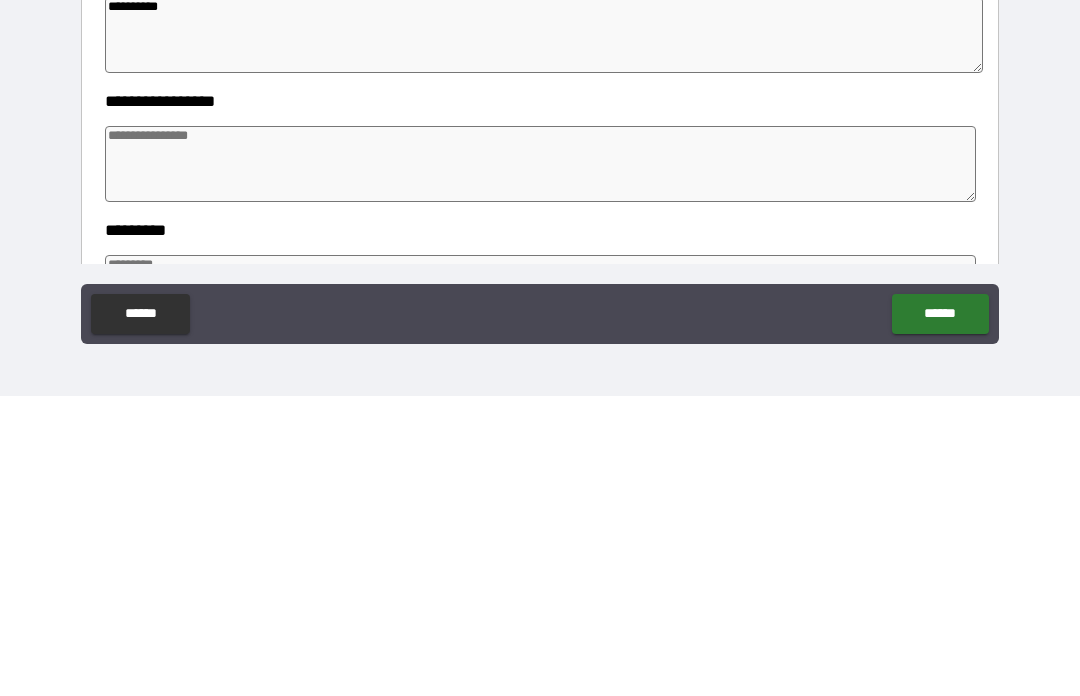 scroll, scrollTop: 184, scrollLeft: 0, axis: vertical 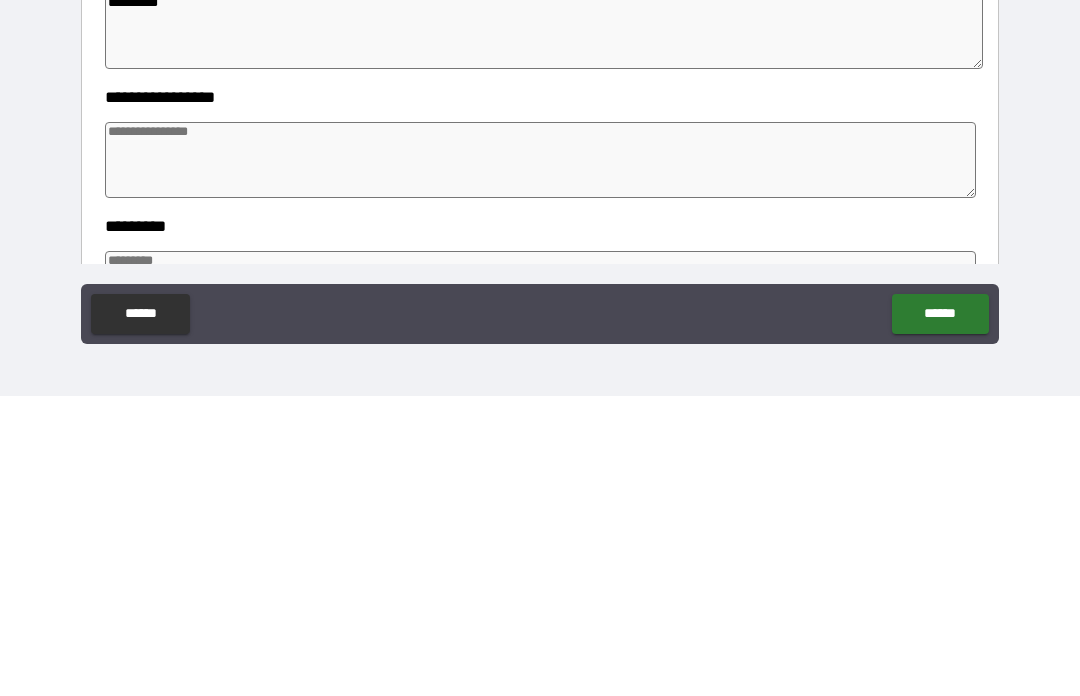 click at bounding box center (540, 460) 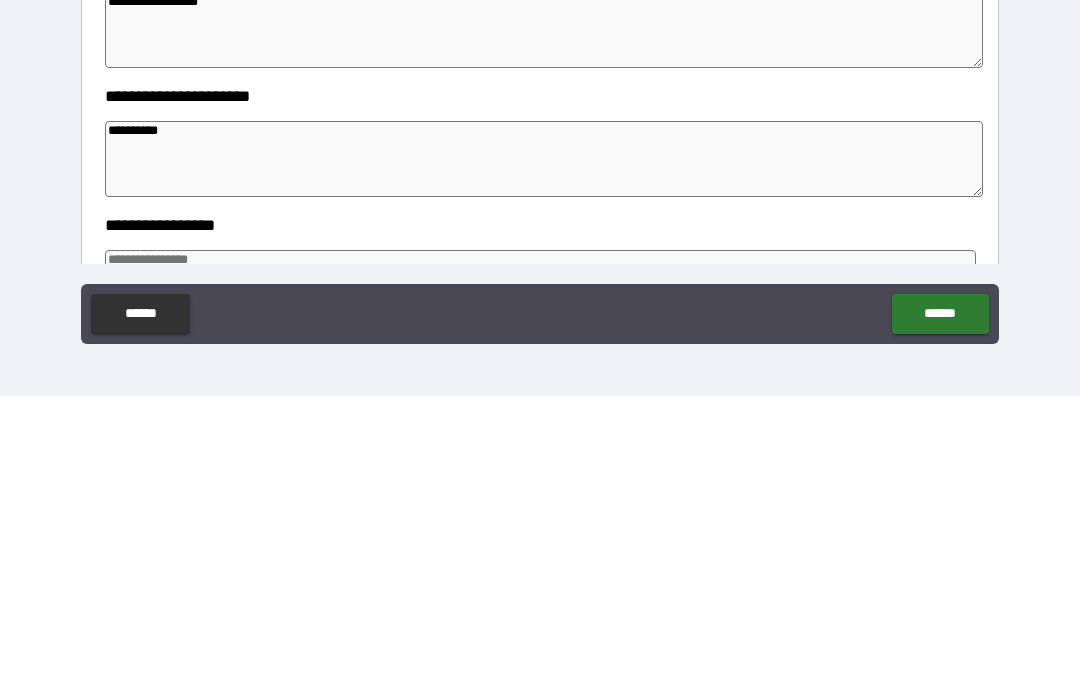scroll, scrollTop: 14, scrollLeft: 0, axis: vertical 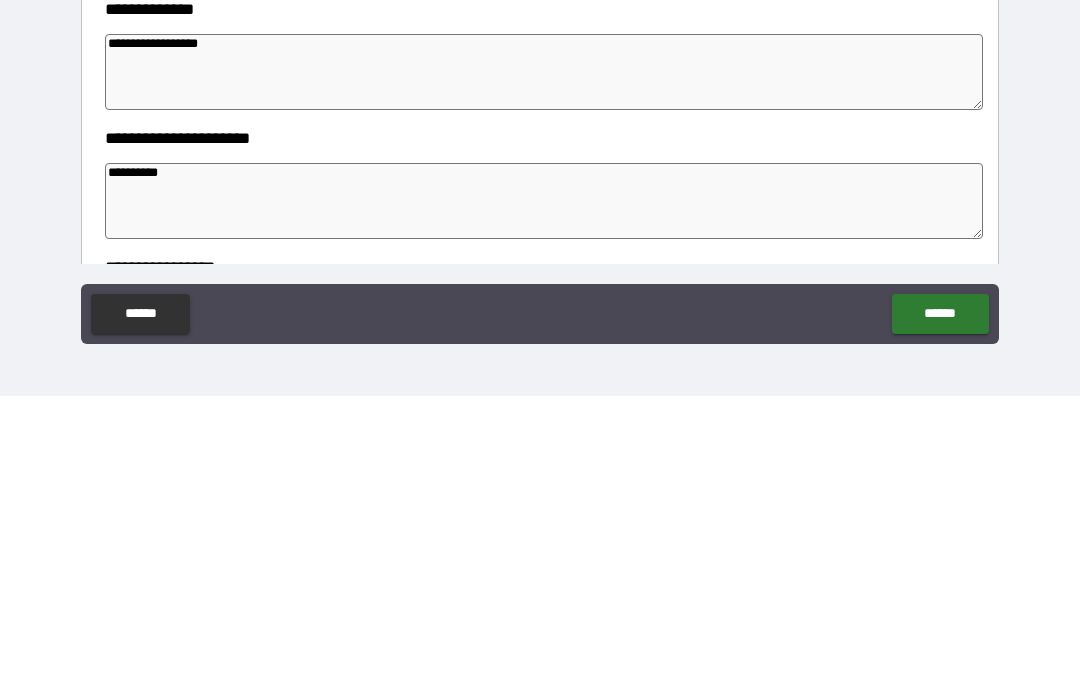 click on "**********" at bounding box center [544, 372] 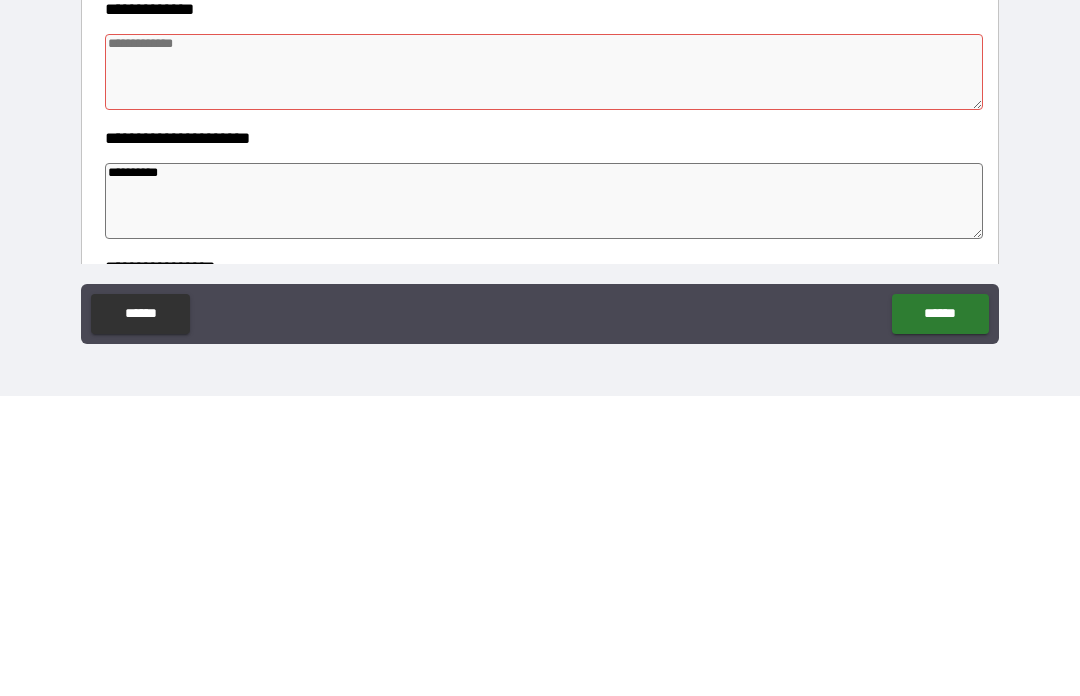 click on "**********" at bounding box center (544, 501) 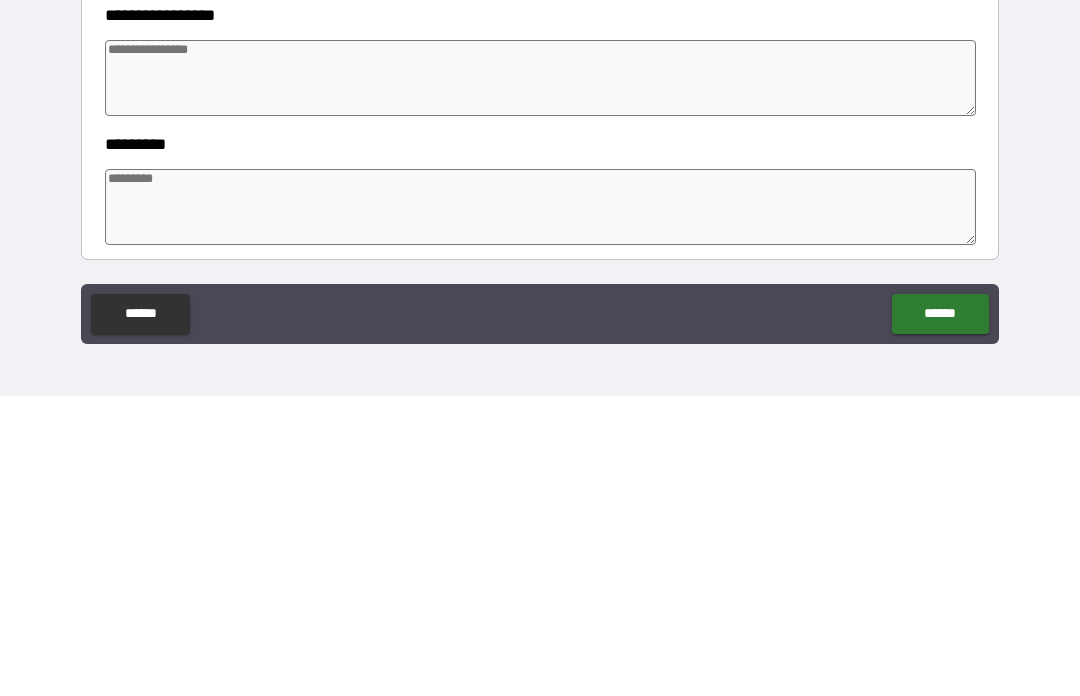 scroll, scrollTop: 271, scrollLeft: 0, axis: vertical 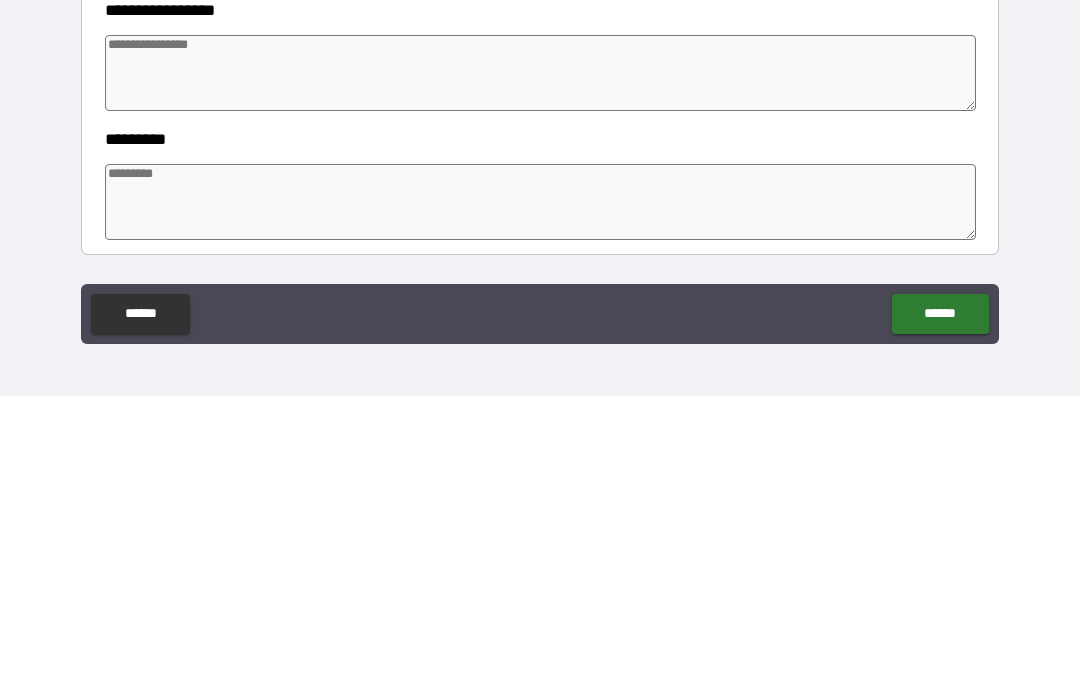 click at bounding box center [540, 502] 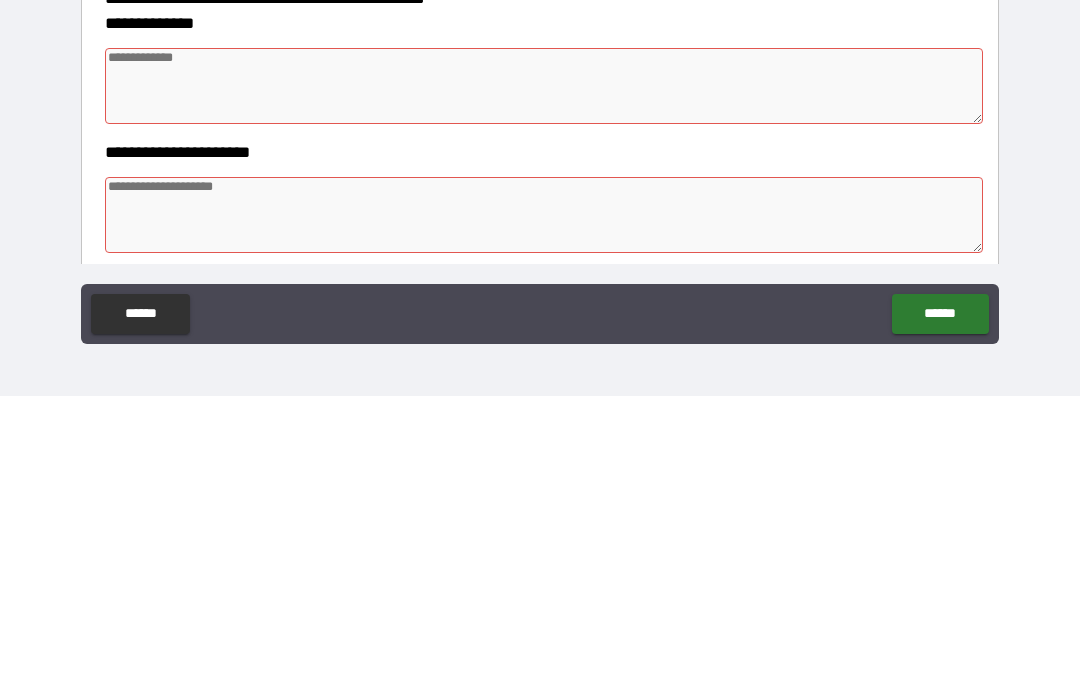 scroll, scrollTop: 0, scrollLeft: 0, axis: both 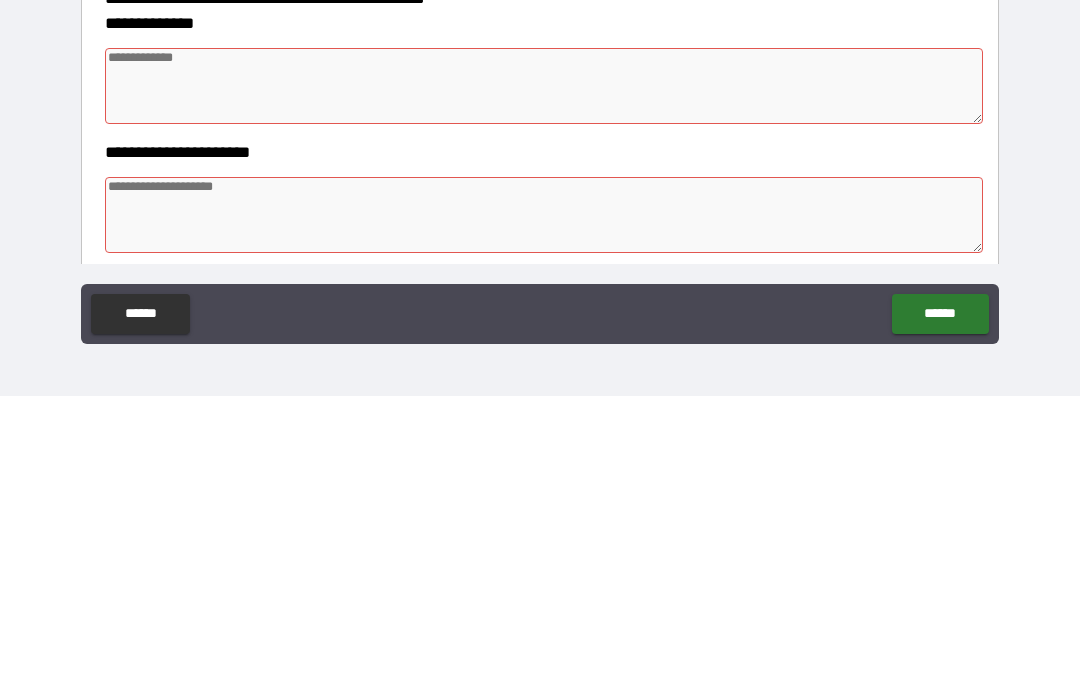 click at bounding box center (544, 386) 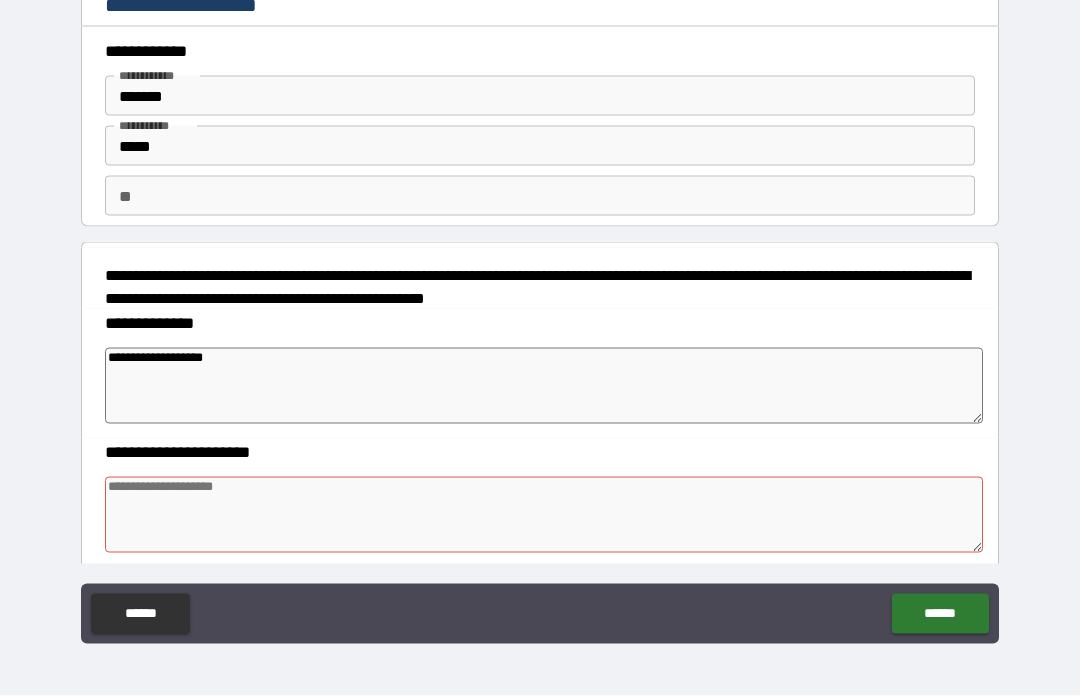 scroll, scrollTop: 0, scrollLeft: 0, axis: both 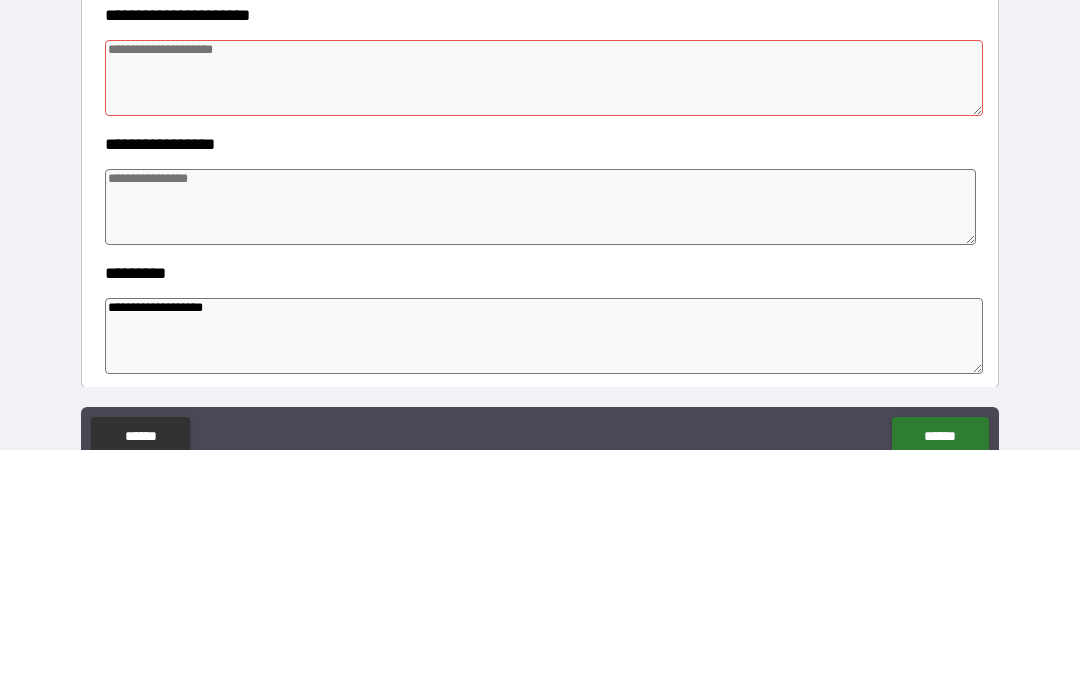 click at bounding box center (544, 324) 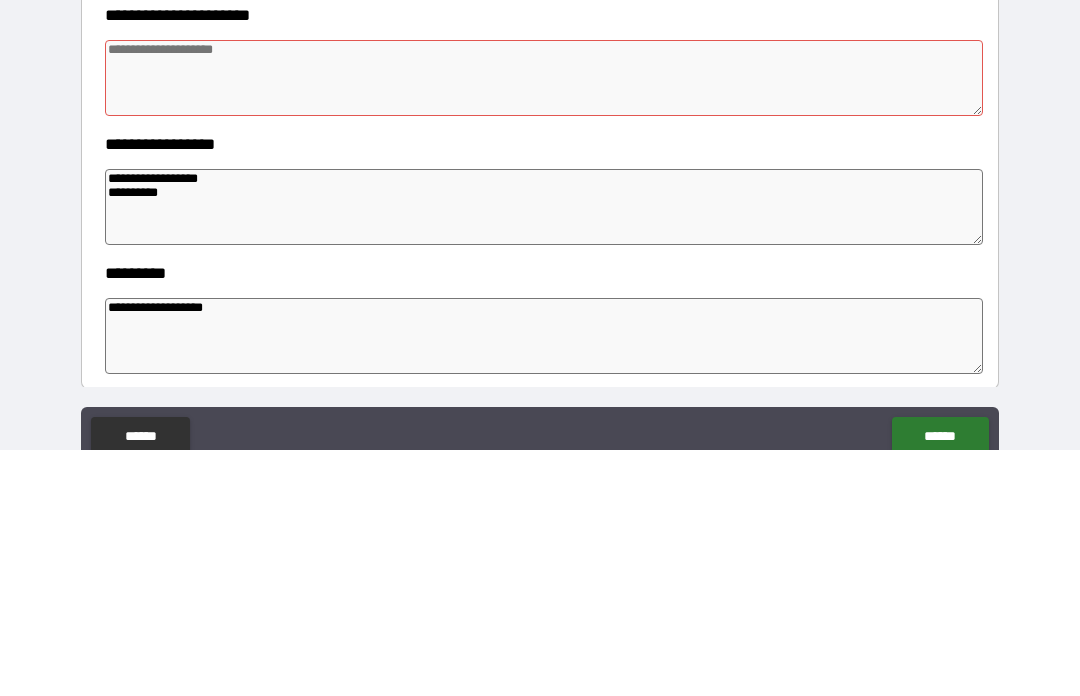 click at bounding box center [544, 324] 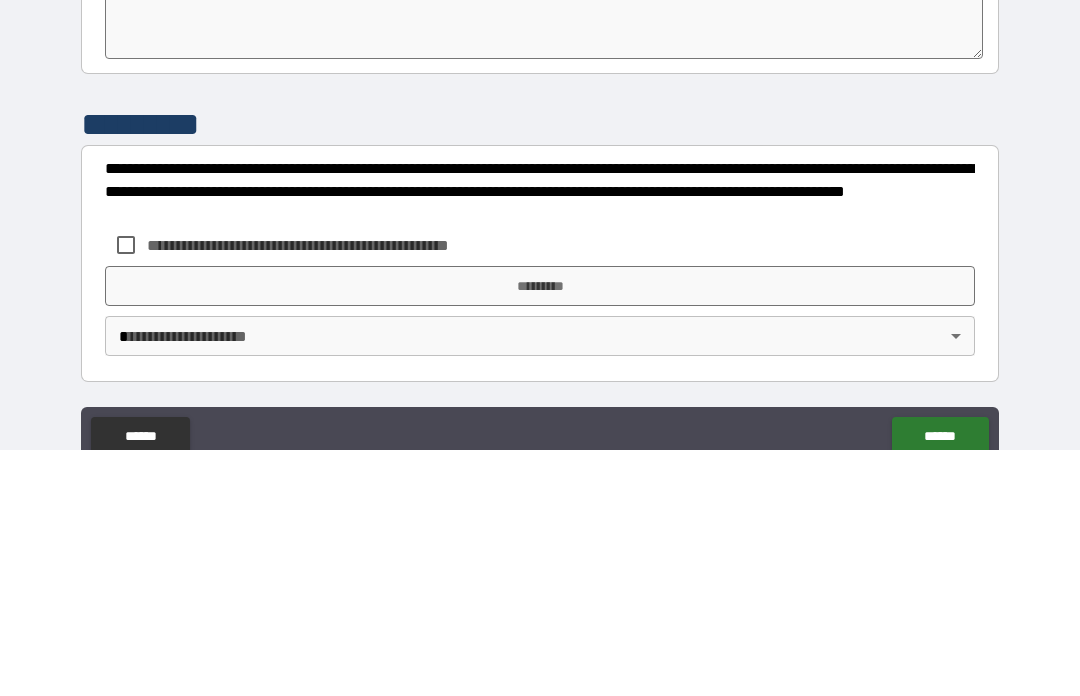 scroll, scrollTop: 575, scrollLeft: 0, axis: vertical 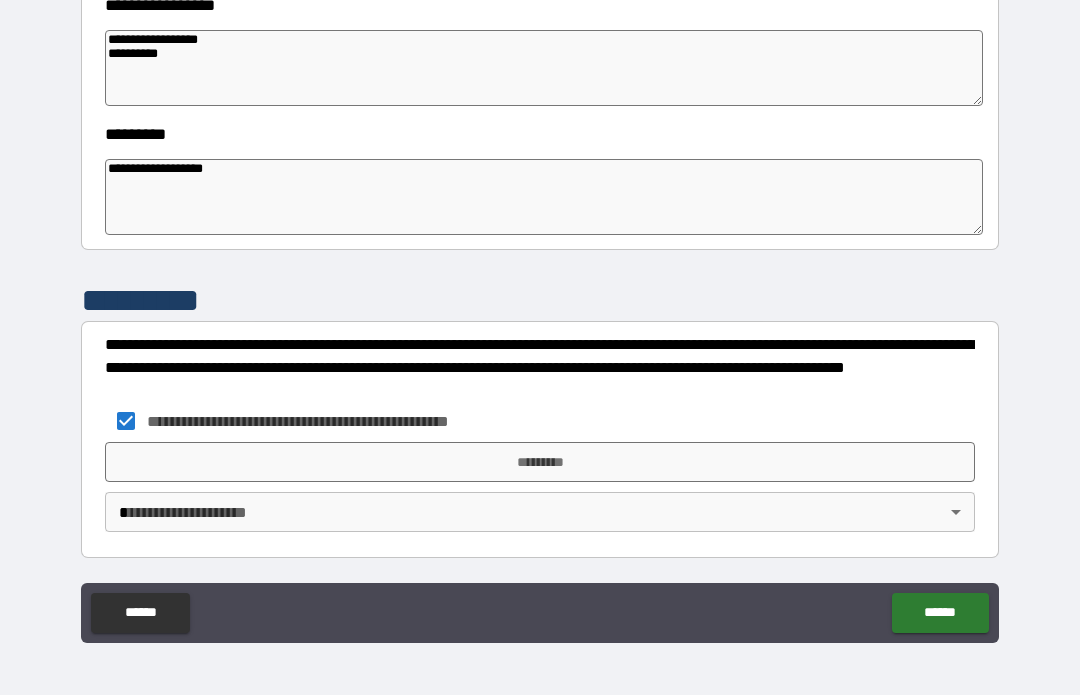click on "*********" at bounding box center (540, 463) 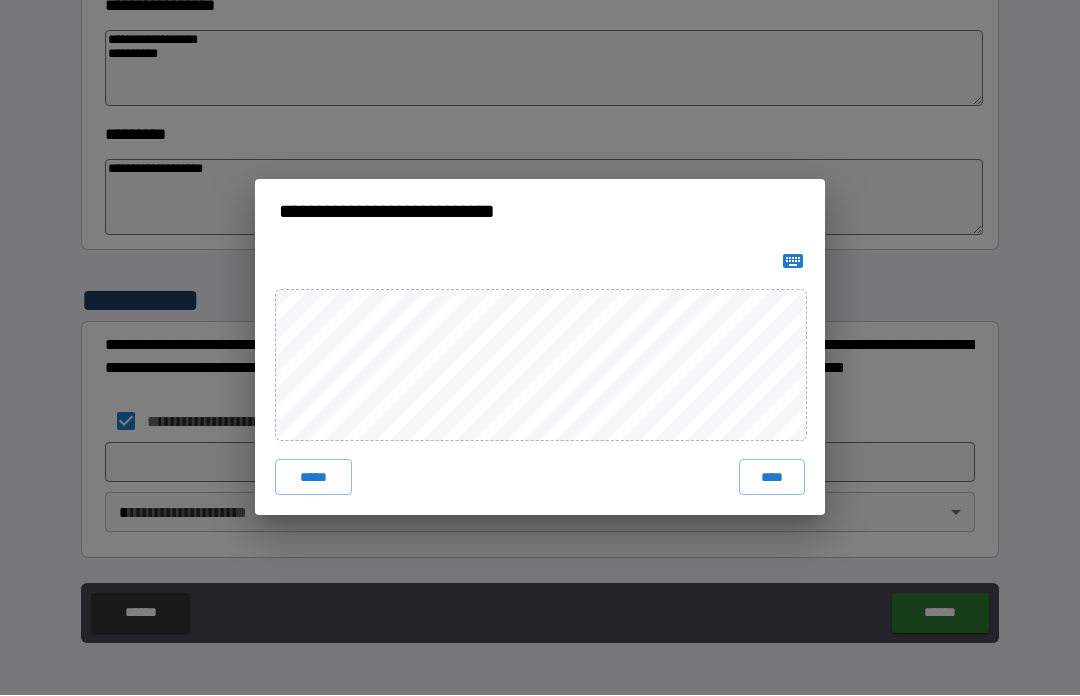 click on "****" at bounding box center [772, 478] 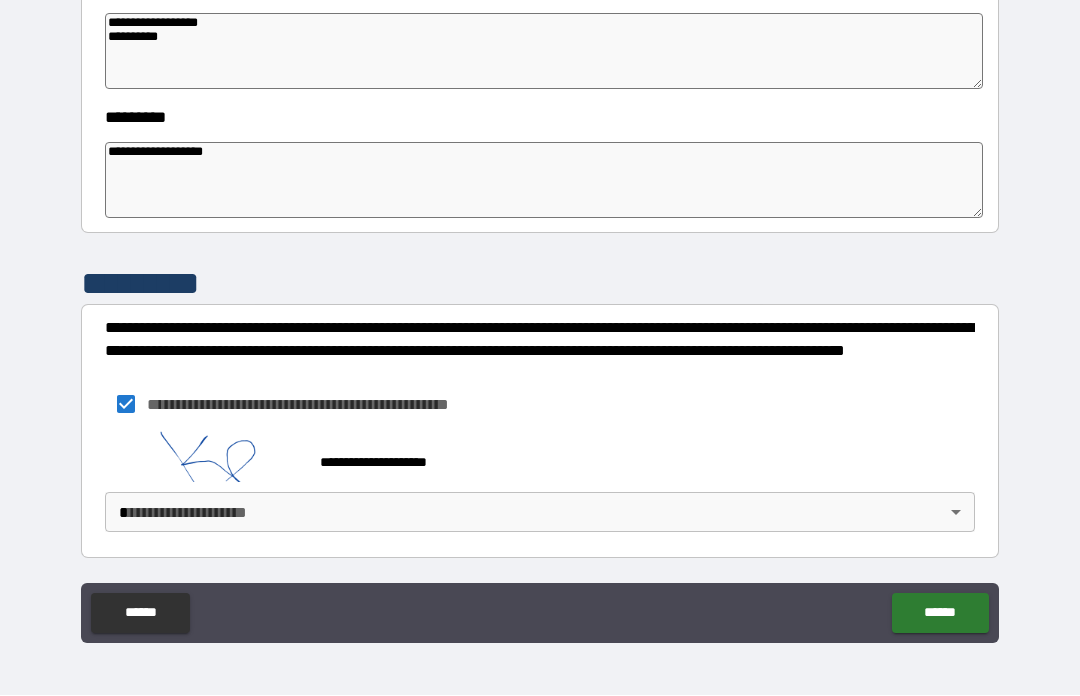 click on "**********" at bounding box center (540, 313) 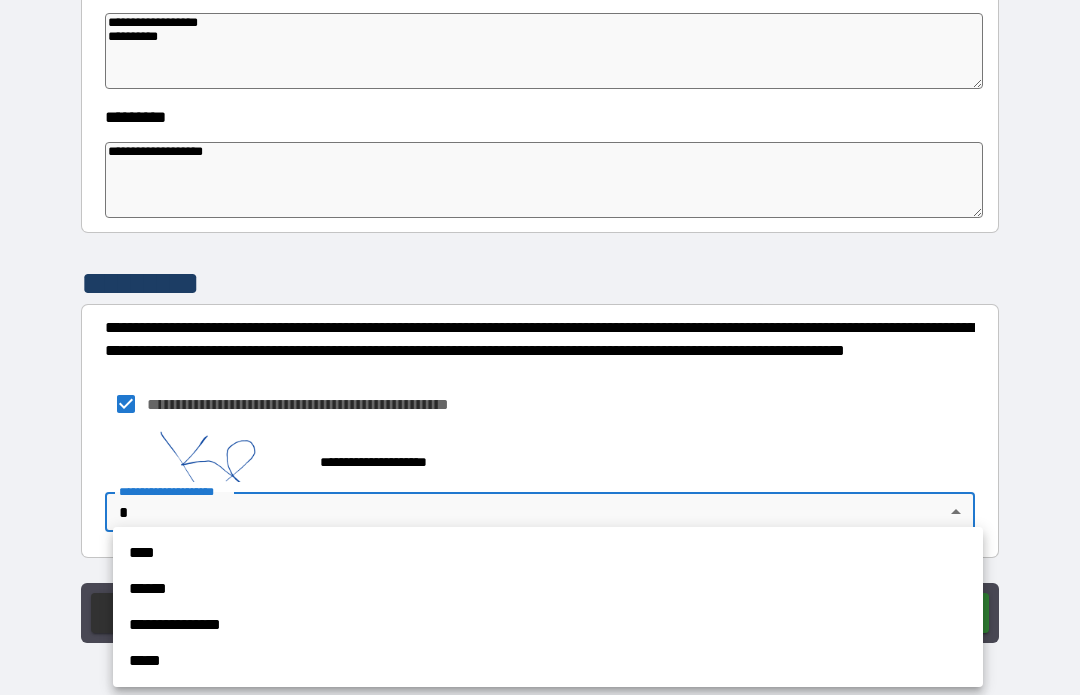 click on "****" at bounding box center (548, 554) 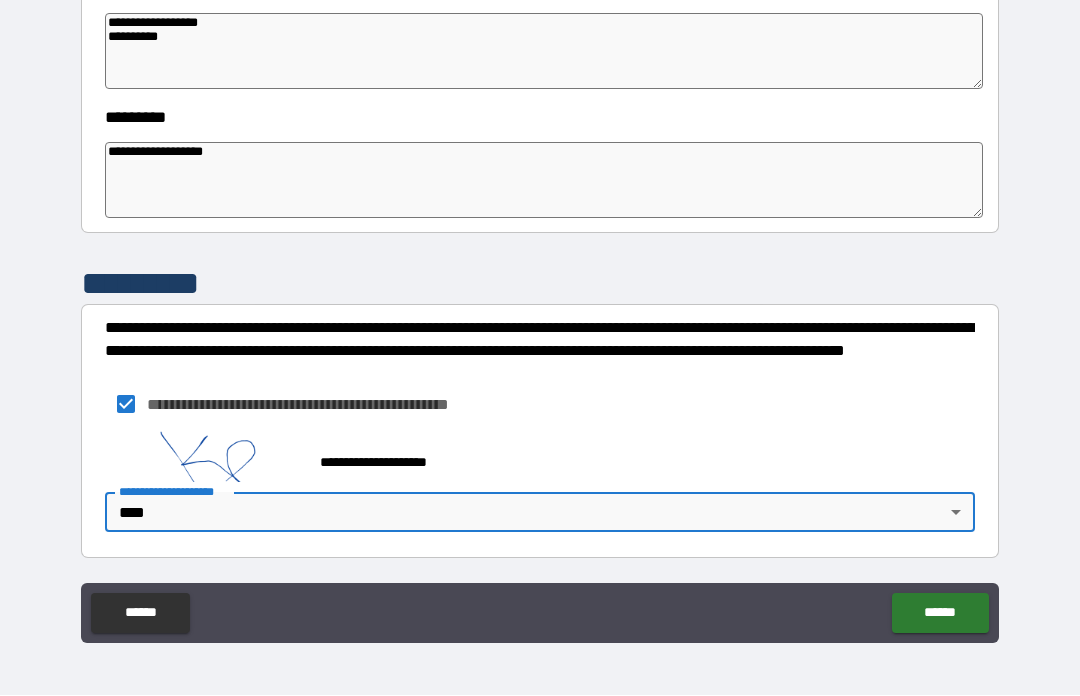 click on "******" at bounding box center [940, 614] 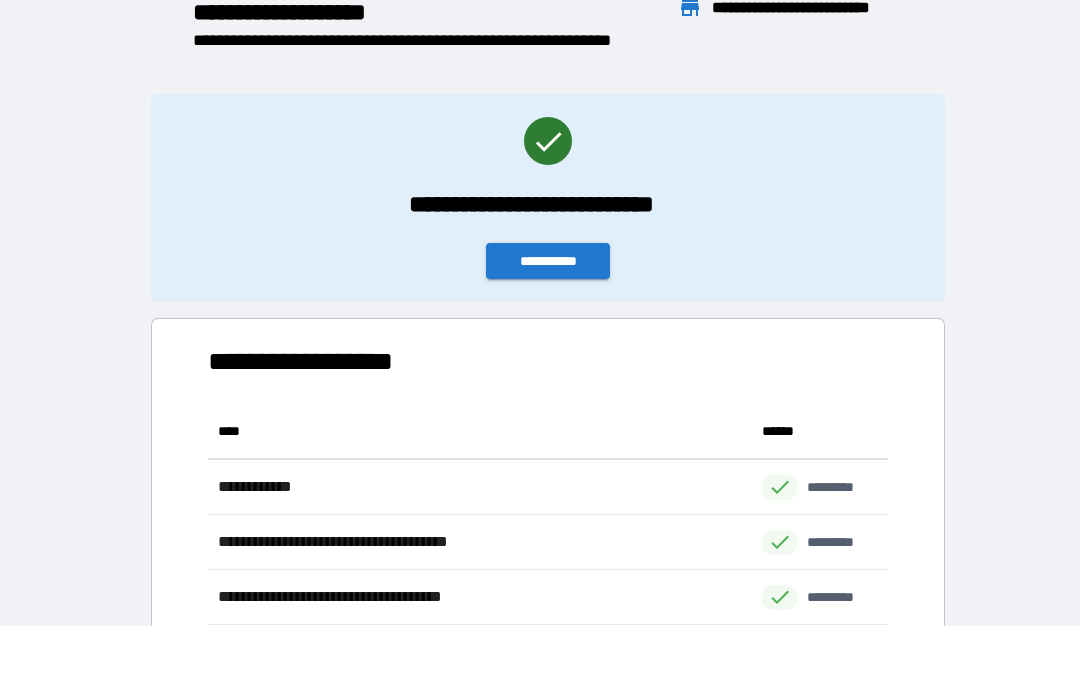 scroll, scrollTop: 386, scrollLeft: 680, axis: both 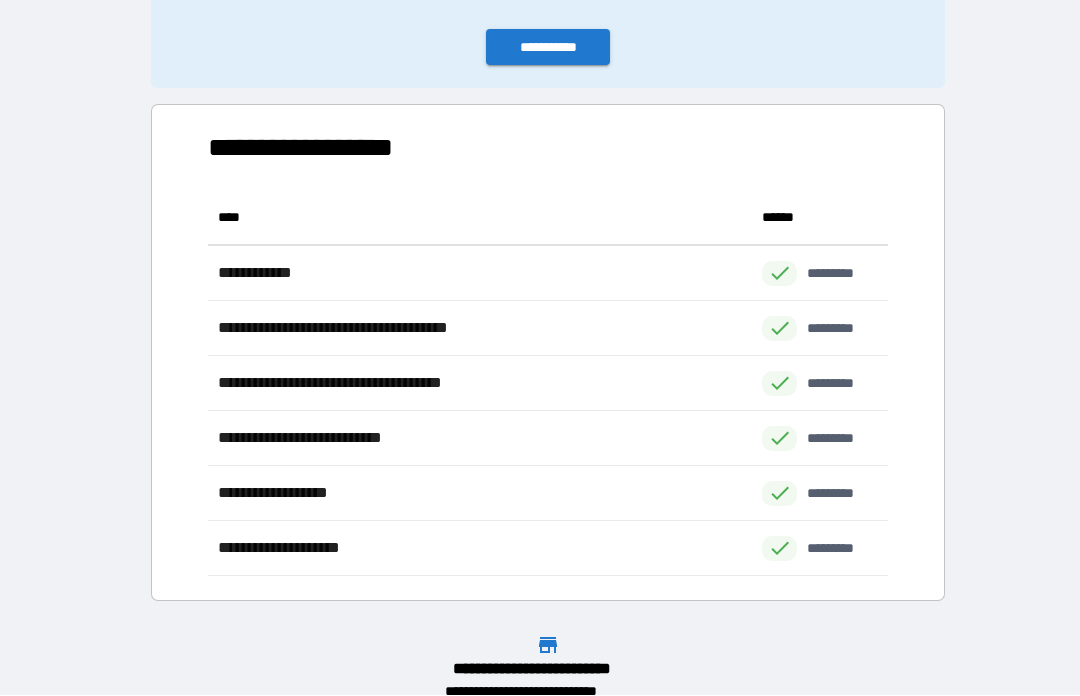 click on "**********" at bounding box center [548, 48] 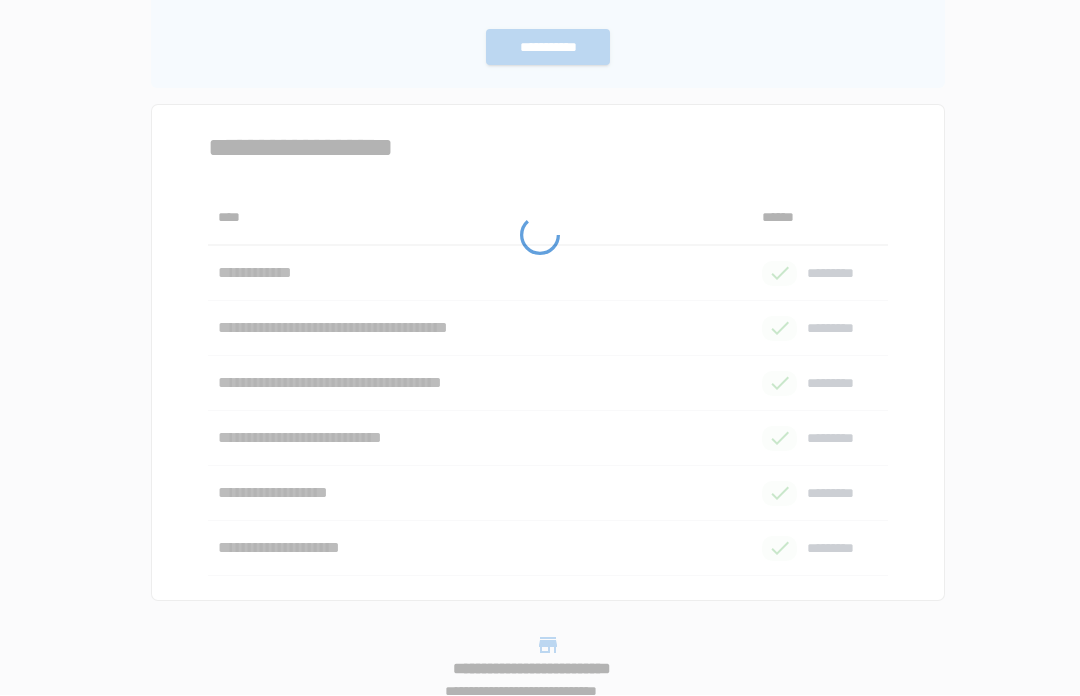 scroll, scrollTop: 0, scrollLeft: 0, axis: both 